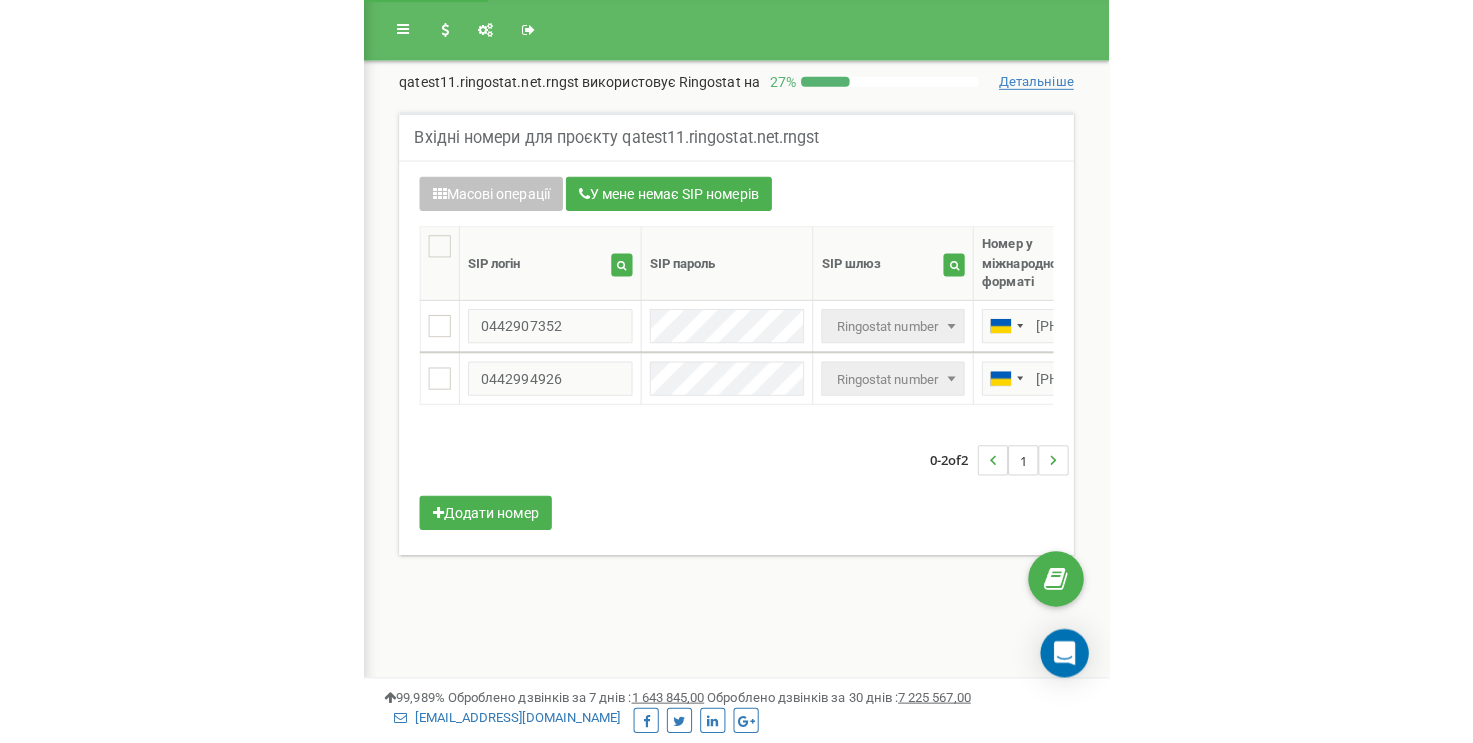 scroll, scrollTop: 0, scrollLeft: 0, axis: both 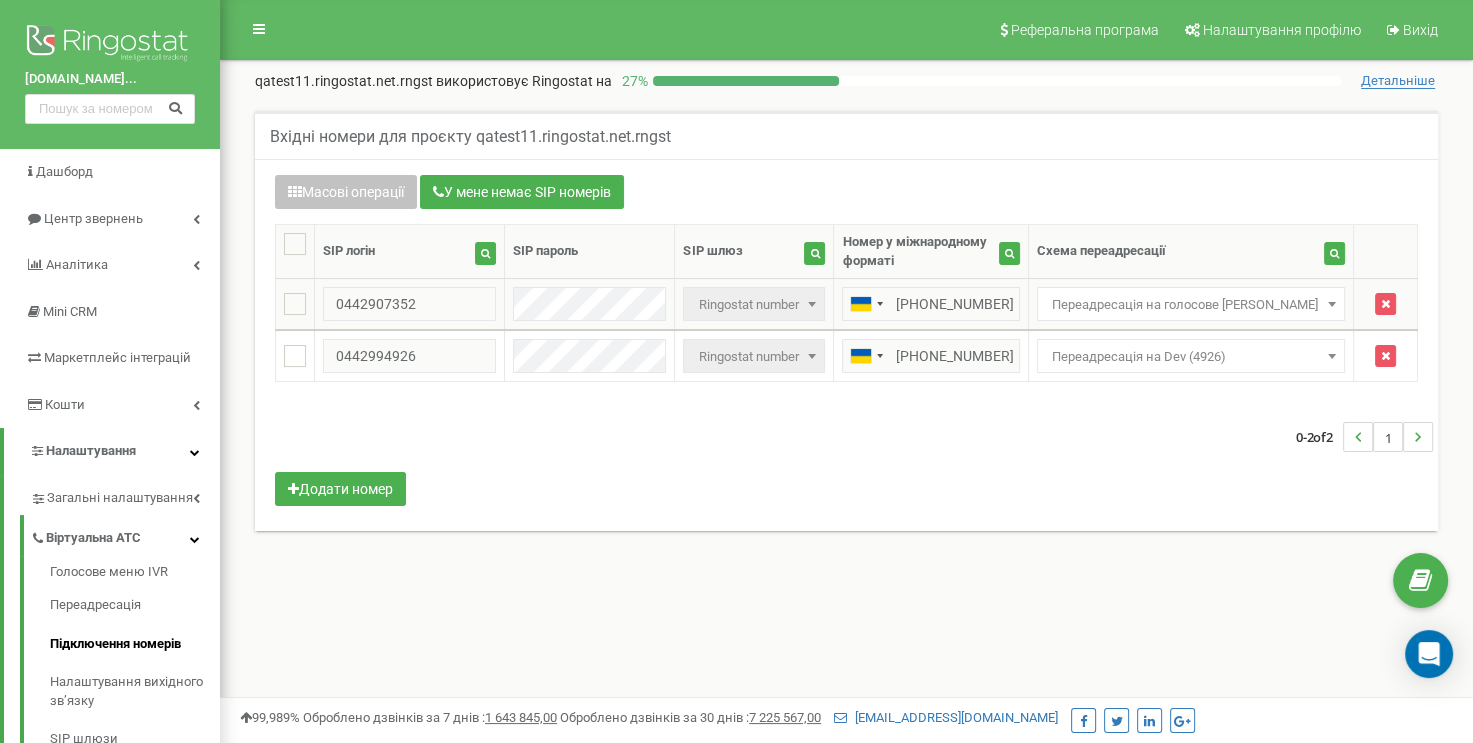click on "Переадресація на голосове меню IVR" at bounding box center [1191, 305] 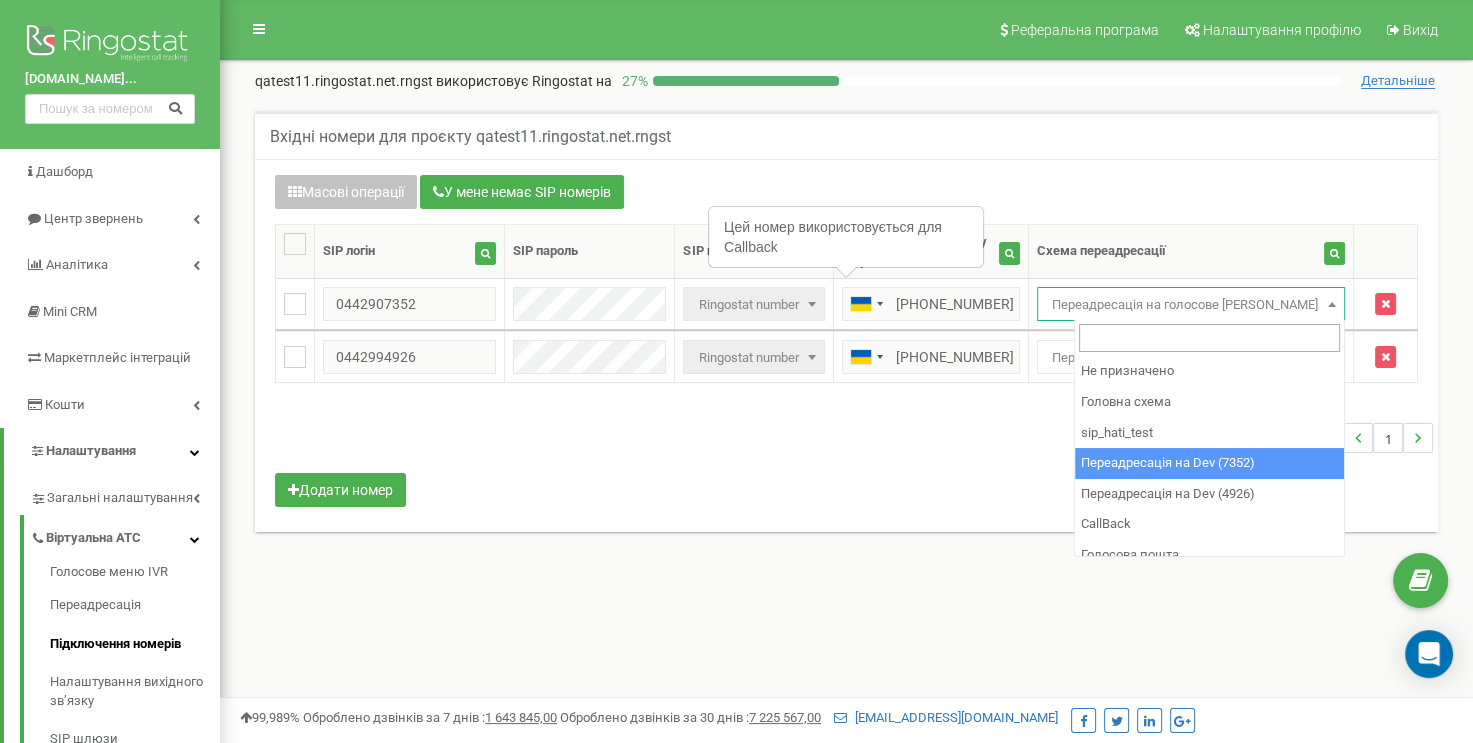 select on "250016" 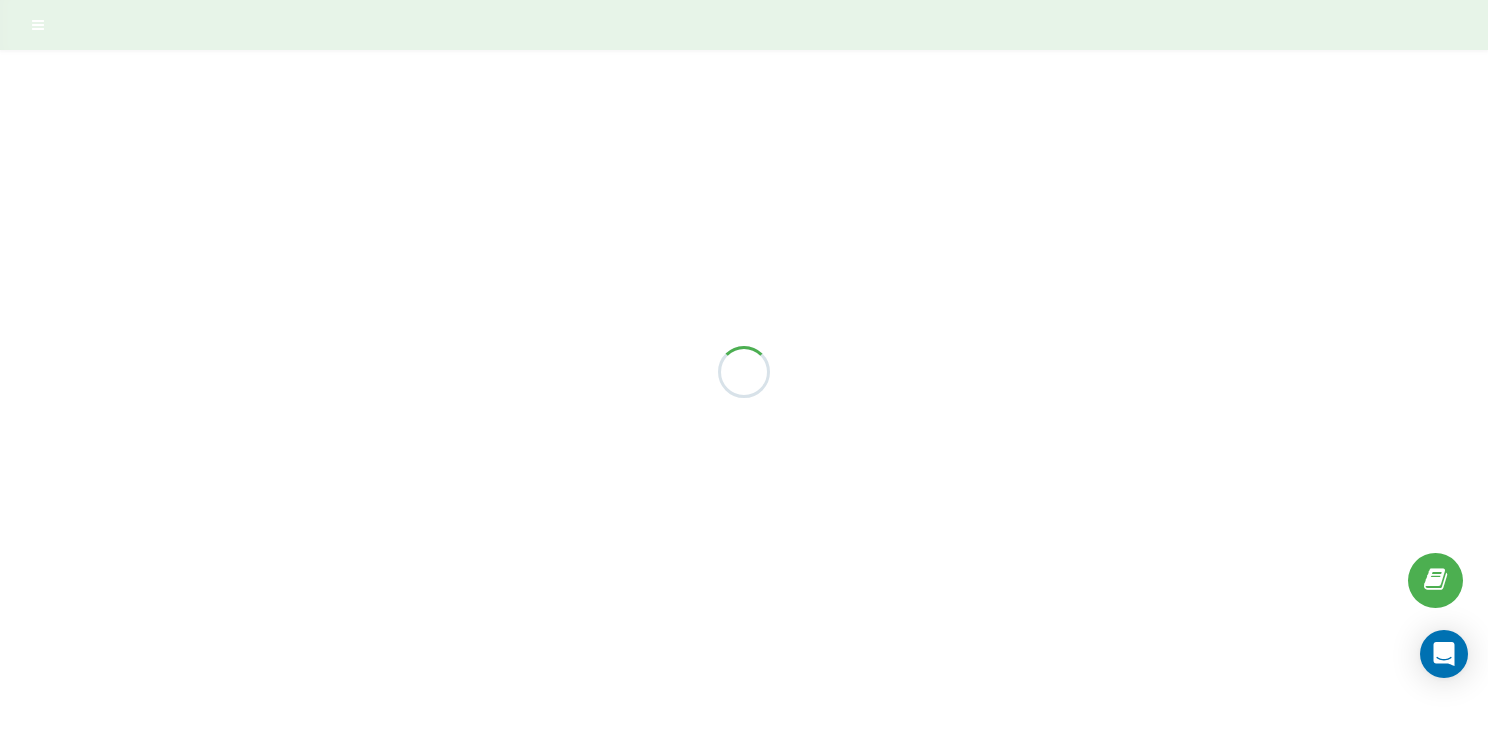scroll, scrollTop: 0, scrollLeft: 0, axis: both 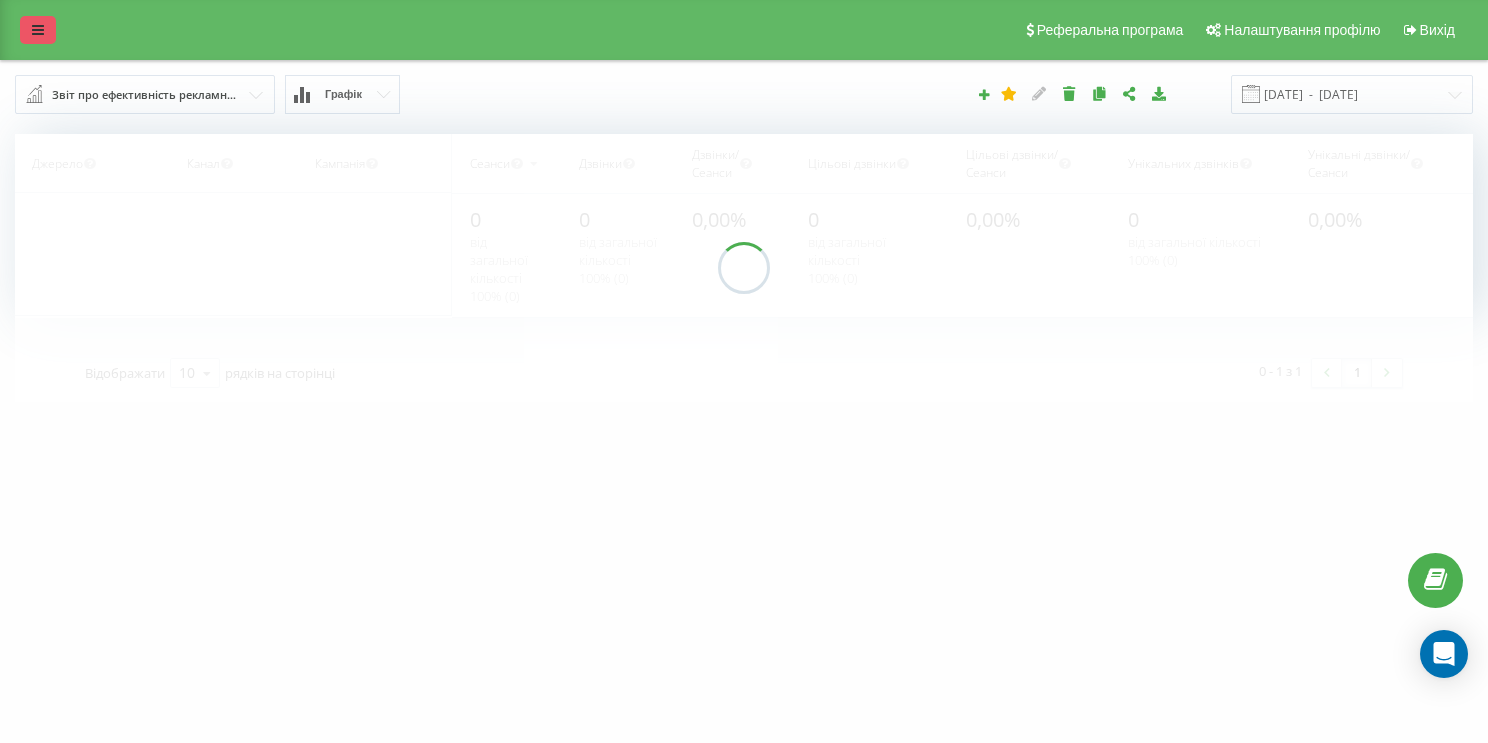 click at bounding box center [38, 30] 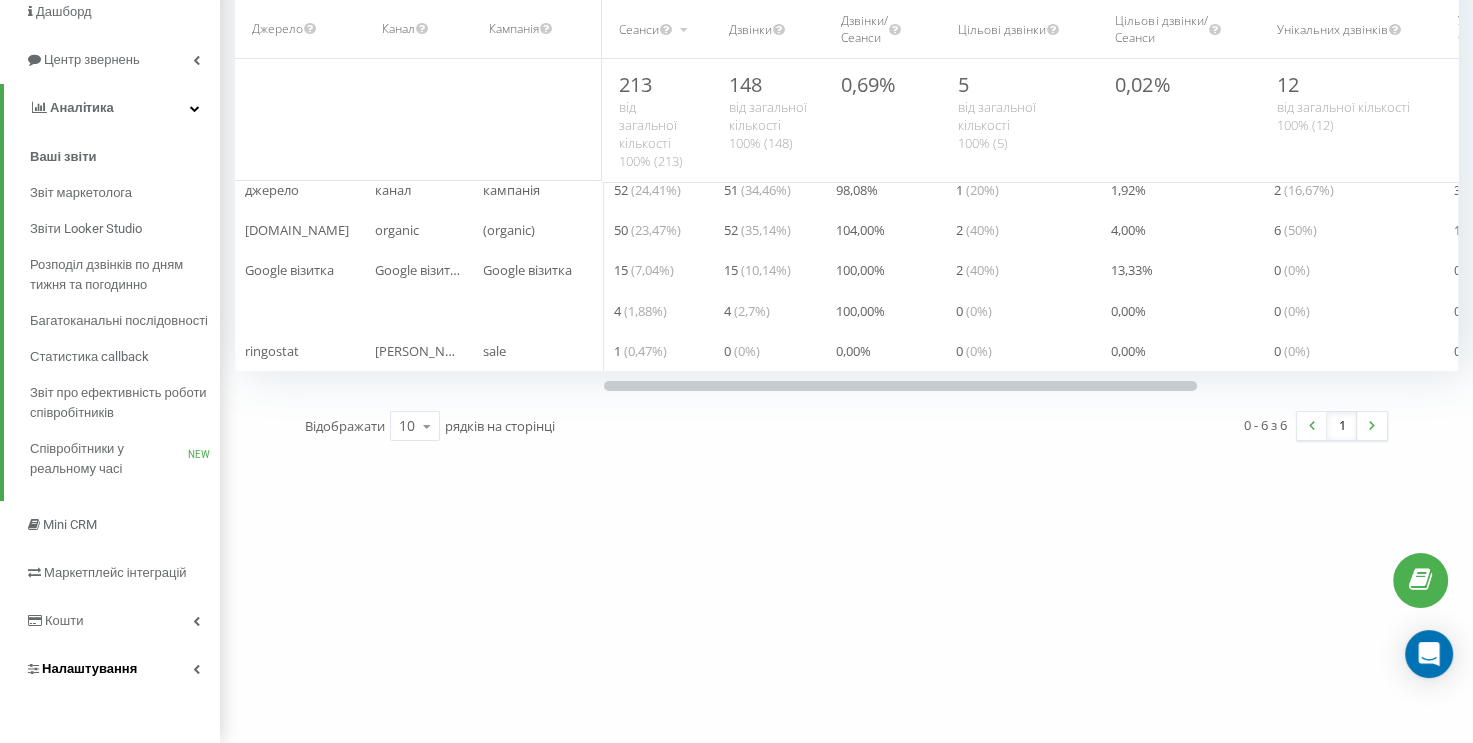 click on "Налаштування" at bounding box center (110, 669) 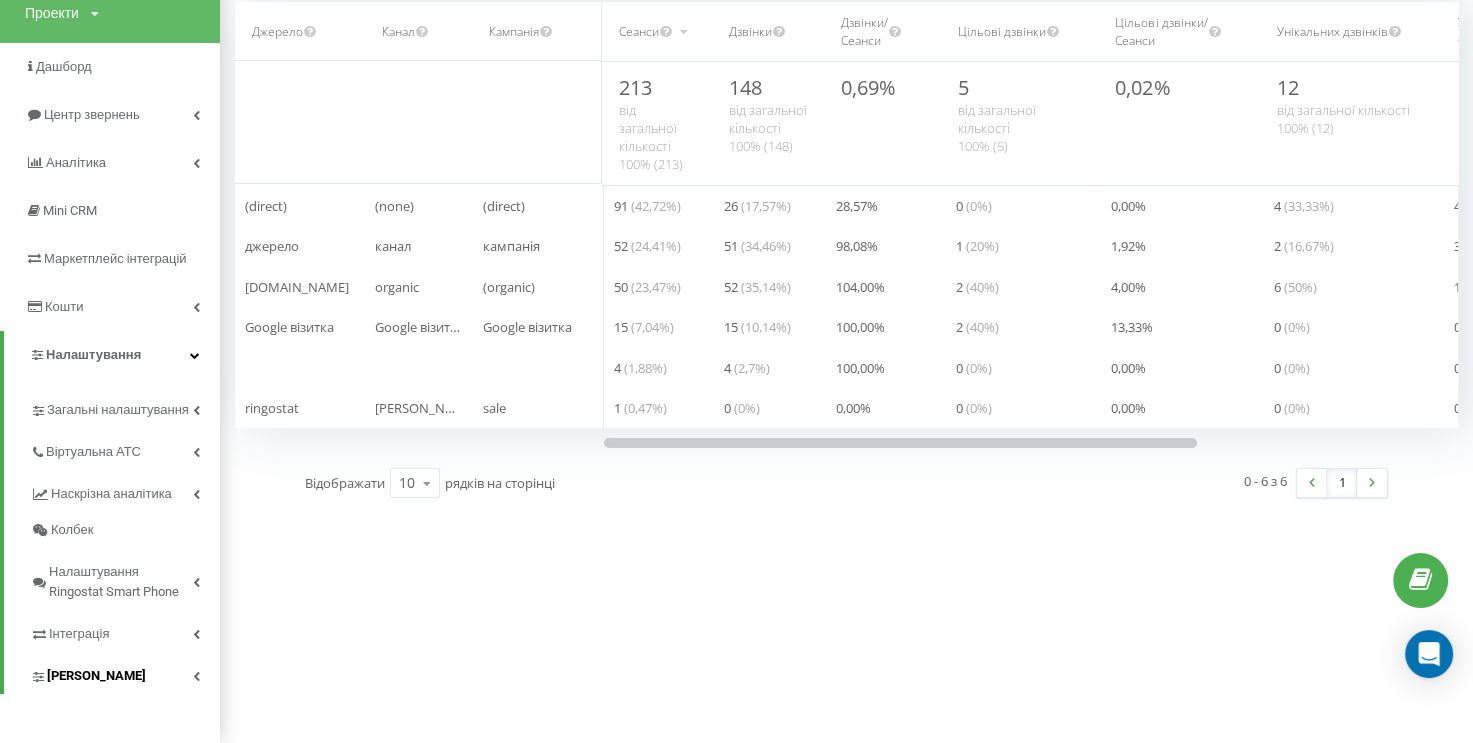 click on "[PERSON_NAME]" at bounding box center (125, 673) 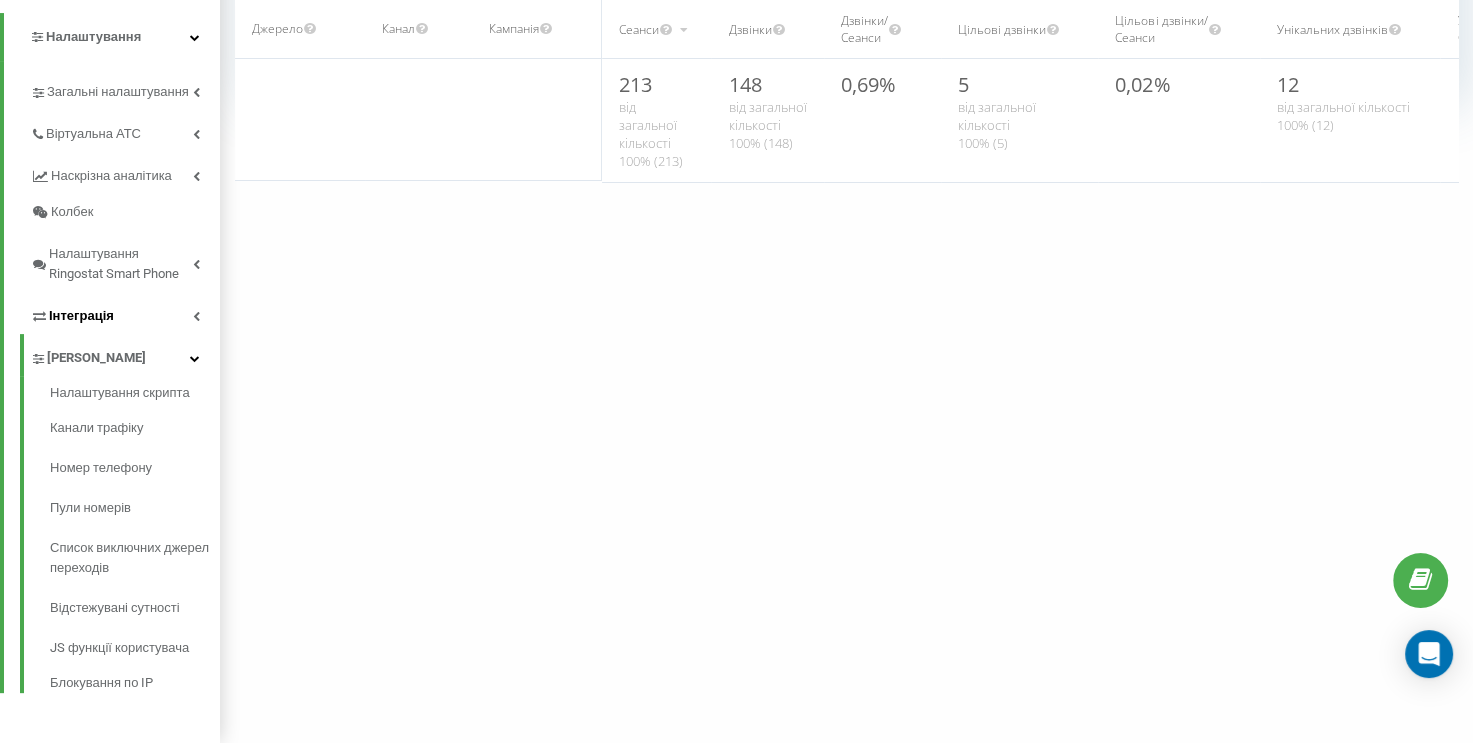 click at bounding box center (196, 316) 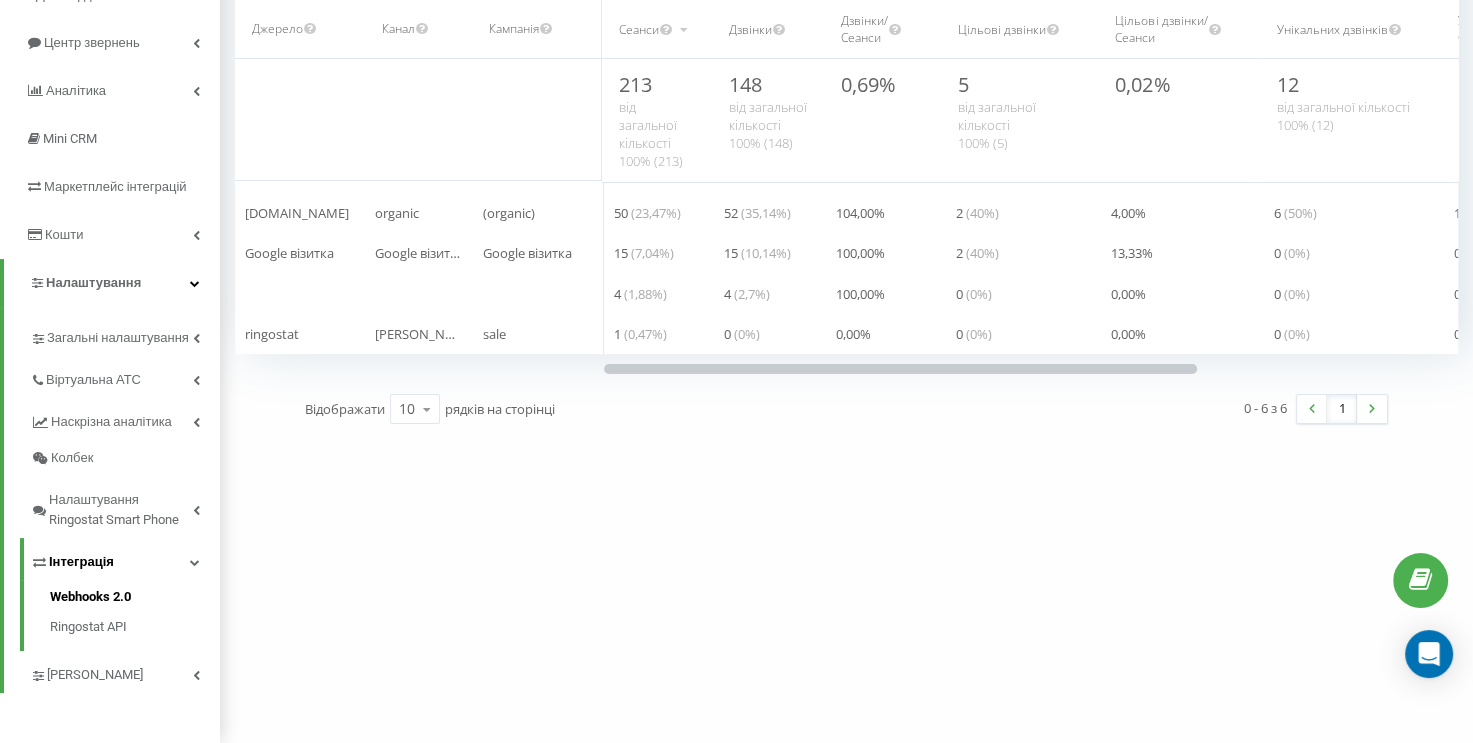 click on "Webhooks 2.0" at bounding box center (135, 599) 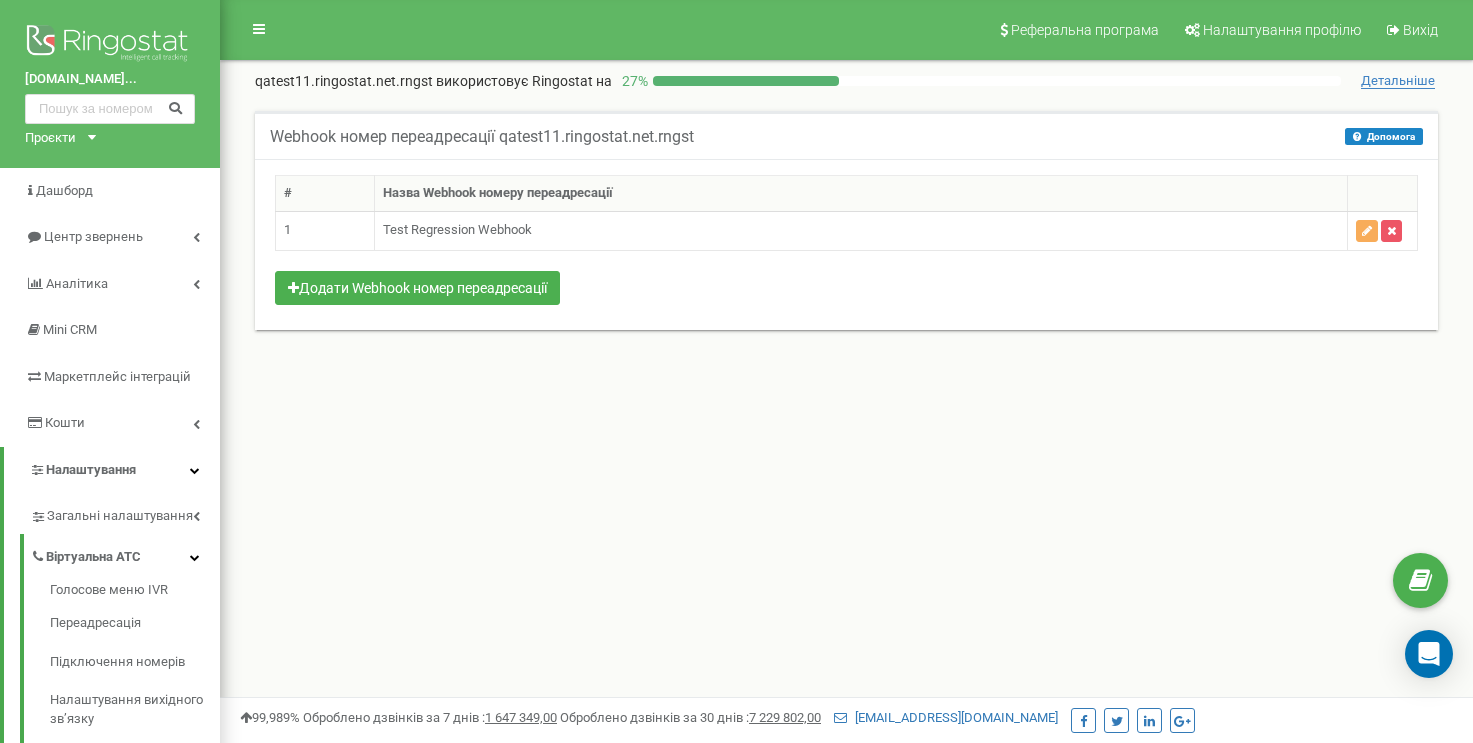 scroll, scrollTop: 0, scrollLeft: 0, axis: both 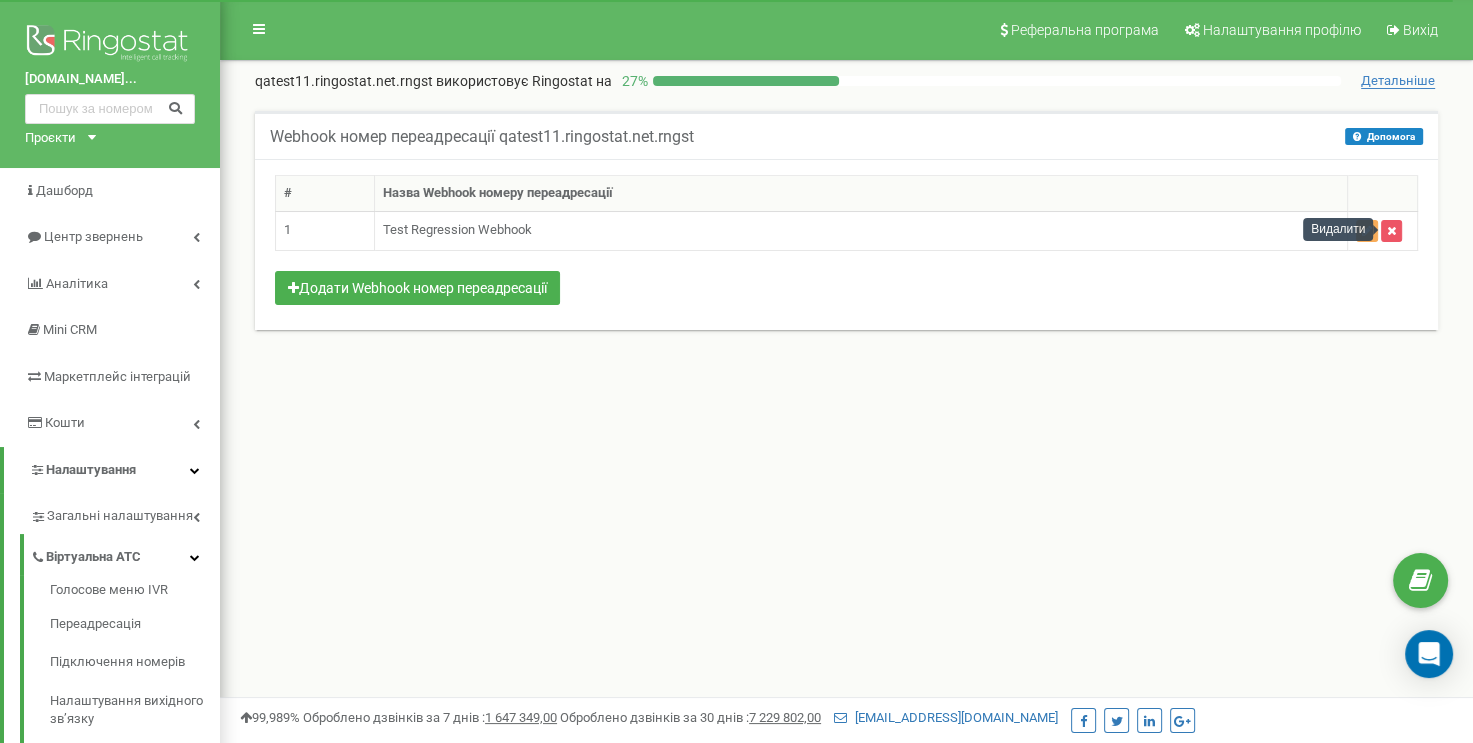 click on "Видалити" at bounding box center [1338, 229] 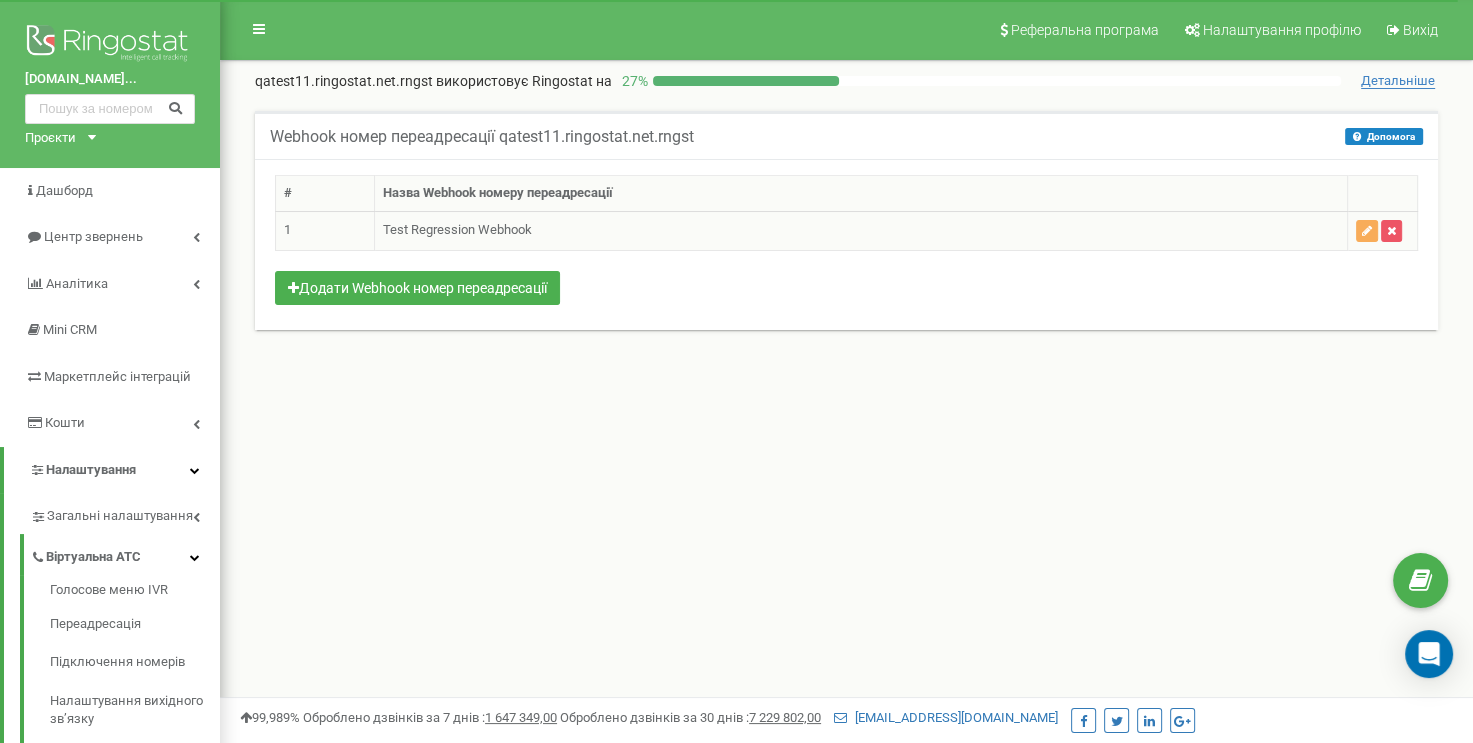 click on "Test Regression Webhook" at bounding box center (860, 230) 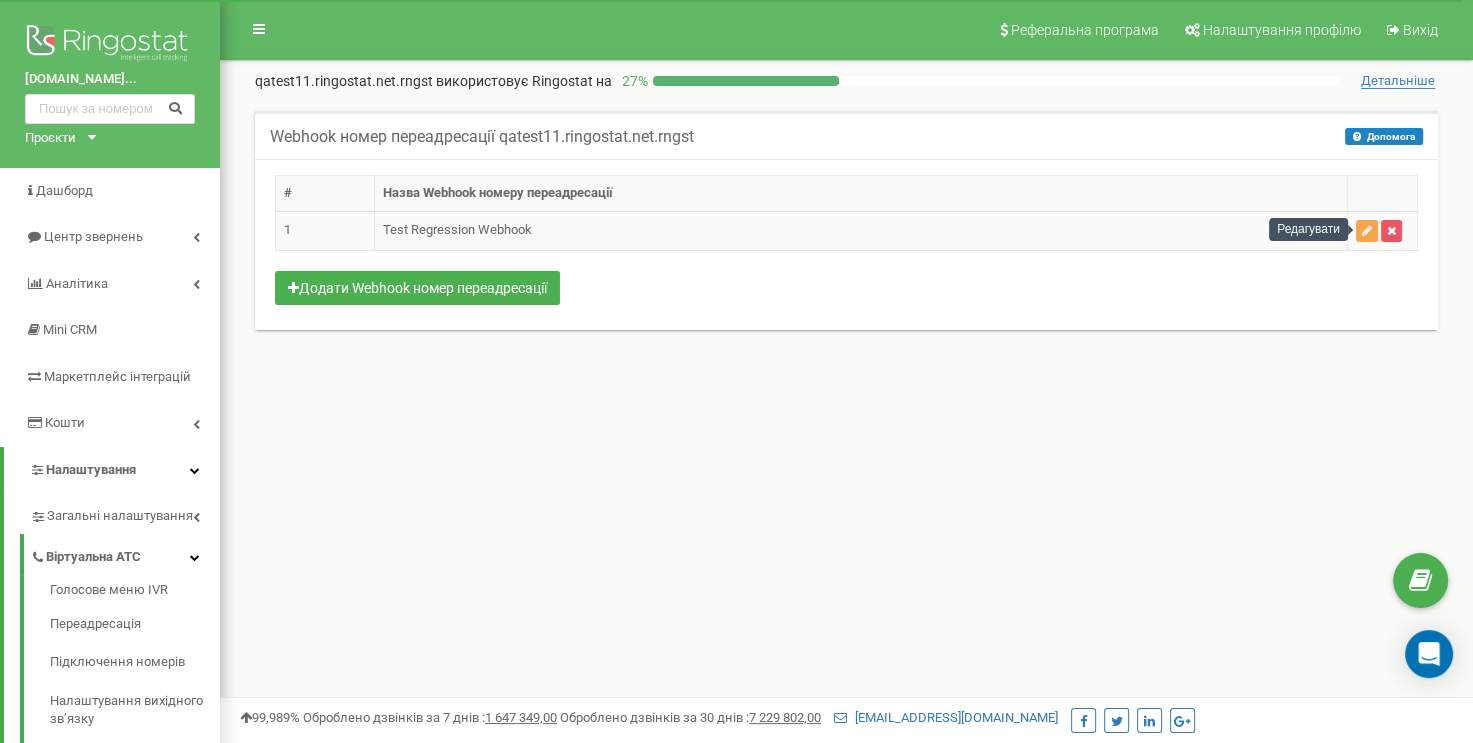 click at bounding box center [1367, 231] 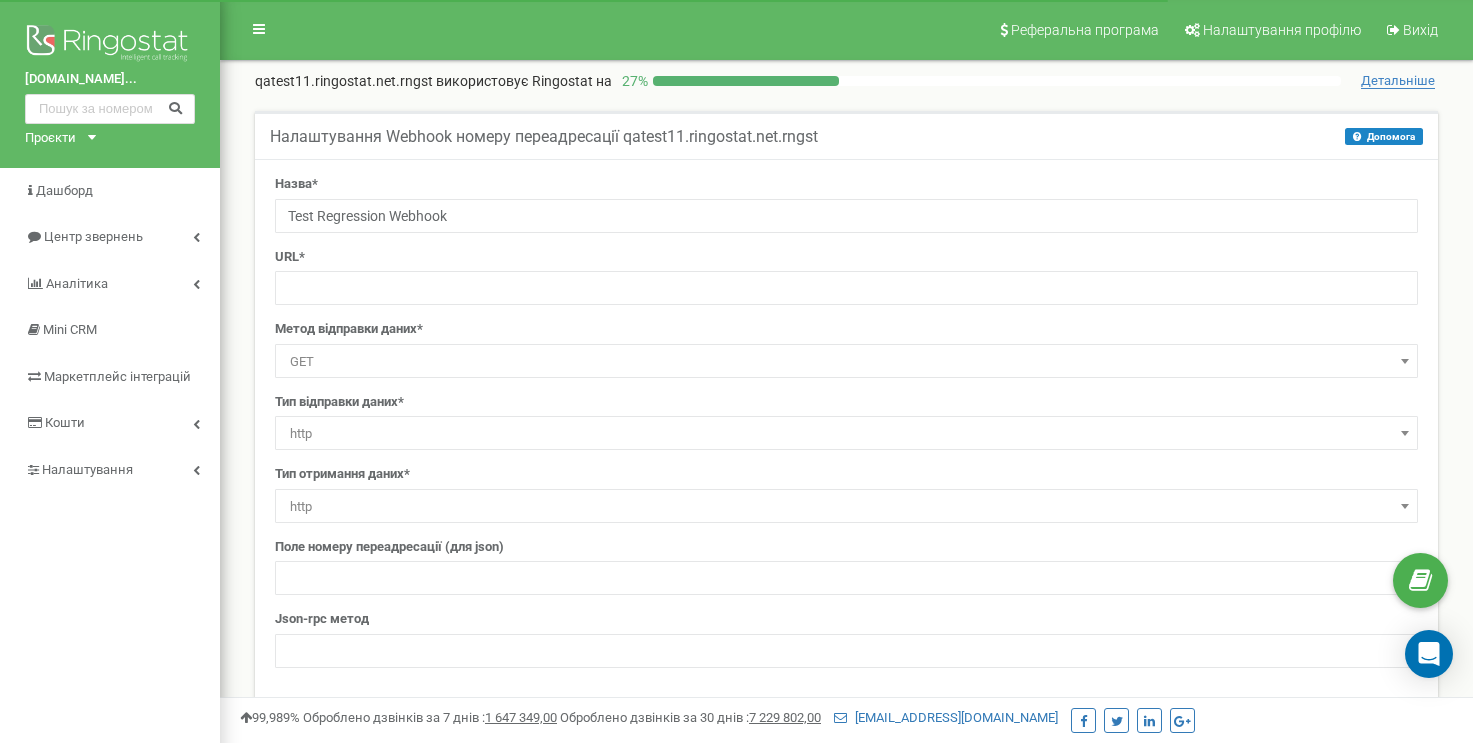 scroll, scrollTop: 0, scrollLeft: 0, axis: both 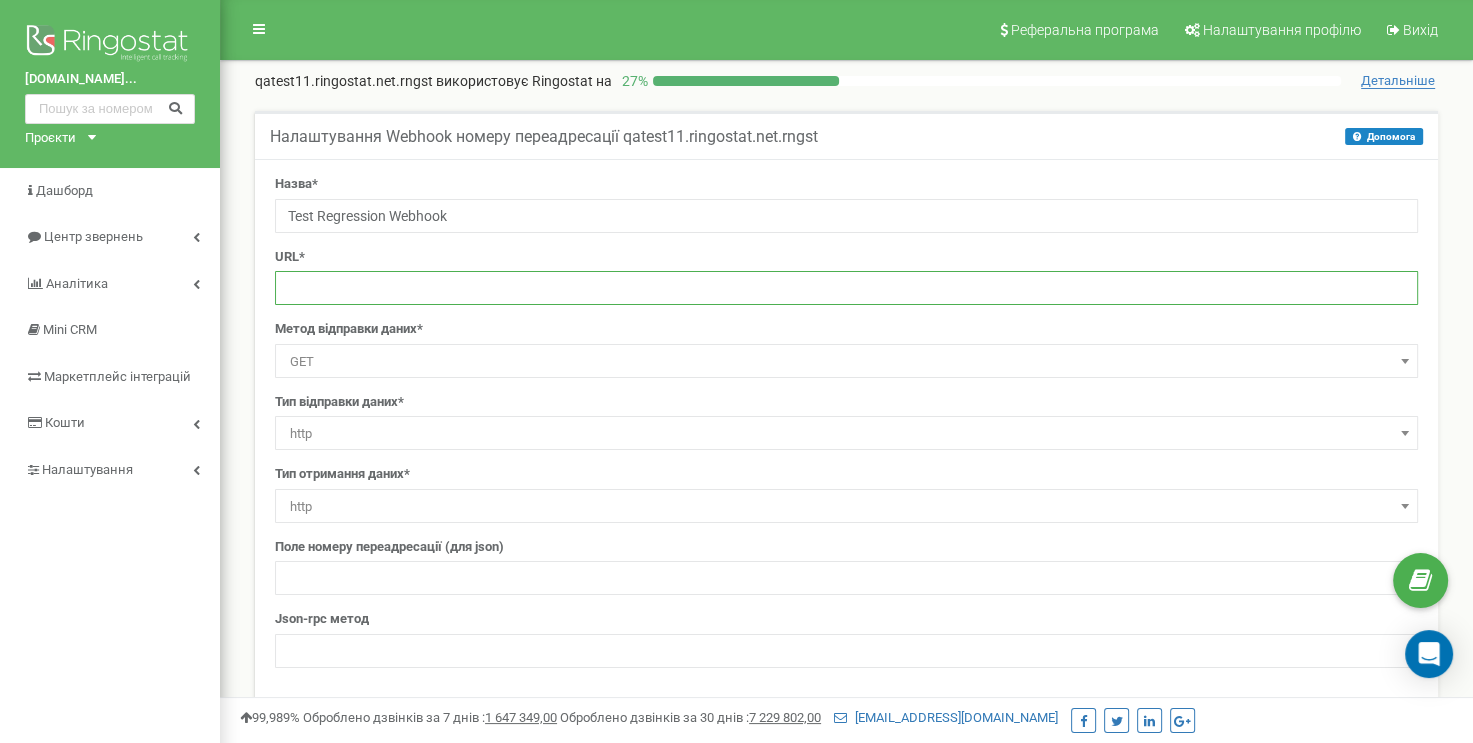 click at bounding box center [846, 288] 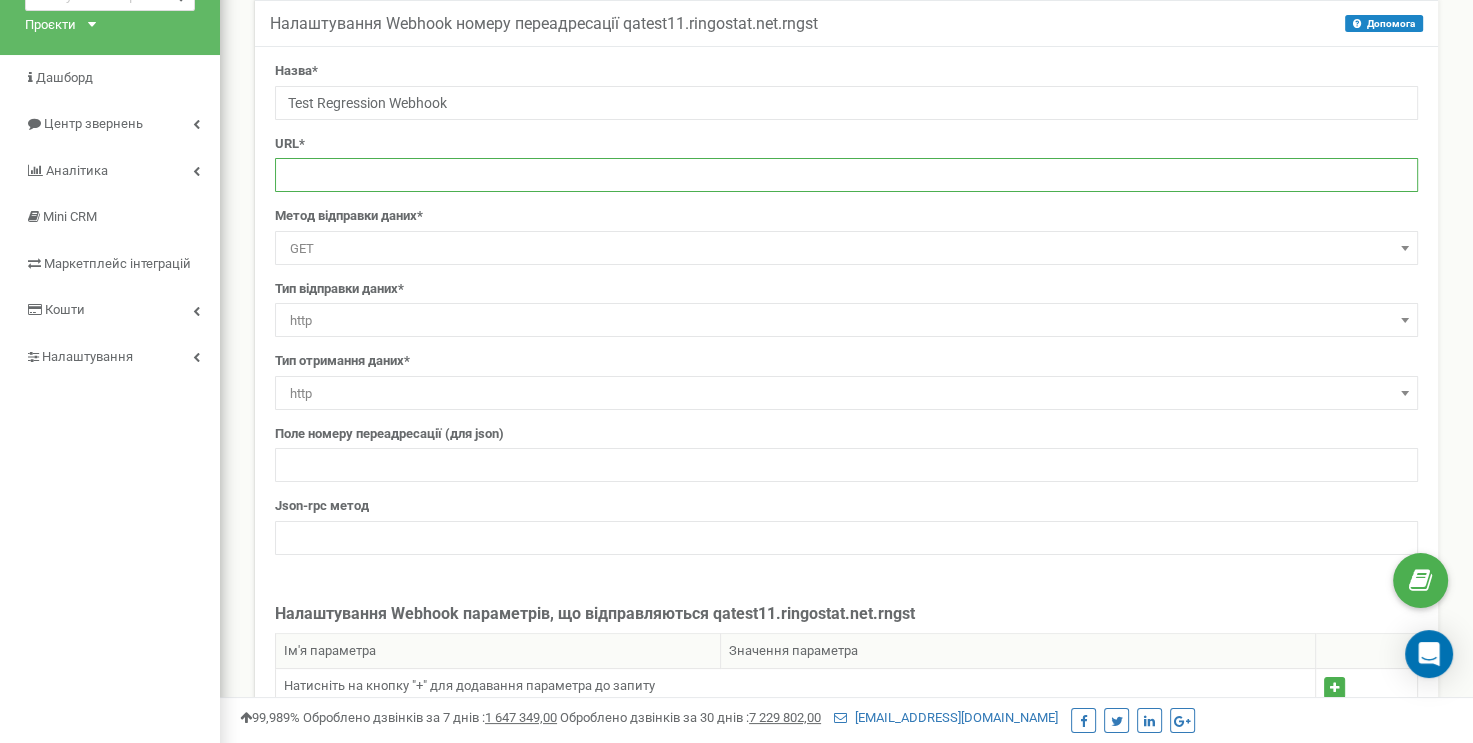 scroll, scrollTop: 100, scrollLeft: 0, axis: vertical 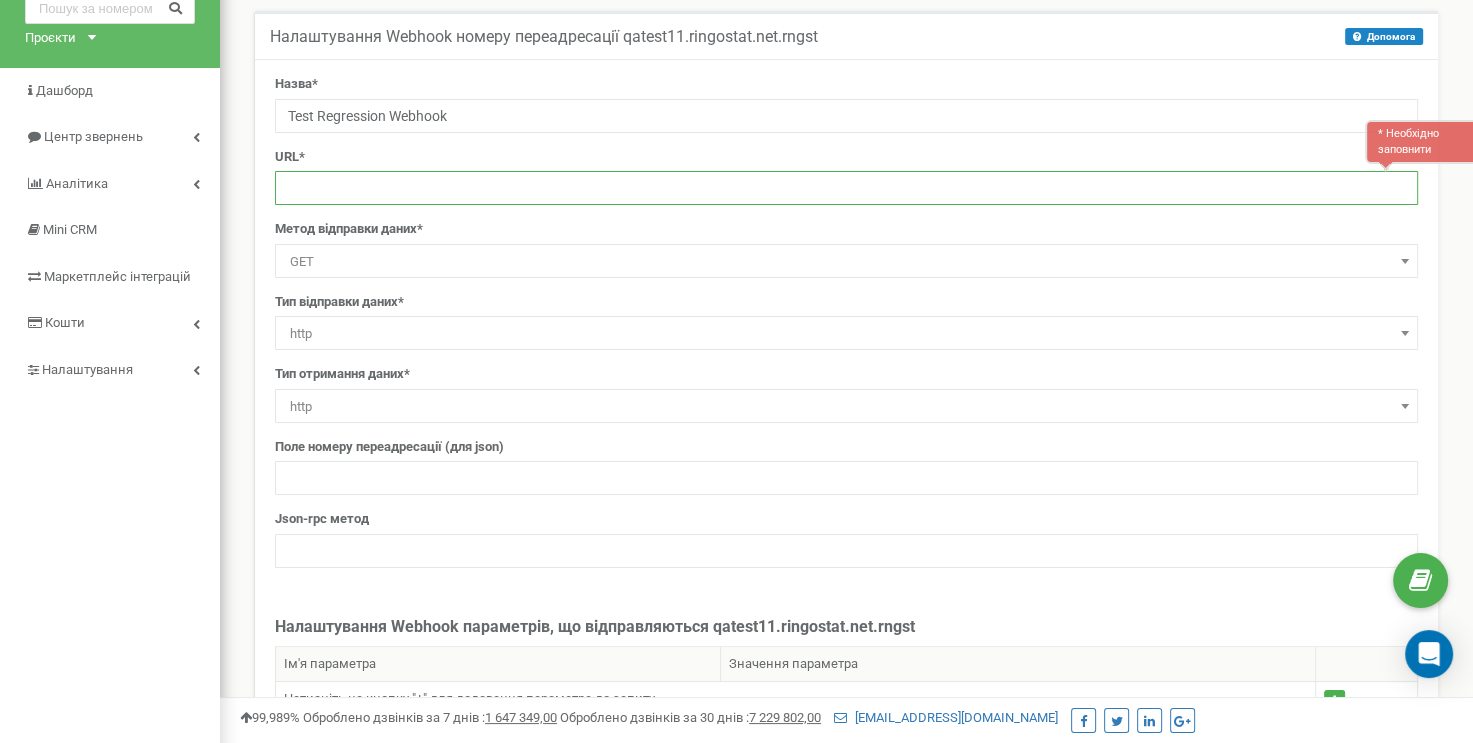 paste on "https://webhook.site/1d539898-b329-4ba2-9117-59058867e904" 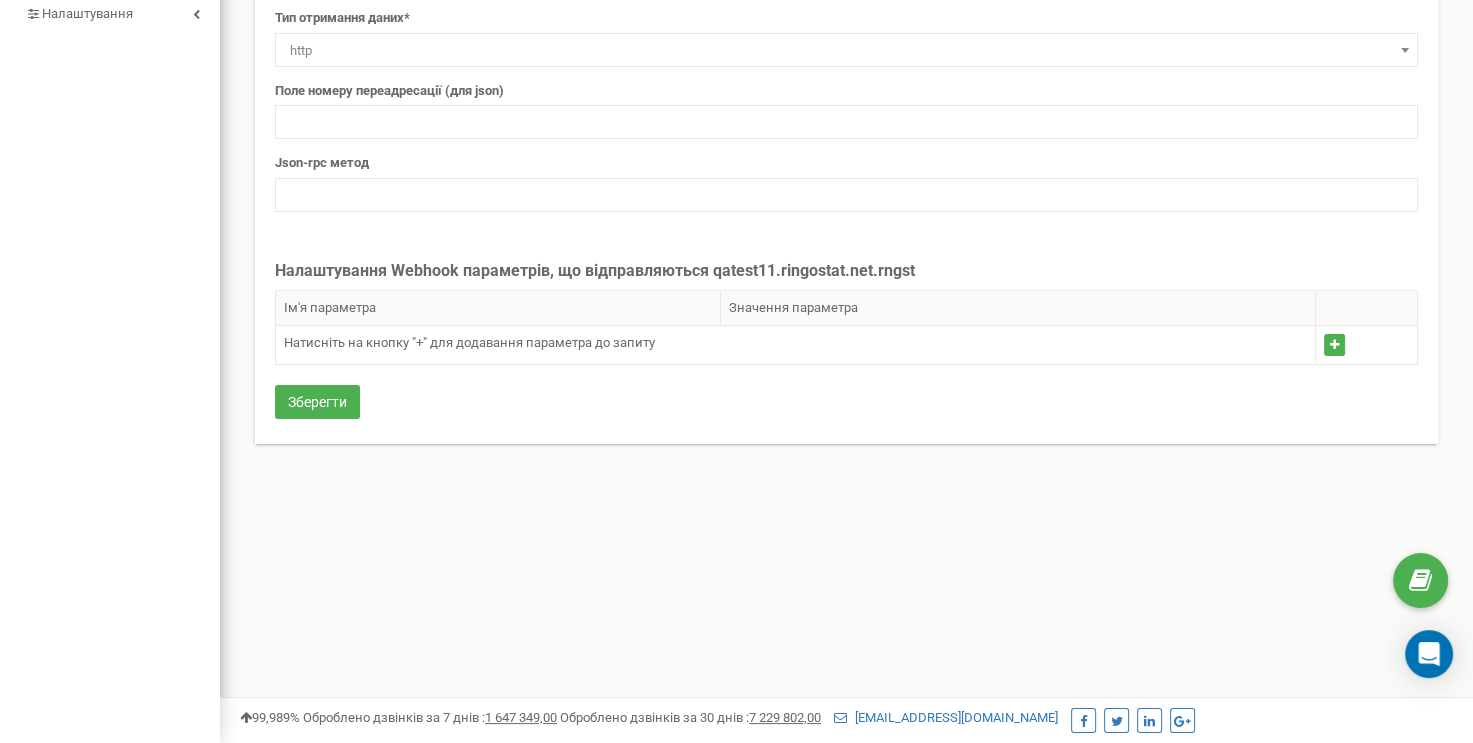 scroll, scrollTop: 456, scrollLeft: 0, axis: vertical 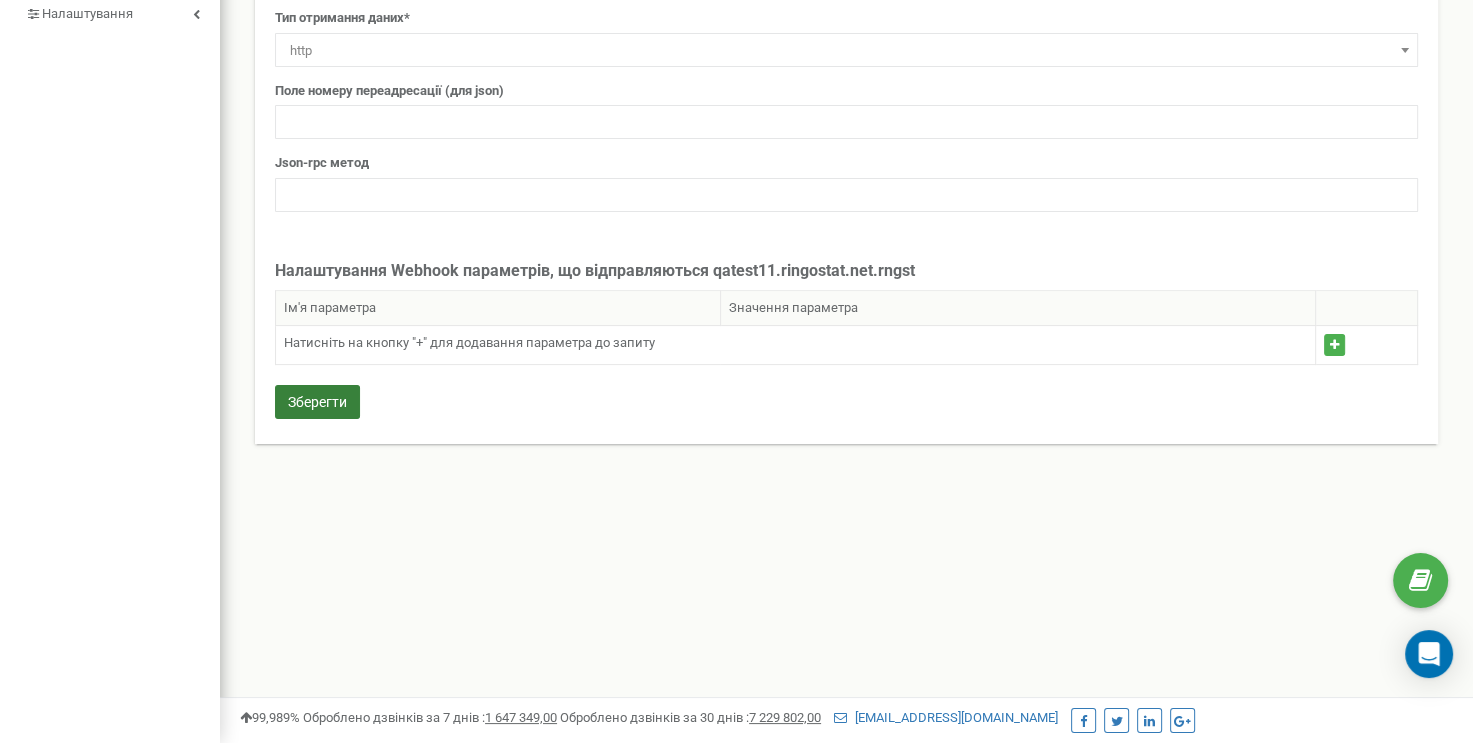type on "https://webhook.site/1d539898-b329-4ba2-9117-59058867e904" 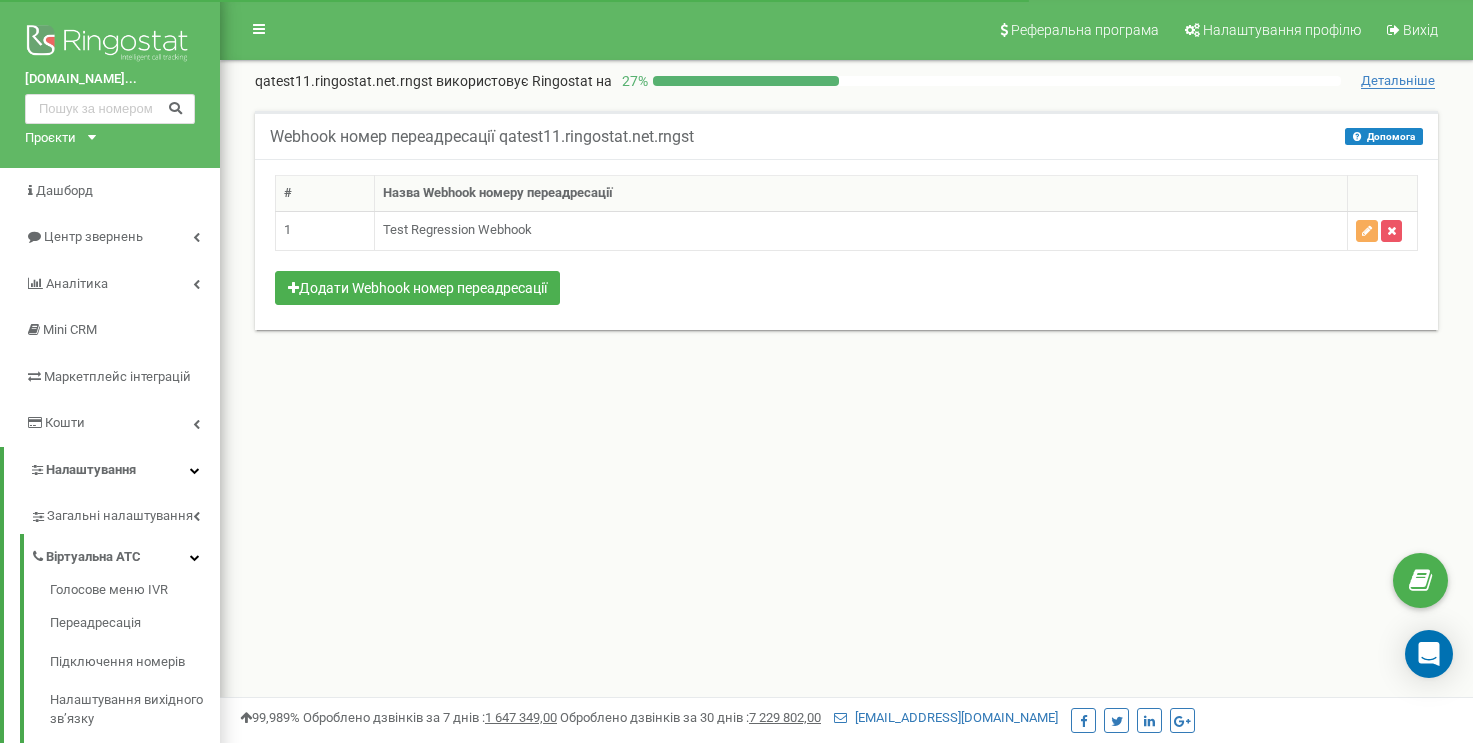 scroll, scrollTop: 0, scrollLeft: 0, axis: both 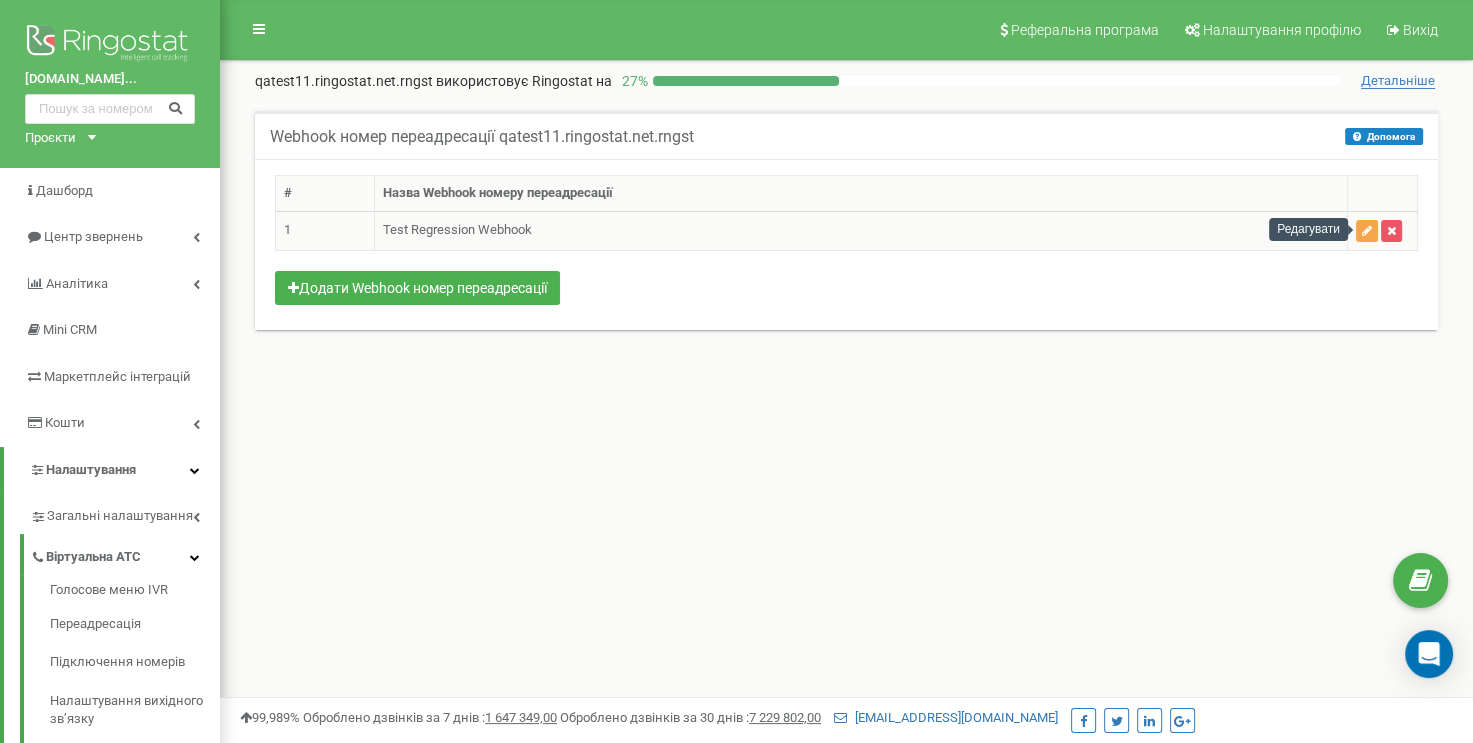 click at bounding box center [1367, 231] 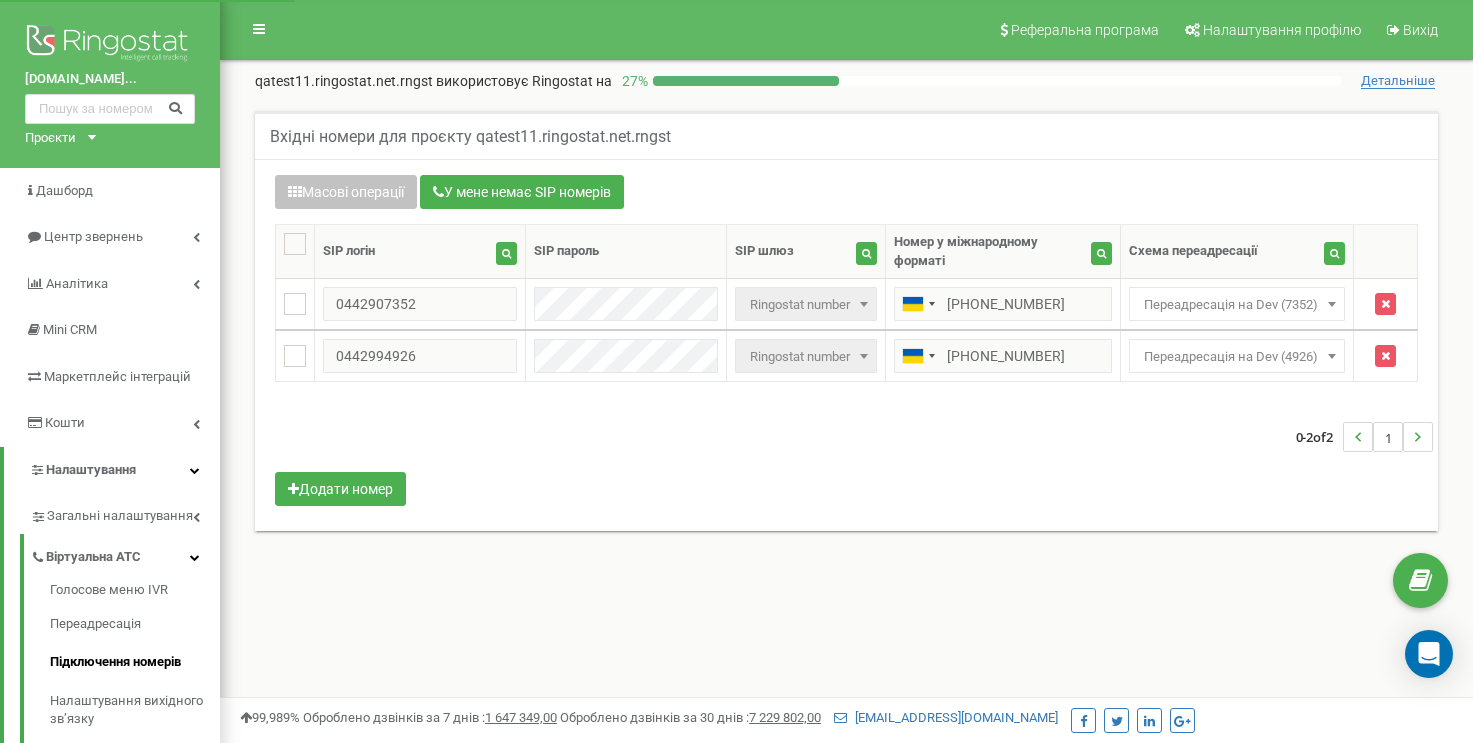 scroll, scrollTop: 0, scrollLeft: 0, axis: both 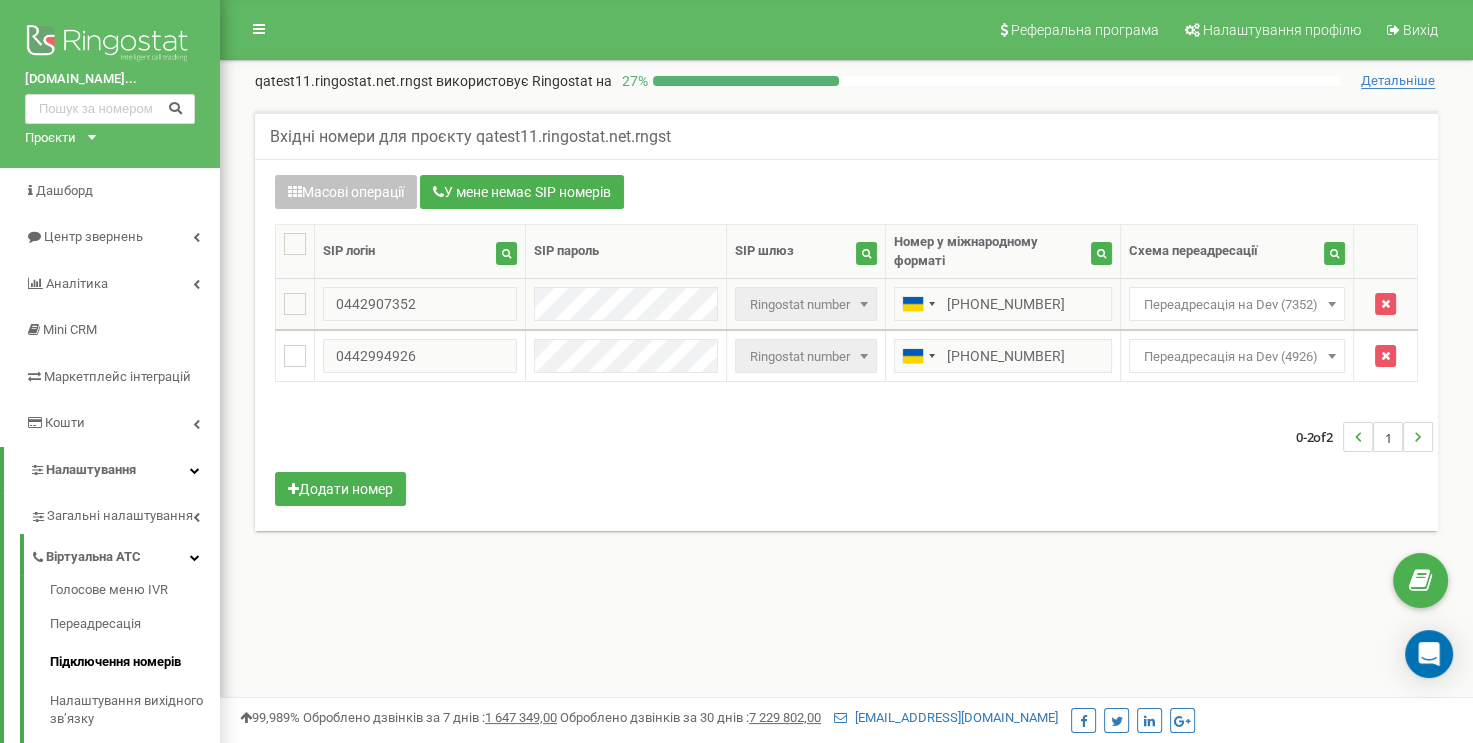 click at bounding box center (1332, 304) 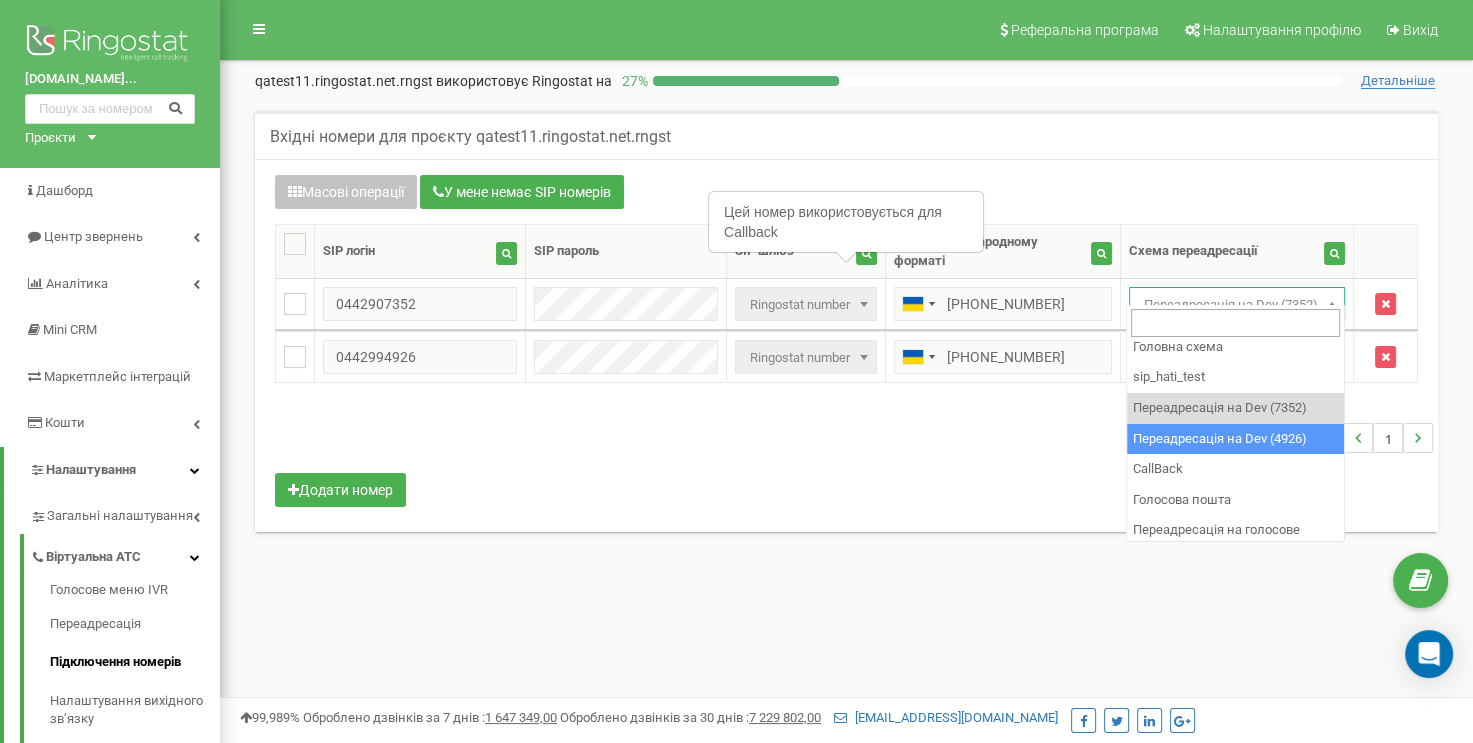 scroll, scrollTop: 63, scrollLeft: 0, axis: vertical 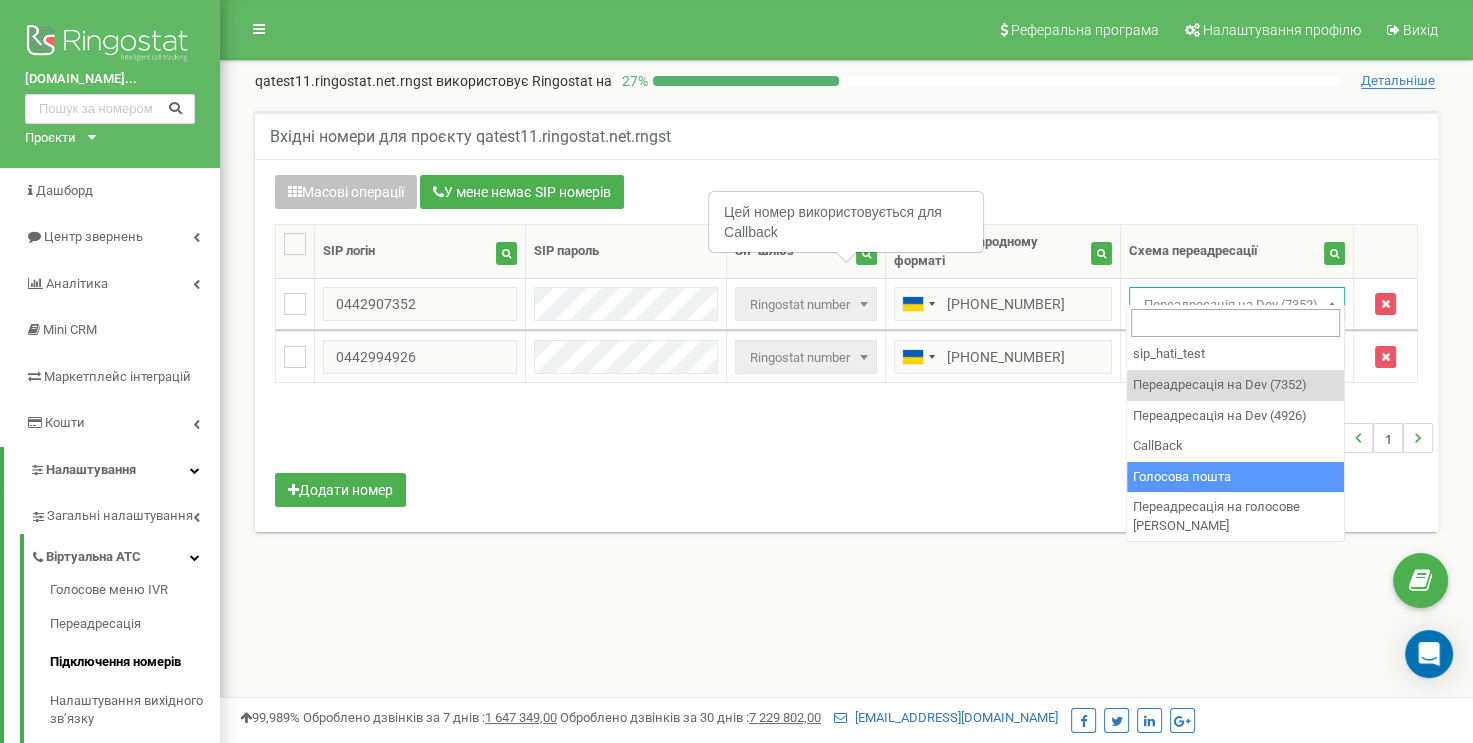 click on "0-2  of  2
1" at bounding box center [846, 438] 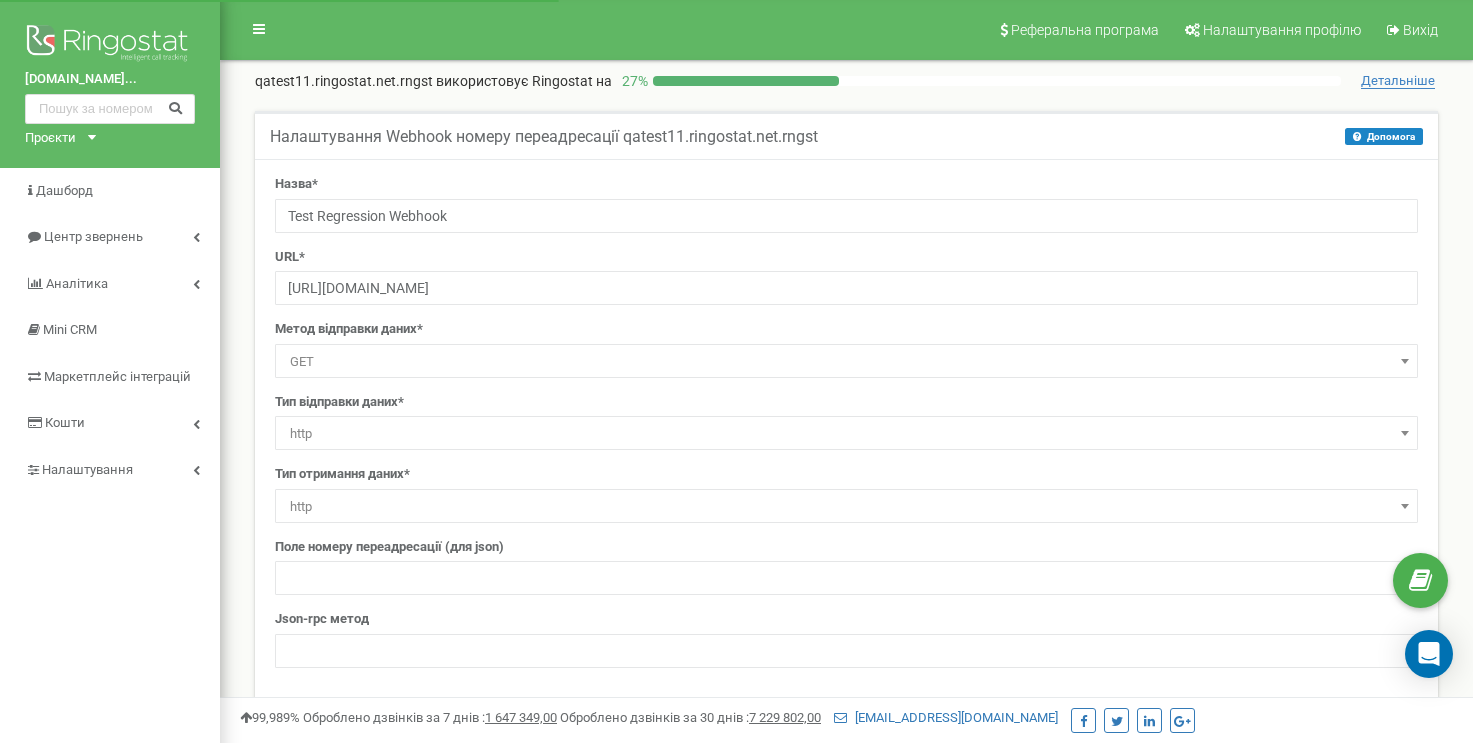 scroll, scrollTop: 0, scrollLeft: 0, axis: both 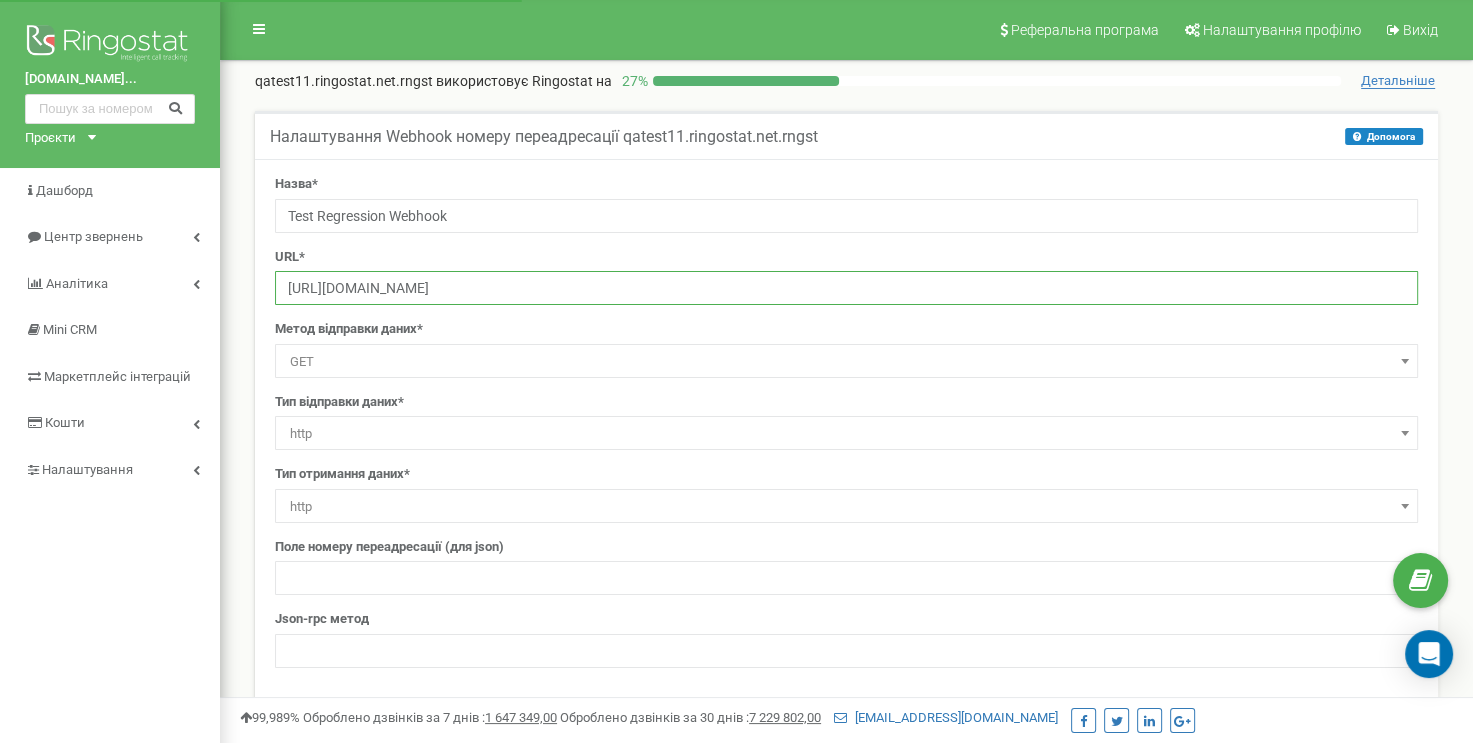 drag, startPoint x: 699, startPoint y: 288, endPoint x: 265, endPoint y: 288, distance: 434 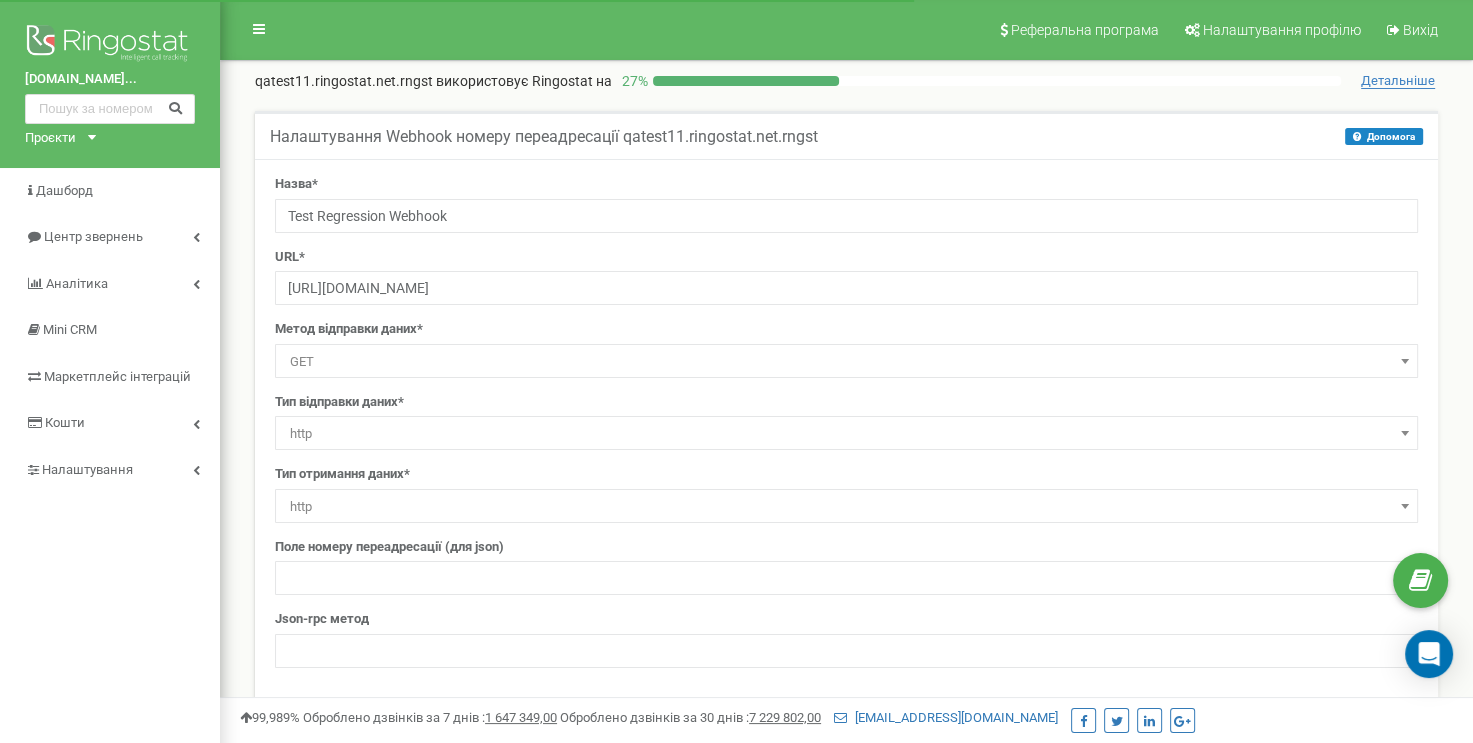 click on "GET" at bounding box center (846, 361) 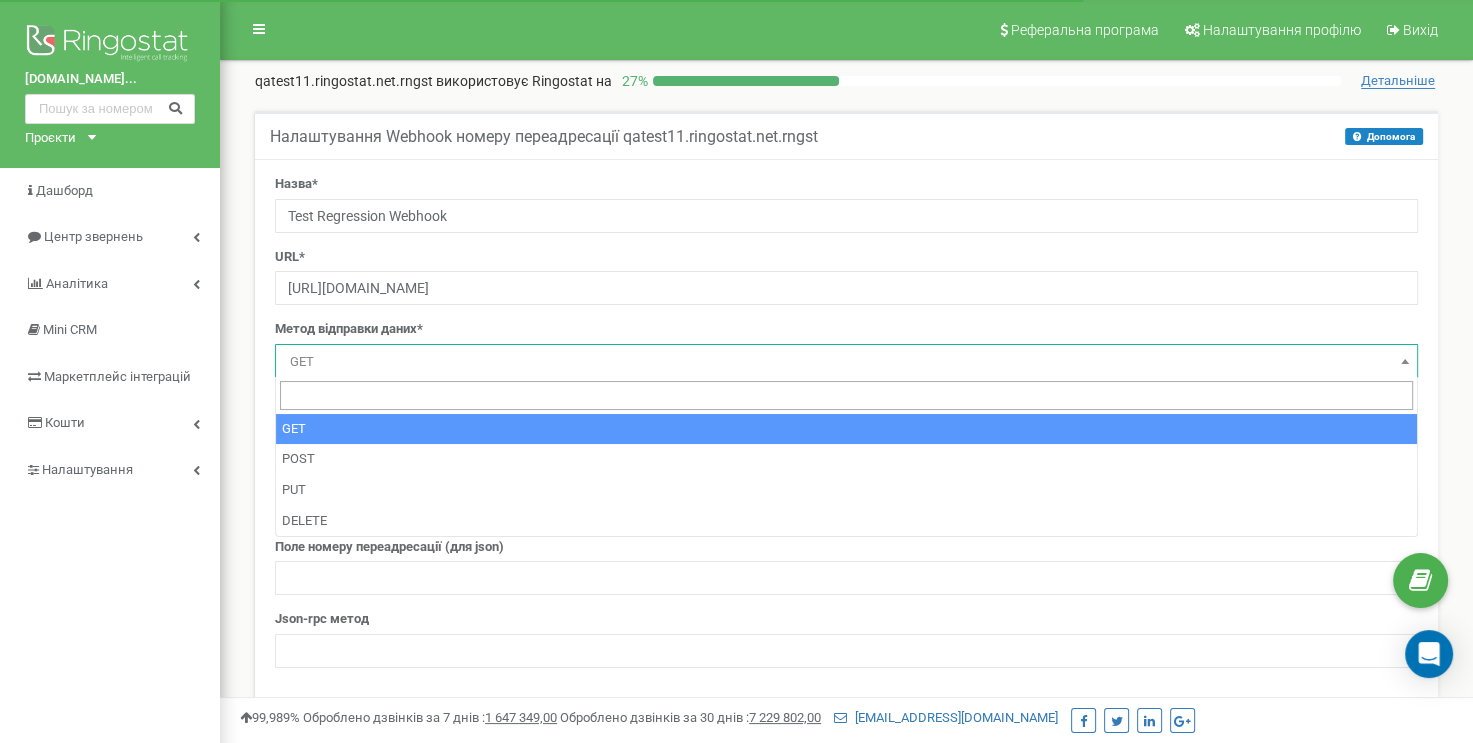 click on "Метод відправки даних*
GET
POST
PUT
DELETE
GET" at bounding box center (846, 349) 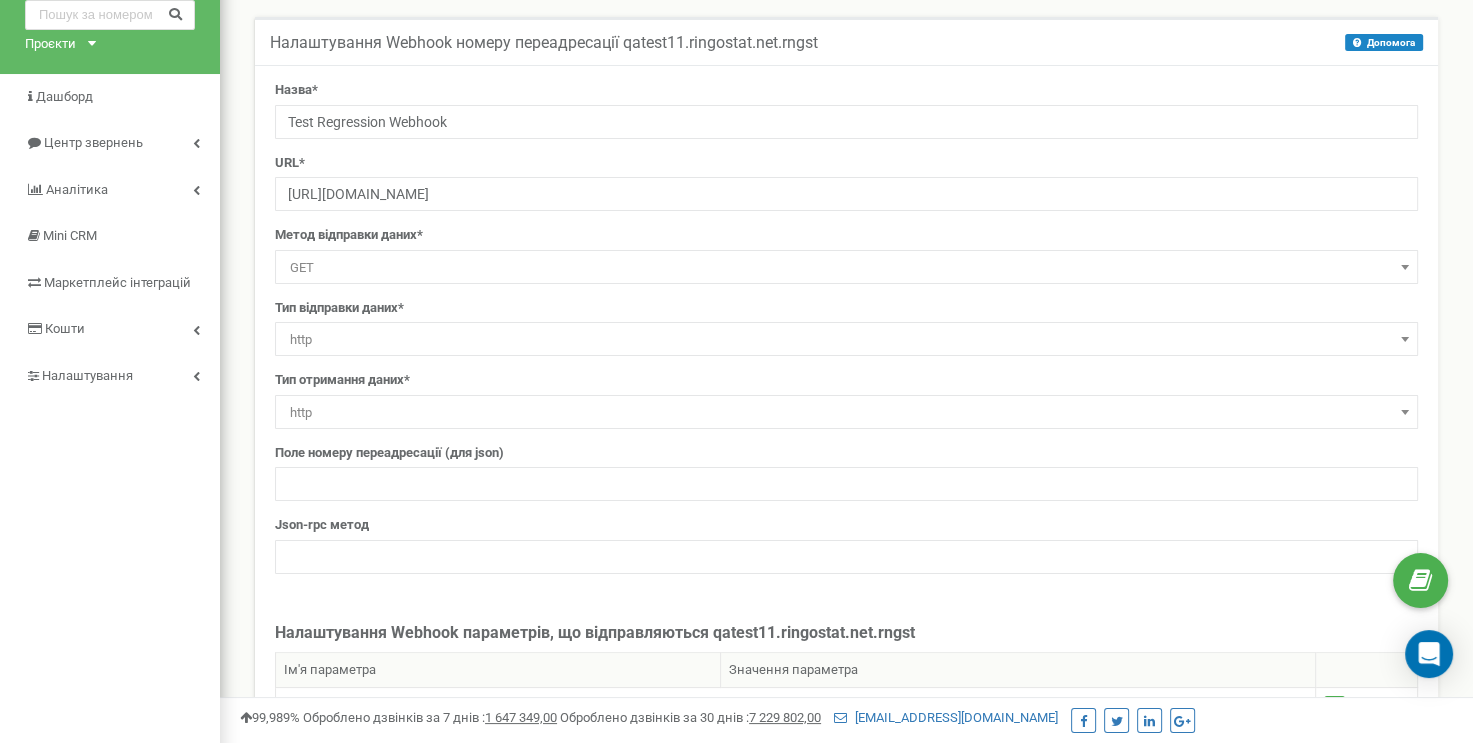 scroll, scrollTop: 300, scrollLeft: 0, axis: vertical 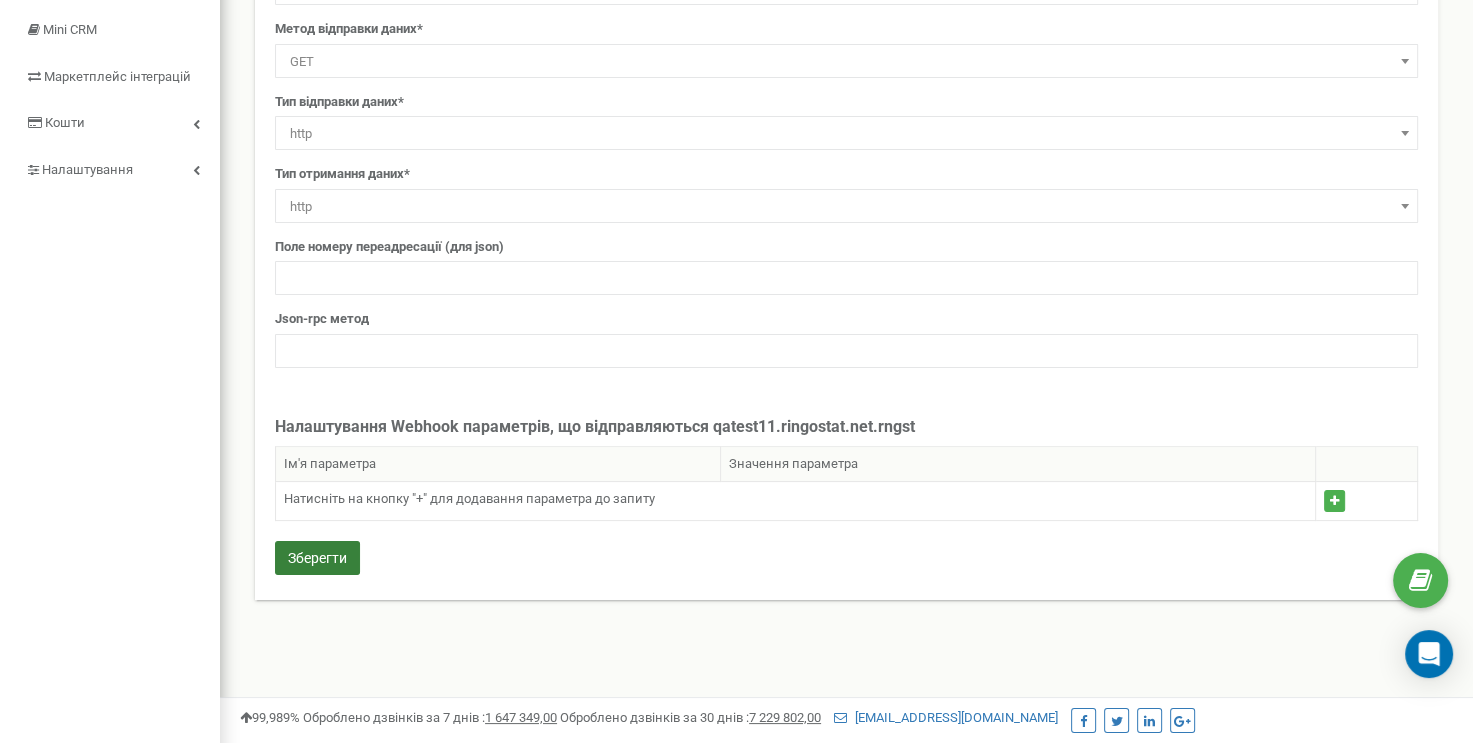 click on "Зберегти" at bounding box center [317, 558] 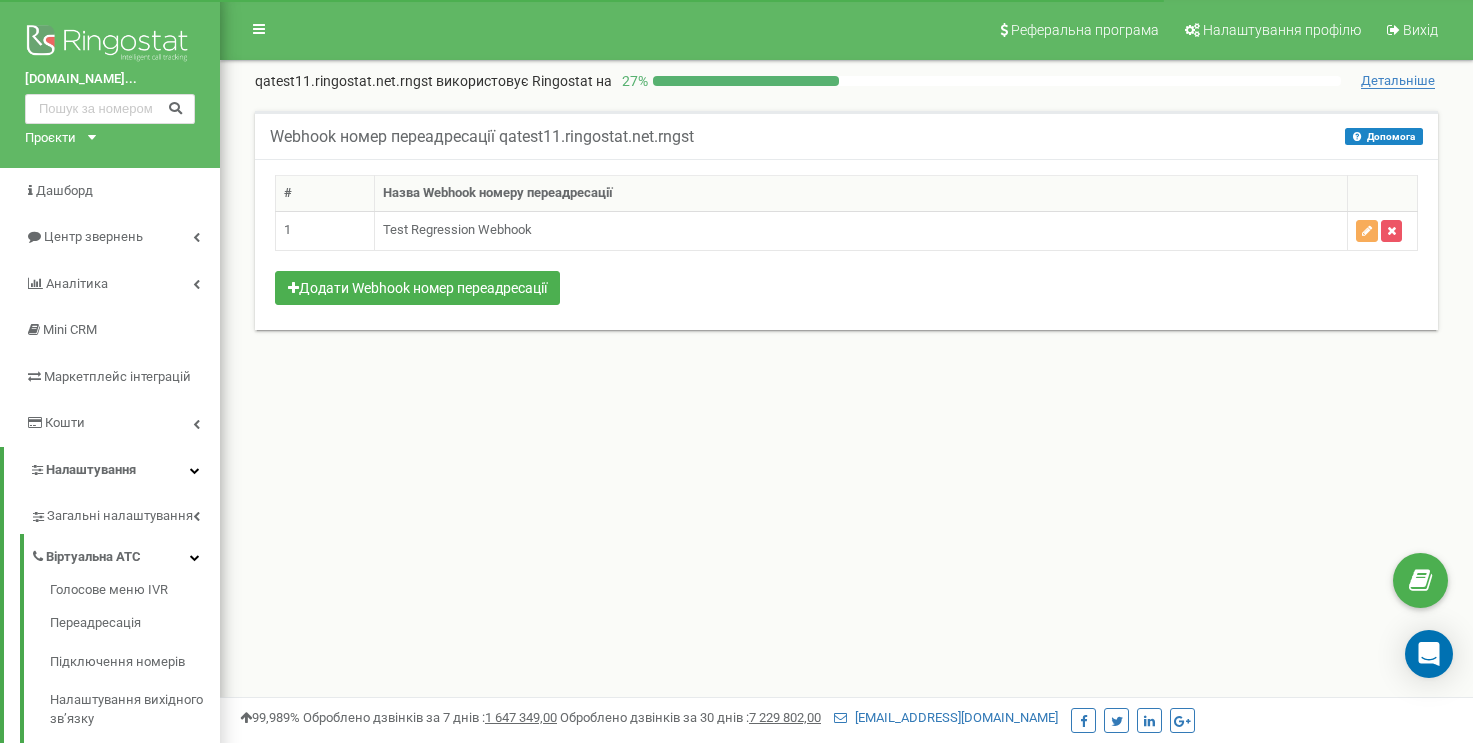 scroll, scrollTop: 0, scrollLeft: 0, axis: both 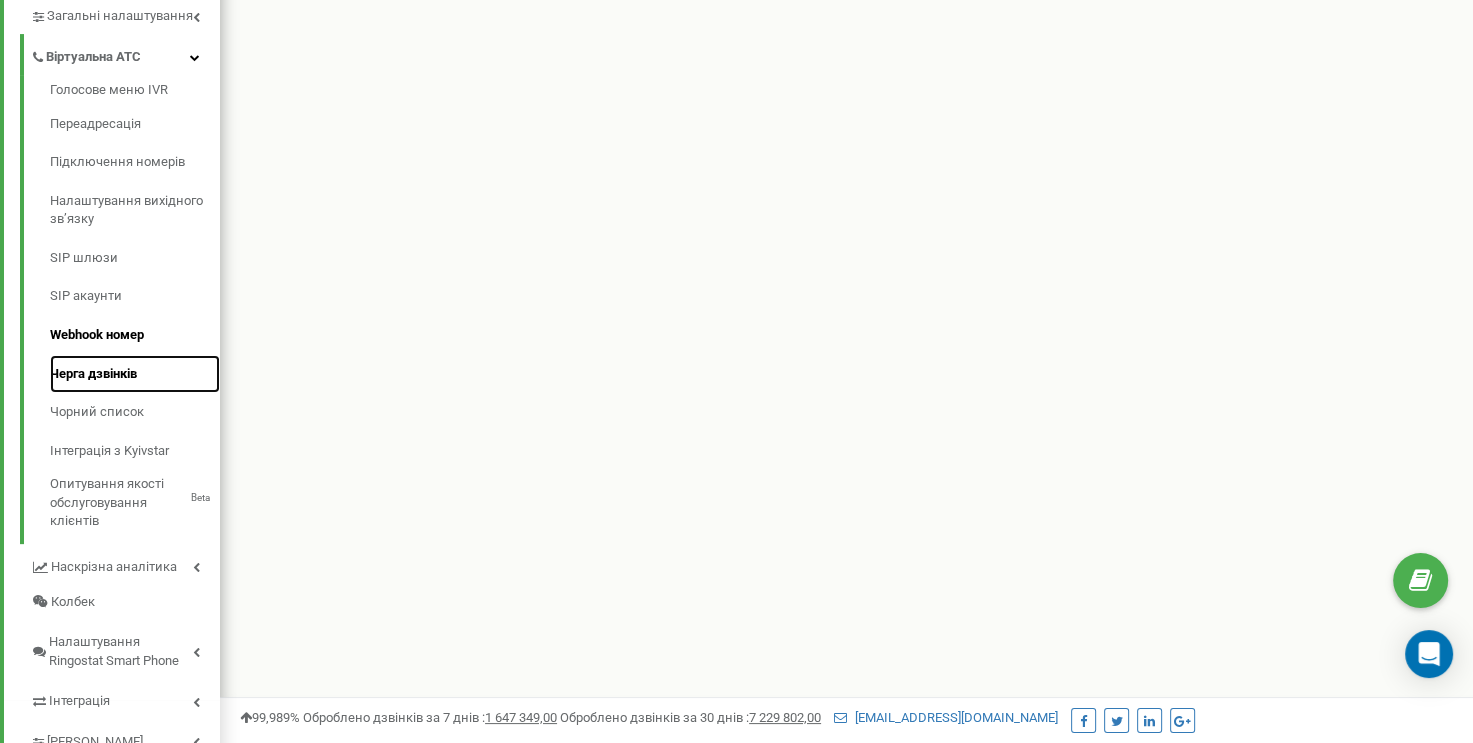 click on "Черга дзвінків" at bounding box center (135, 374) 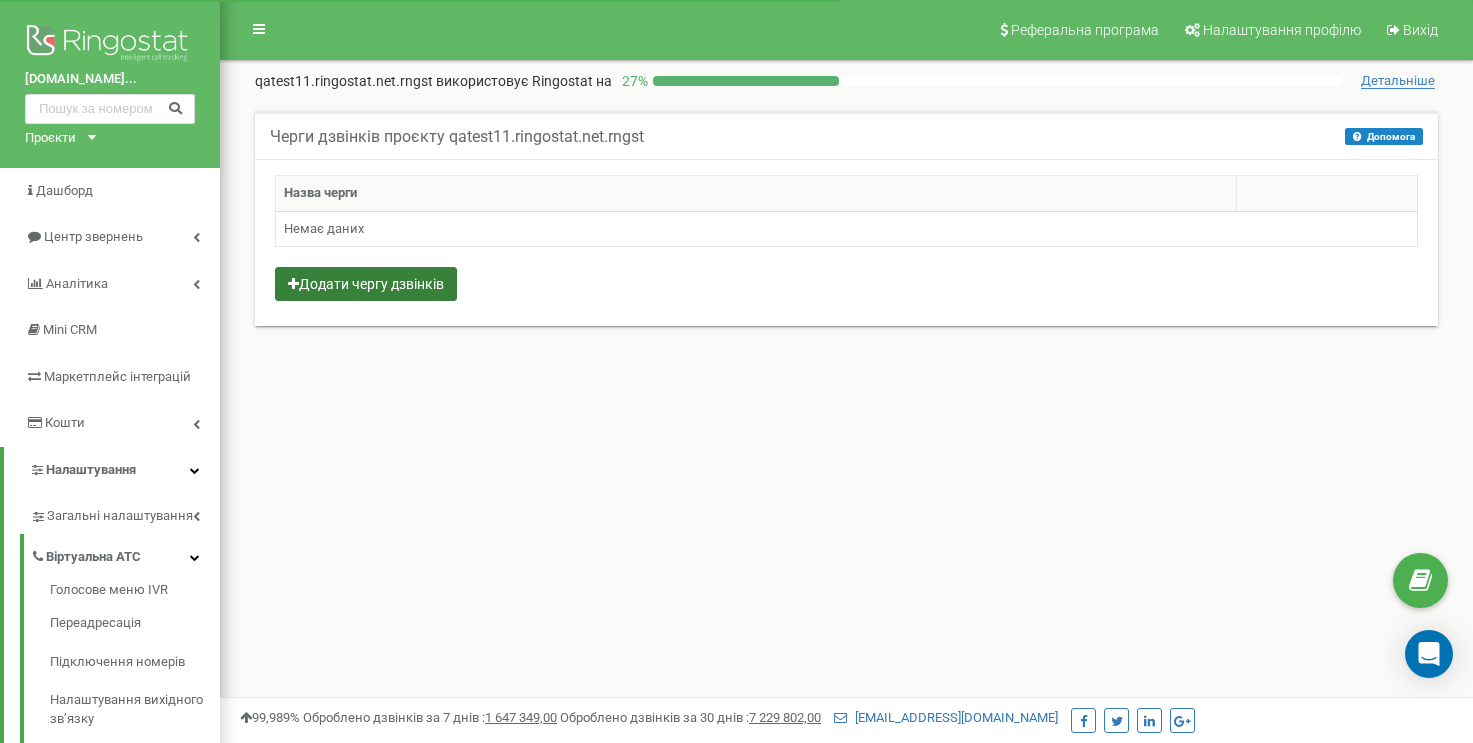 scroll, scrollTop: 0, scrollLeft: 0, axis: both 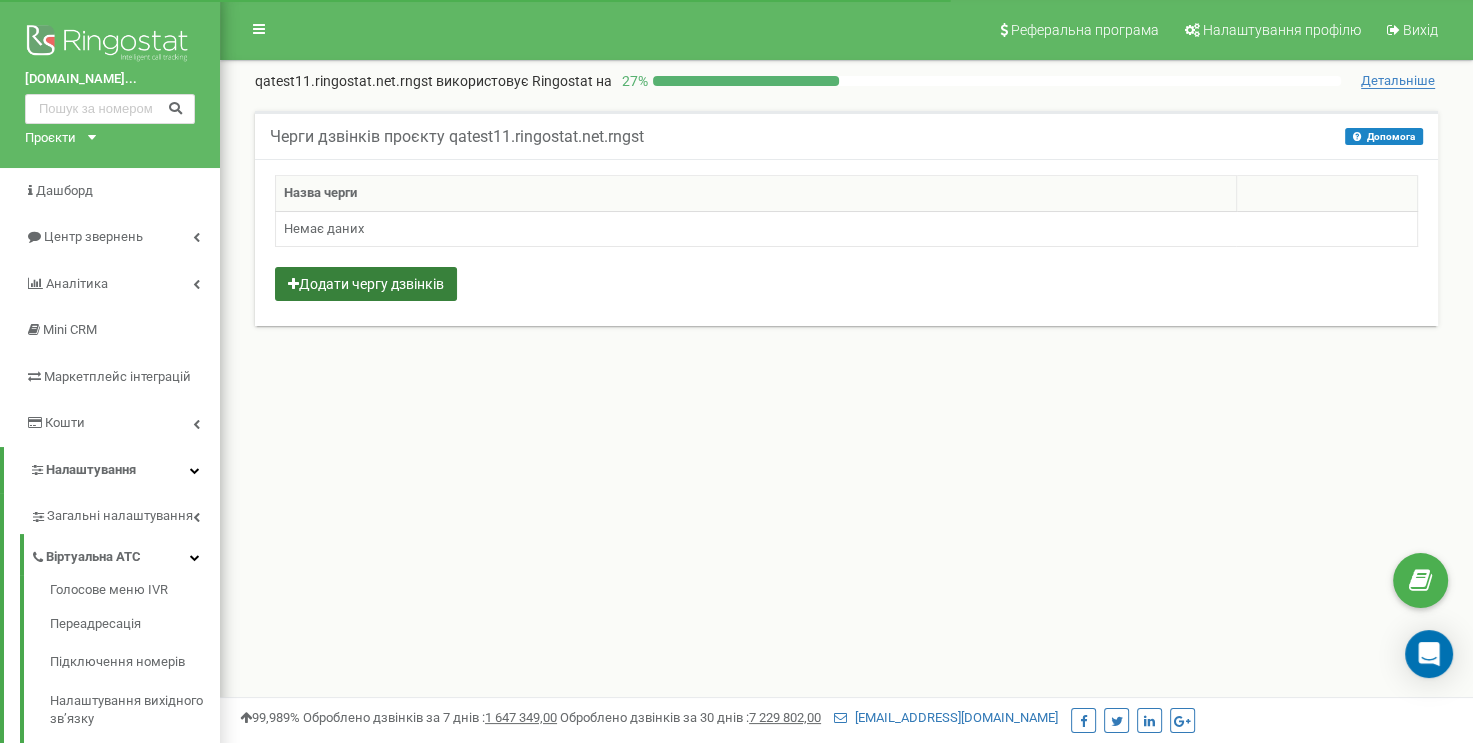 click on "Додати чергу дзвінків" at bounding box center (366, 284) 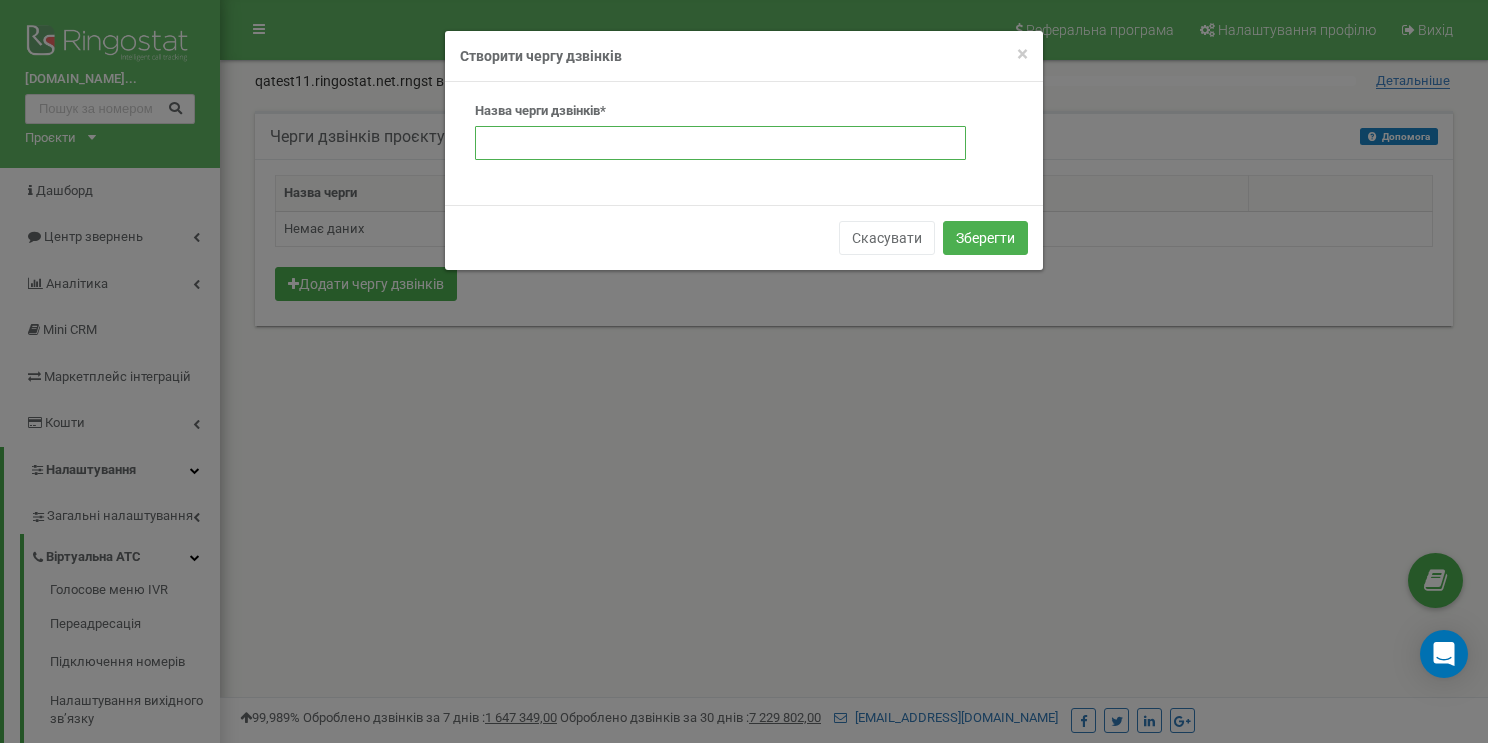 click at bounding box center (720, 143) 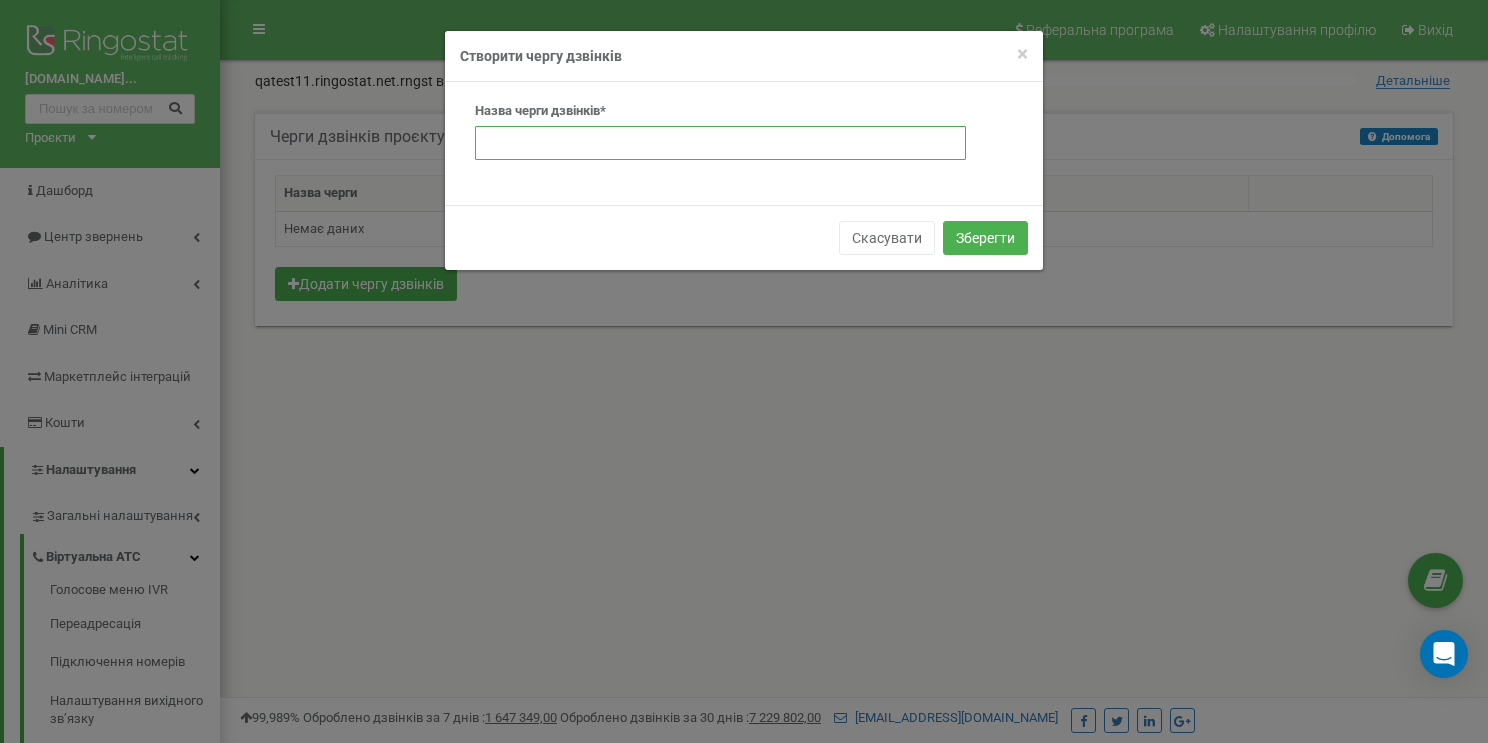 type on "у" 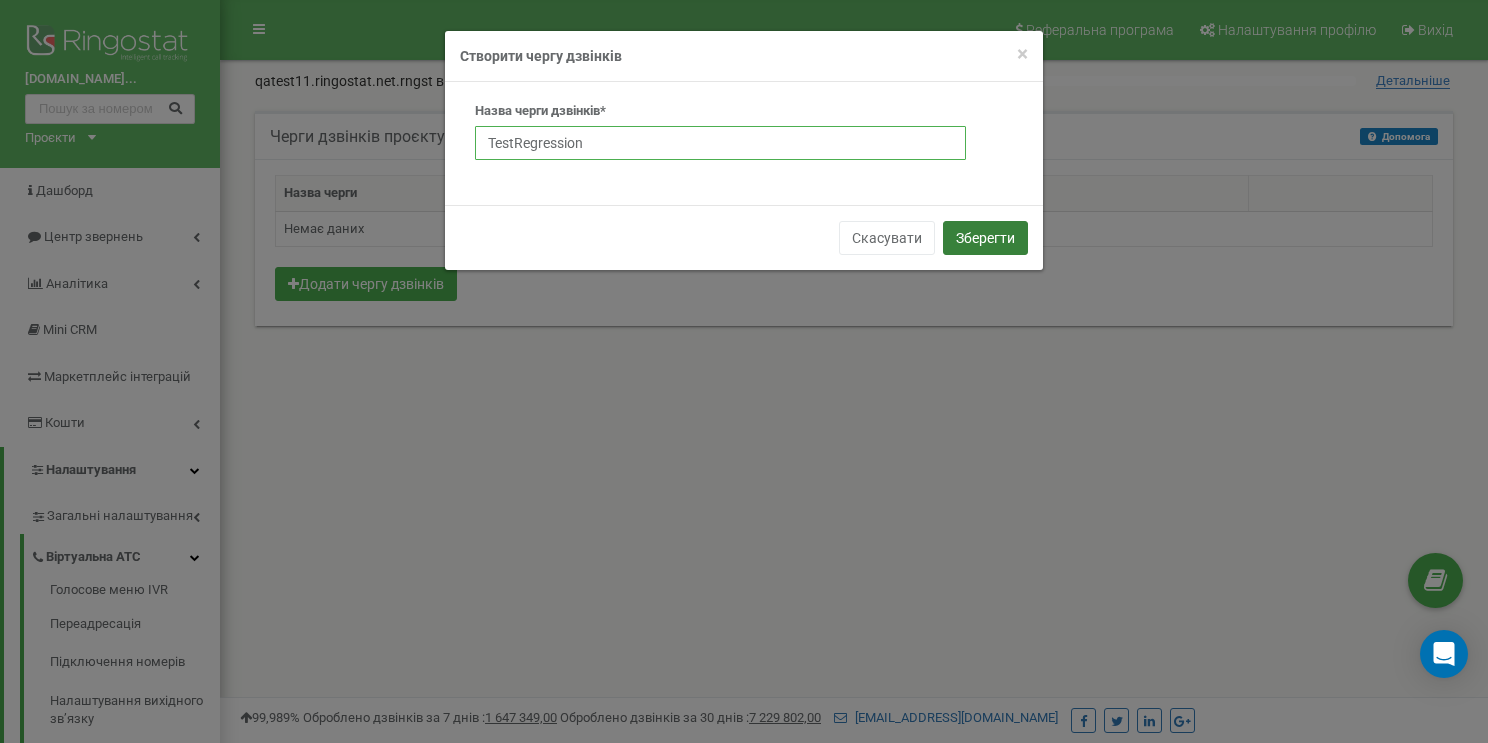 type on "TestRegression" 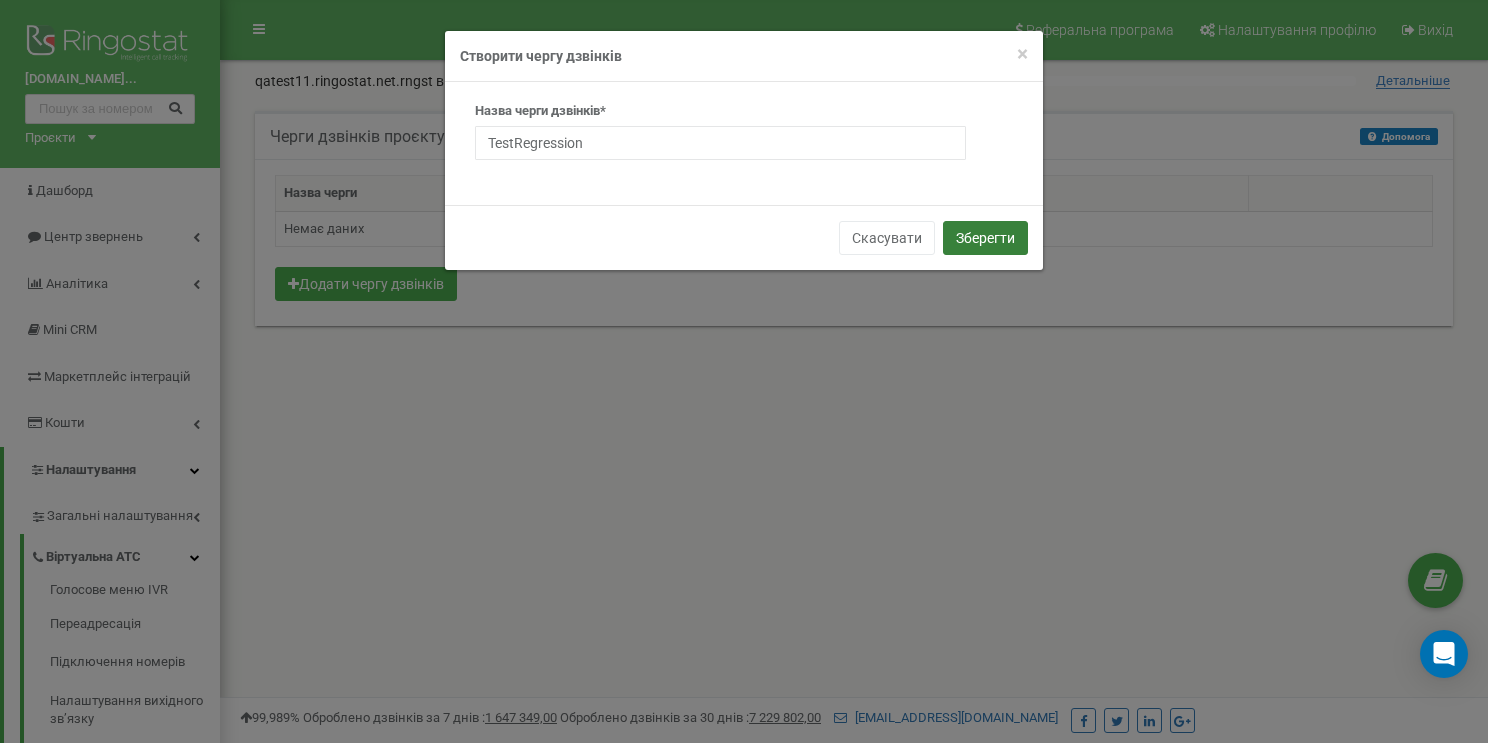 click on "Зберегти" at bounding box center [985, 238] 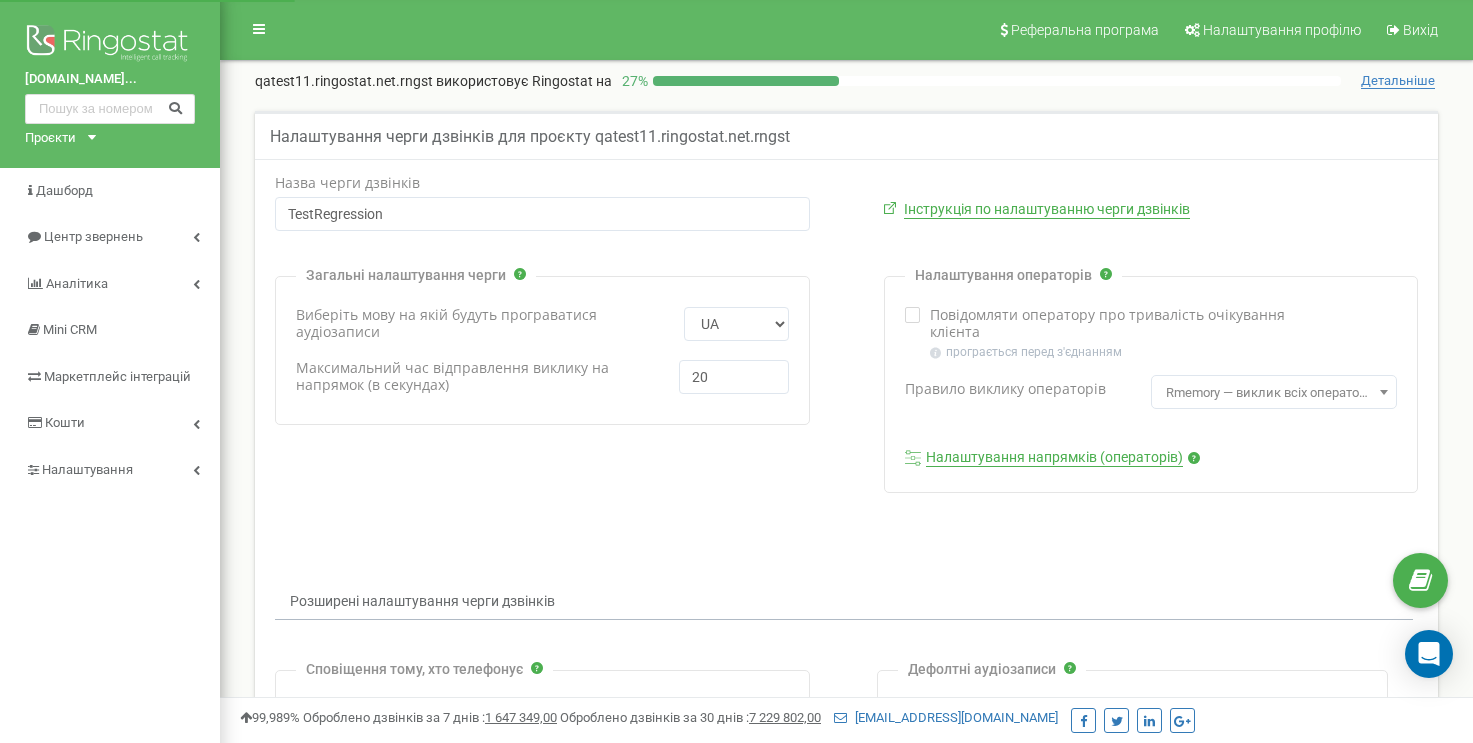 scroll, scrollTop: 0, scrollLeft: 0, axis: both 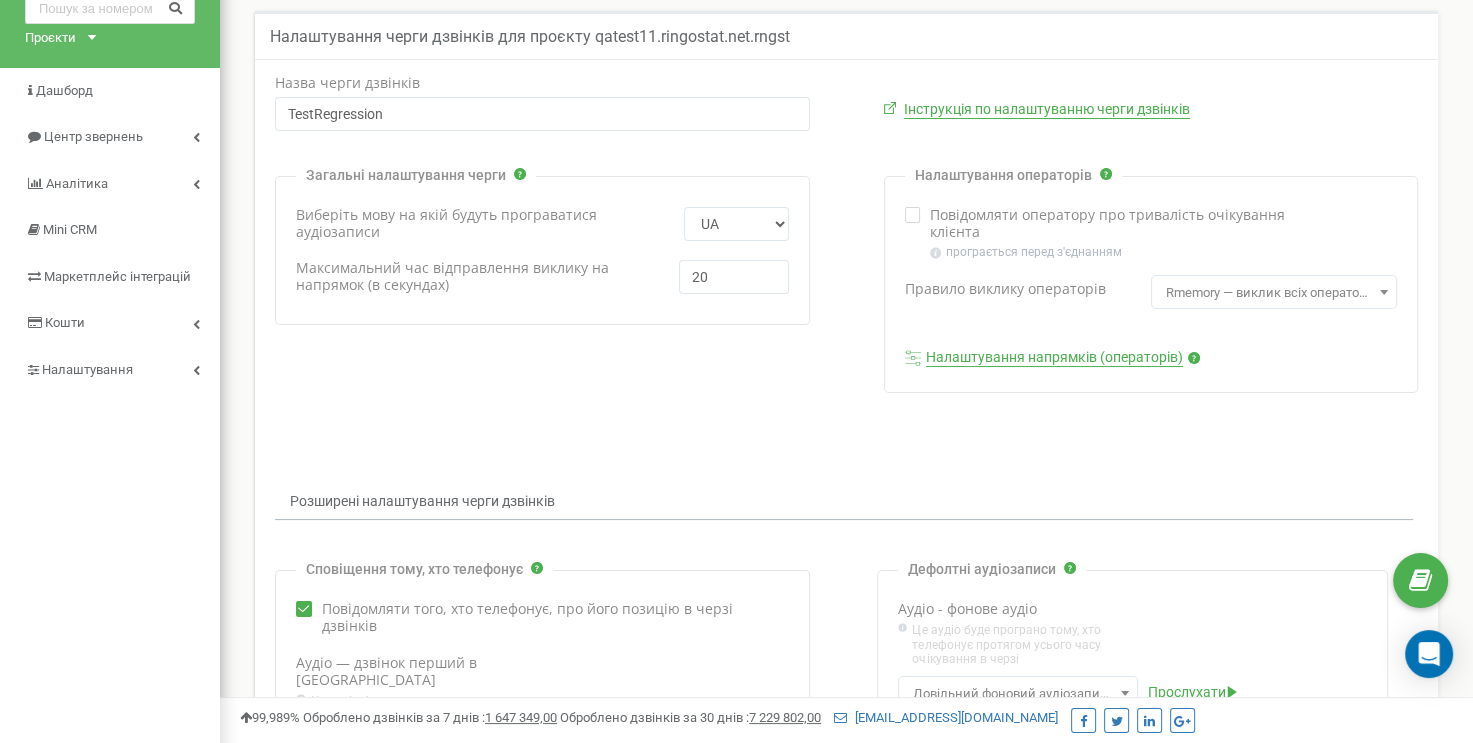 click at bounding box center [913, 215] 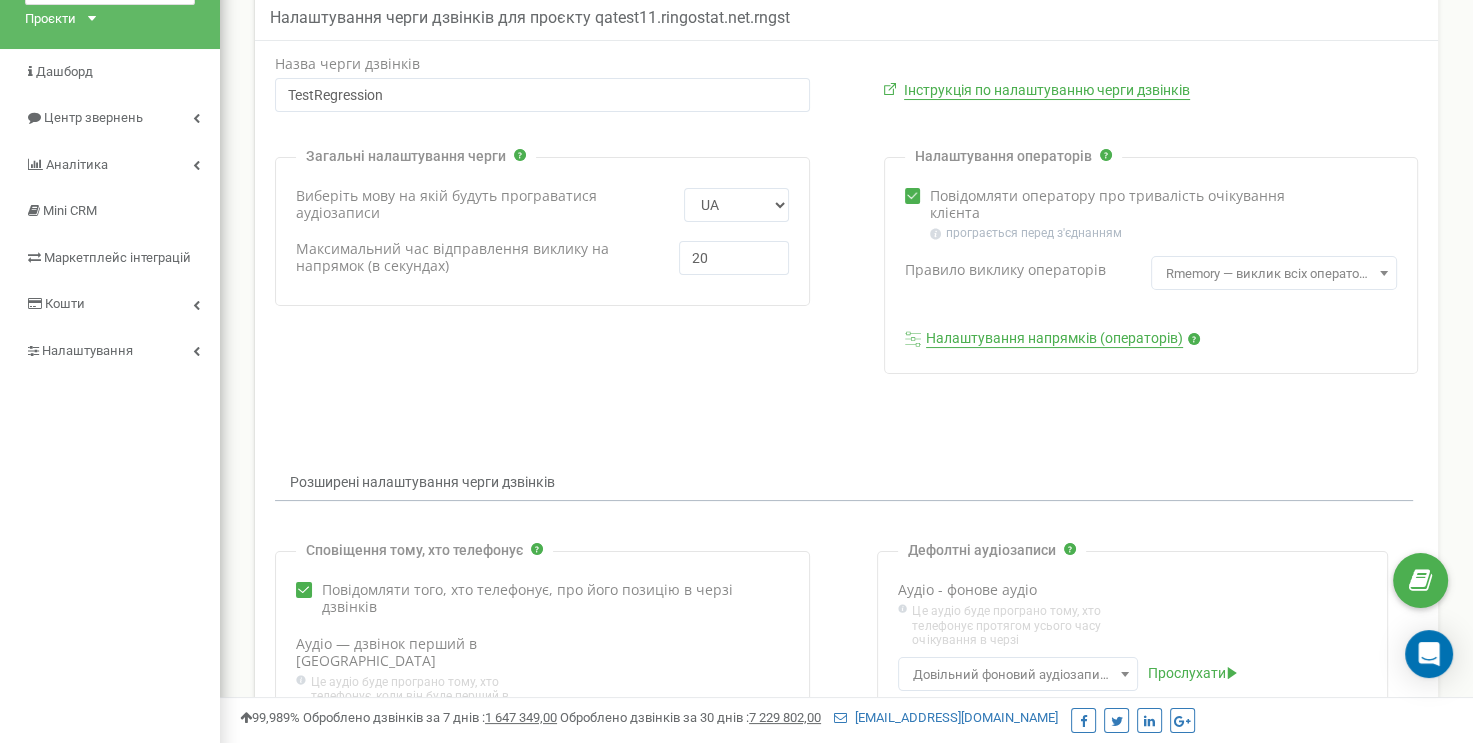 scroll, scrollTop: 118, scrollLeft: 0, axis: vertical 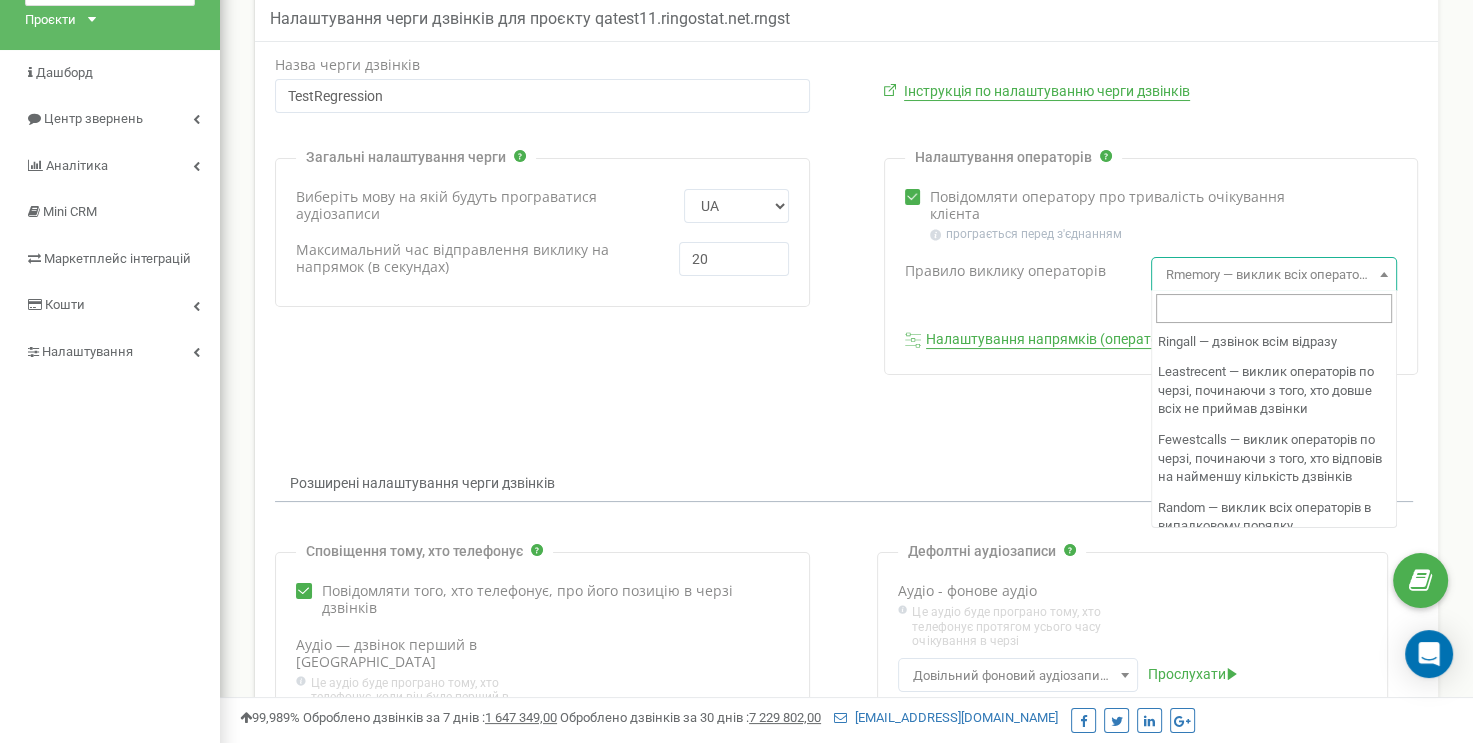 click on "Rmemory — виклик всіх операторів по колу. Дзвінок надходить після оператора, що відповів останнім" at bounding box center [1274, 275] 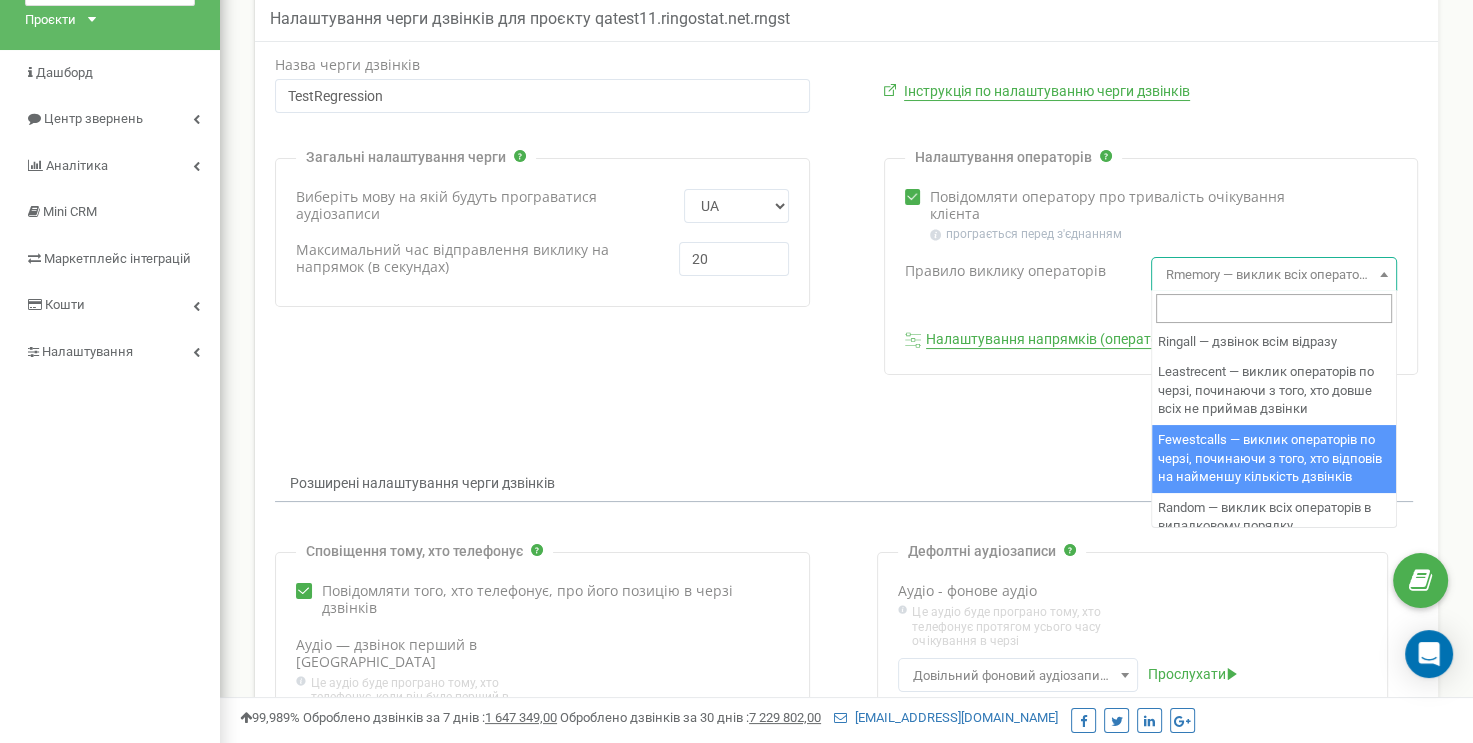 scroll, scrollTop: 101, scrollLeft: 0, axis: vertical 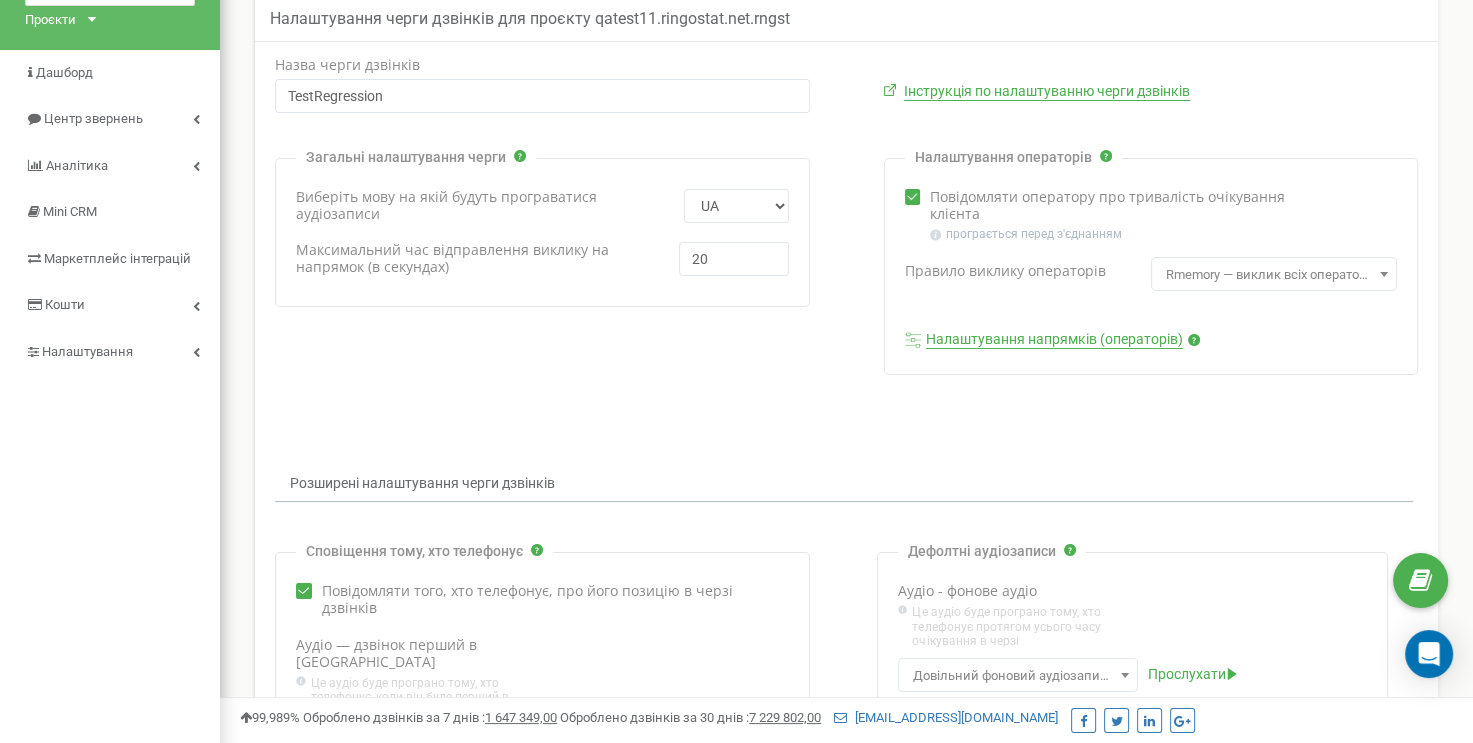 click on "Налаштування напрямків (операторів)" at bounding box center (1054, 340) 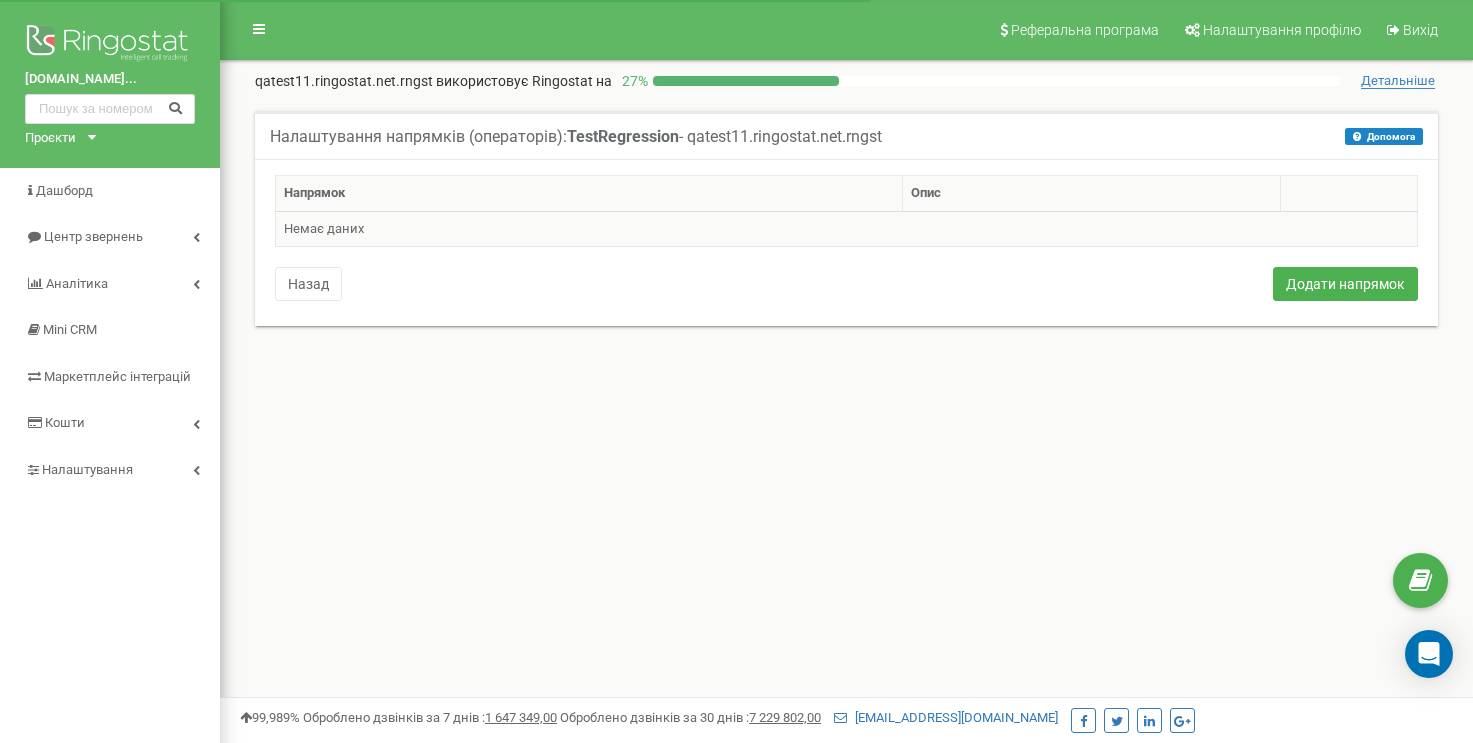 scroll, scrollTop: 0, scrollLeft: 0, axis: both 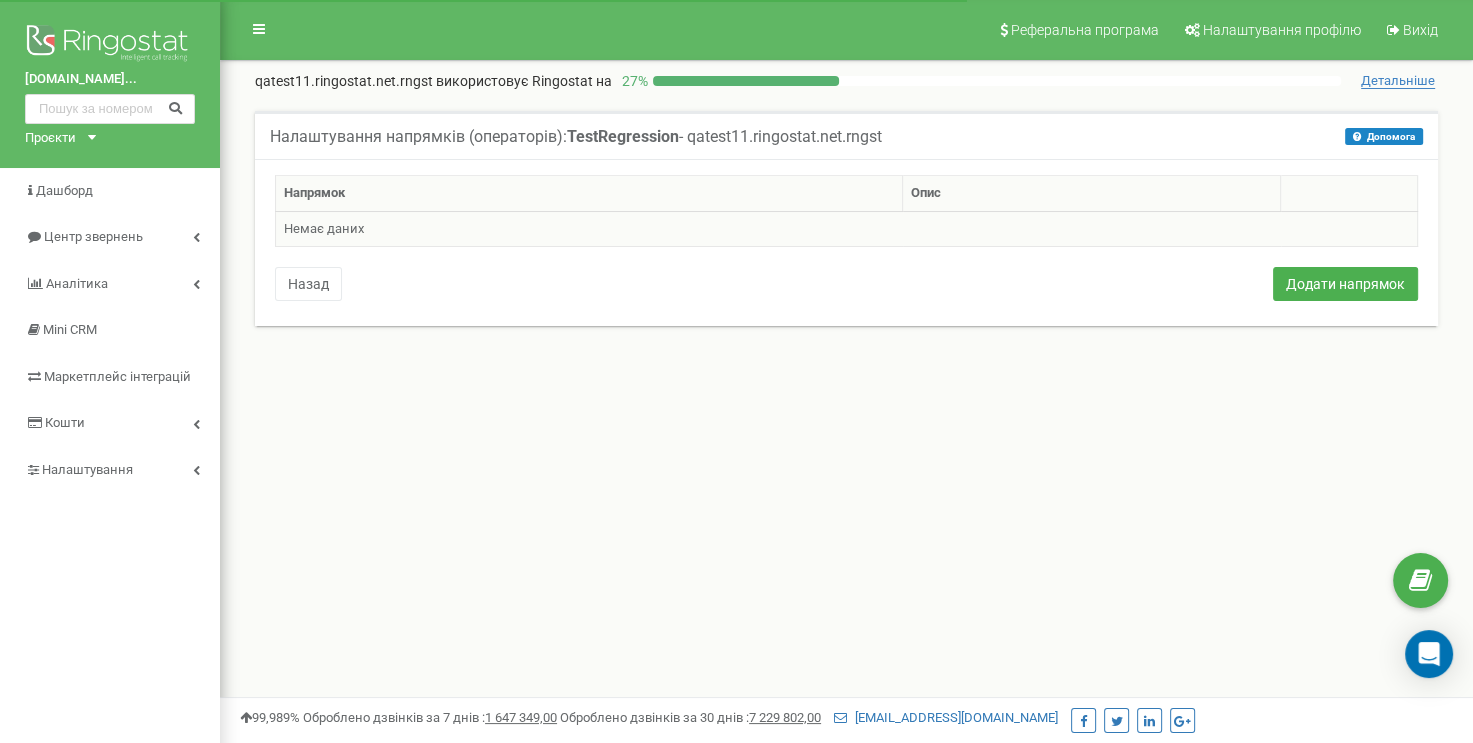 click on "Немає даних" at bounding box center (847, 229) 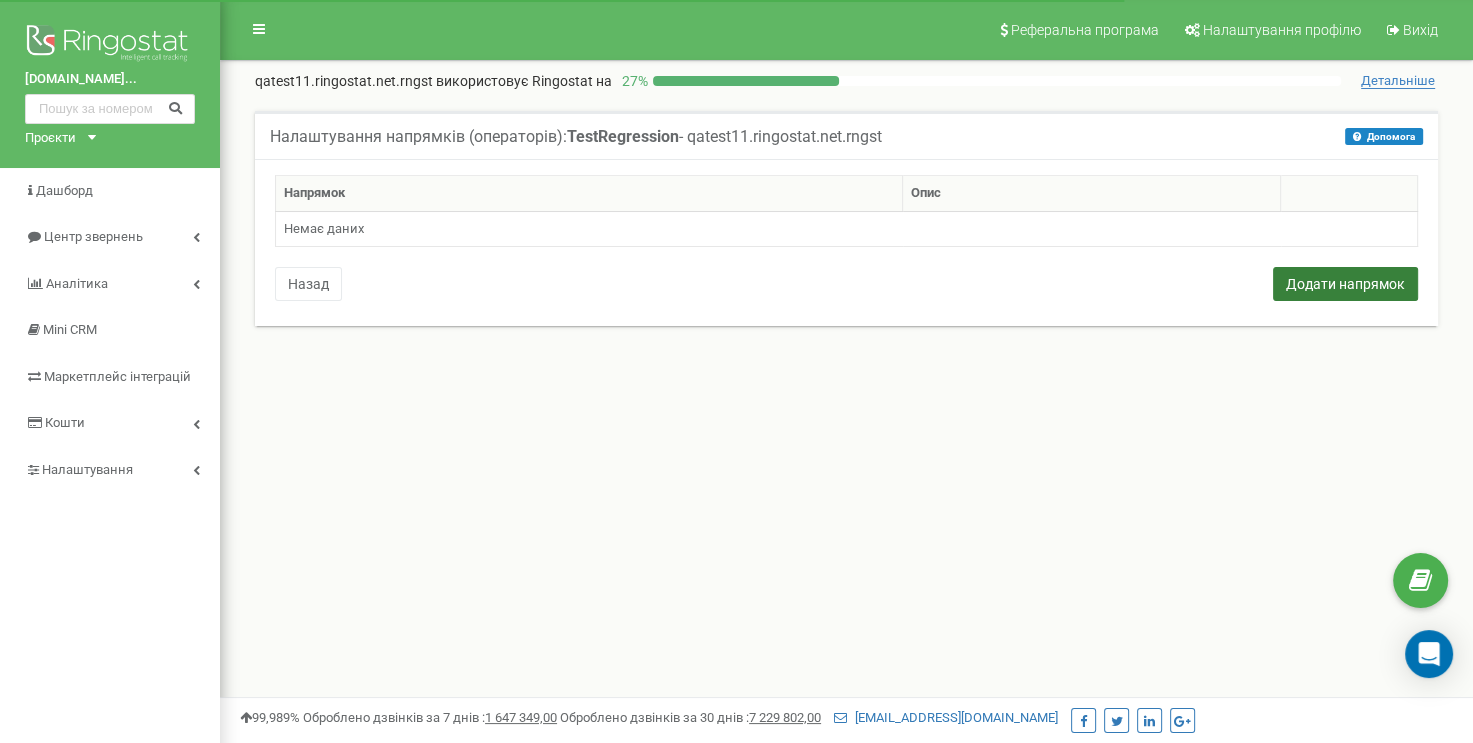 click on "Додати напрямок" at bounding box center [1345, 284] 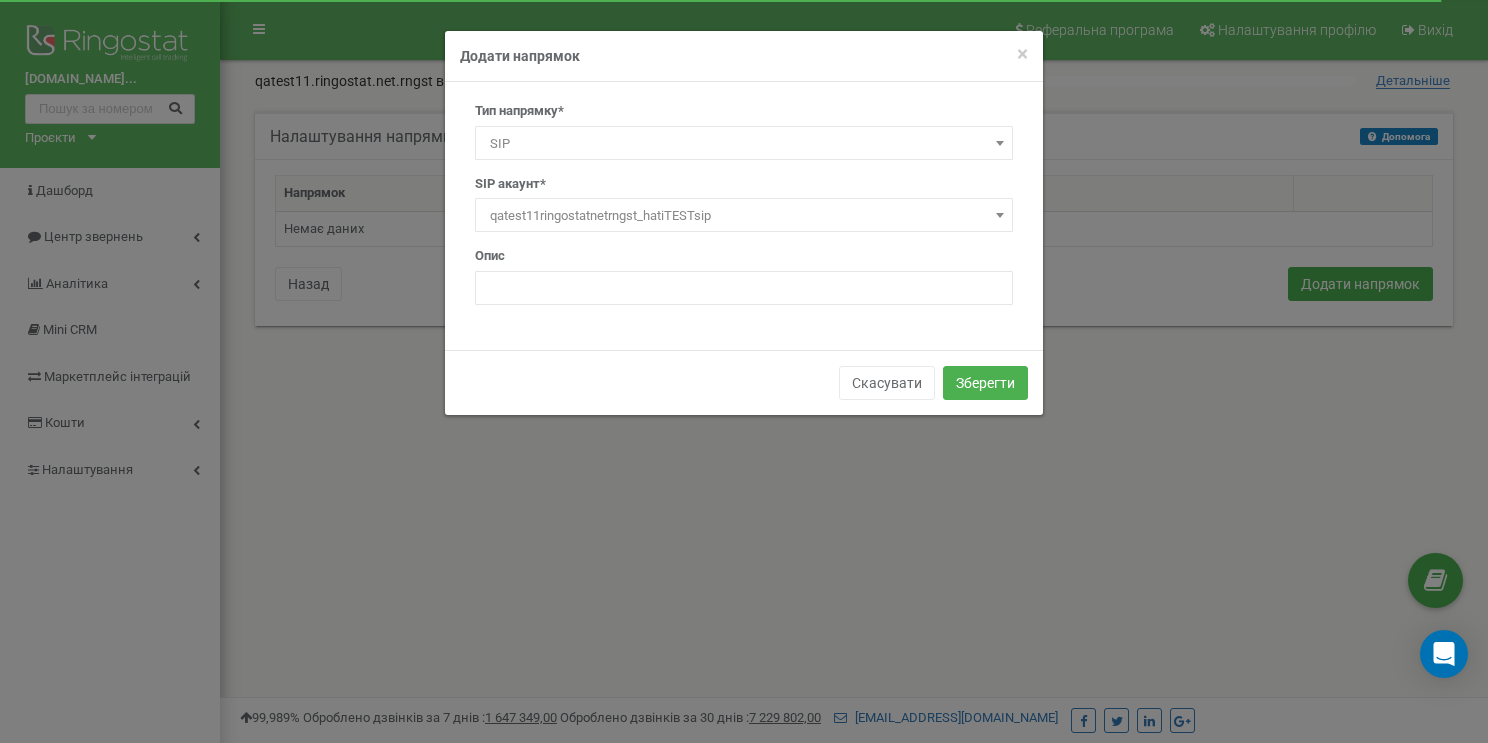 click on "SIP" at bounding box center (744, 144) 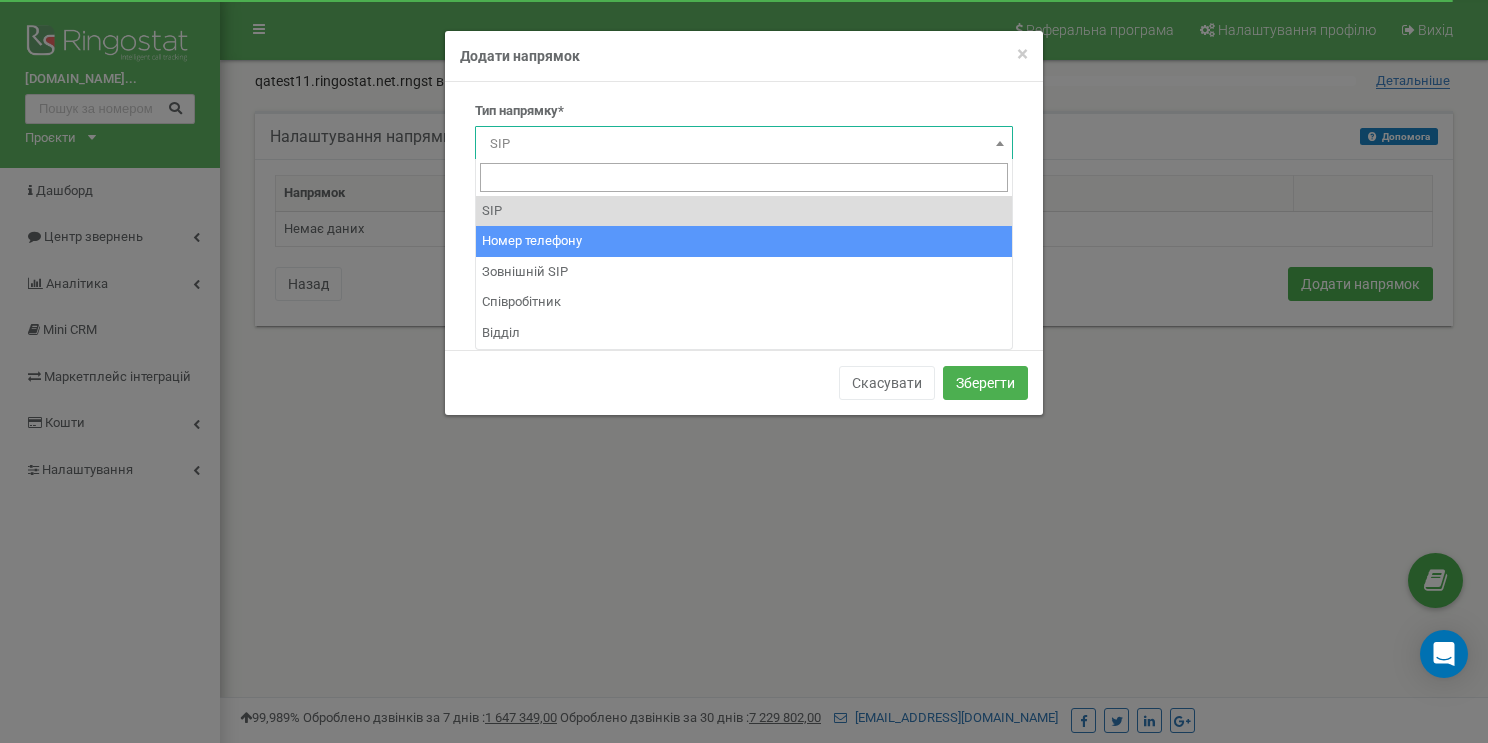 select on "Phone" 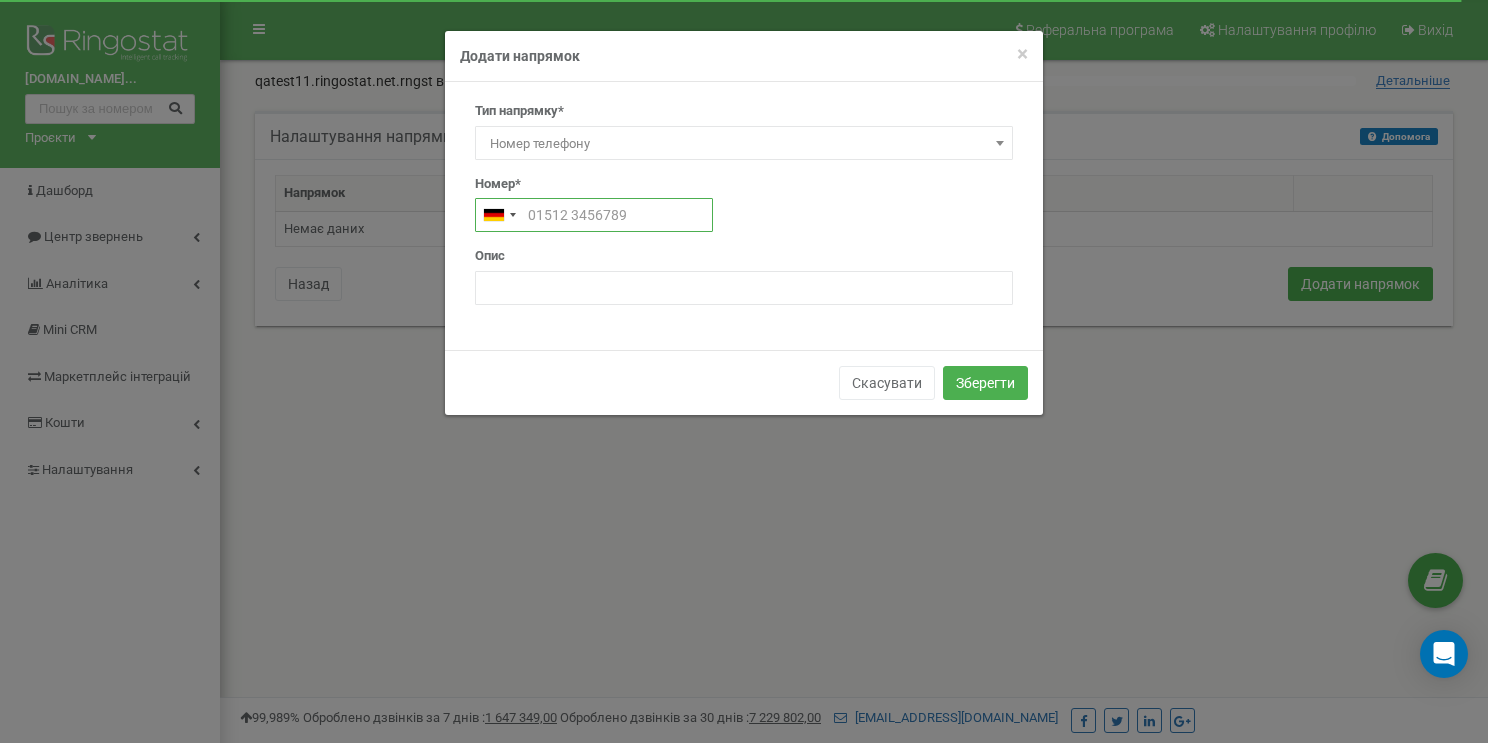 click at bounding box center (594, 215) 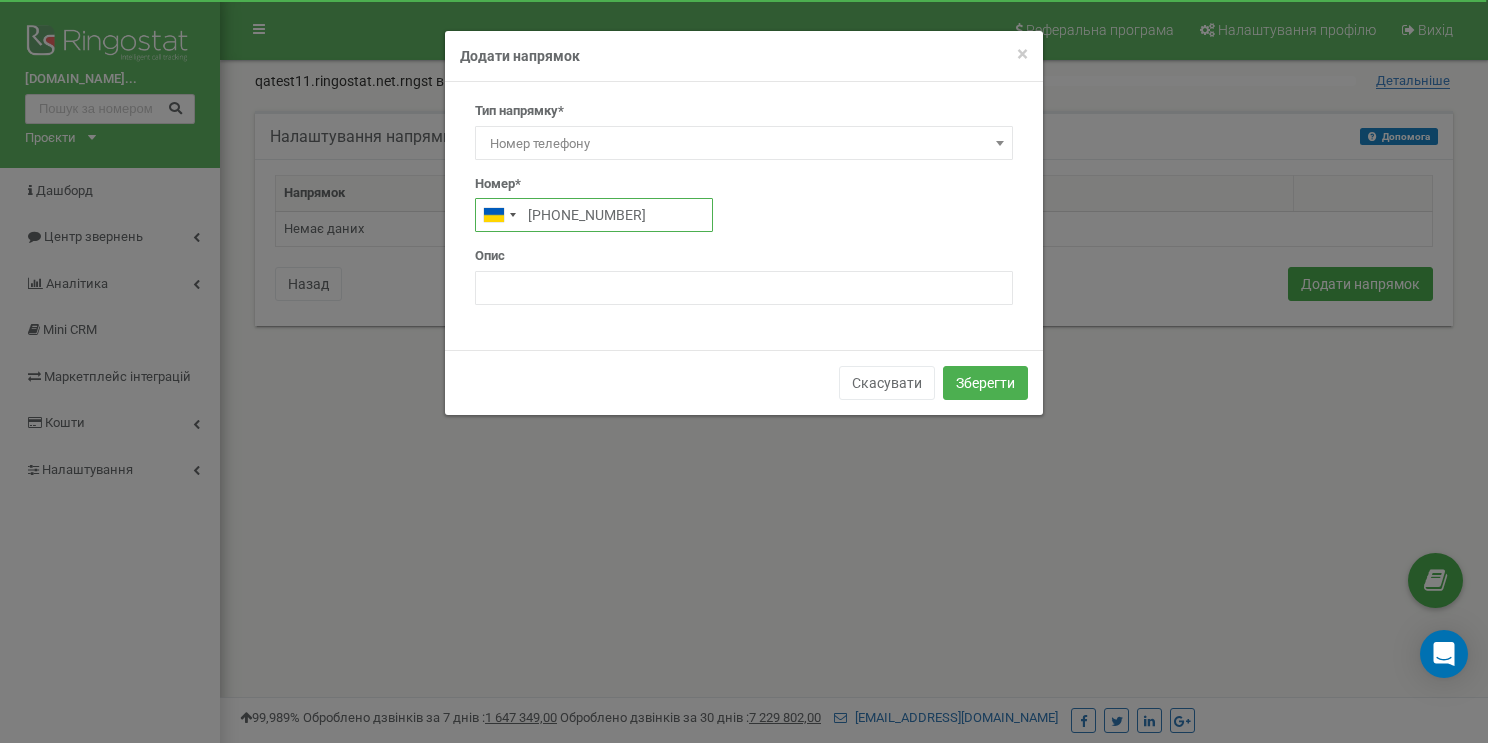 type on "+380990422752" 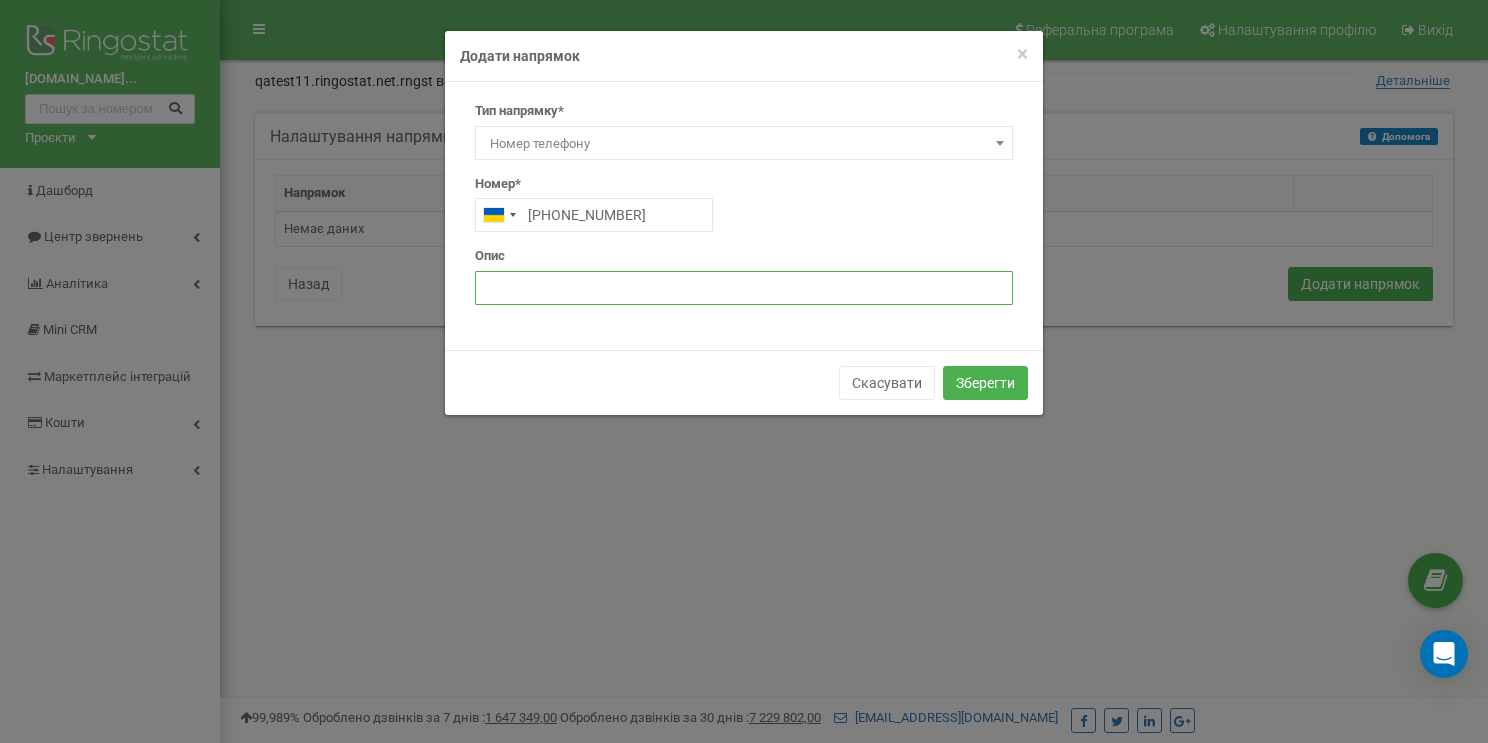 click at bounding box center (744, 288) 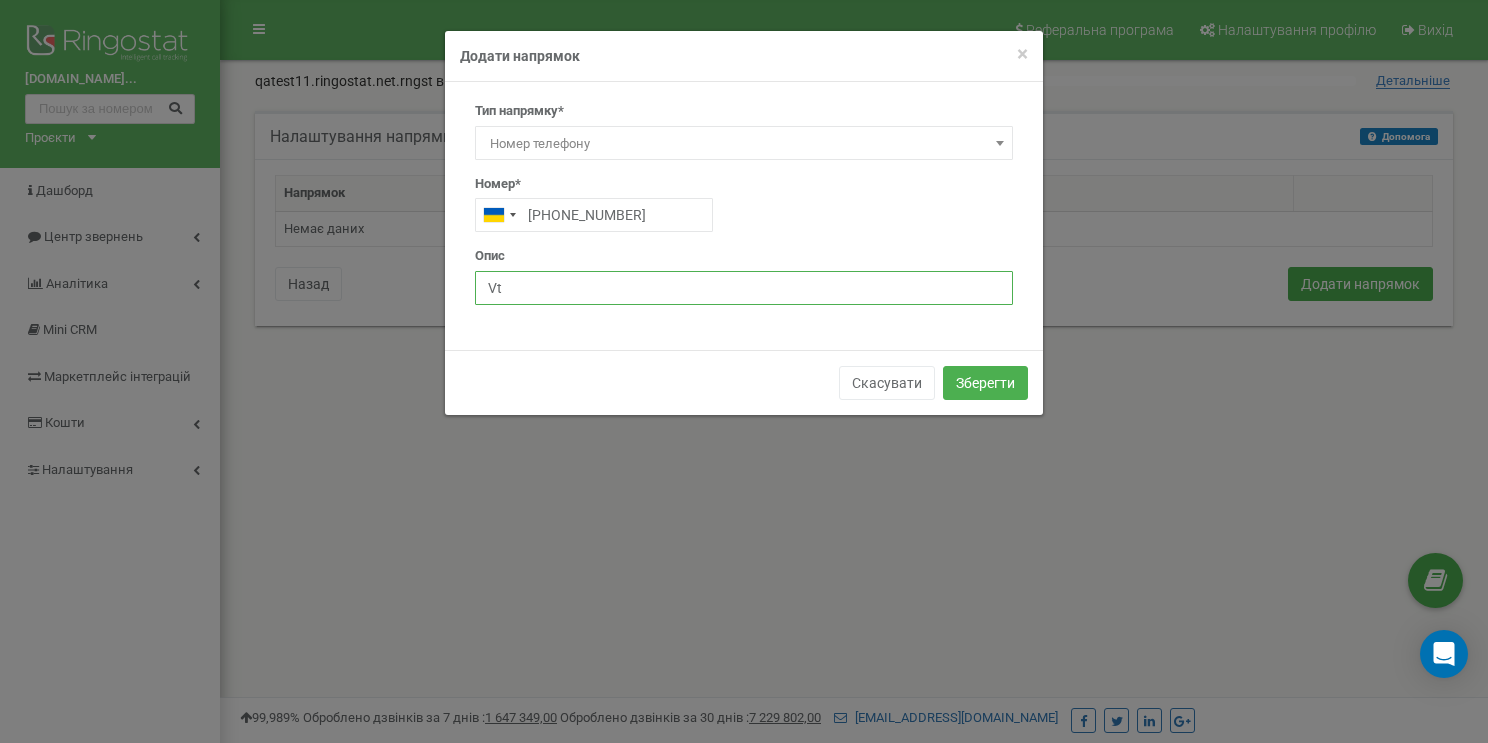 type on "V" 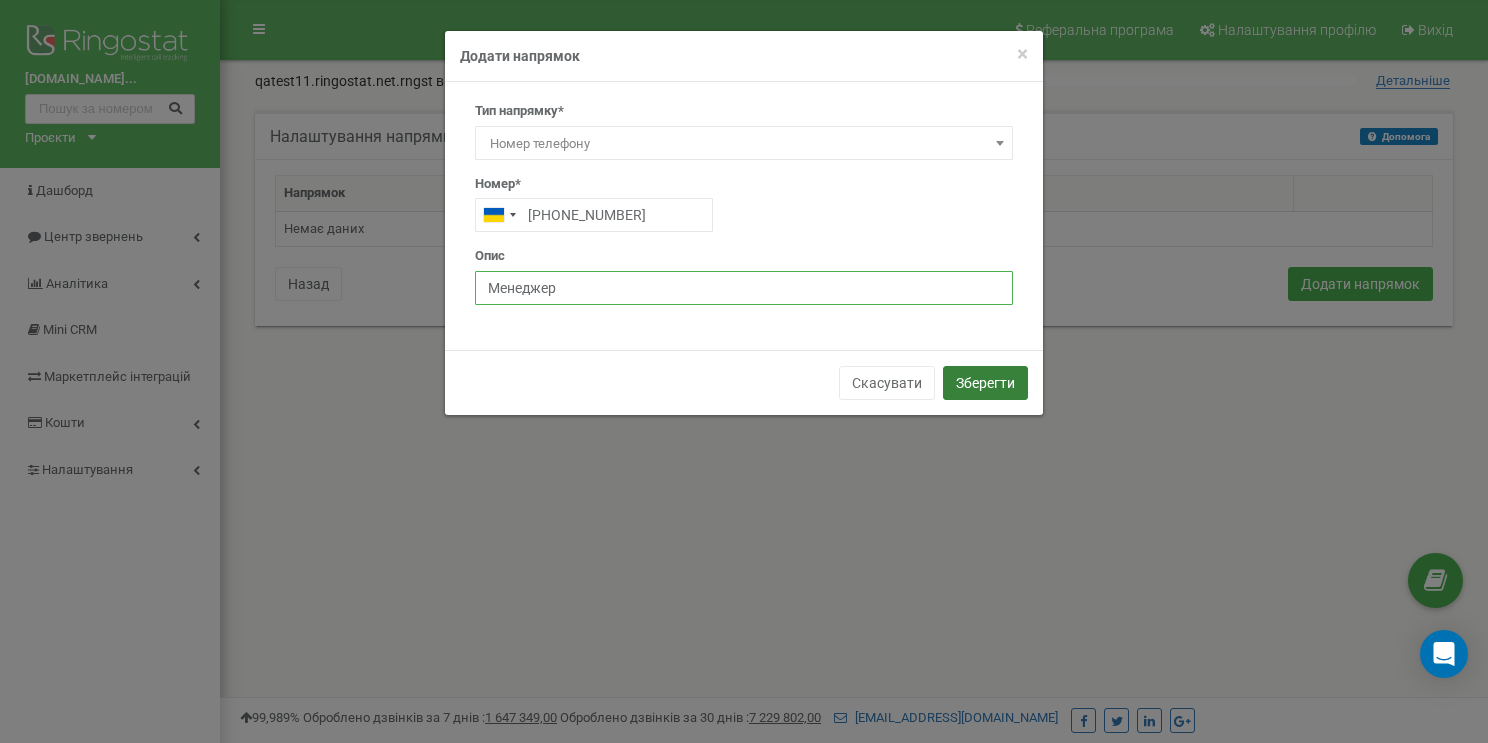 type on "Менеджер" 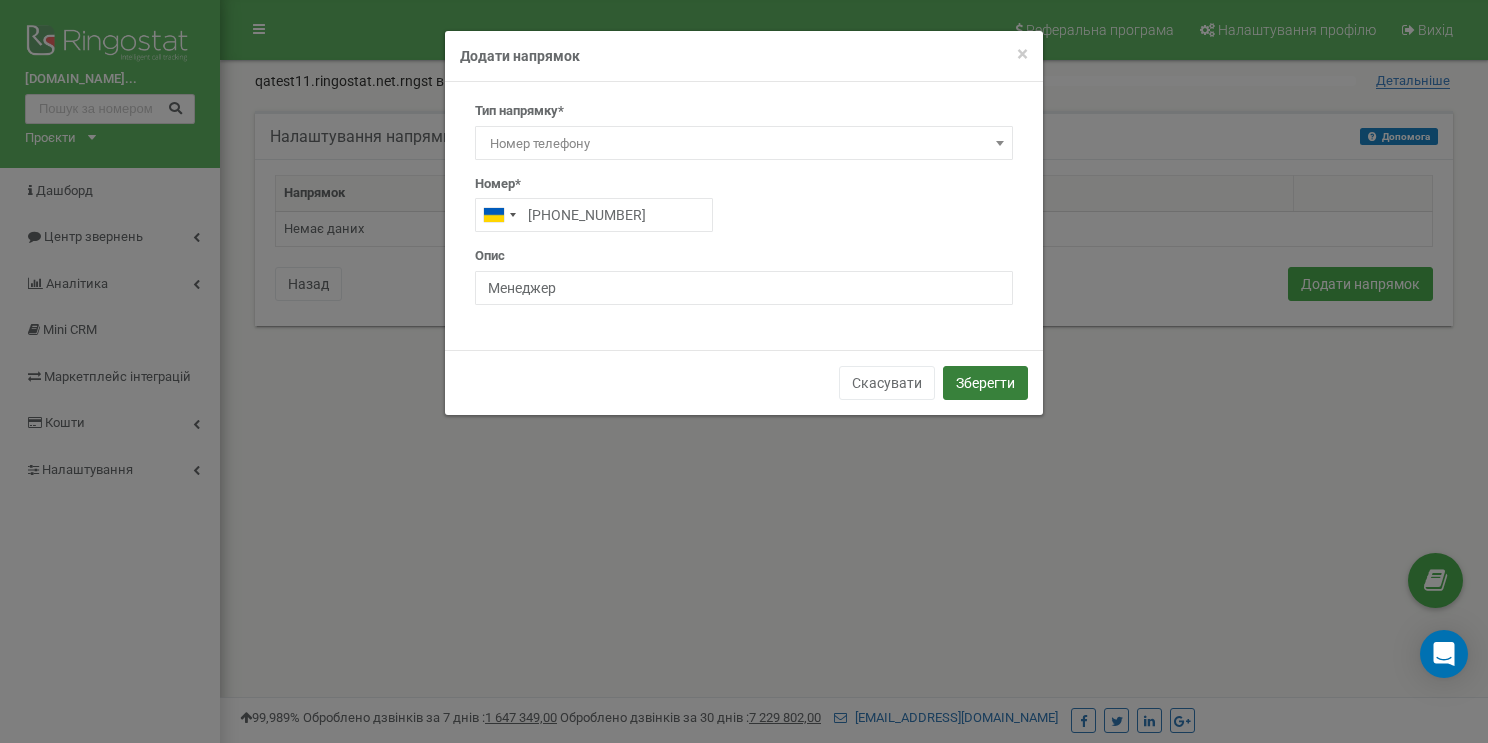 click on "Зберегти" at bounding box center [985, 383] 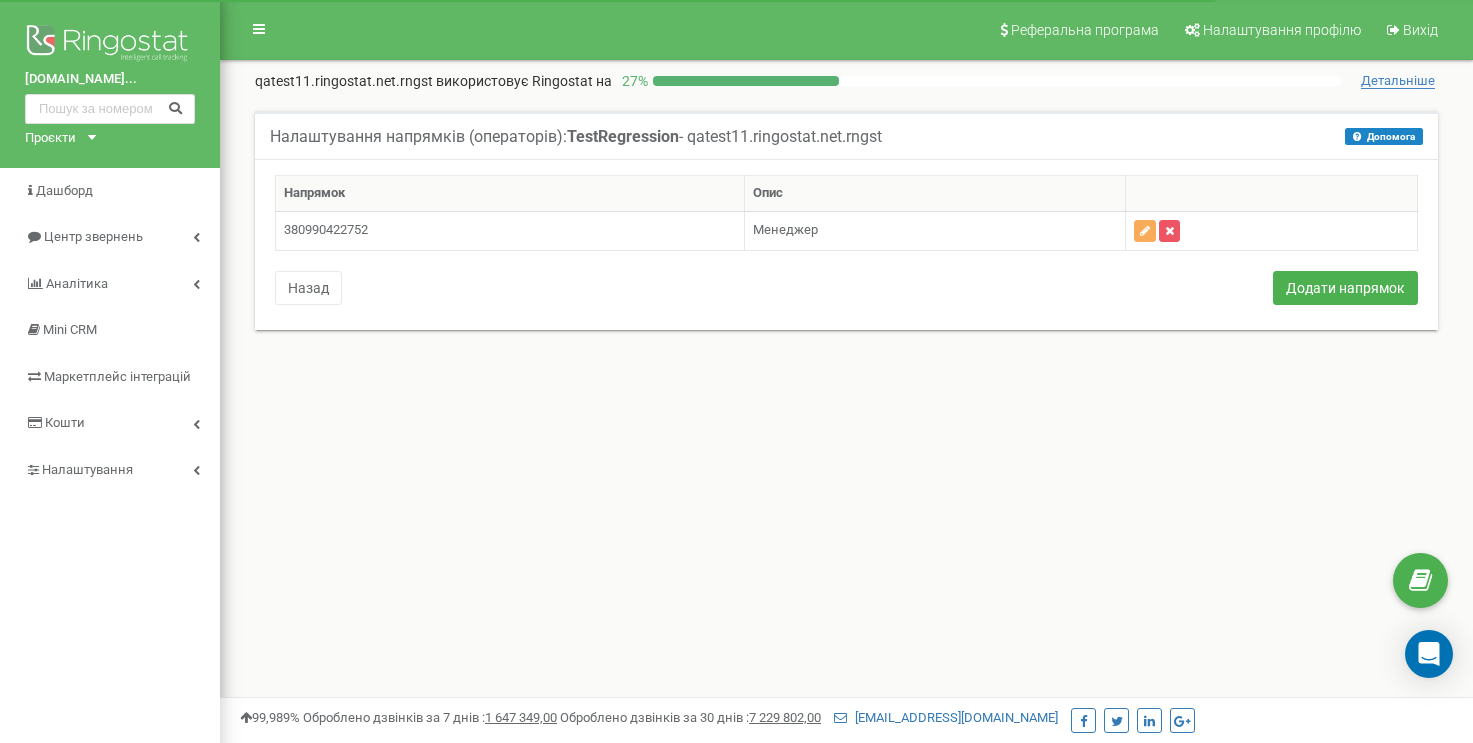 scroll, scrollTop: 0, scrollLeft: 0, axis: both 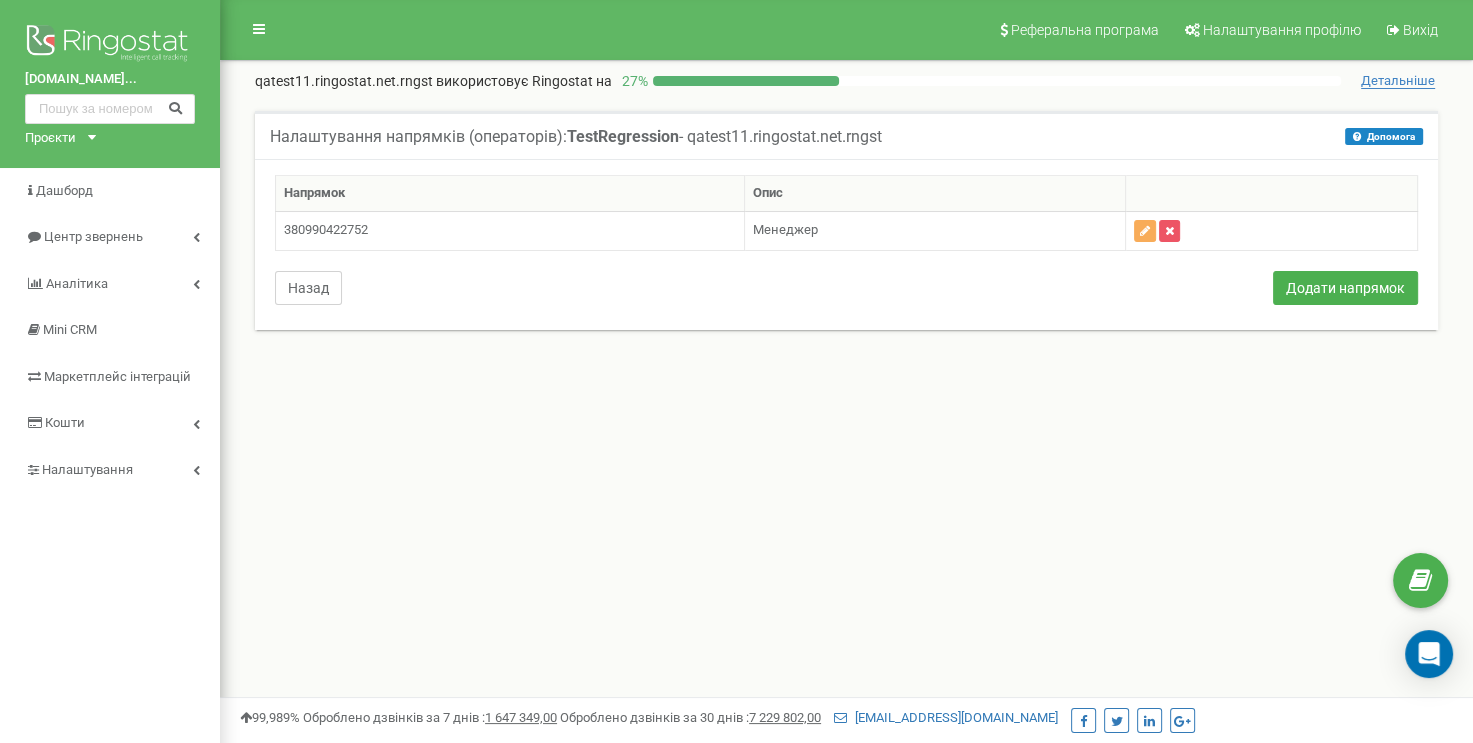 click on "Назад" at bounding box center (308, 288) 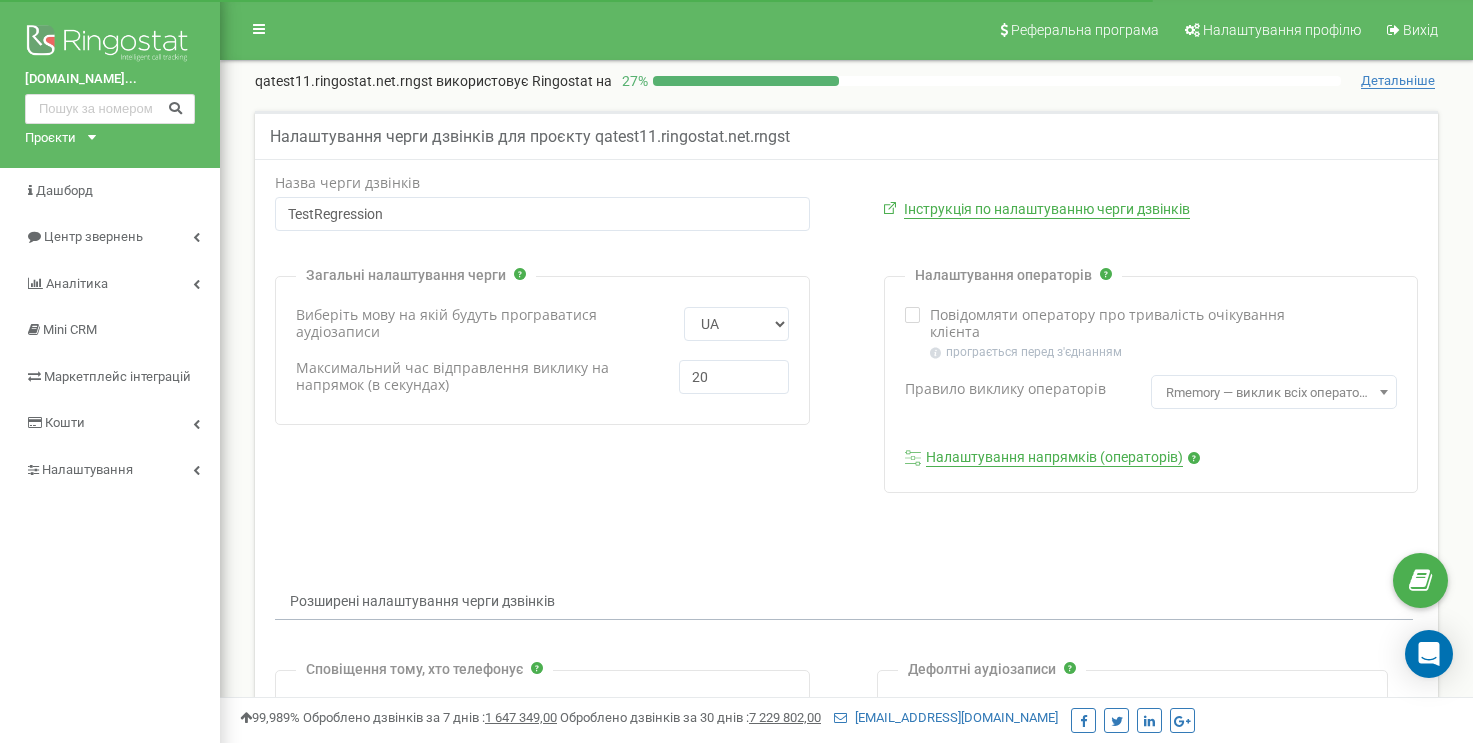 scroll, scrollTop: 0, scrollLeft: 0, axis: both 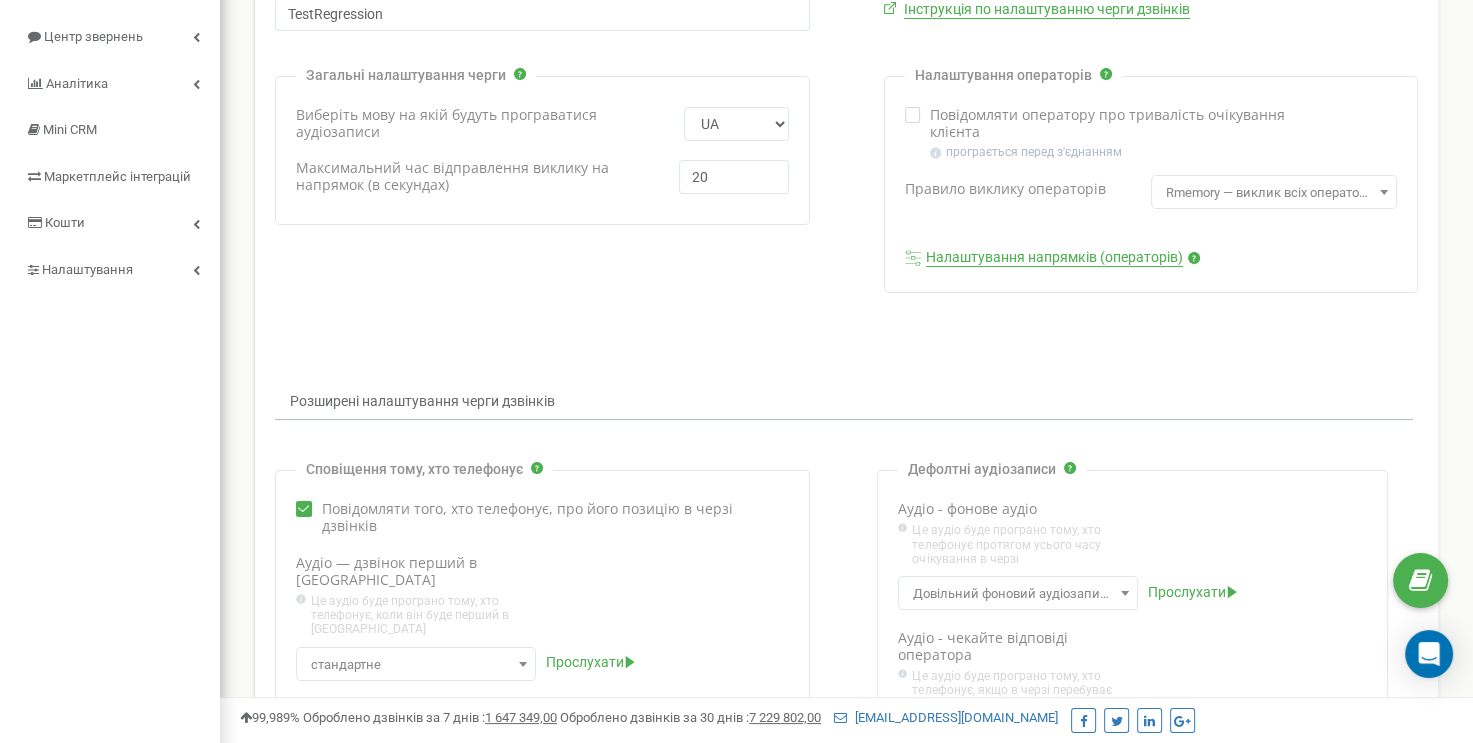 click at bounding box center [913, 115] 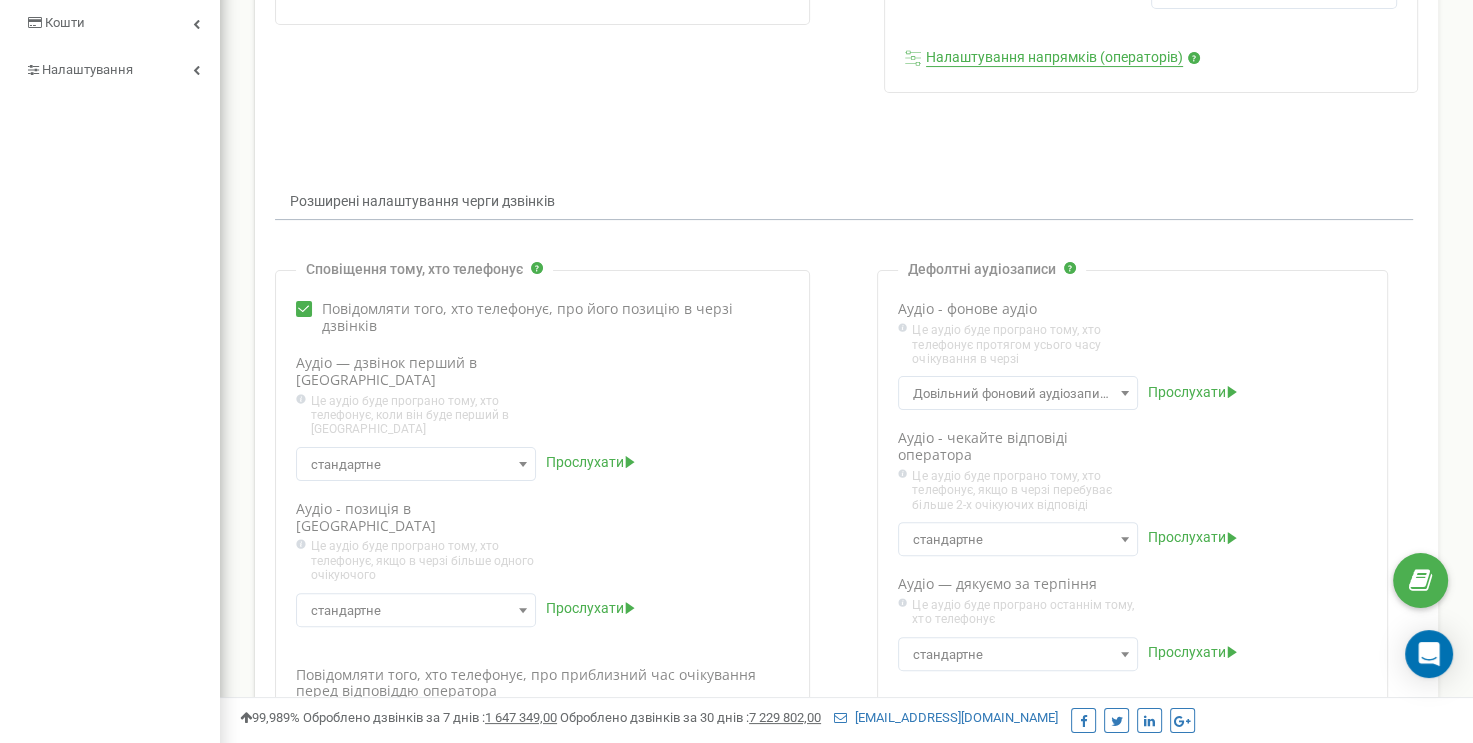 scroll, scrollTop: 500, scrollLeft: 0, axis: vertical 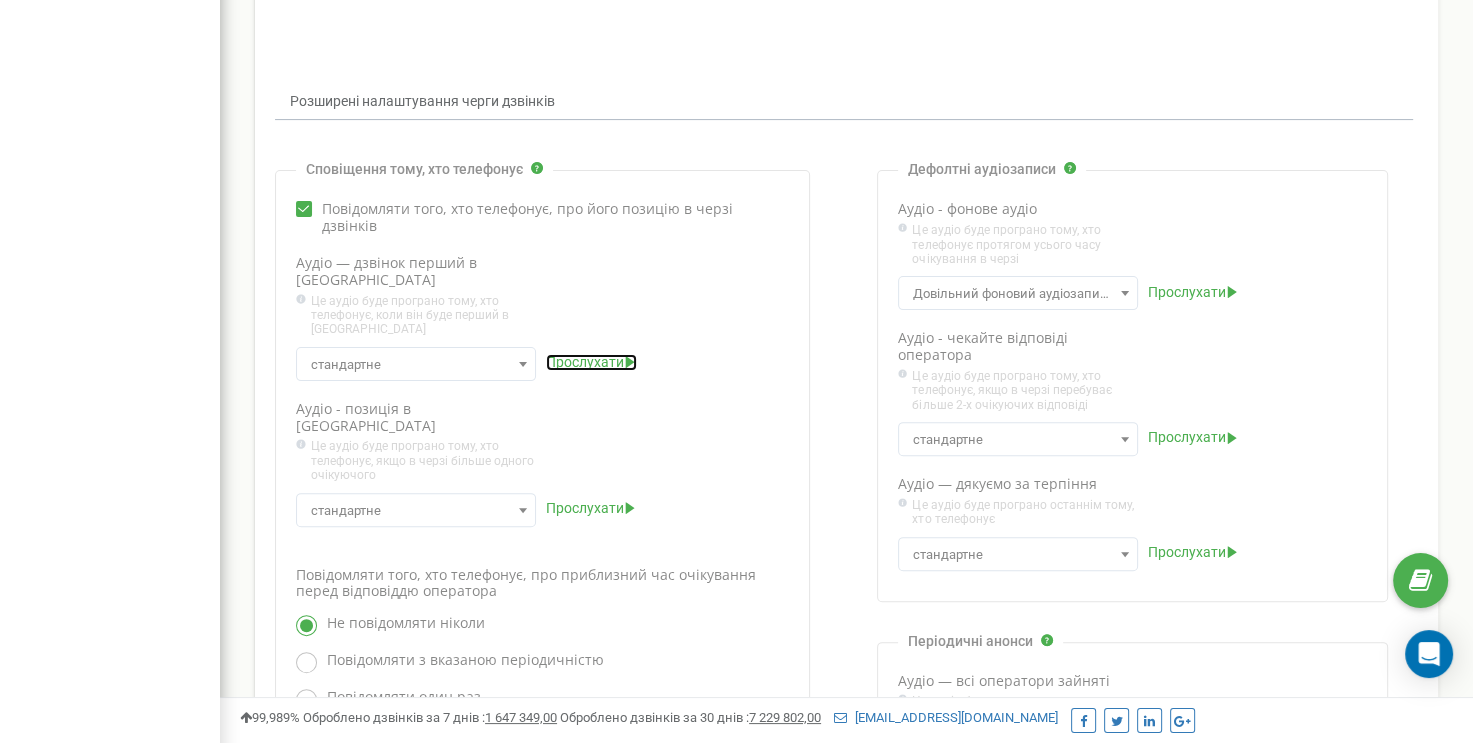 click on "Прослухати" at bounding box center [585, 362] 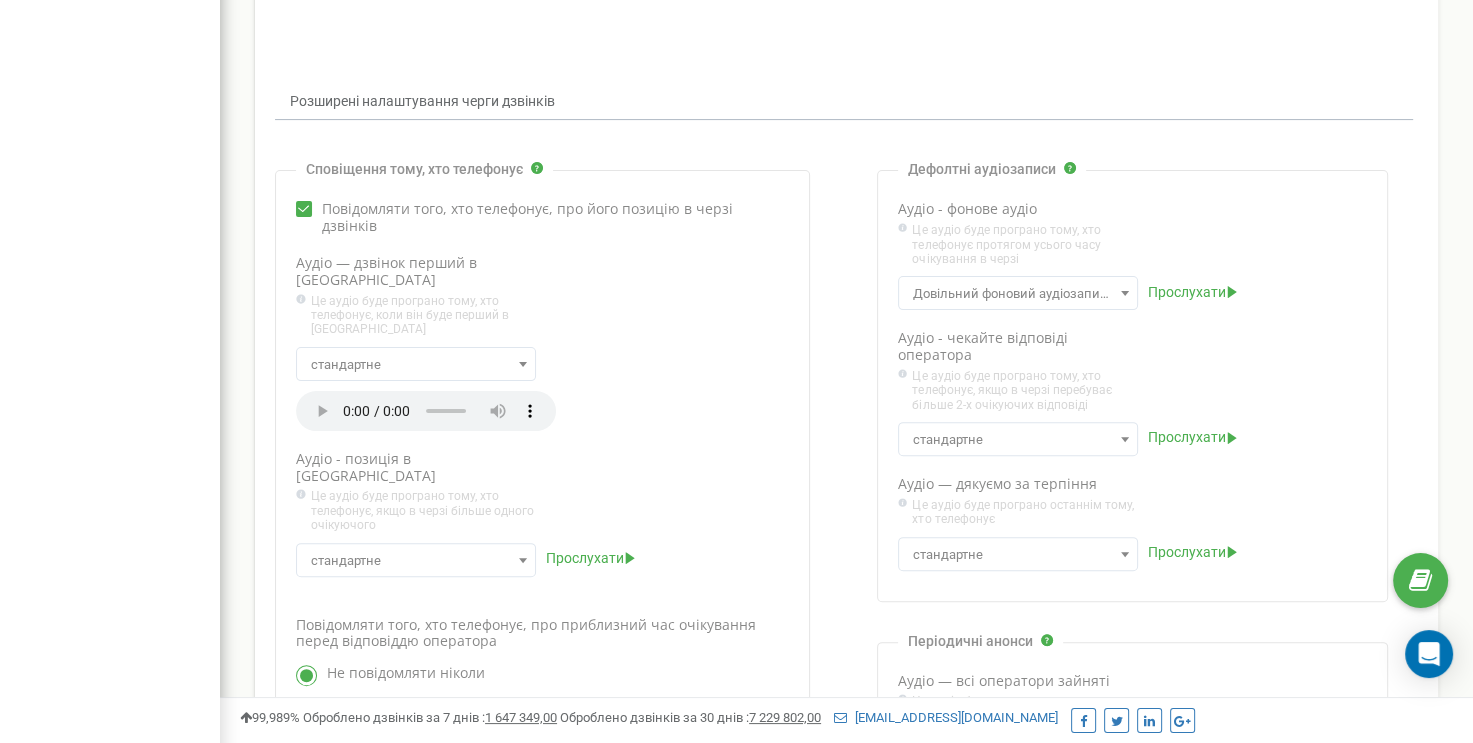 click on "Аудіо — дзвінок перший в [GEOGRAPHIC_DATA]" at bounding box center (542, 343) 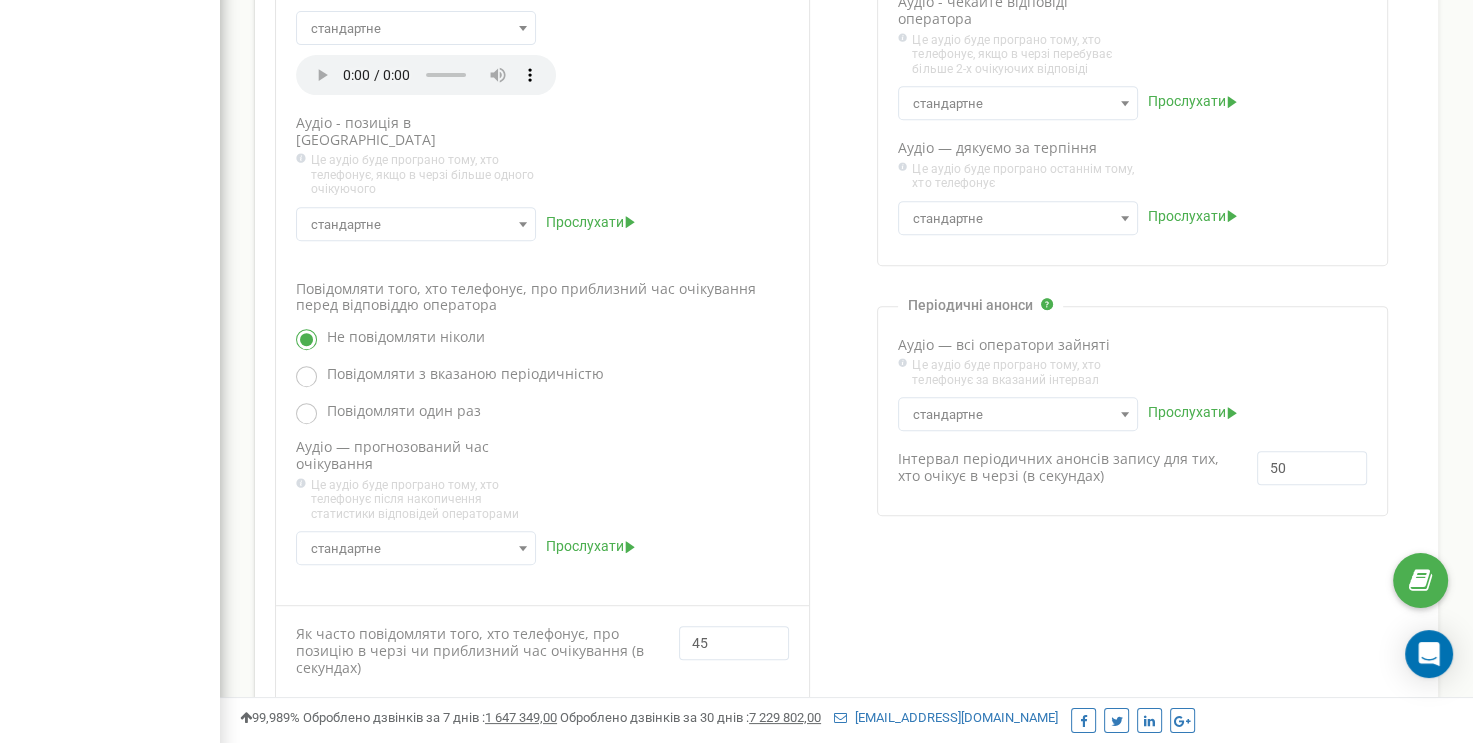 scroll, scrollTop: 868, scrollLeft: 0, axis: vertical 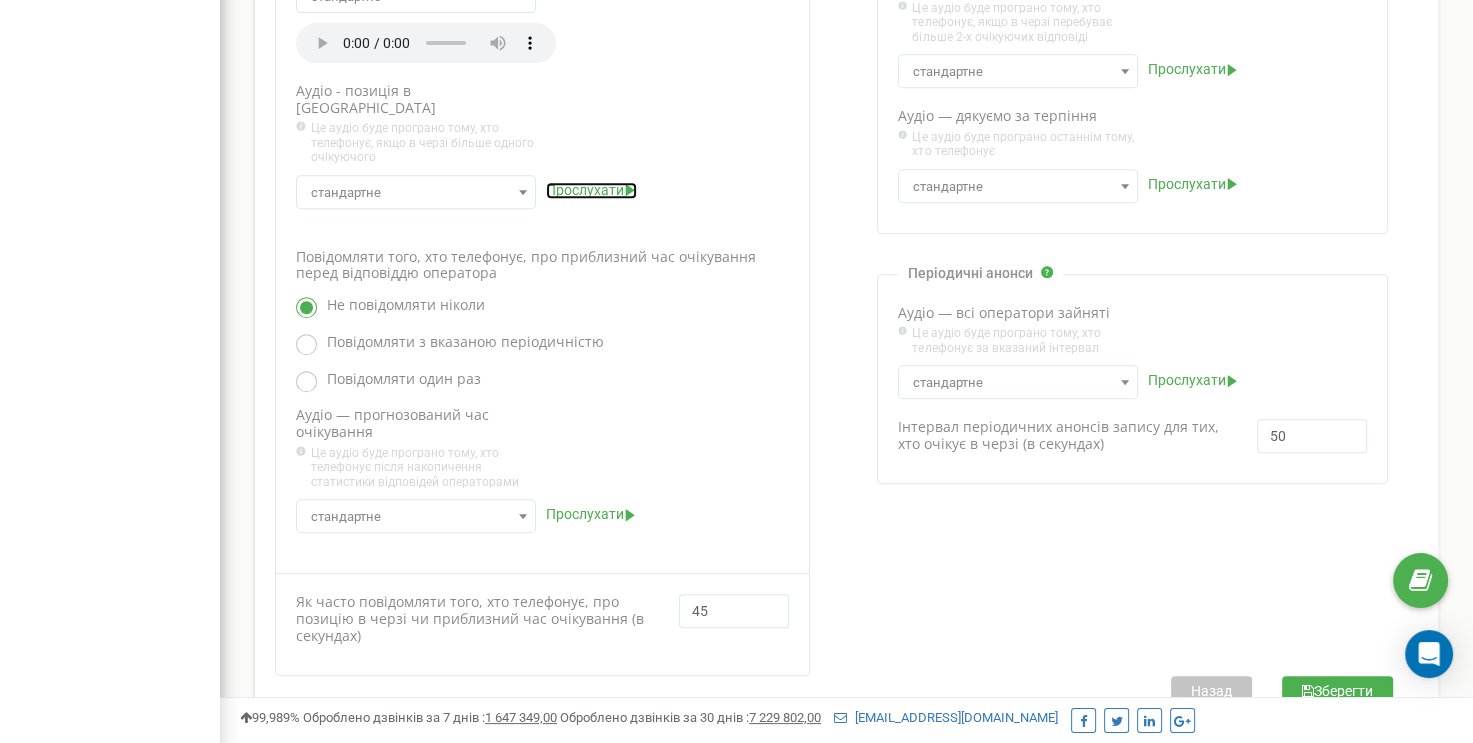click 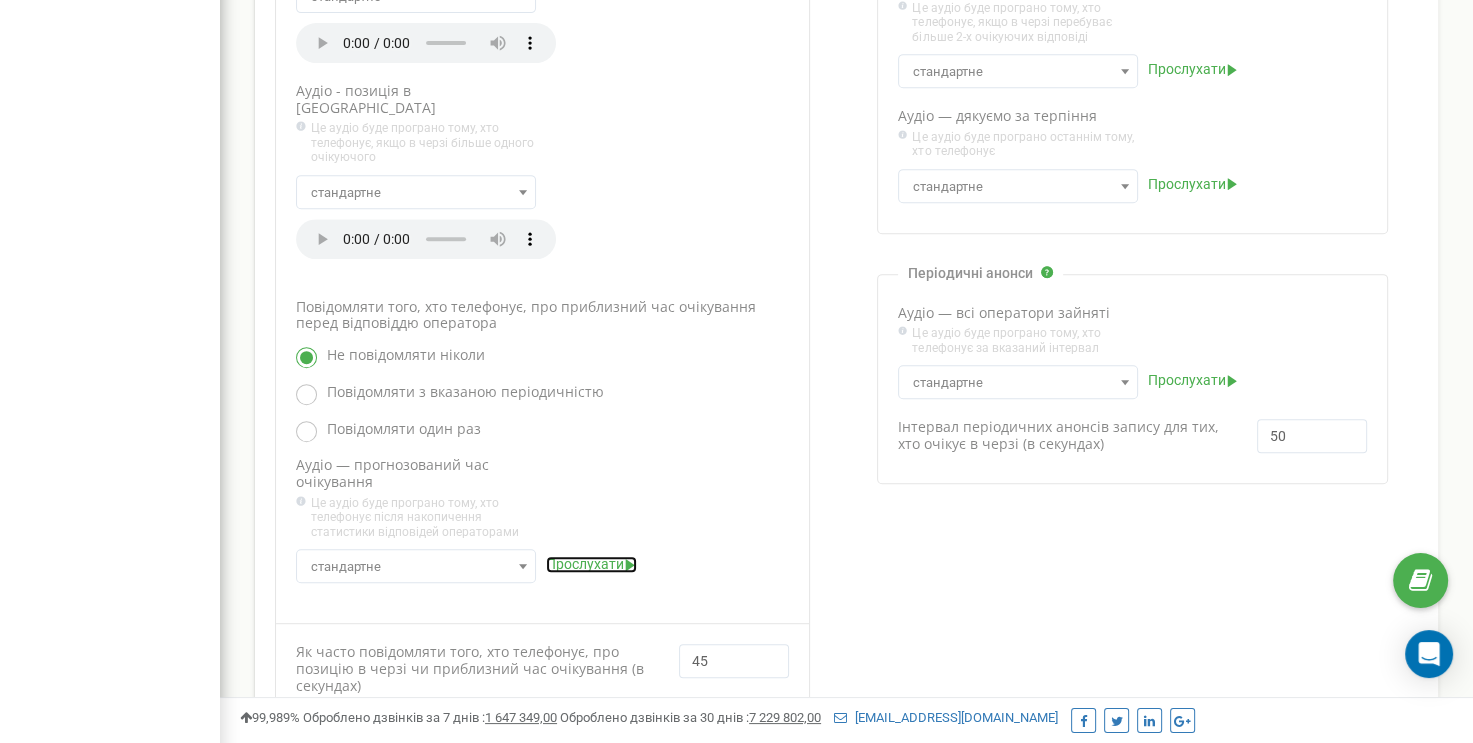 click 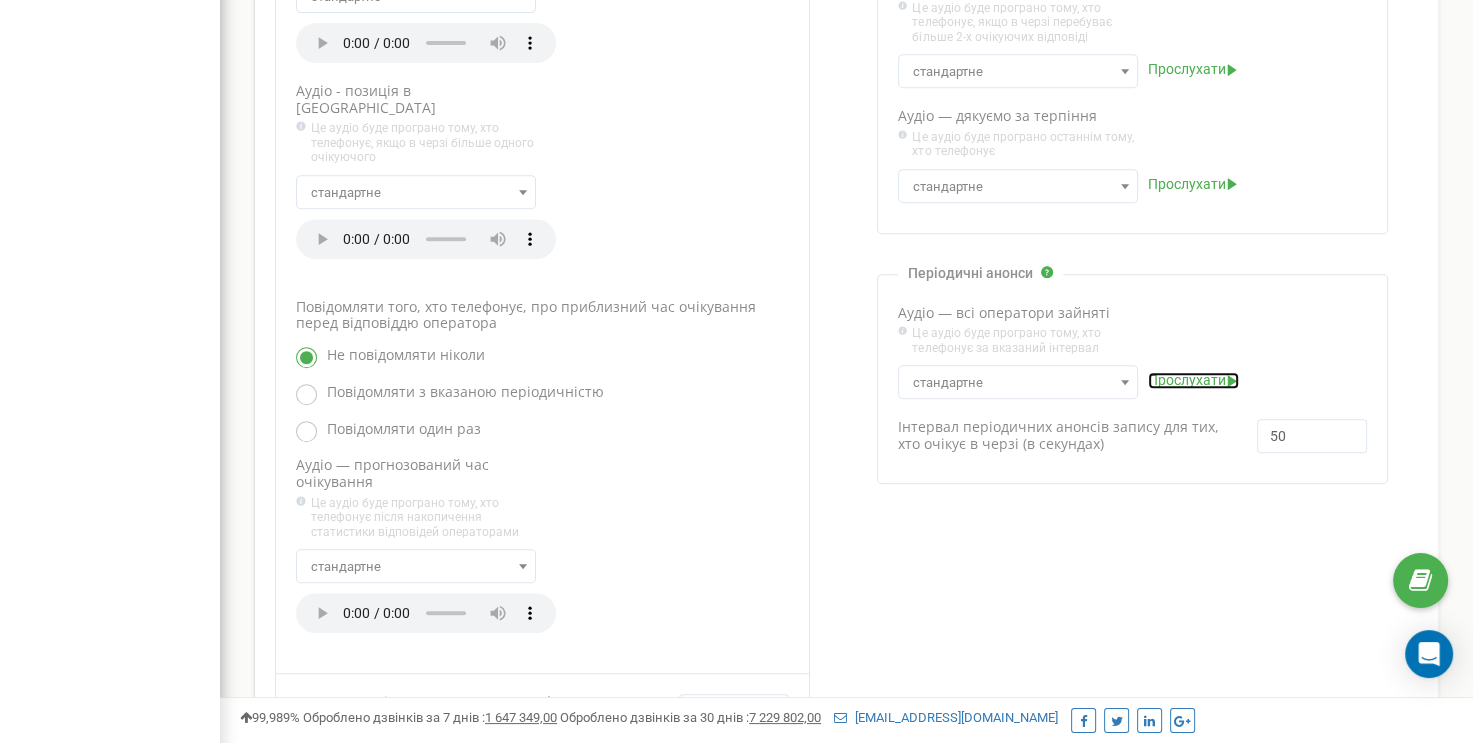 click on "Прослухати" at bounding box center [1187, 380] 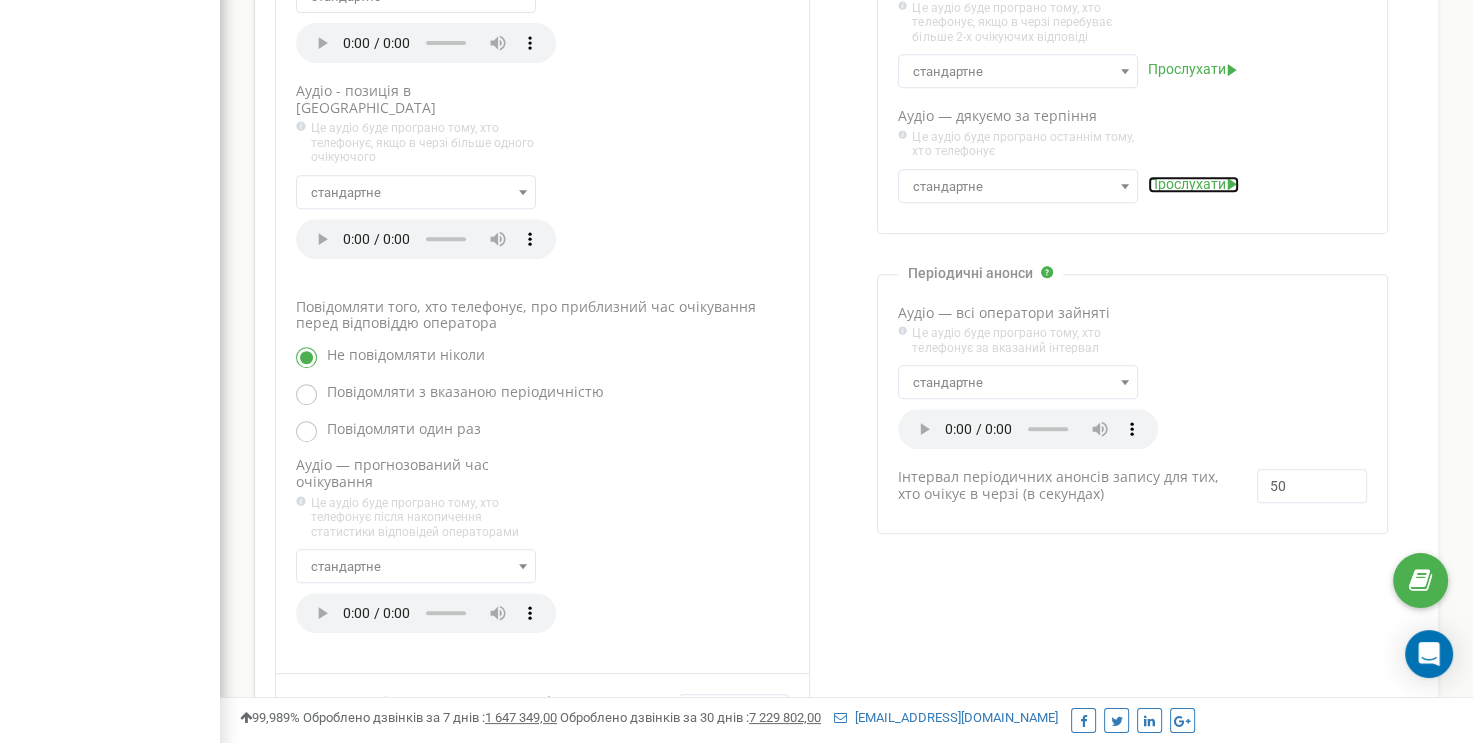 click 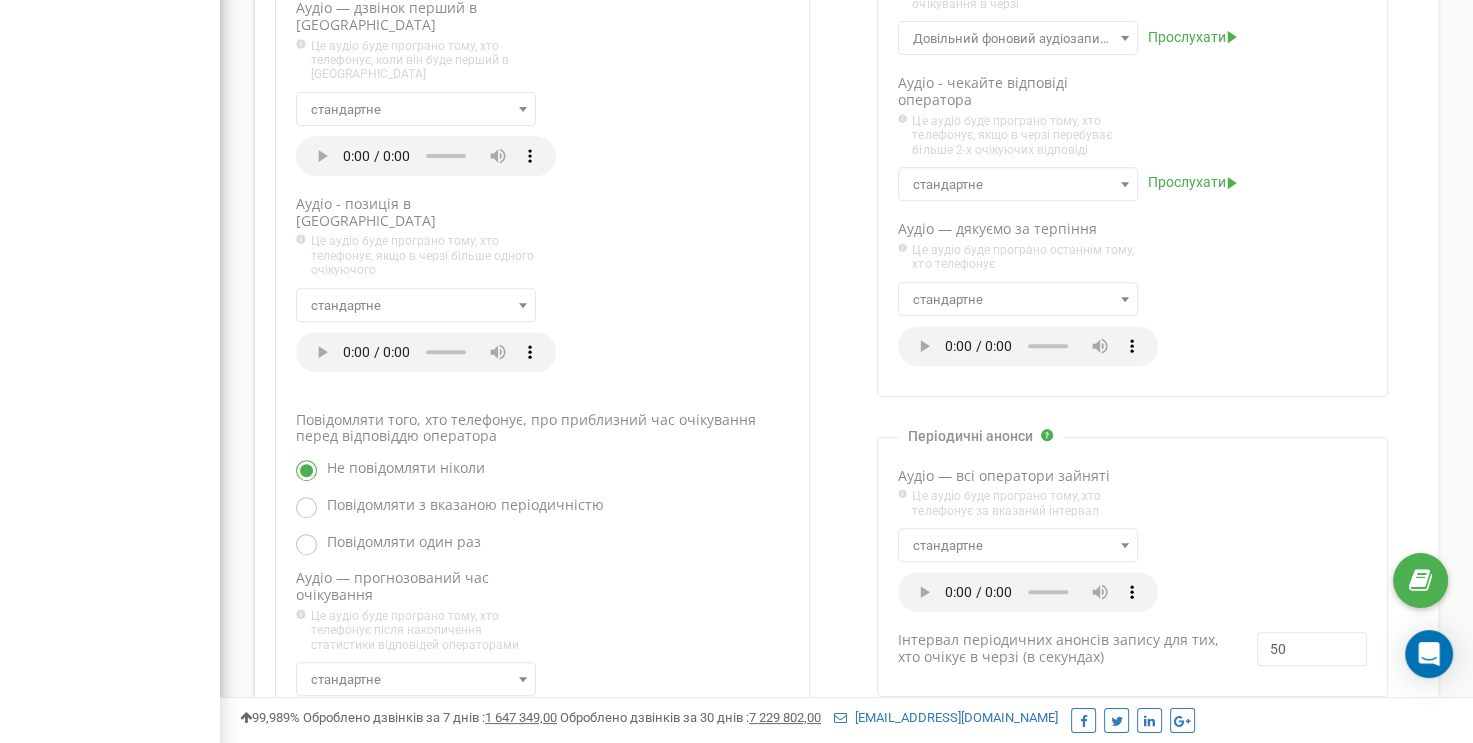 scroll, scrollTop: 668, scrollLeft: 0, axis: vertical 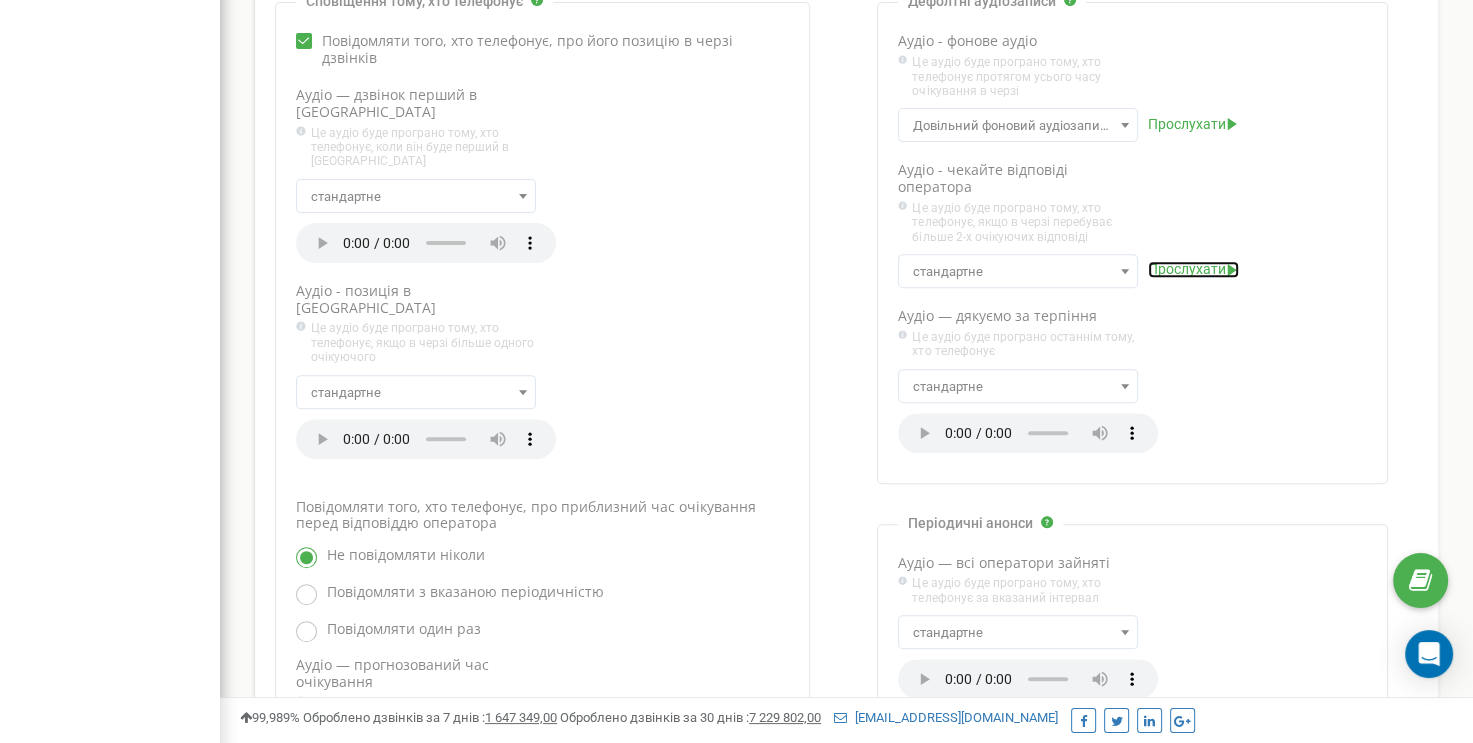 click on "Прослухати" at bounding box center [1187, 269] 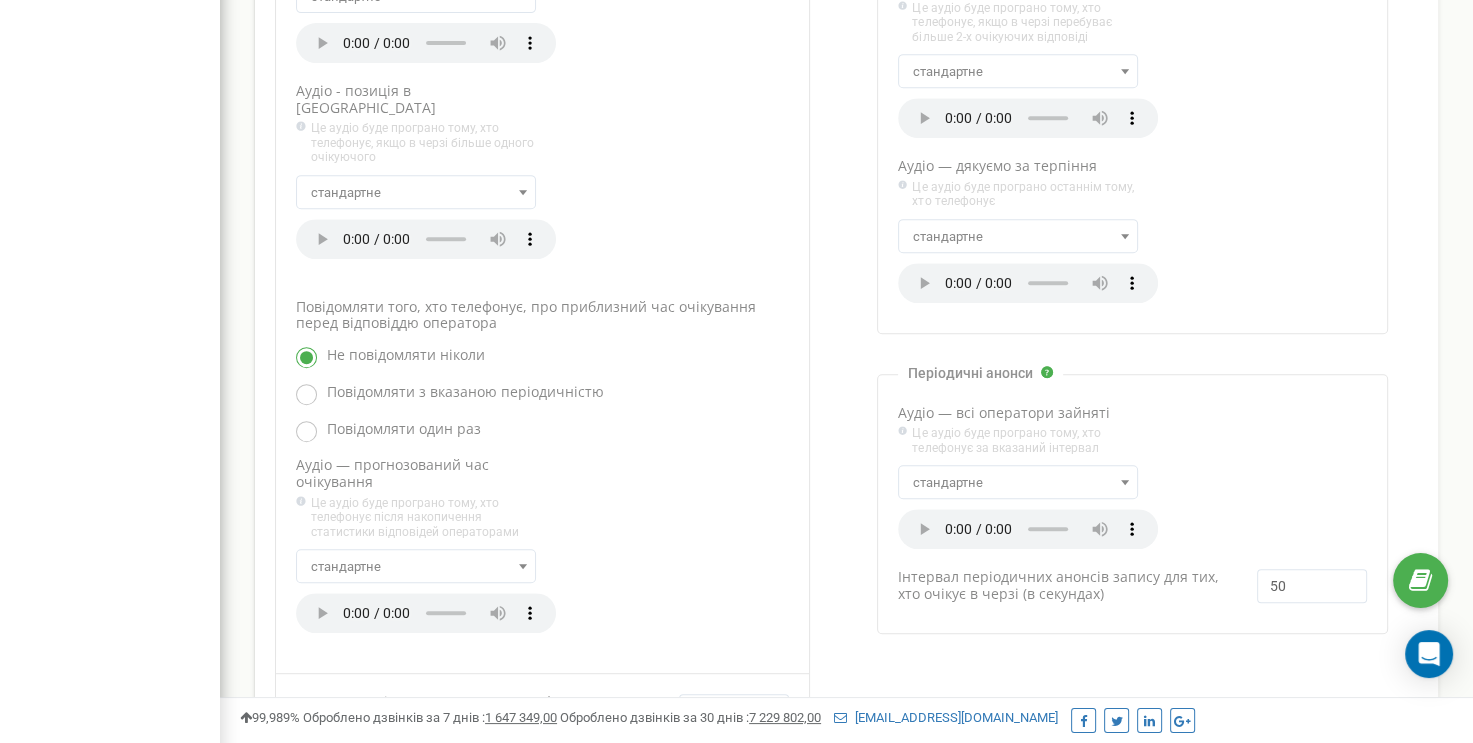 scroll, scrollTop: 968, scrollLeft: 0, axis: vertical 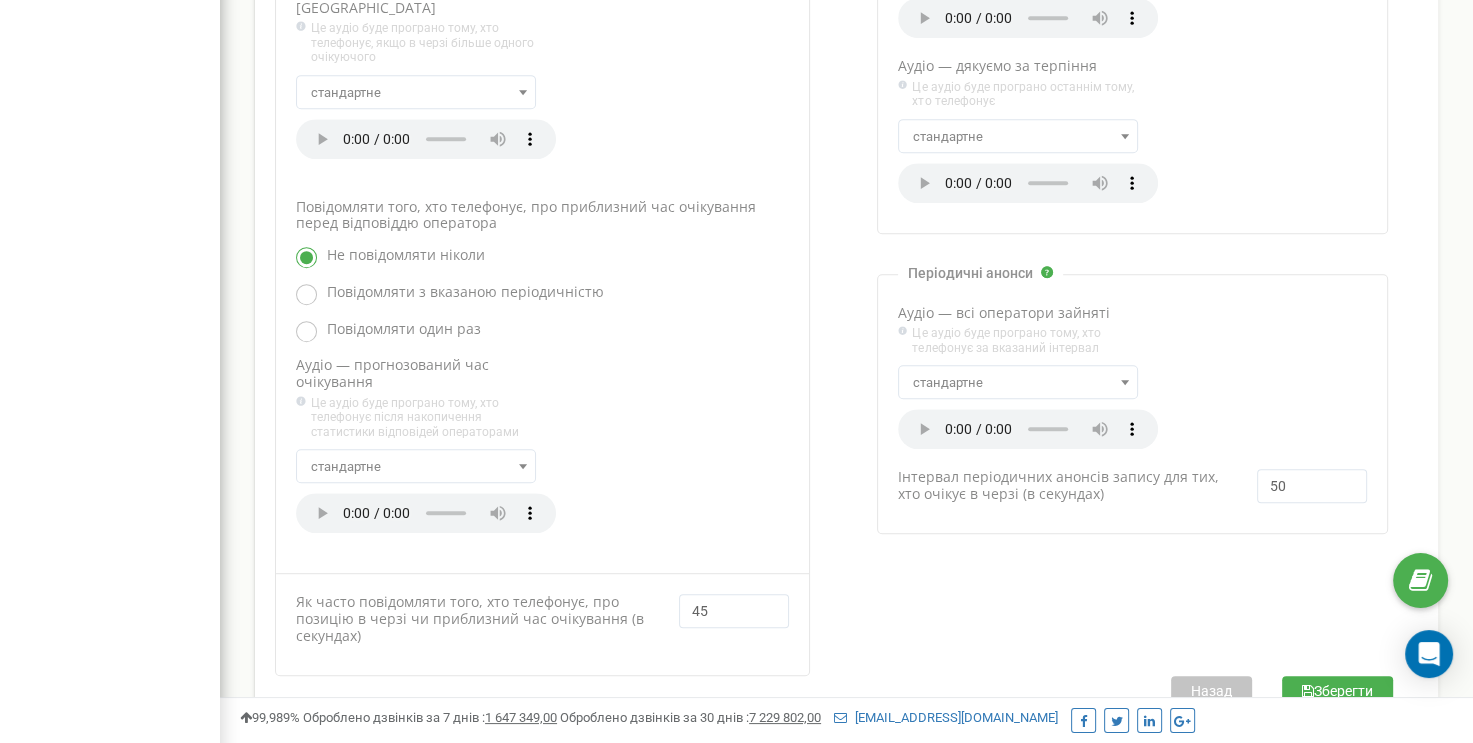 click on "Зберегти" at bounding box center (1337, 691) 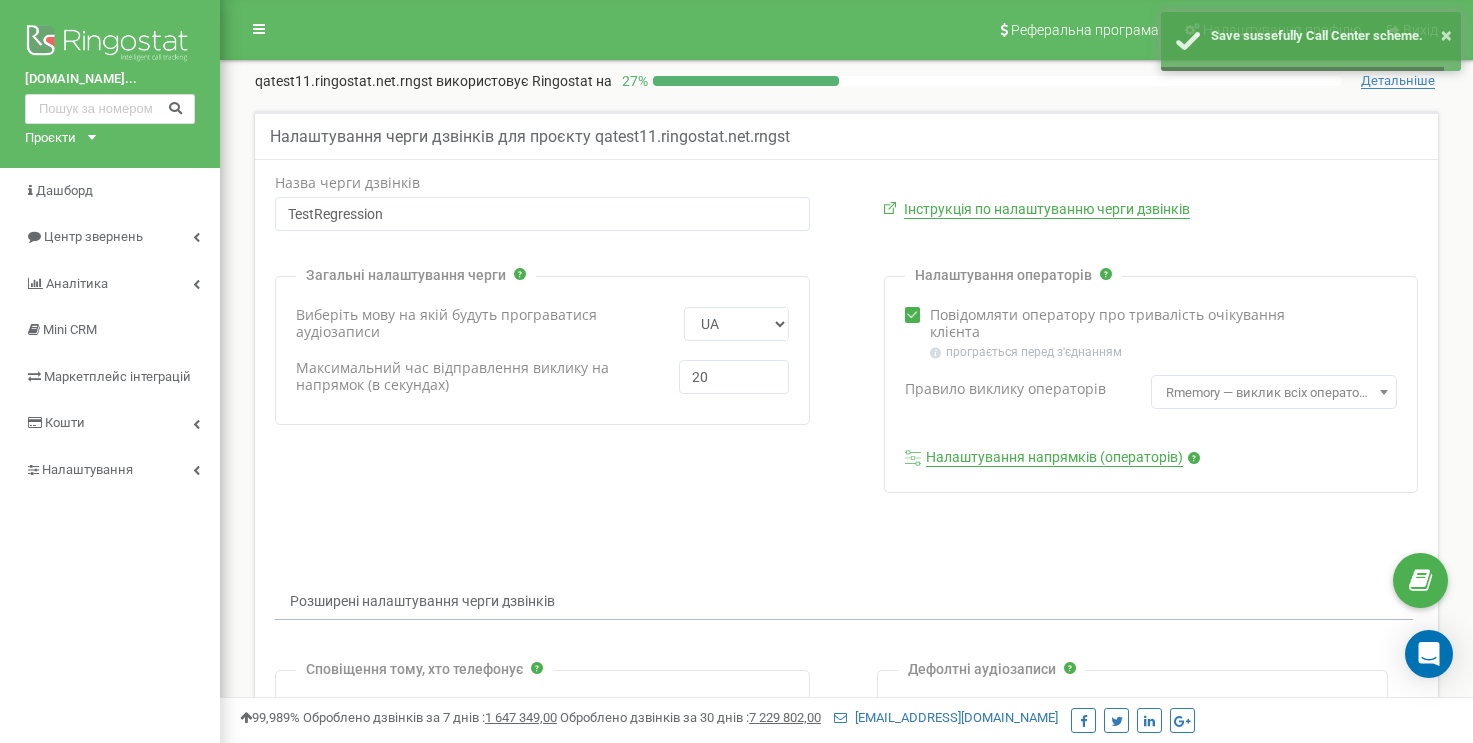 scroll, scrollTop: 0, scrollLeft: 0, axis: both 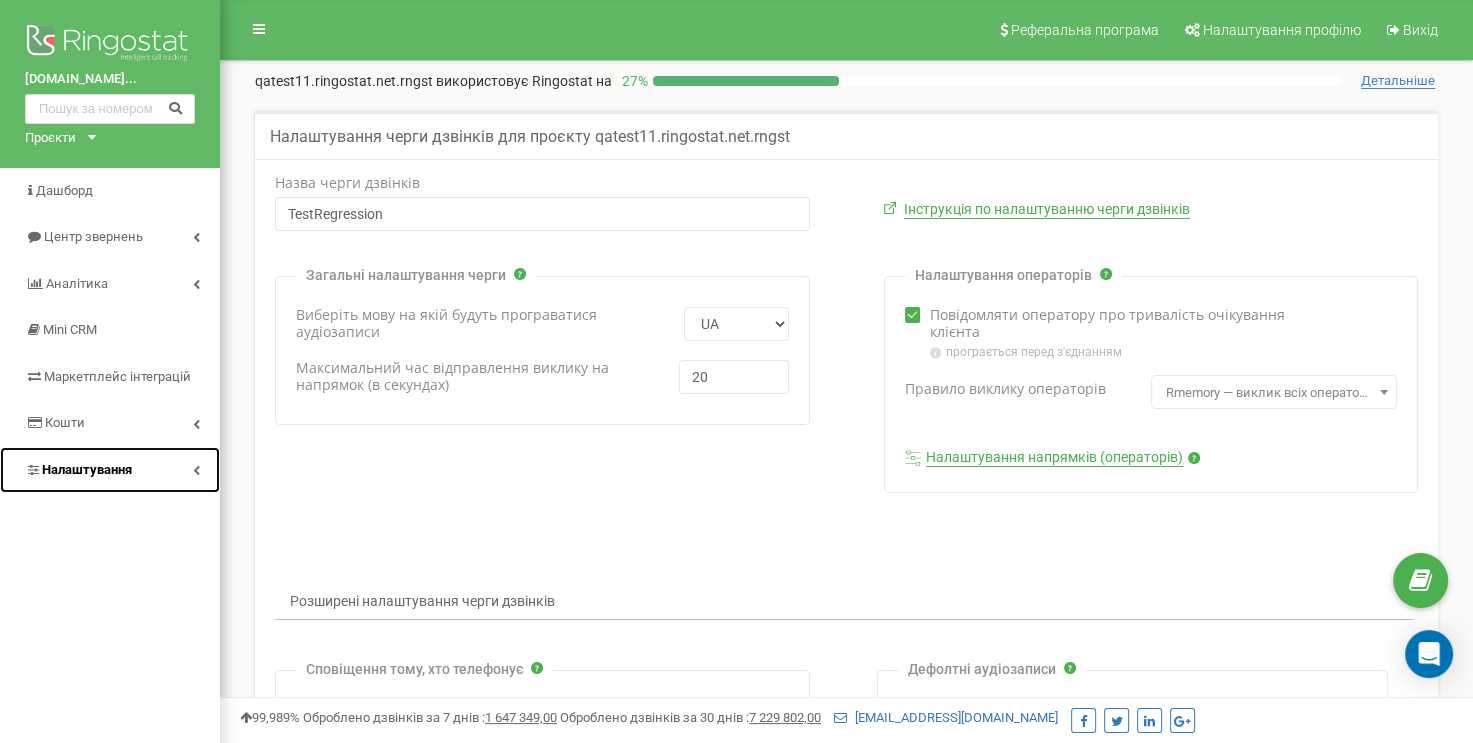 click on "Налаштування" at bounding box center (110, 470) 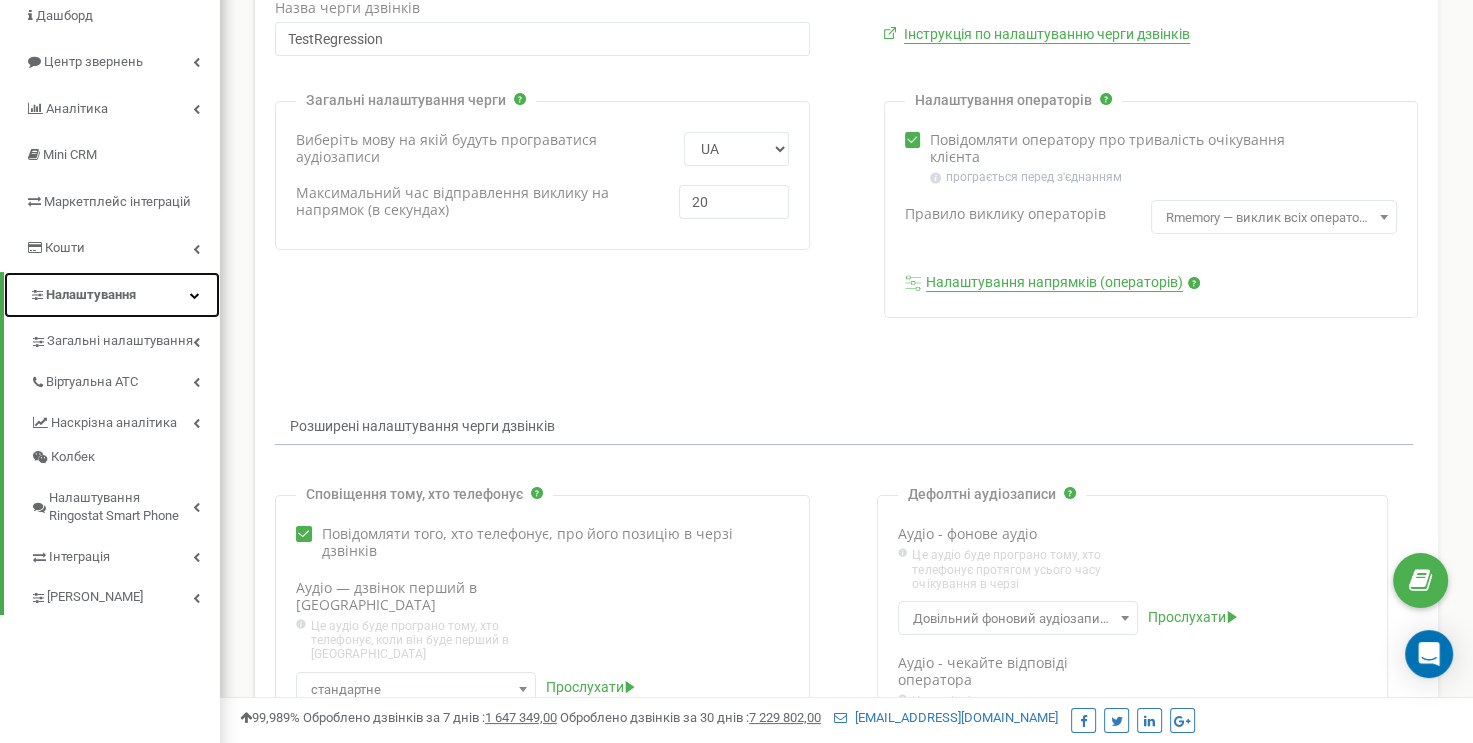 scroll, scrollTop: 300, scrollLeft: 0, axis: vertical 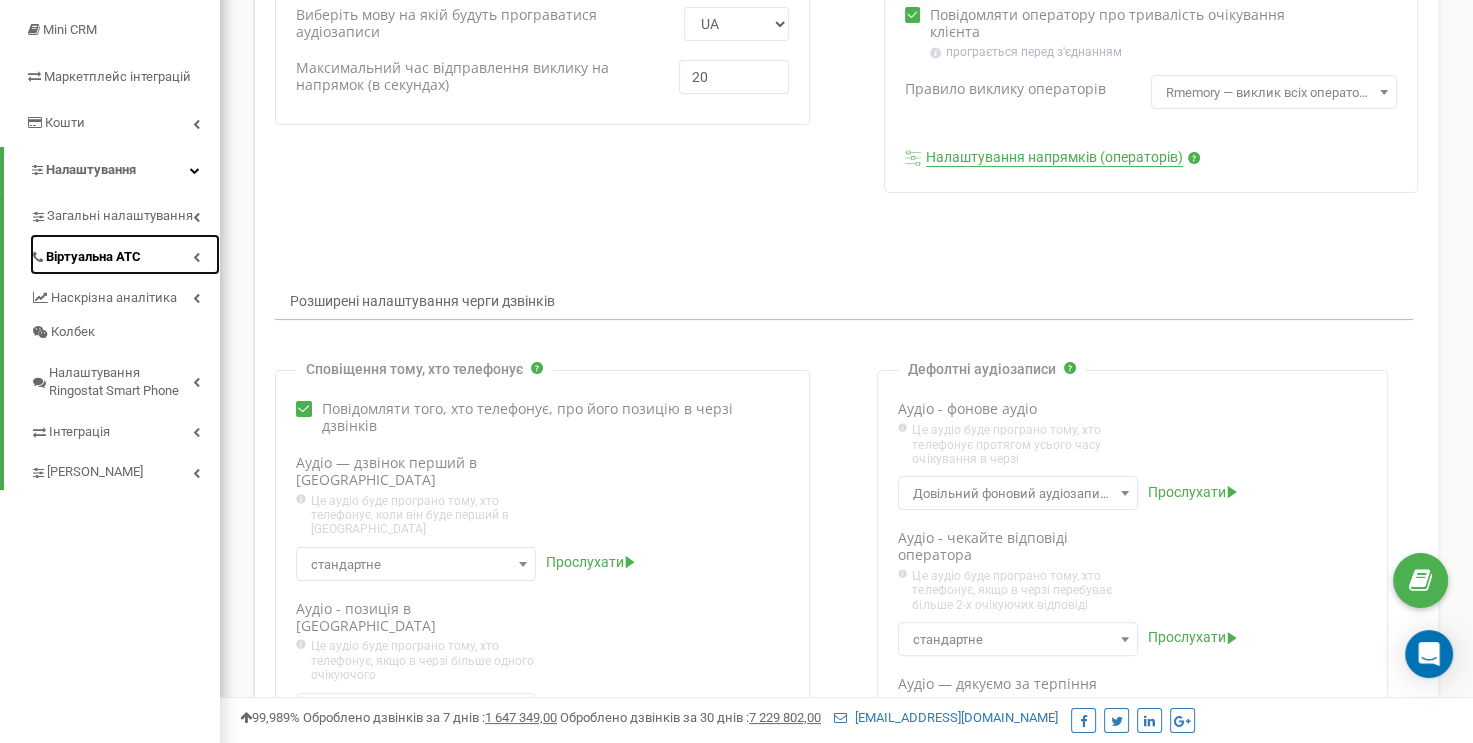 click on "Віртуальна АТС" at bounding box center [125, 254] 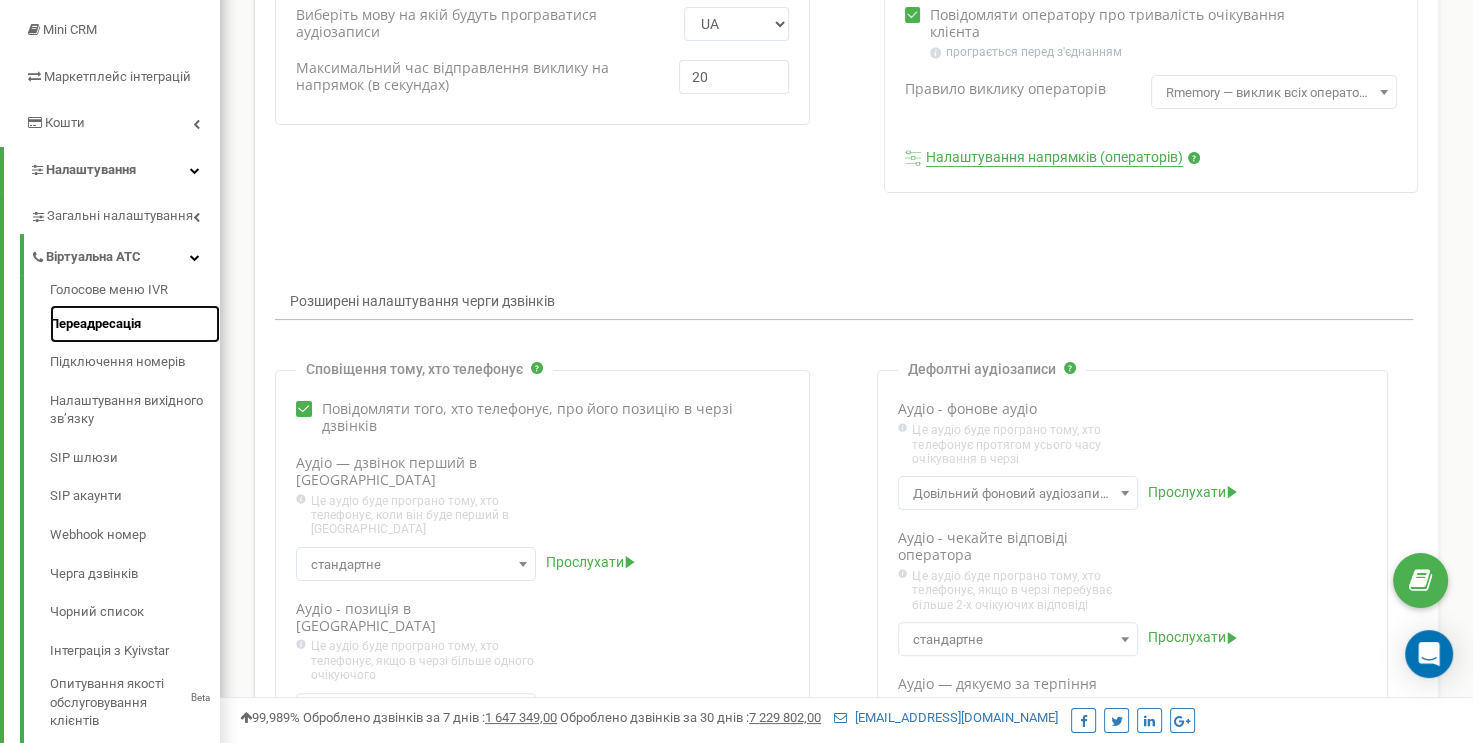 click on "Переадресація" at bounding box center [135, 324] 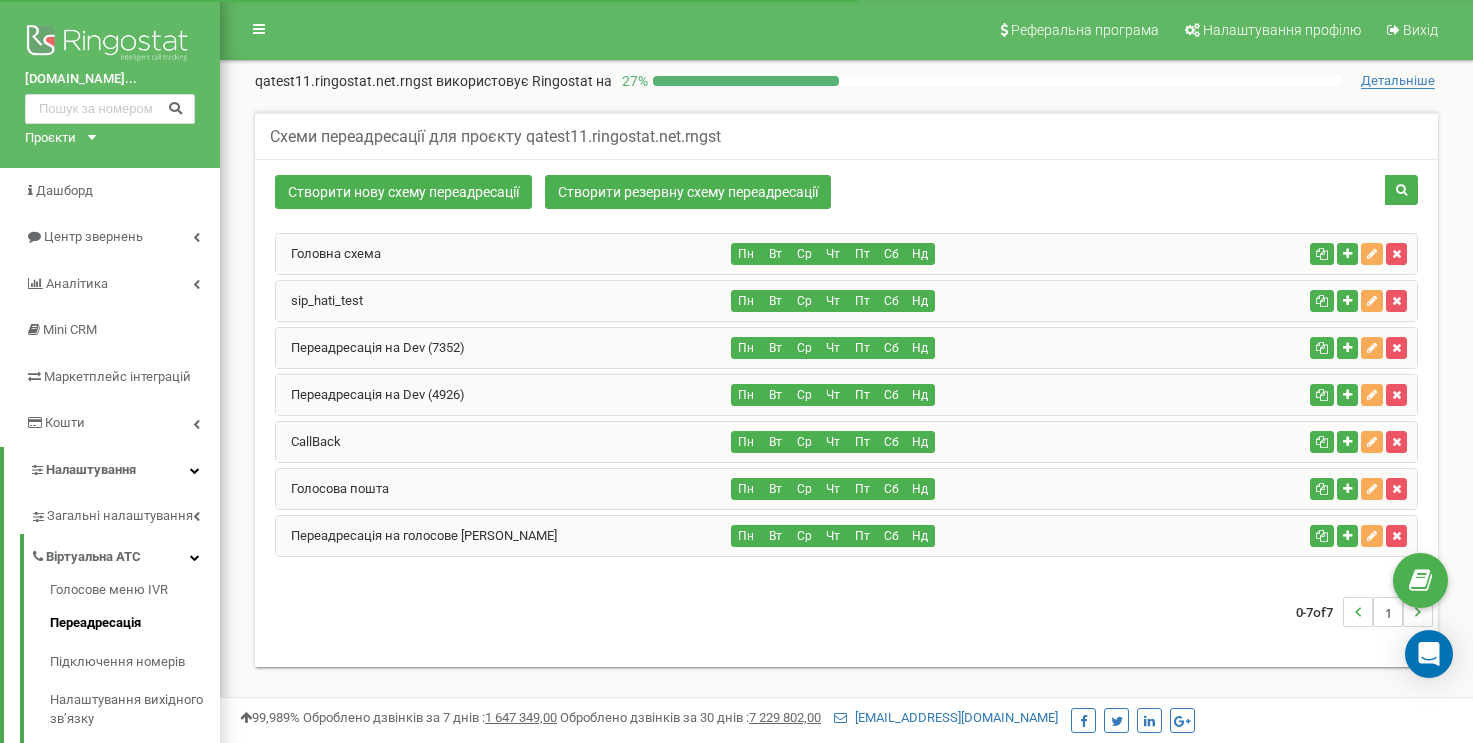 scroll, scrollTop: 0, scrollLeft: 0, axis: both 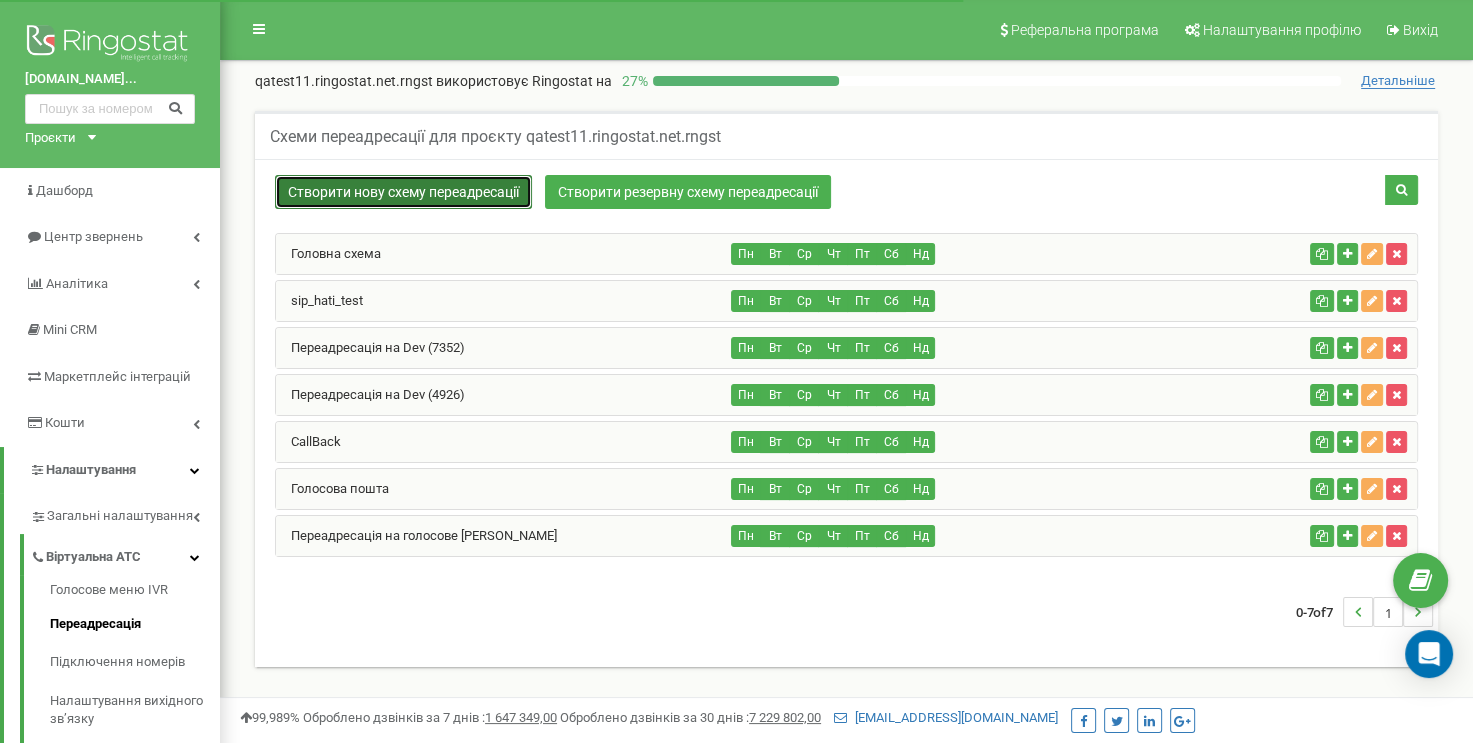 click on "Створити нову схему переадресації" at bounding box center (403, 192) 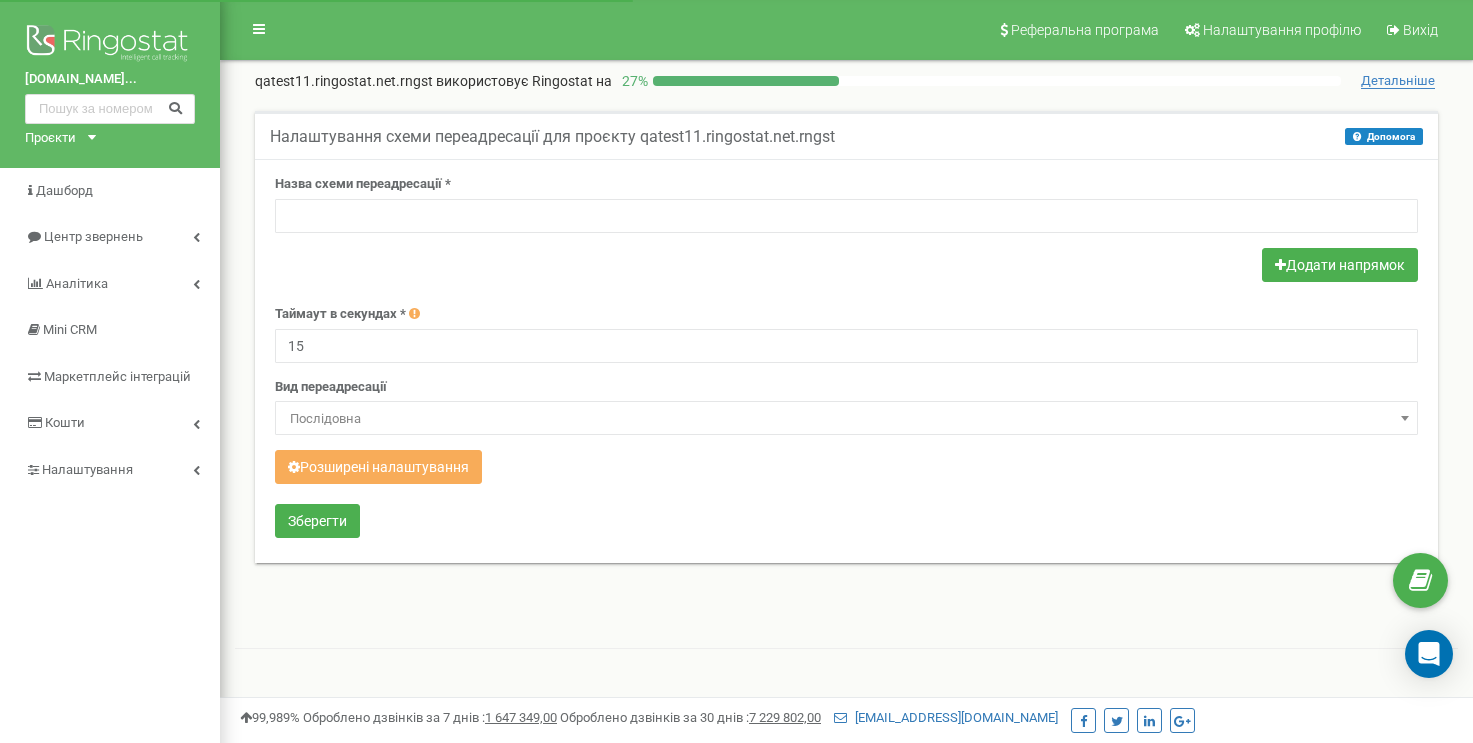 scroll, scrollTop: 0, scrollLeft: 0, axis: both 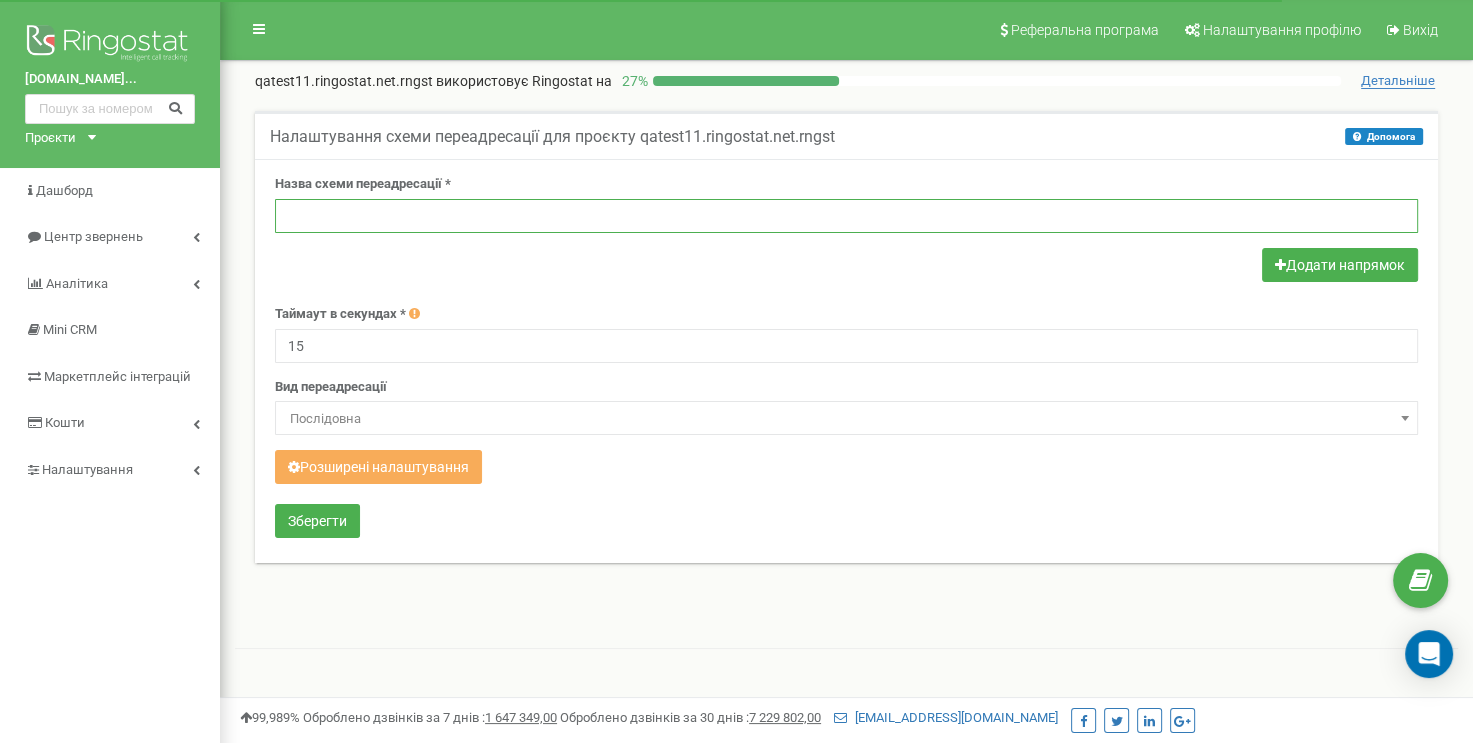 click at bounding box center (846, 216) 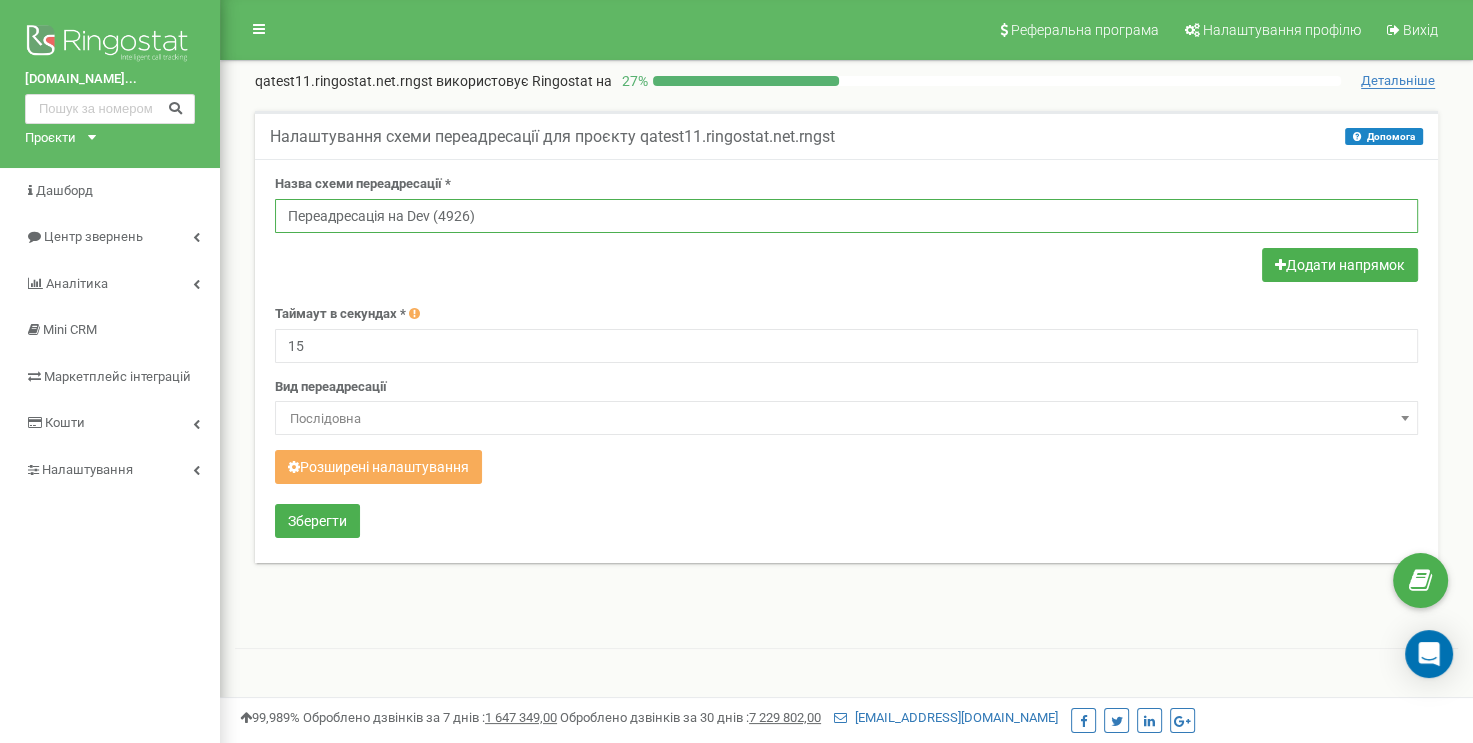 drag, startPoint x: 412, startPoint y: 218, endPoint x: 561, endPoint y: 218, distance: 149 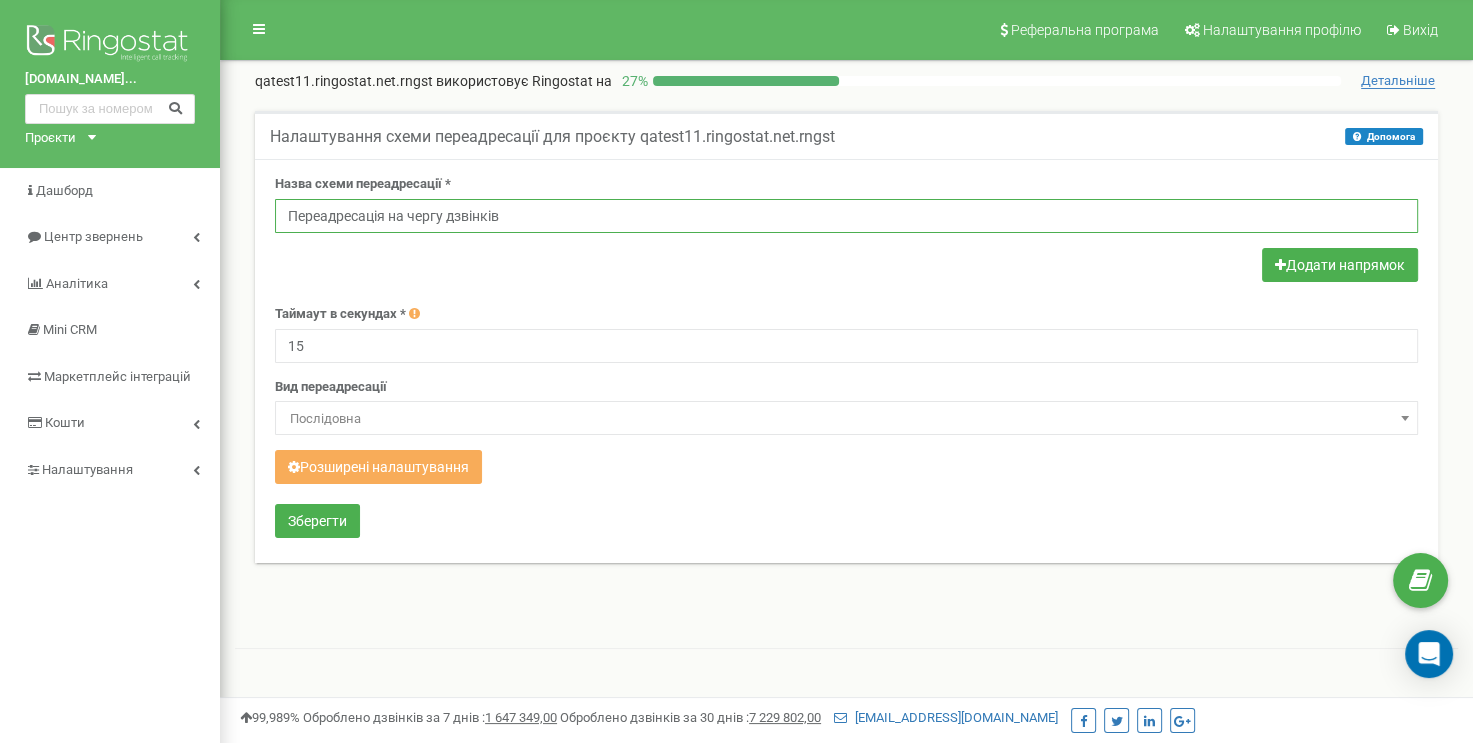 type on "Переадресація на чергу дзвінків" 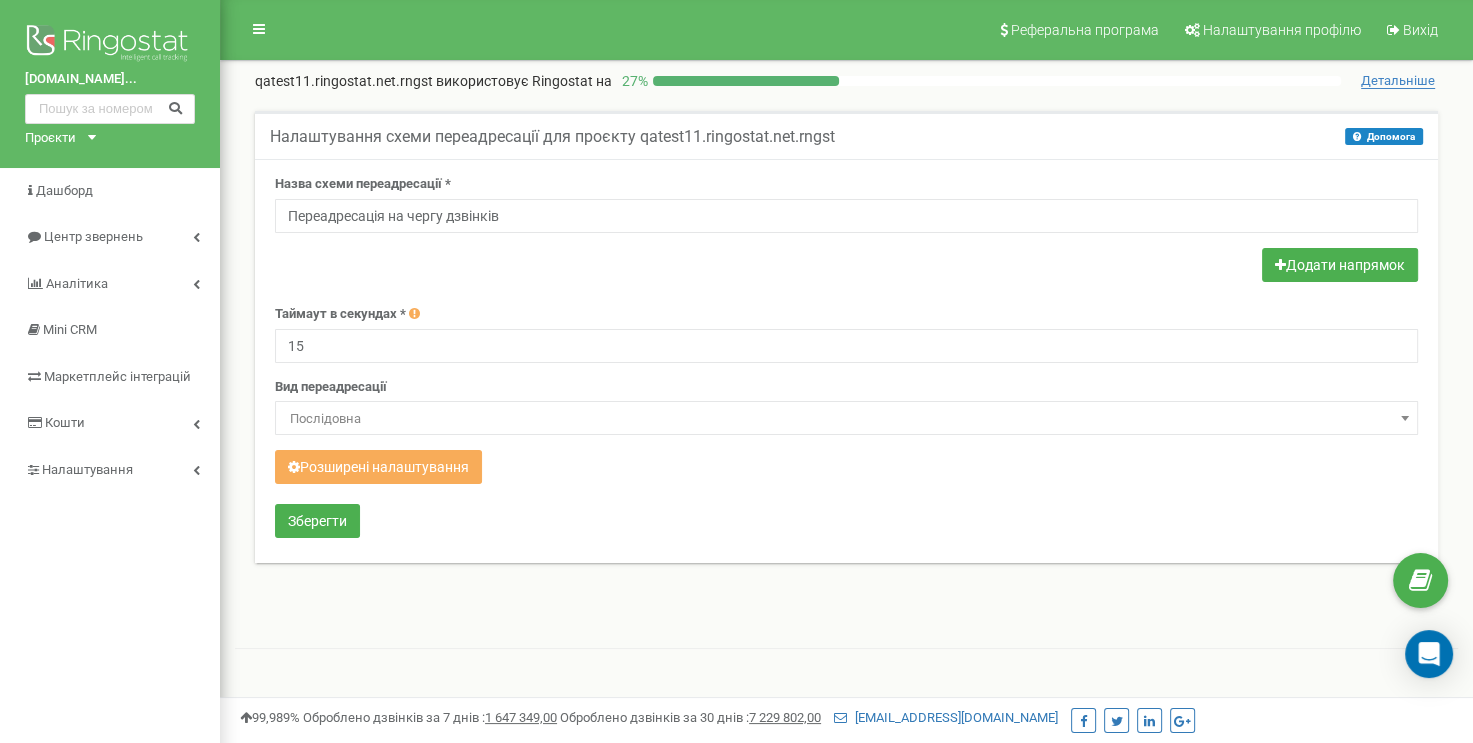 click on "Вид переадресації
Послідовна
Паралельна
Послідовна" at bounding box center [846, 407] 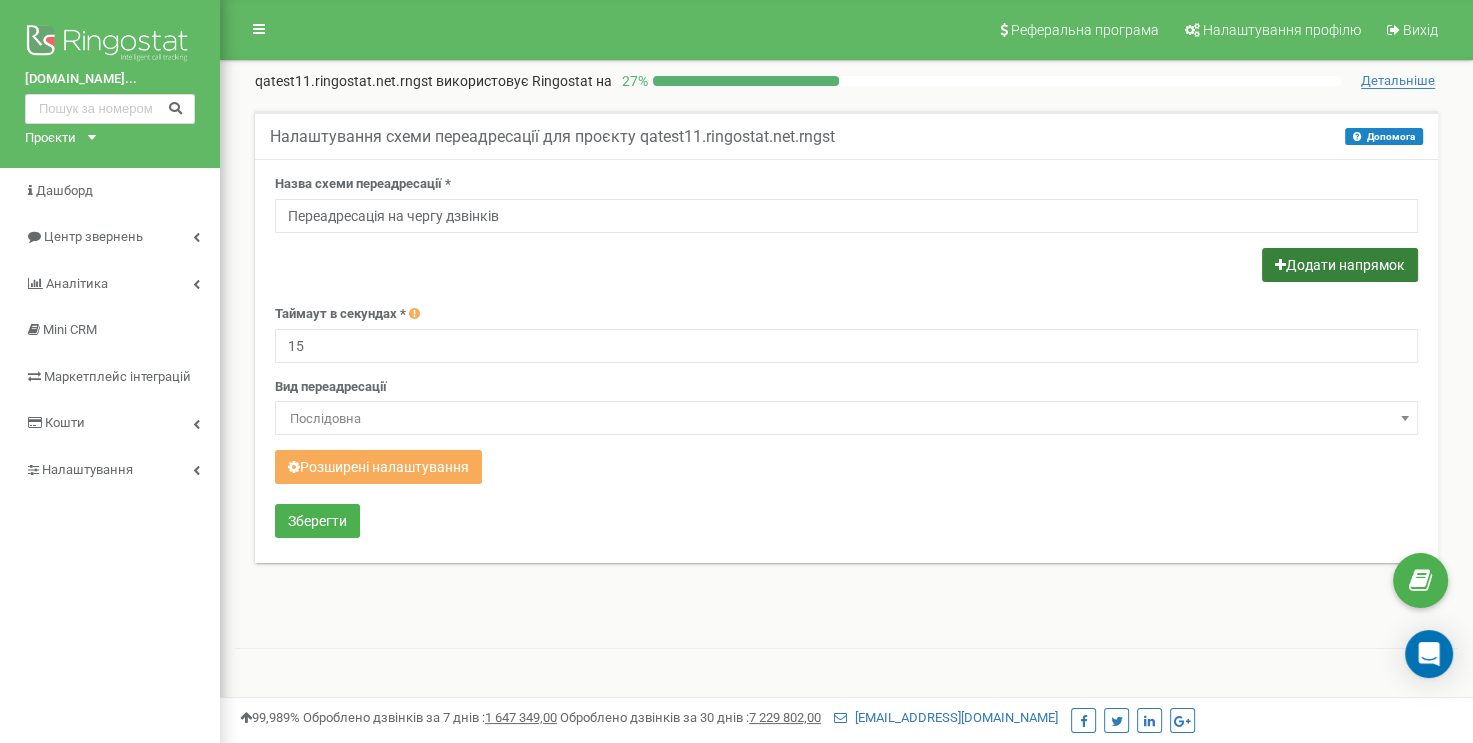 click at bounding box center (1280, 265) 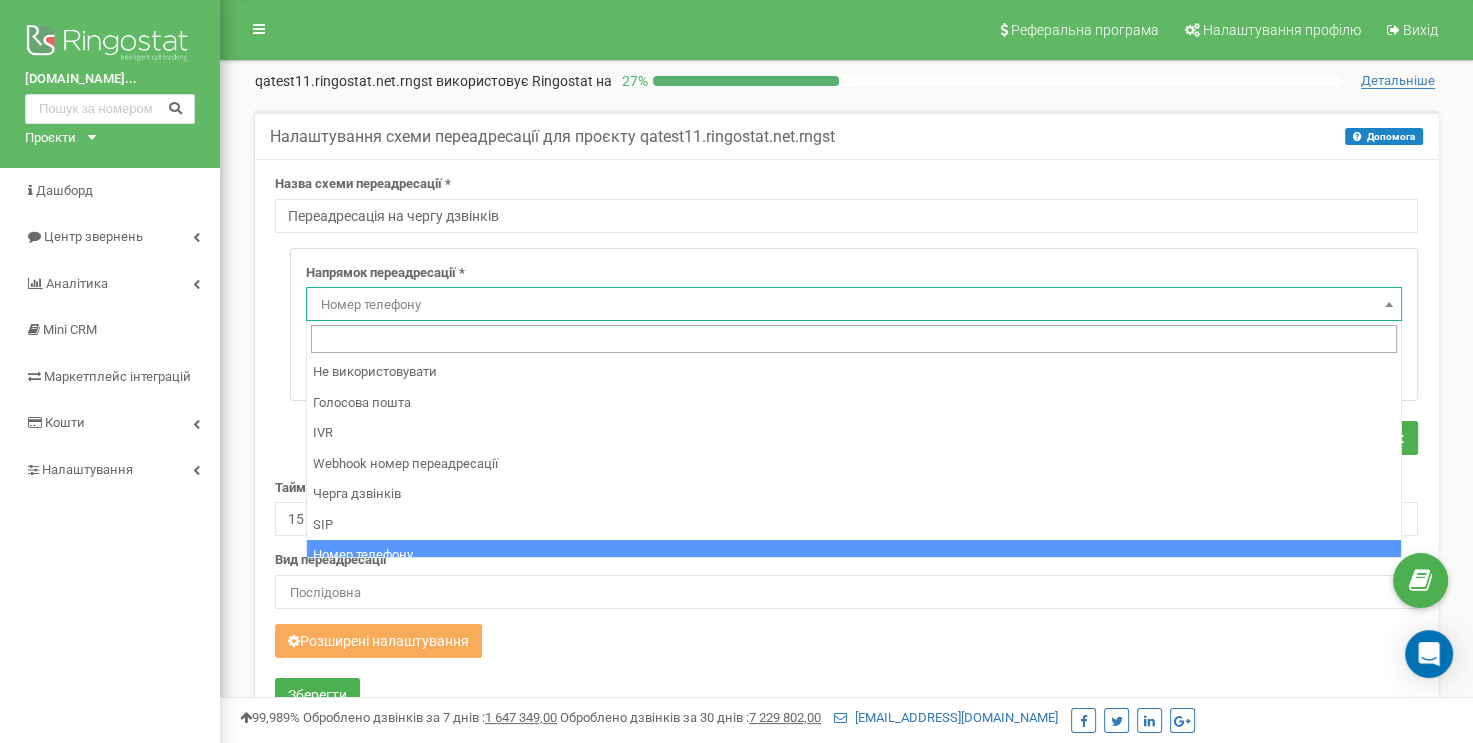 click on "Номер телефону" at bounding box center (854, 305) 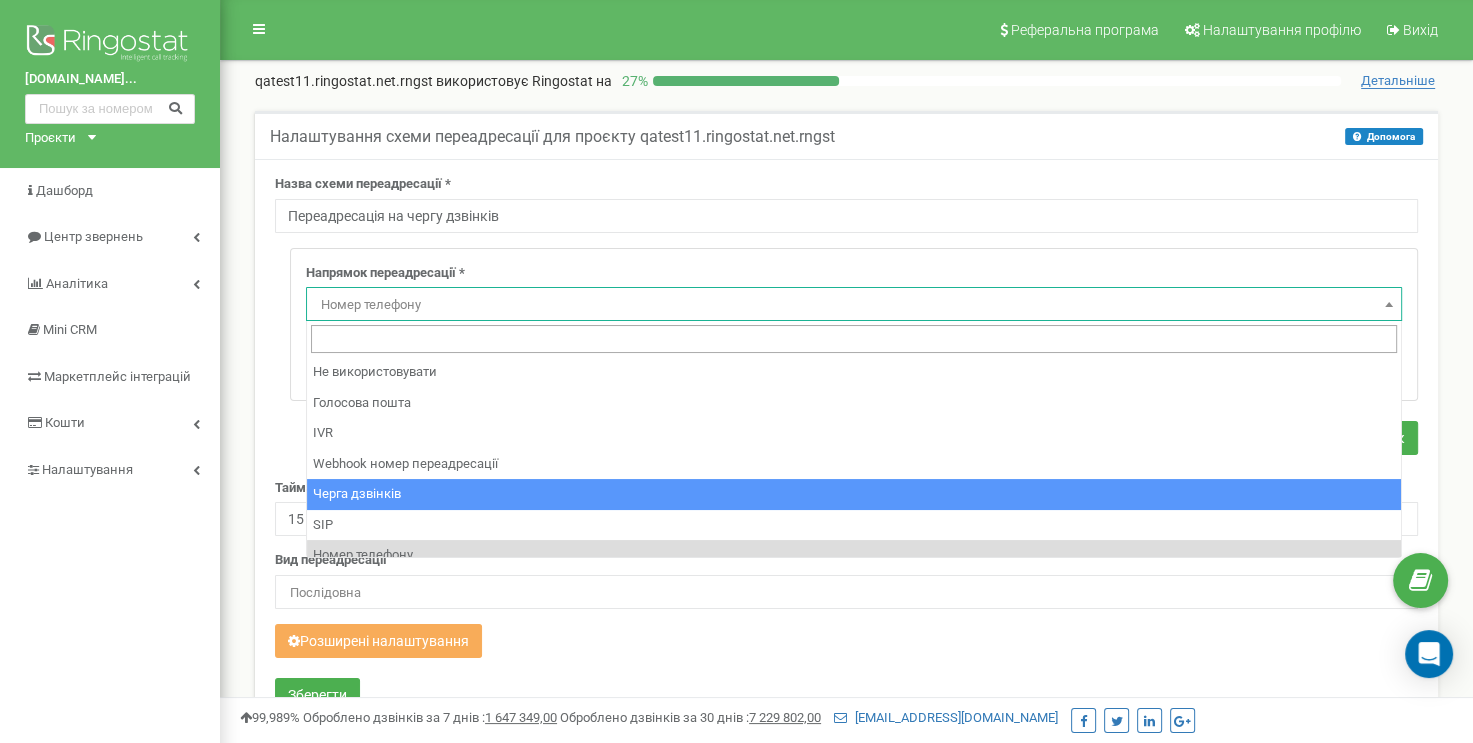 select on "CallCenter" 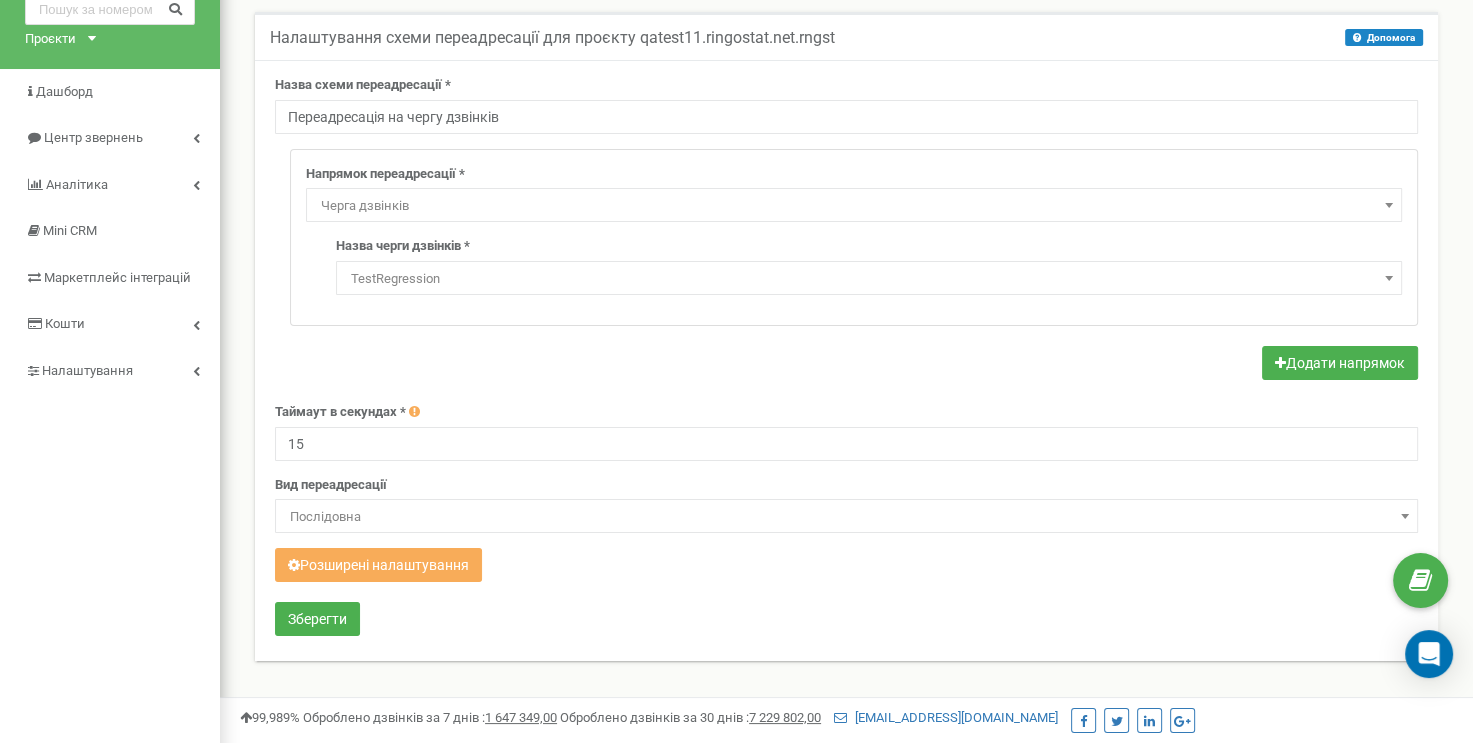 scroll, scrollTop: 100, scrollLeft: 0, axis: vertical 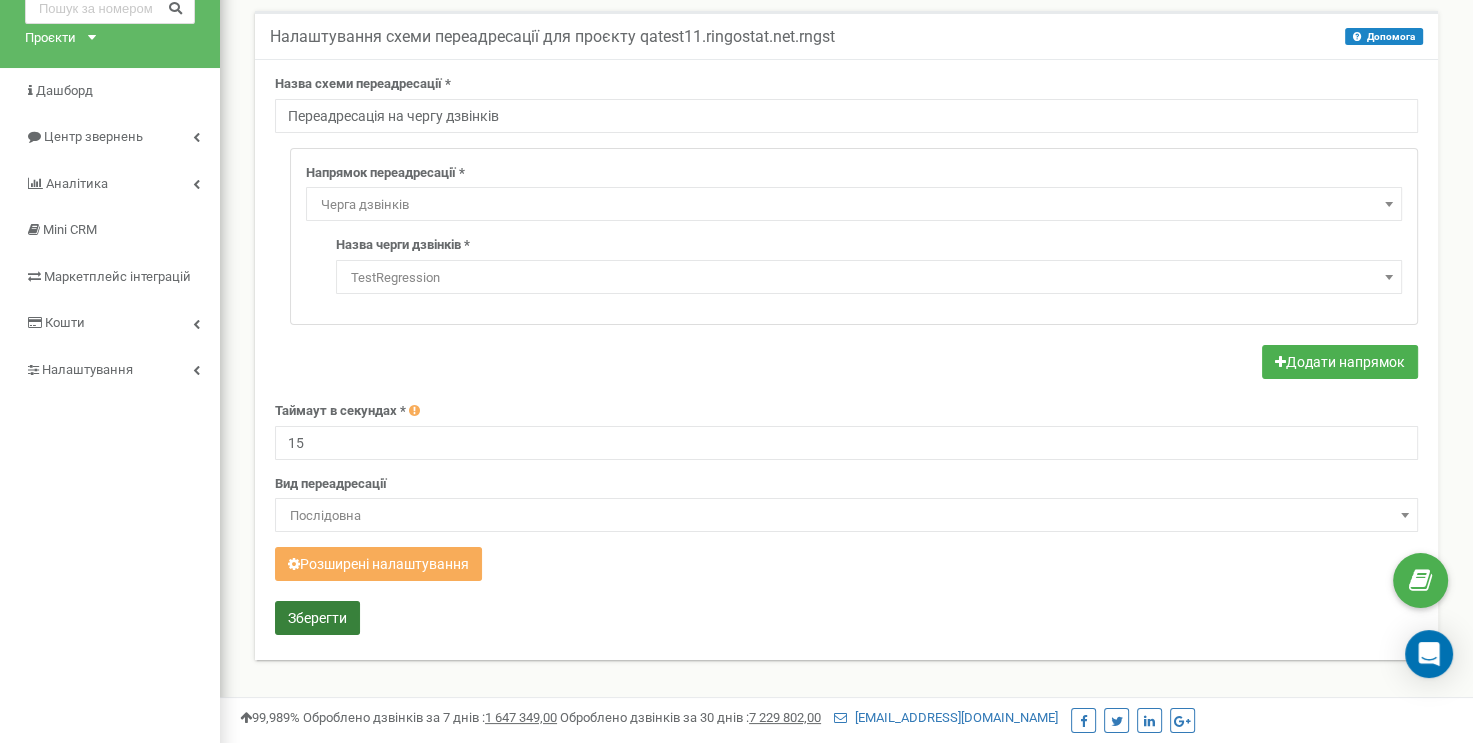 click on "Зберегти" at bounding box center [317, 618] 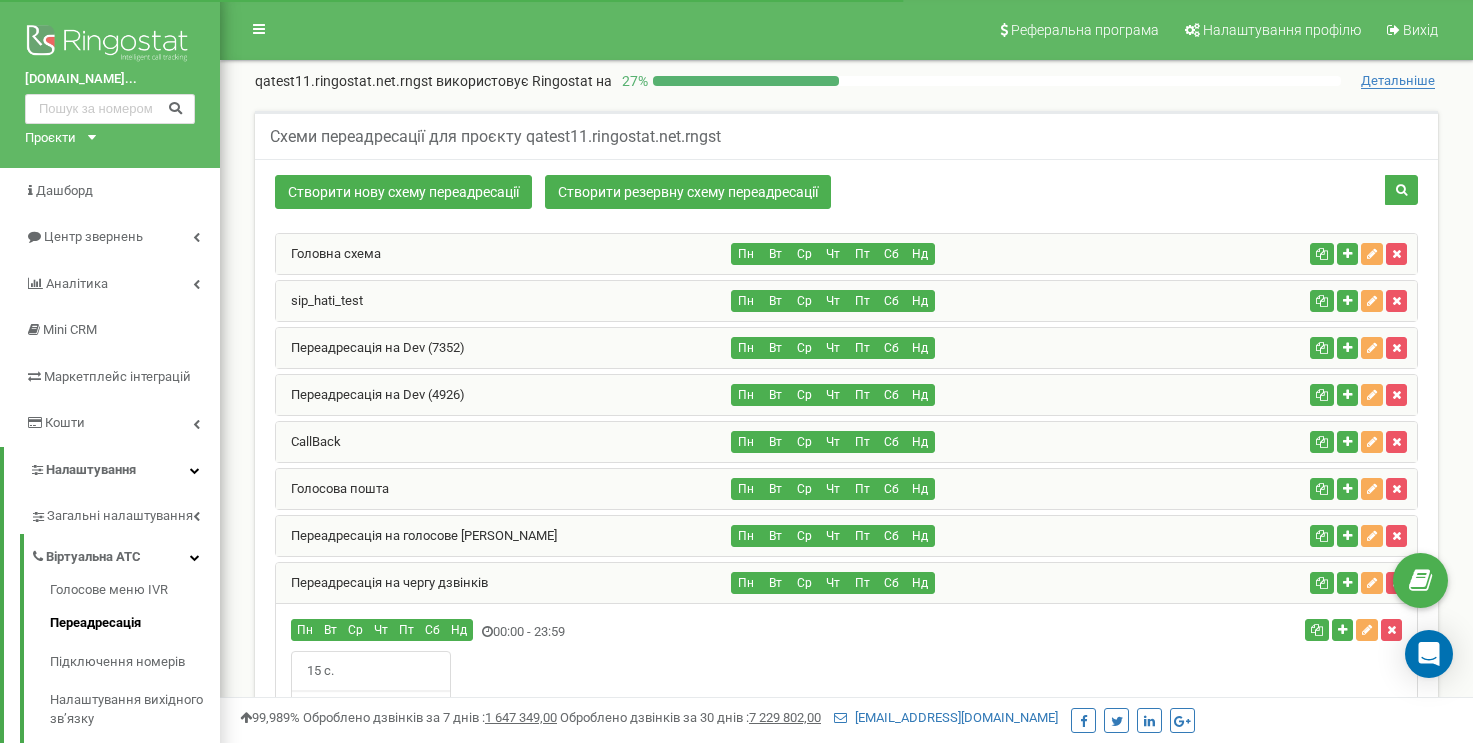 scroll, scrollTop: 566, scrollLeft: 0, axis: vertical 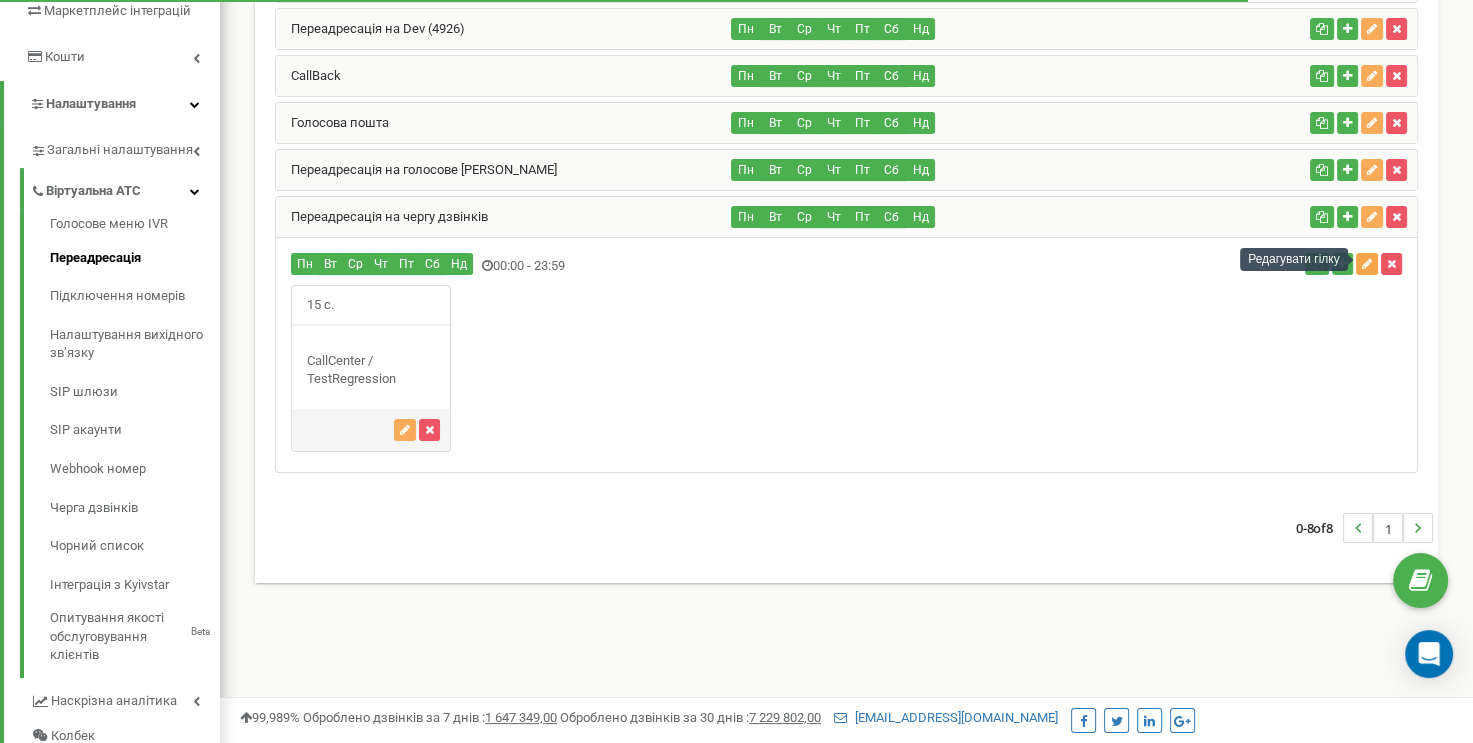 click at bounding box center [1367, 264] 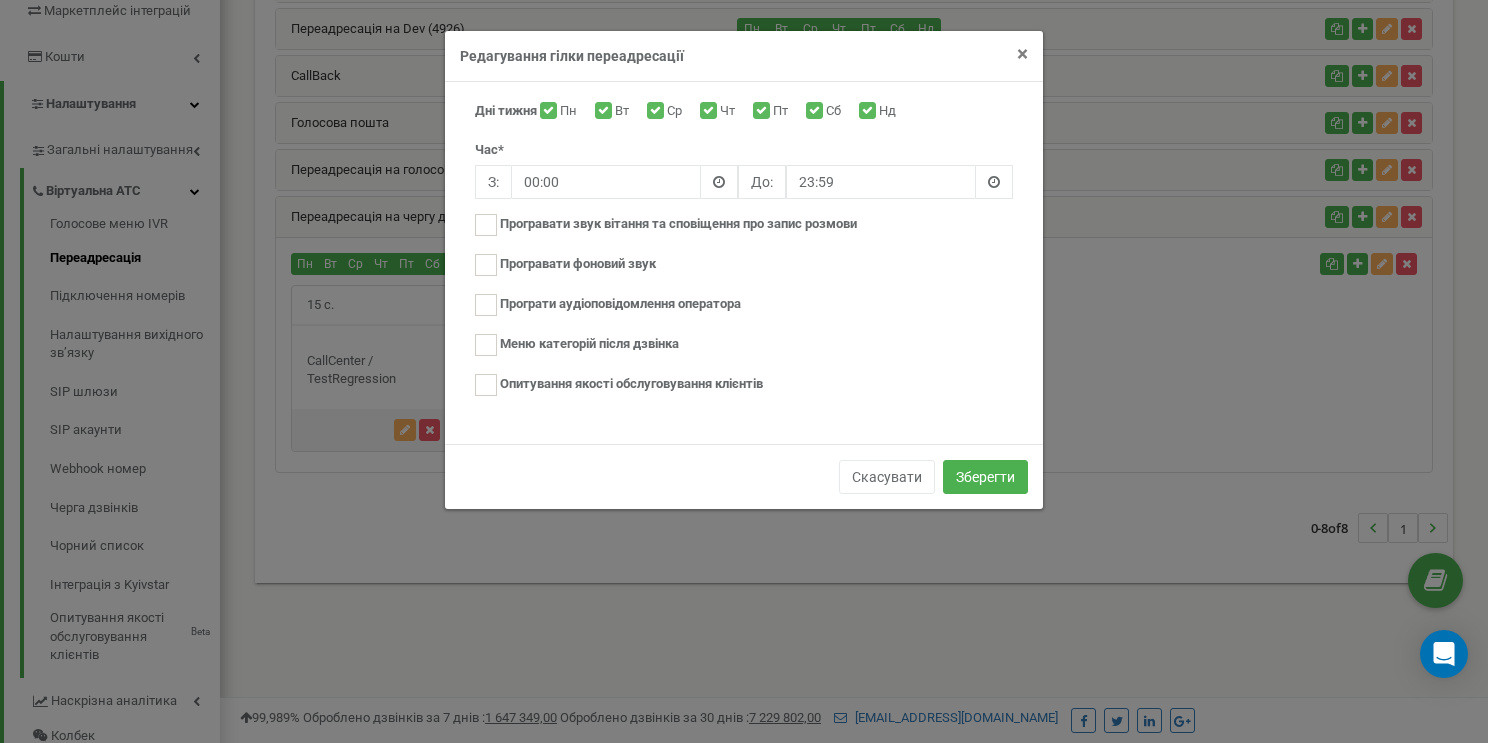 click on "×" at bounding box center [1022, 54] 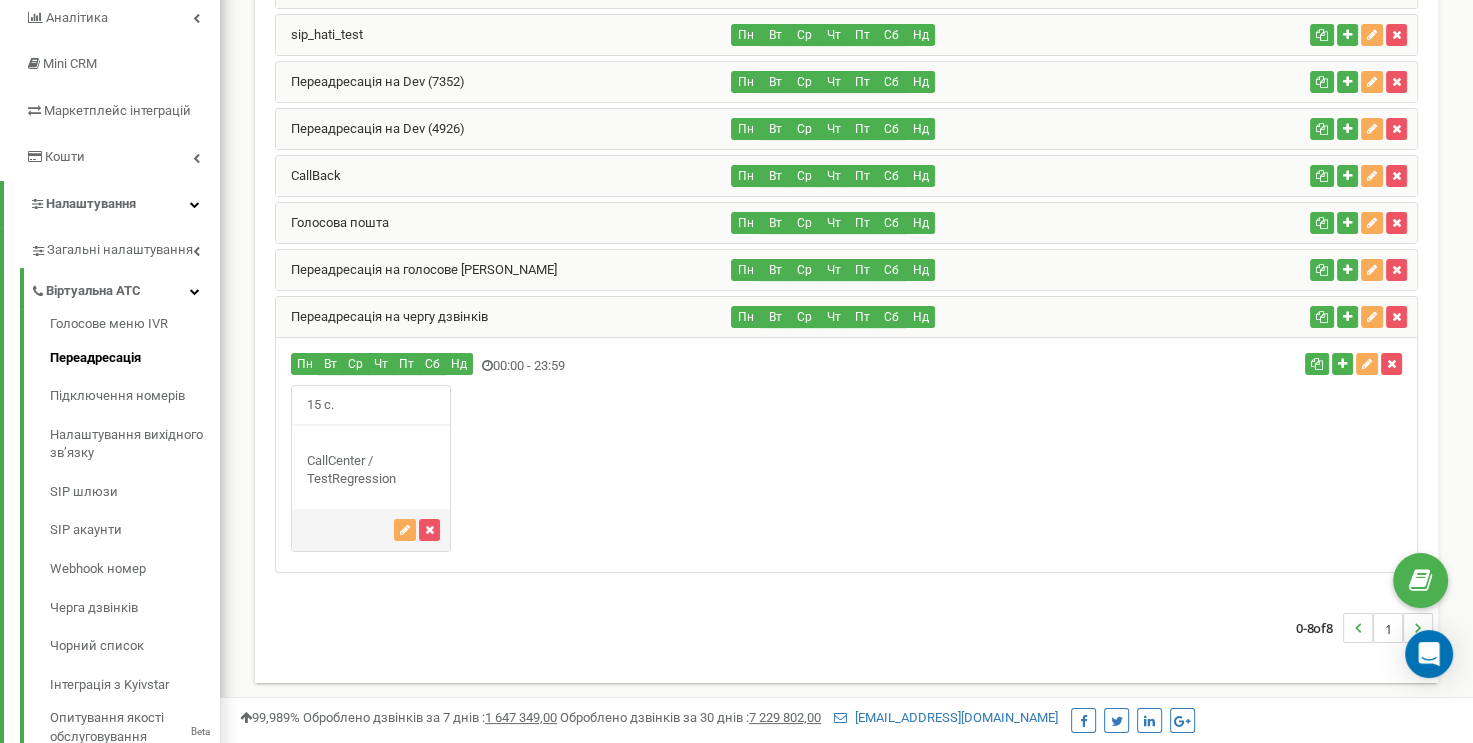 scroll, scrollTop: 166, scrollLeft: 0, axis: vertical 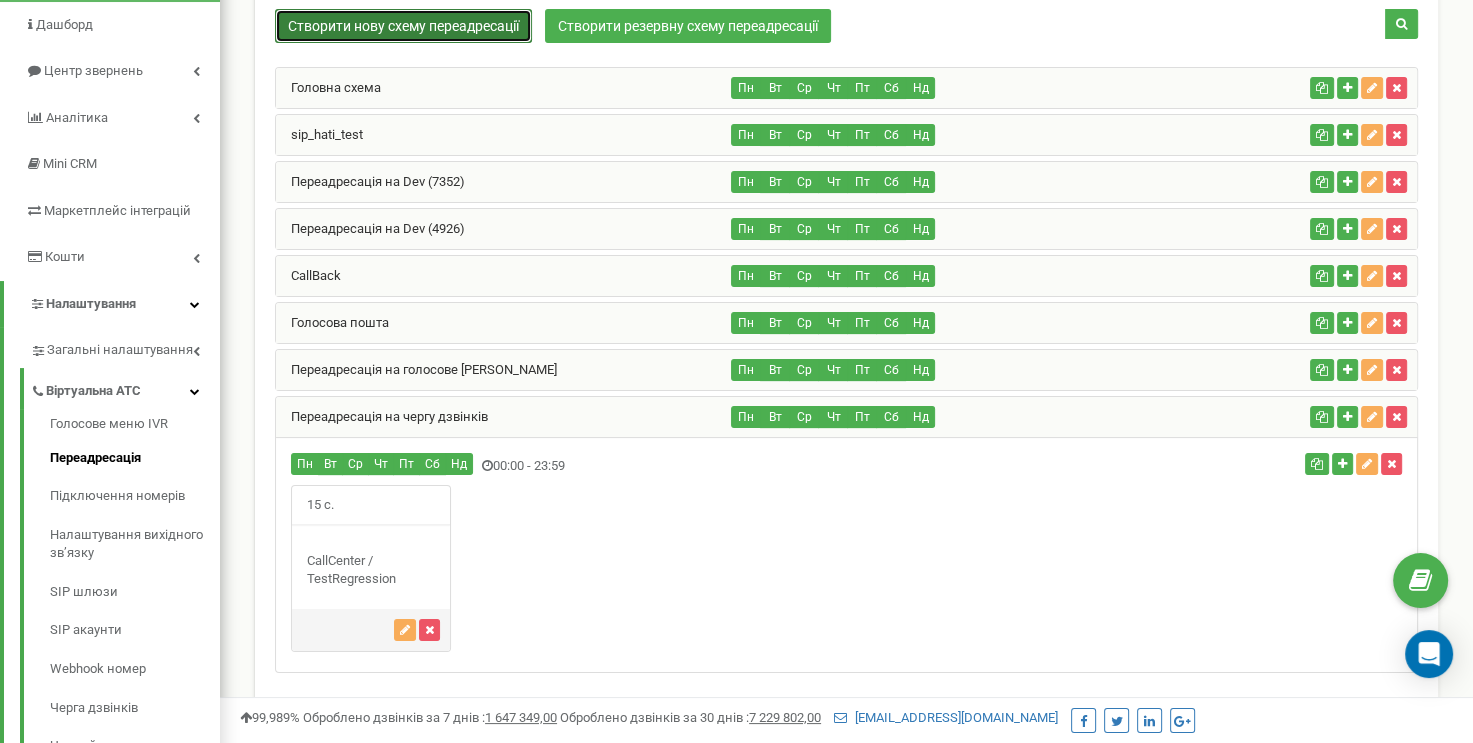 click on "Створити нову схему переадресації" at bounding box center [403, 26] 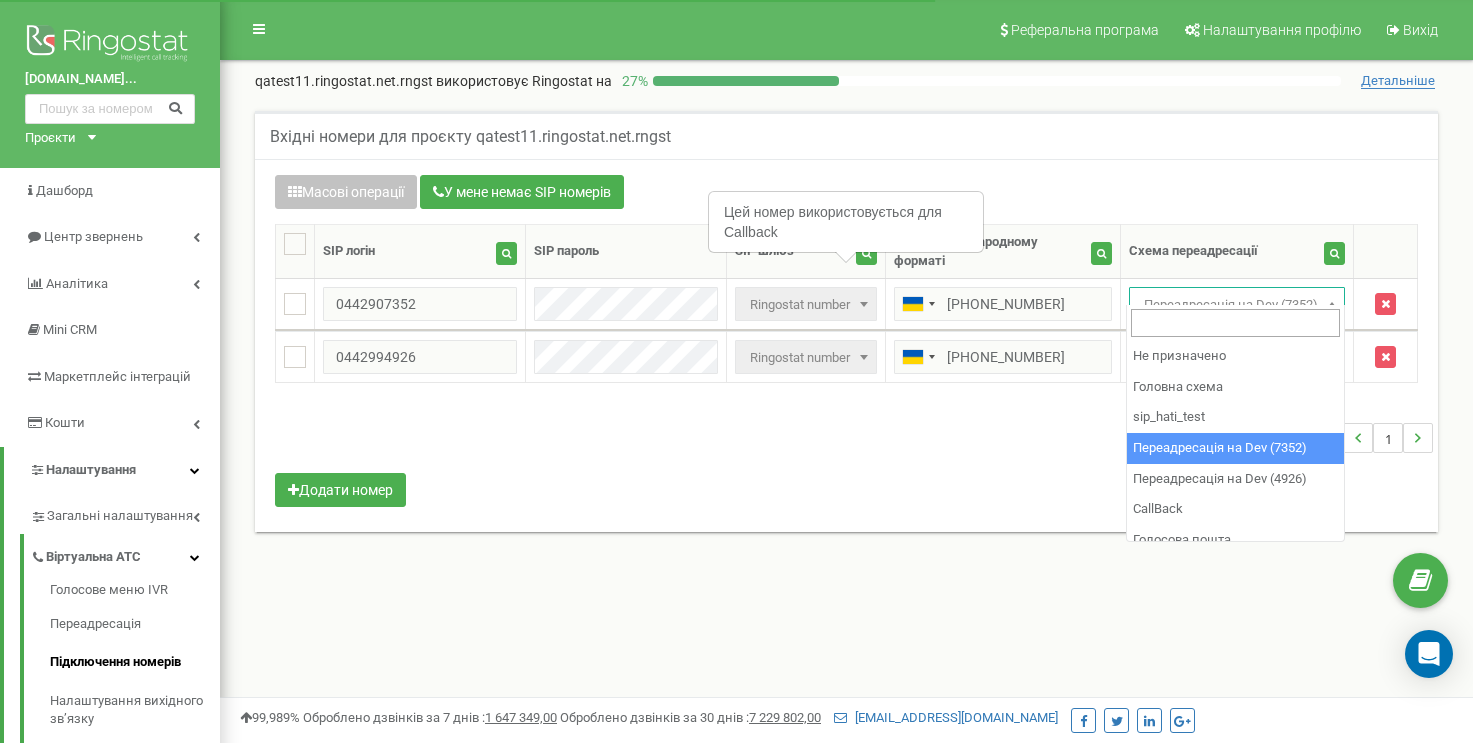 scroll, scrollTop: 0, scrollLeft: 0, axis: both 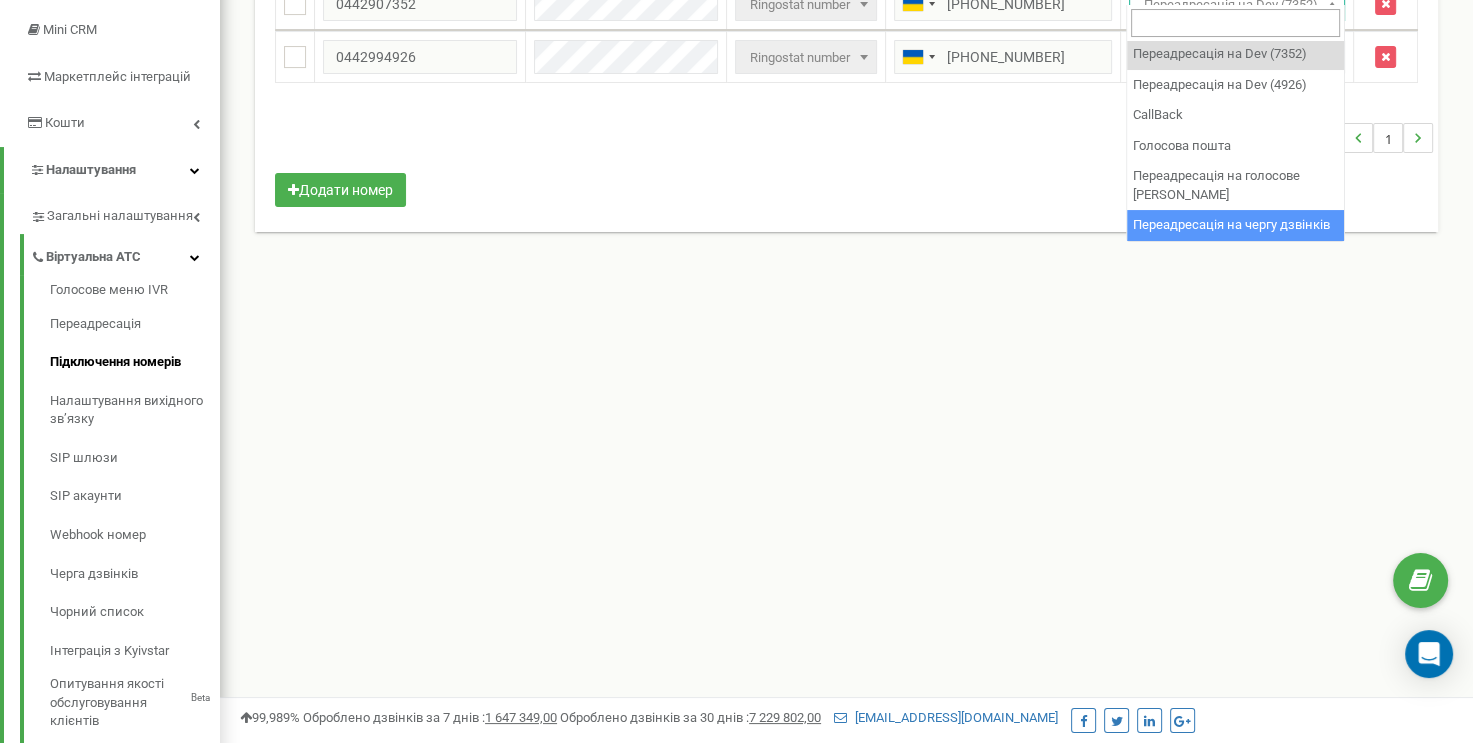 select on "251756" 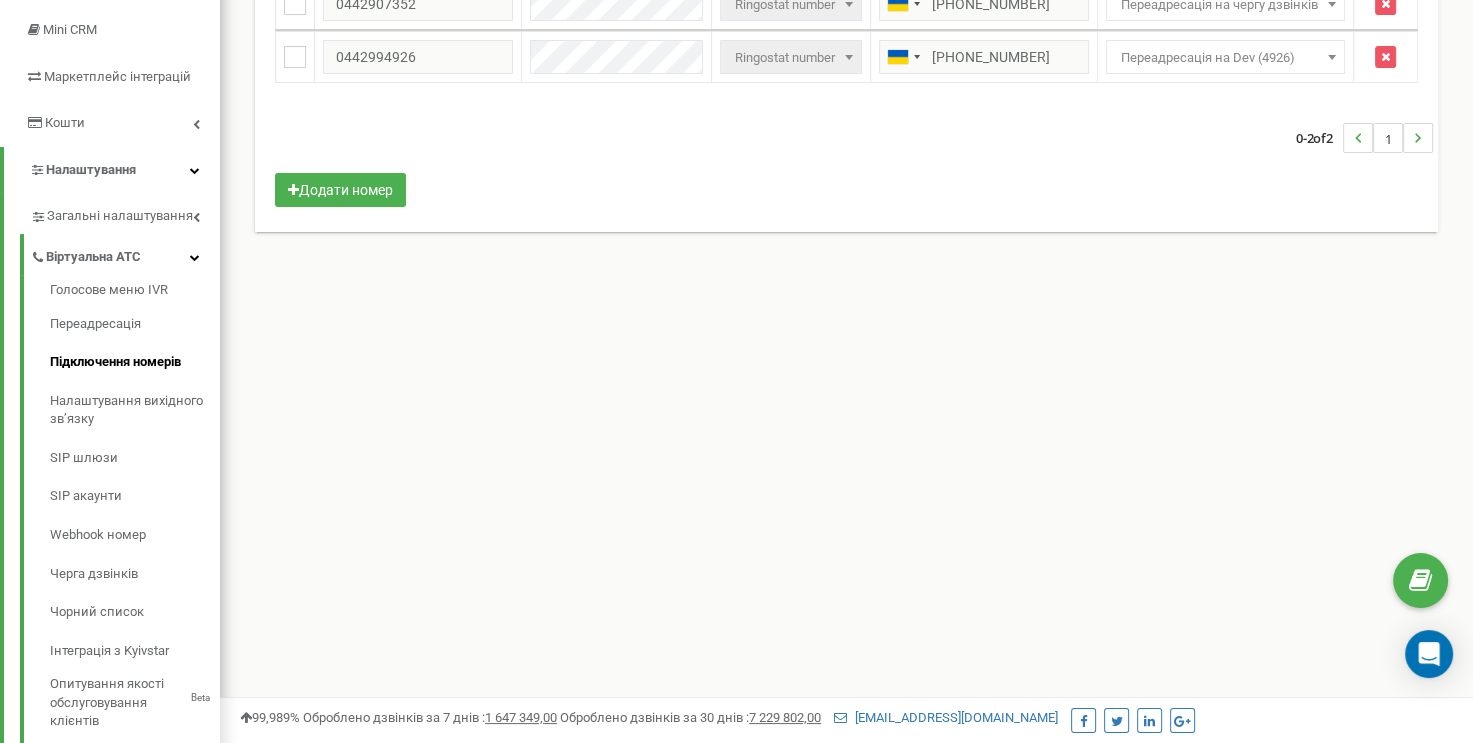 scroll, scrollTop: 285, scrollLeft: 0, axis: vertical 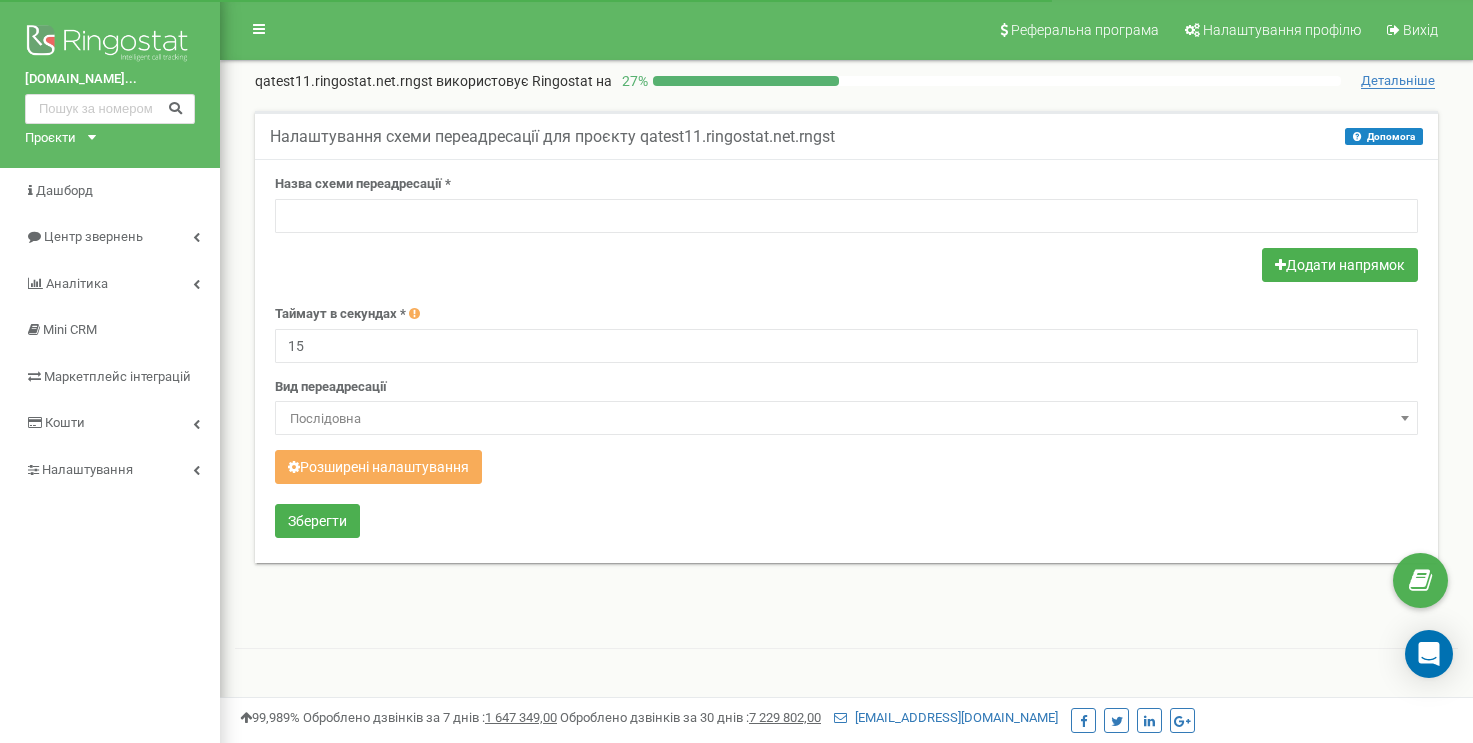 click at bounding box center (846, 216) 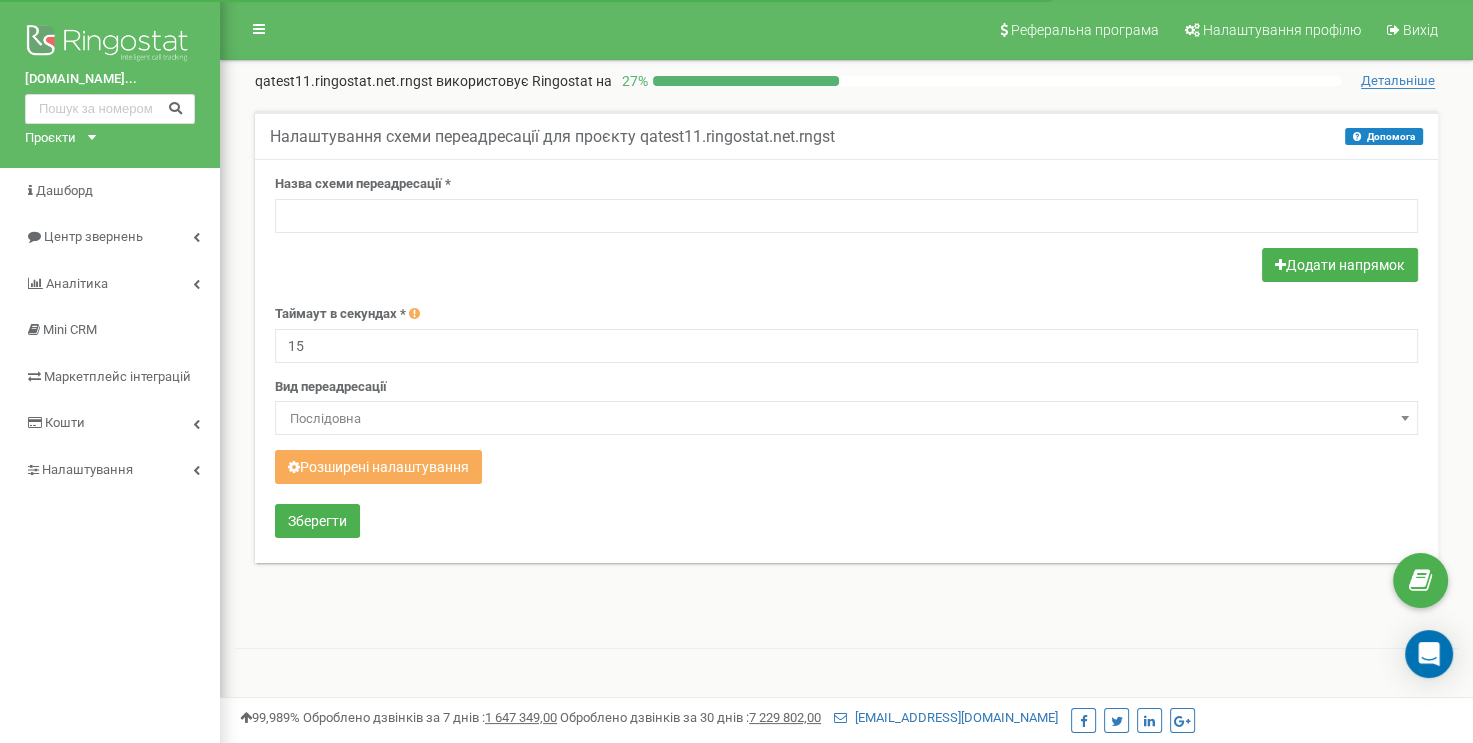 scroll, scrollTop: 0, scrollLeft: 0, axis: both 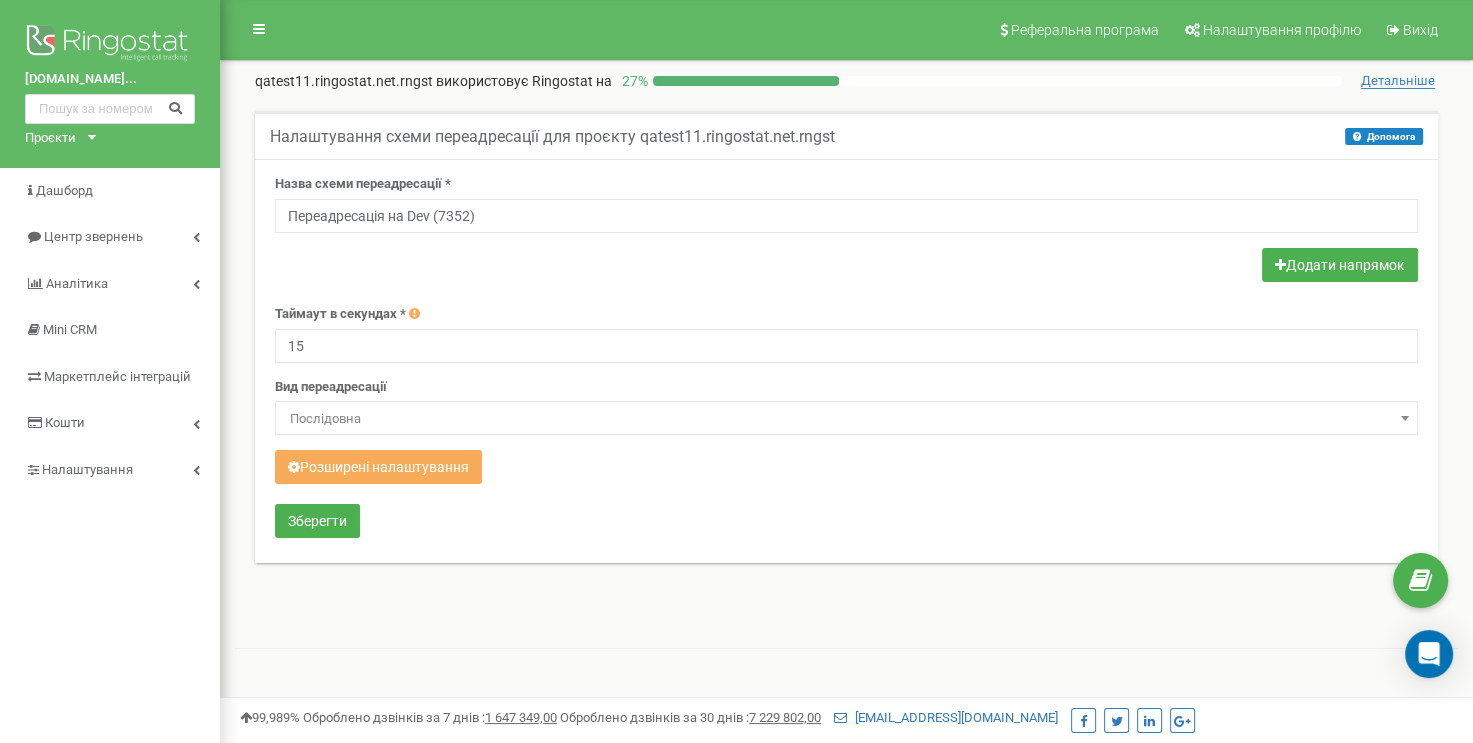 drag, startPoint x: 411, startPoint y: 214, endPoint x: 564, endPoint y: 207, distance: 153.16005 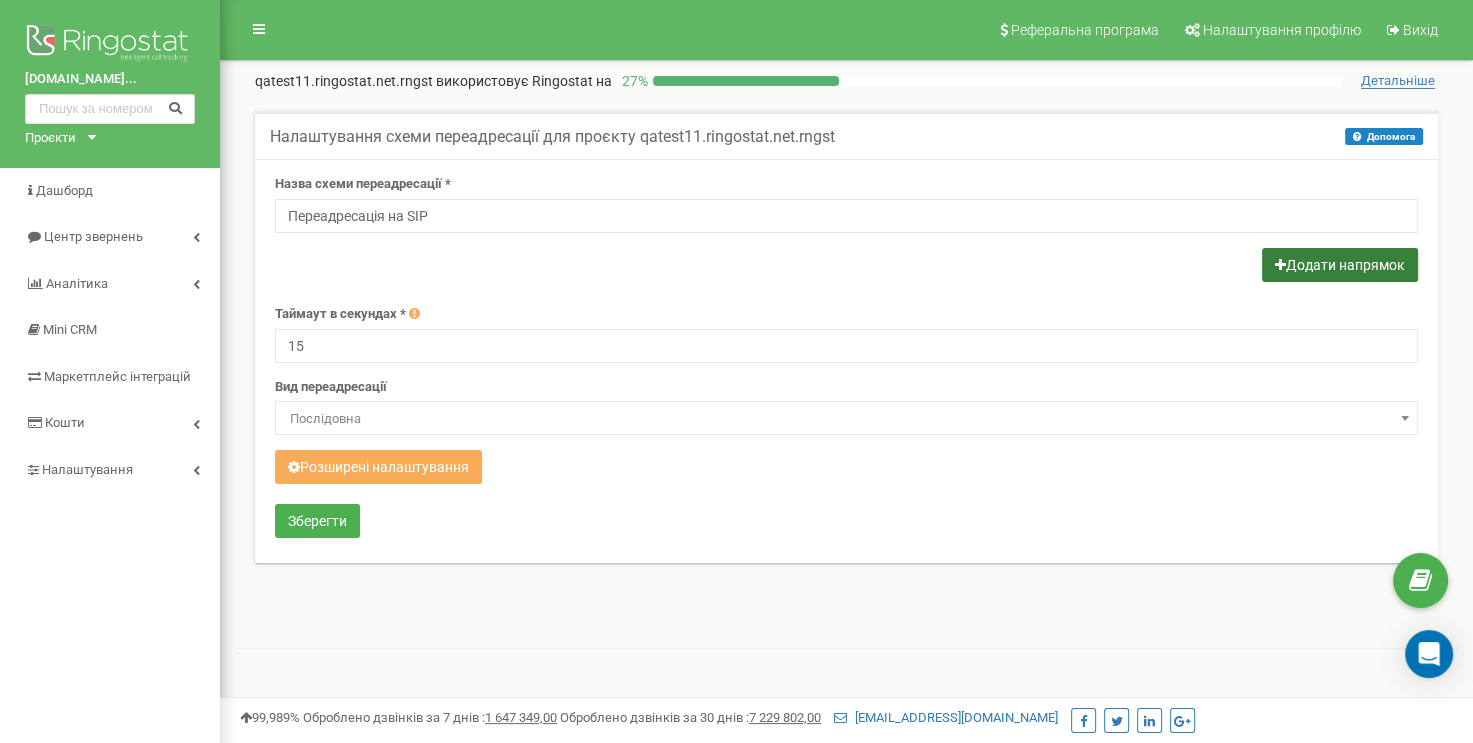 type on "Переадресація на SIP" 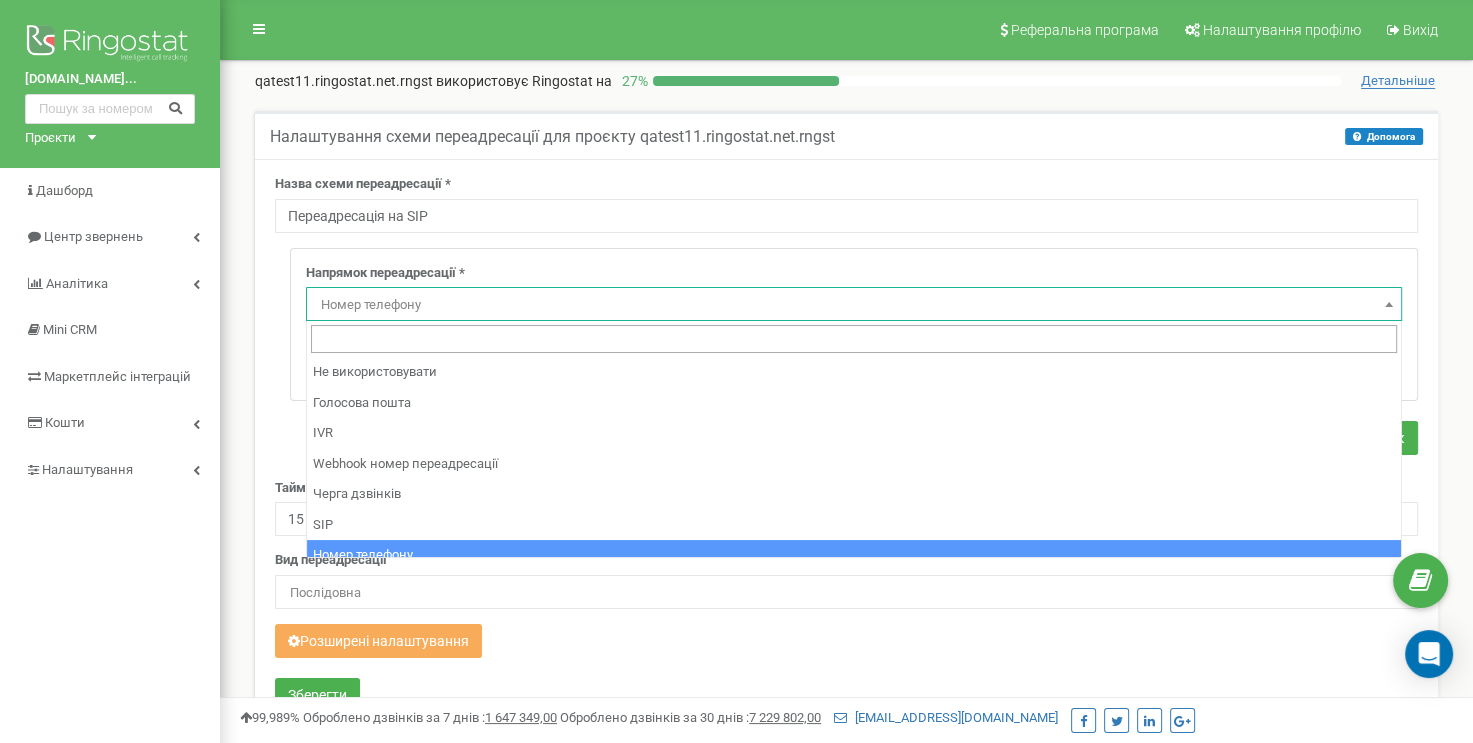 click on "Номер телефону" at bounding box center [854, 305] 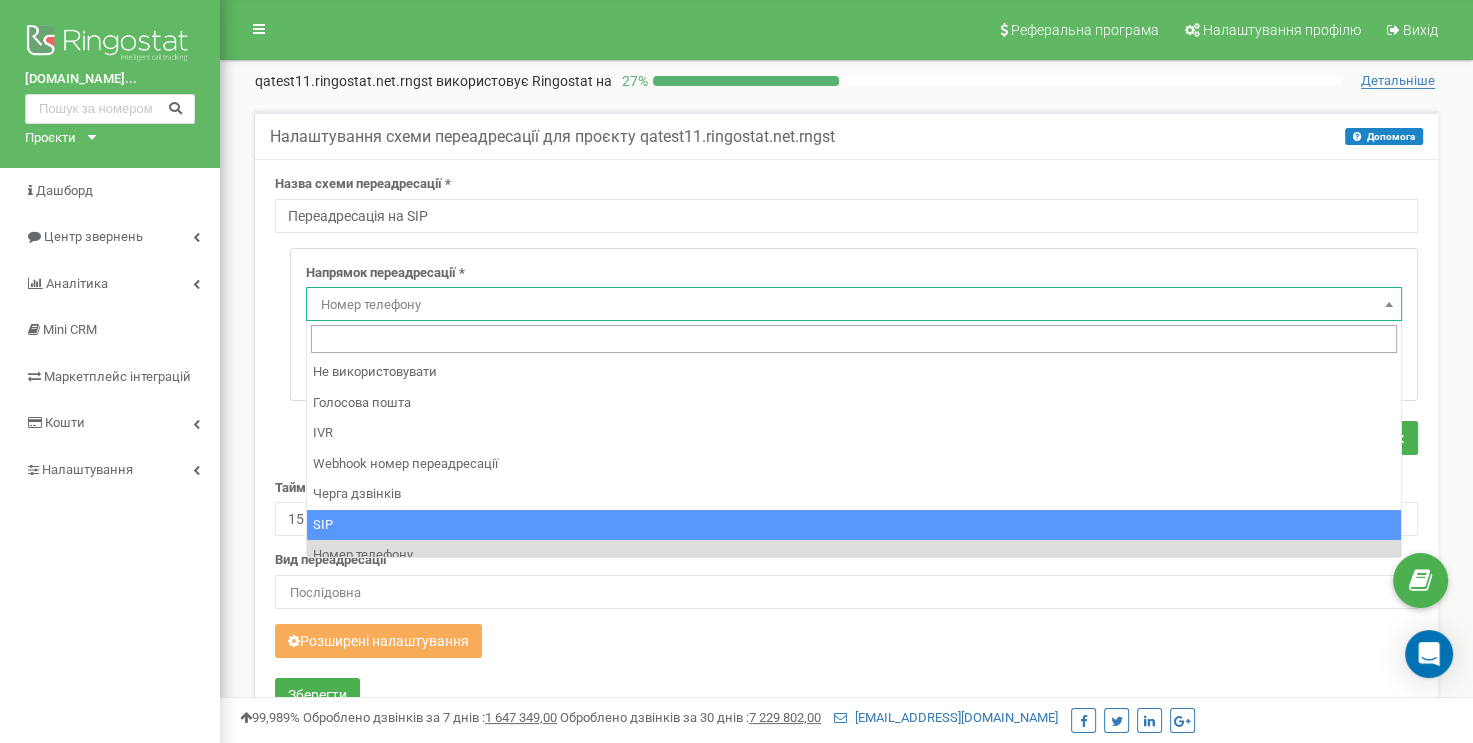 select on "SIP" 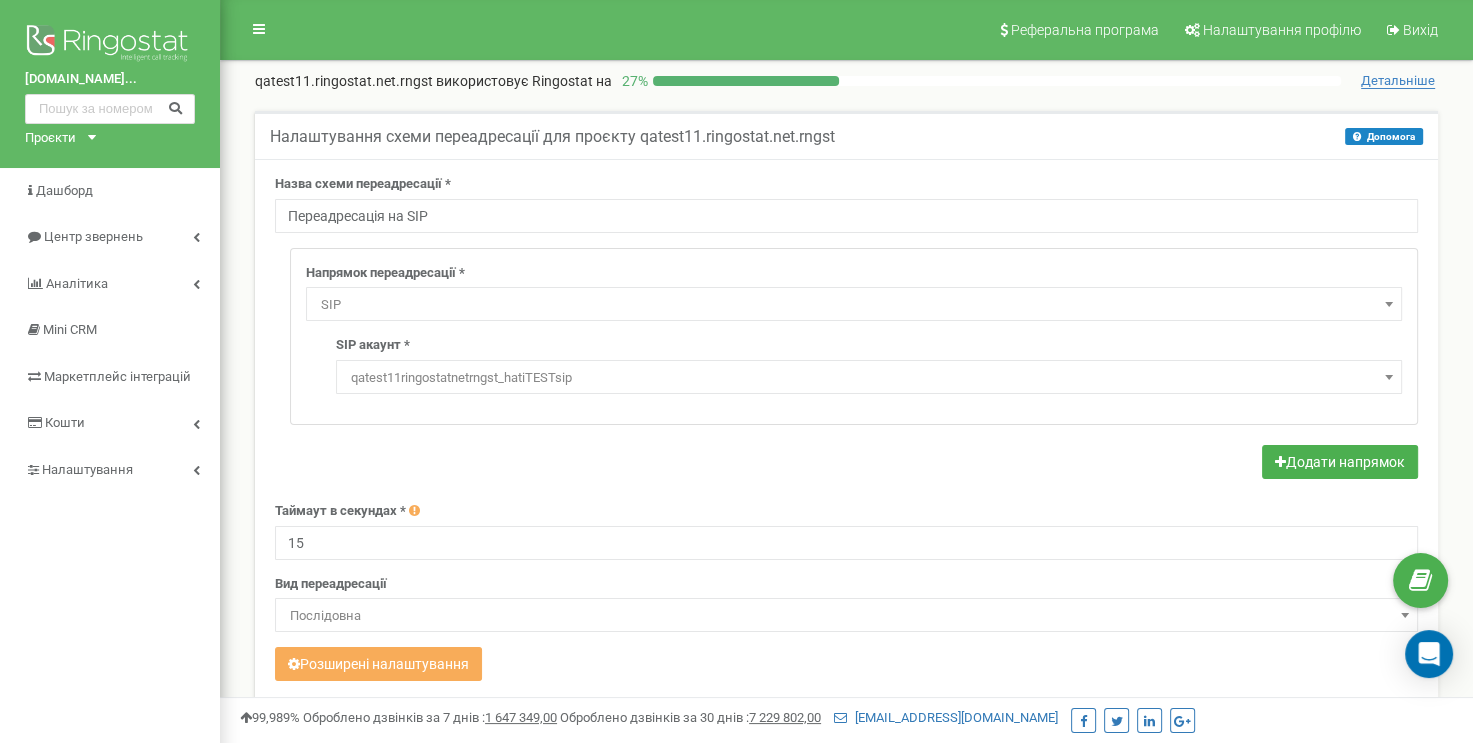 click on "qatest11ringostatnetrngst_hatiTESTsip" at bounding box center [869, 378] 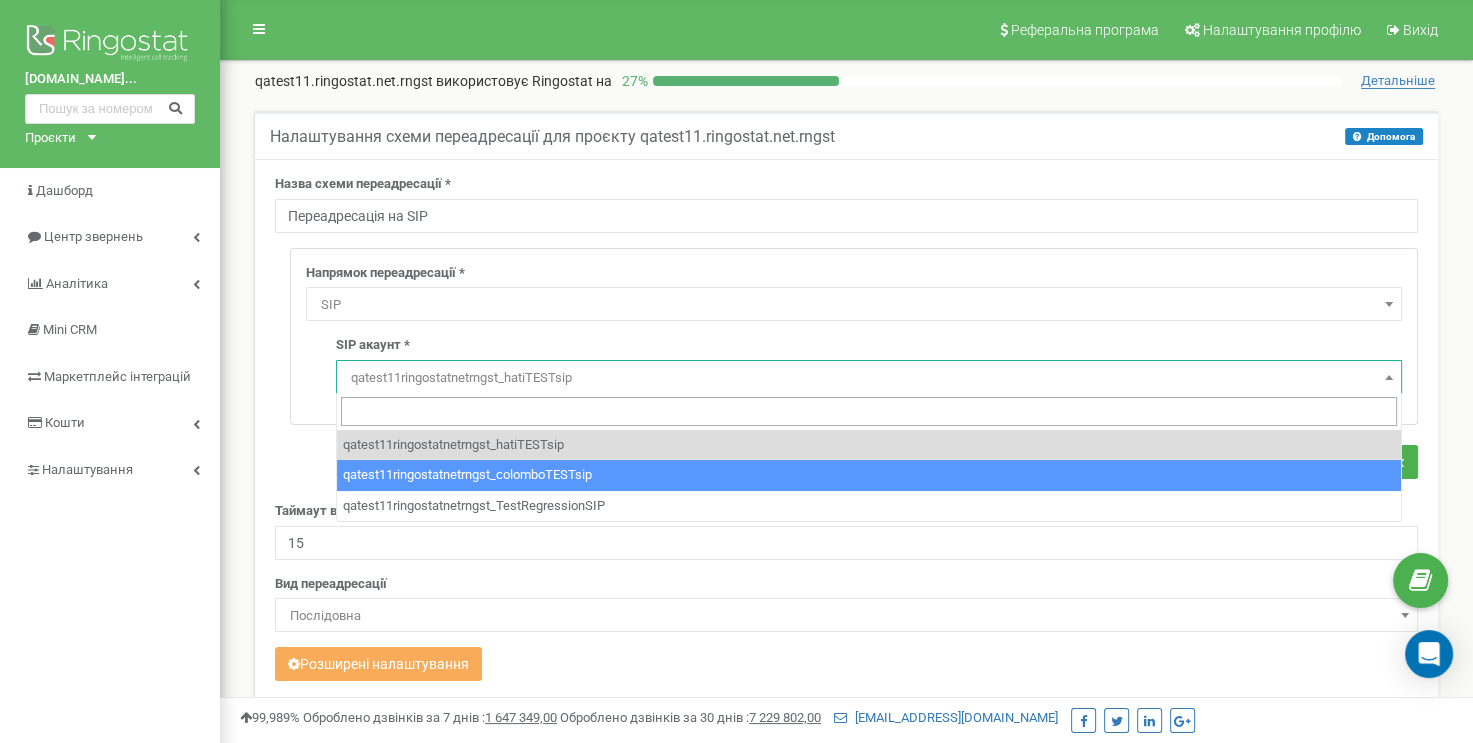 select on "qatest11ringostatnetrngst_colomboTESTsip" 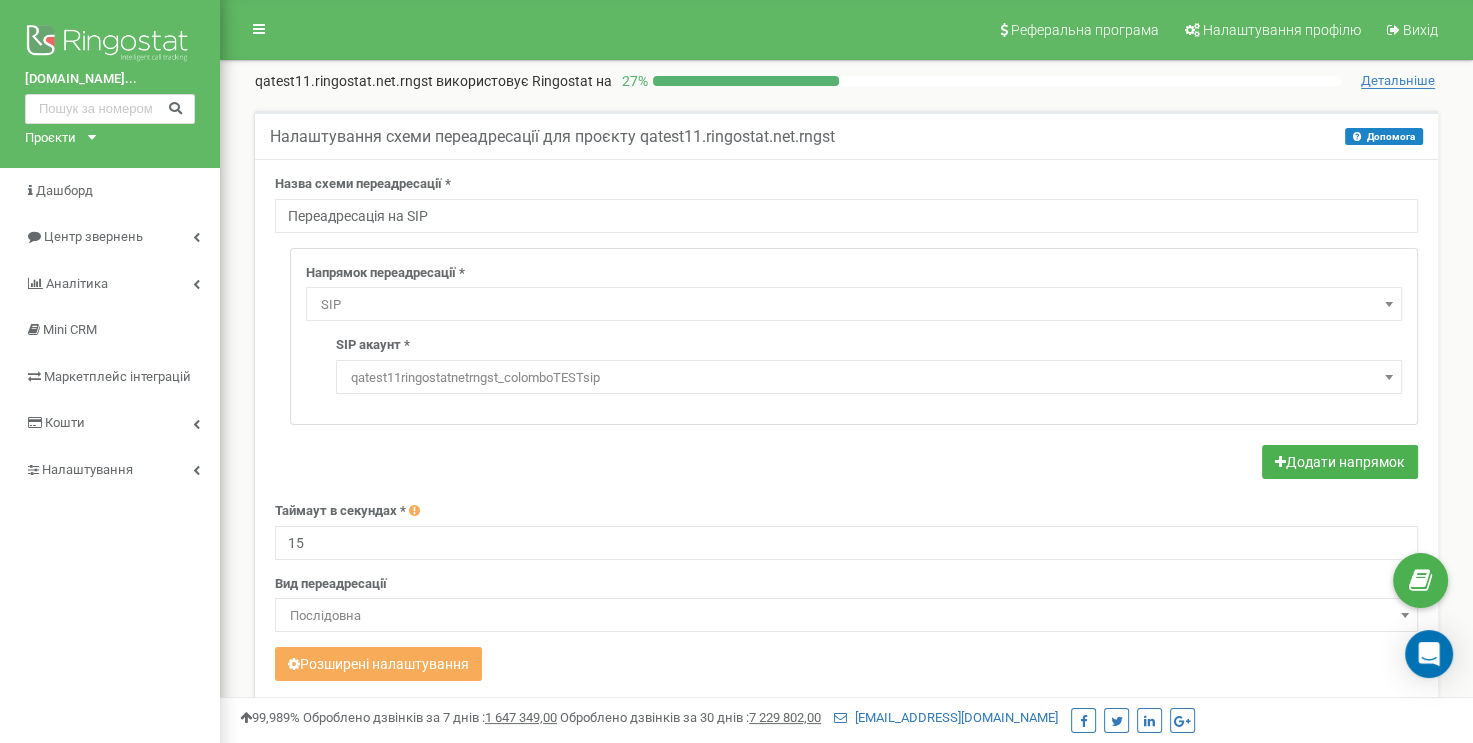 click on "qatest11ringostatnetrngst_colomboTESTsip" at bounding box center [869, 378] 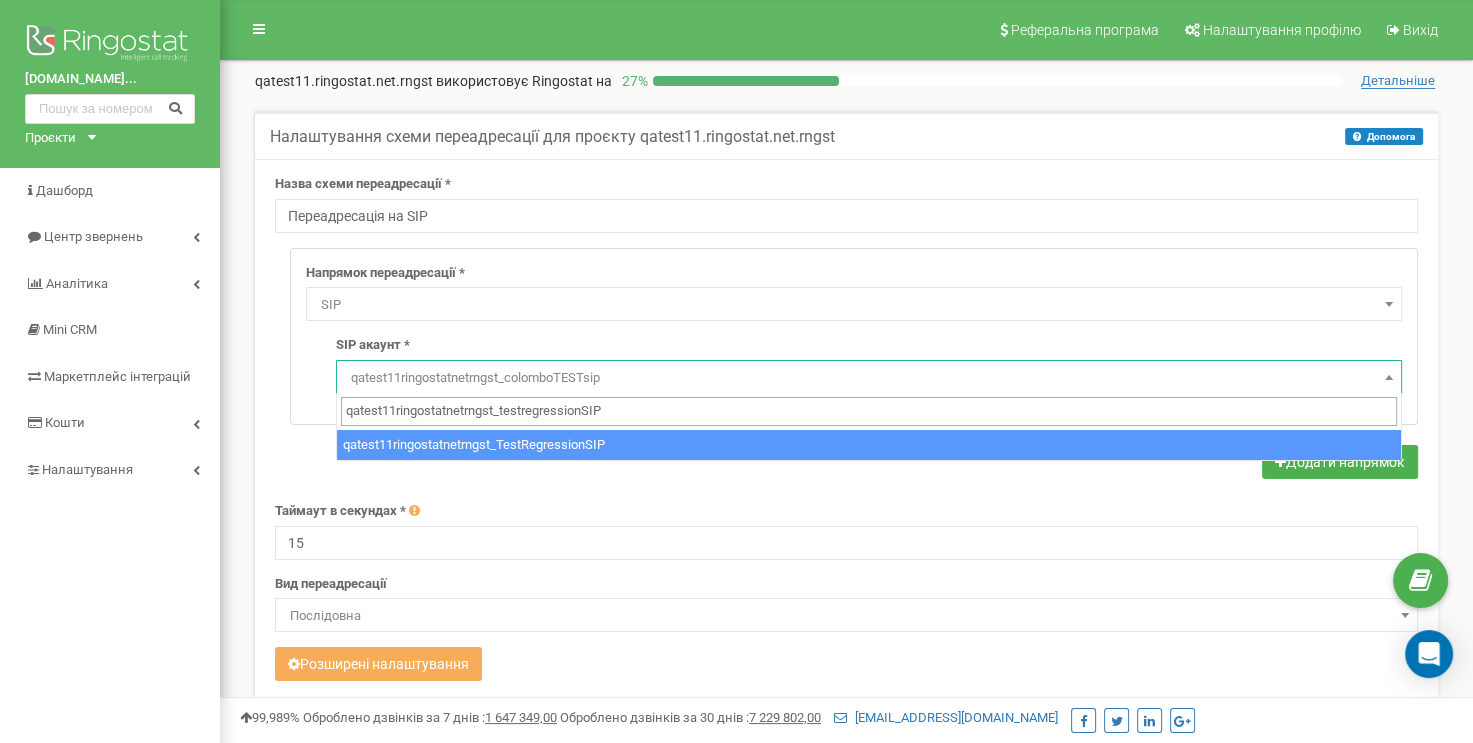 type on "qatest11ringostatnetrngst_testregressionSIP" 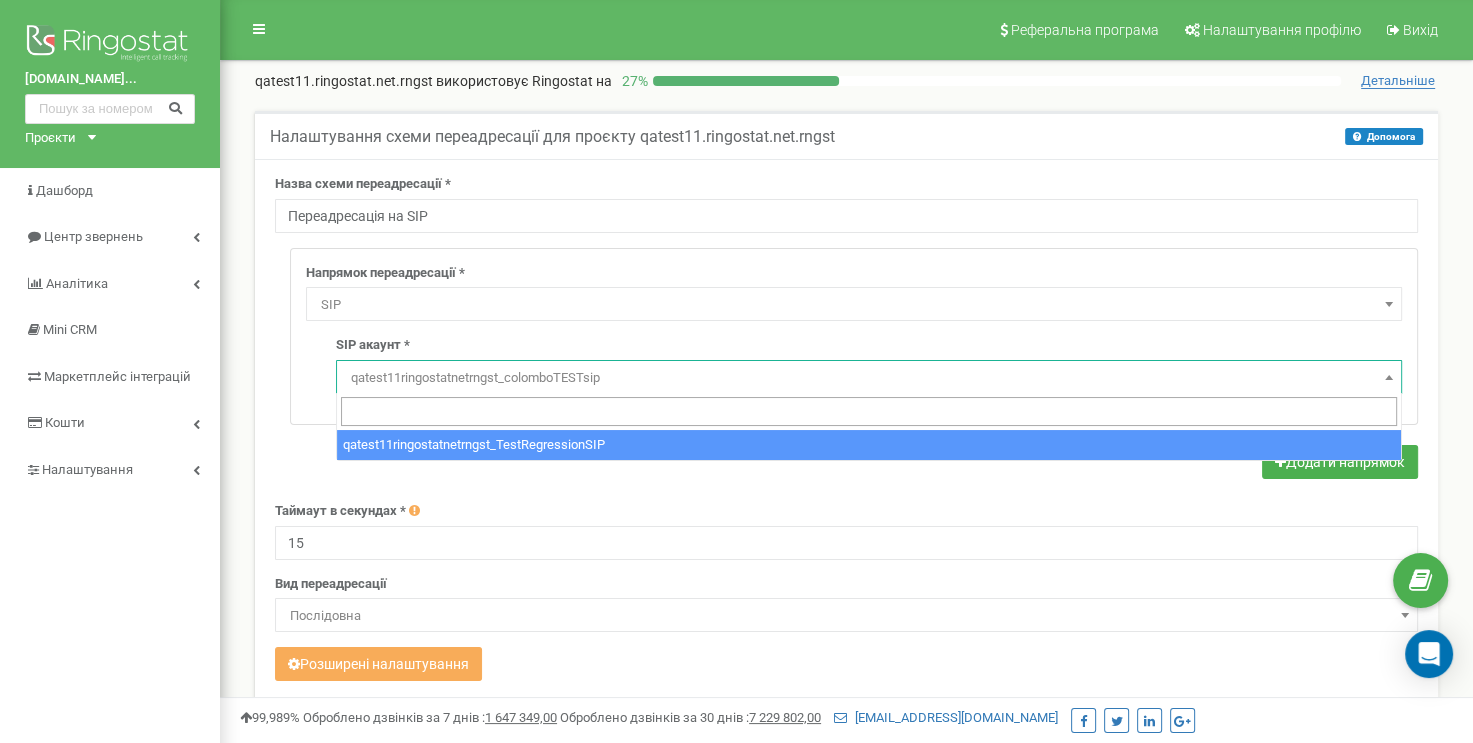 click on "Назва схеми переадресації *
Переадресація на SIP
Напрямок переадресації *
Не використовувати
Голосова пошта
IVR
Webhook номер переадресації
Черга дзвінків
SIP
Номер телефону
Зовнішній SIP
Відповідальний менеджер
Співробітник
Відділ
SIP
Запис перед Voicemail *
Нове аудіо Voicemail
Voicemail Standard audio non-working hours RU" at bounding box center (846, 457) 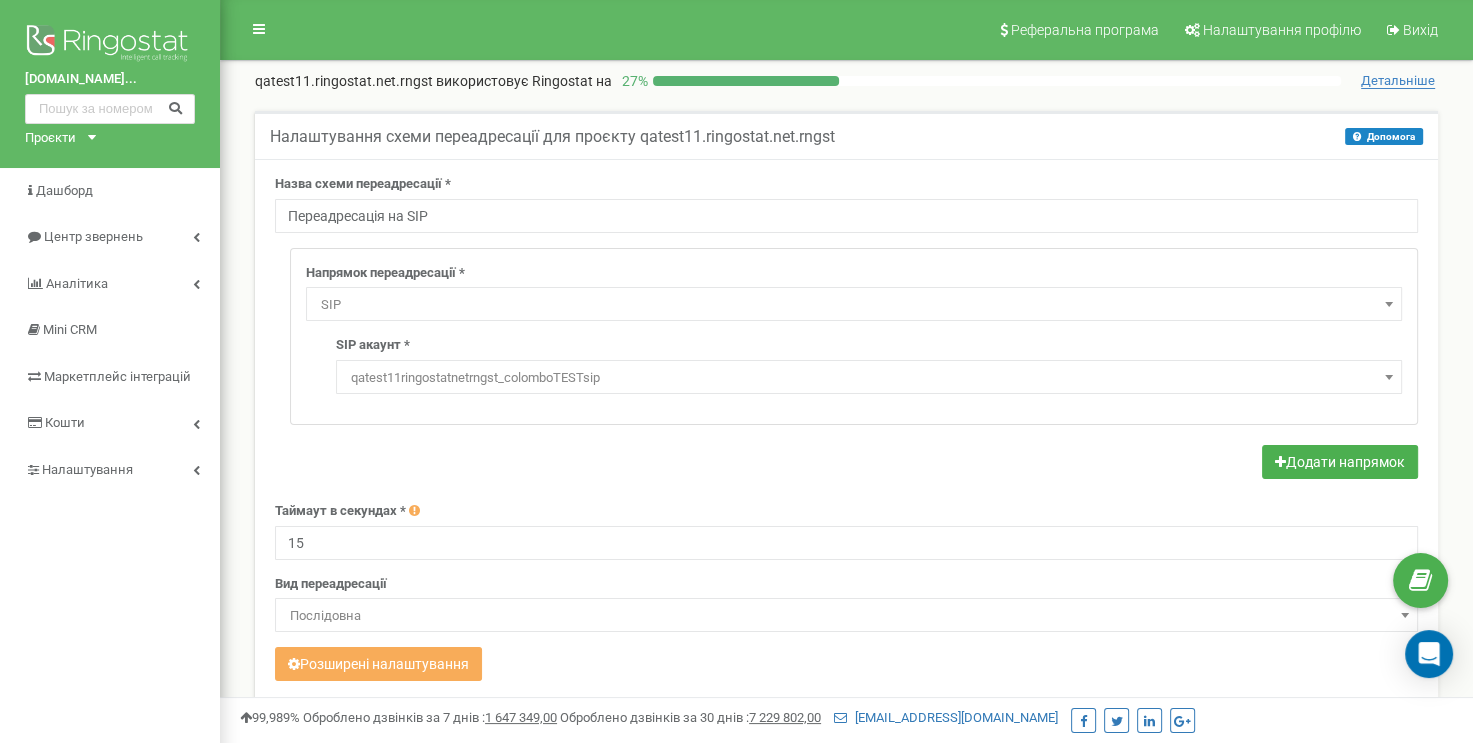 click on "qatest11ringostatnetrngst_colomboTESTsip" at bounding box center [869, 378] 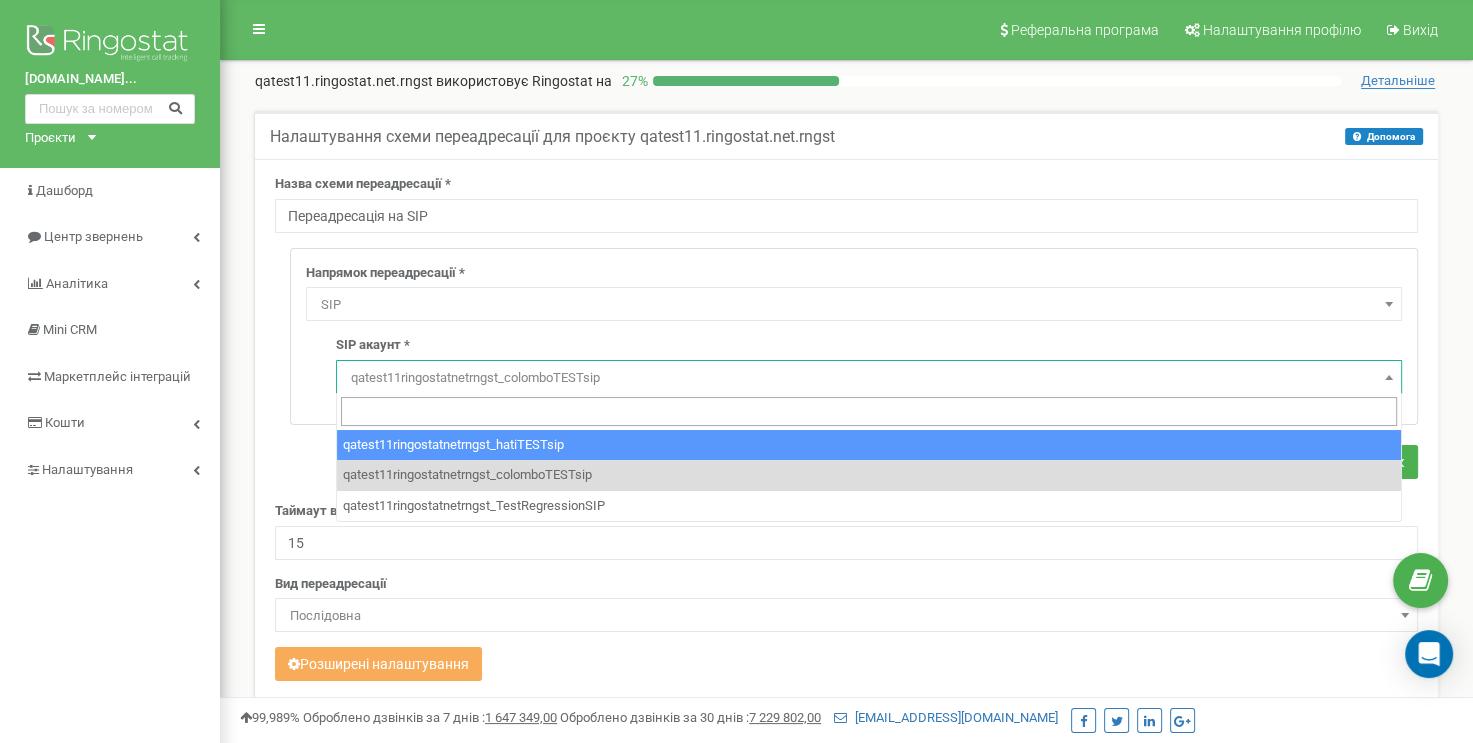 select on "qatest11ringostatnetrngst_hatiTESTsip" 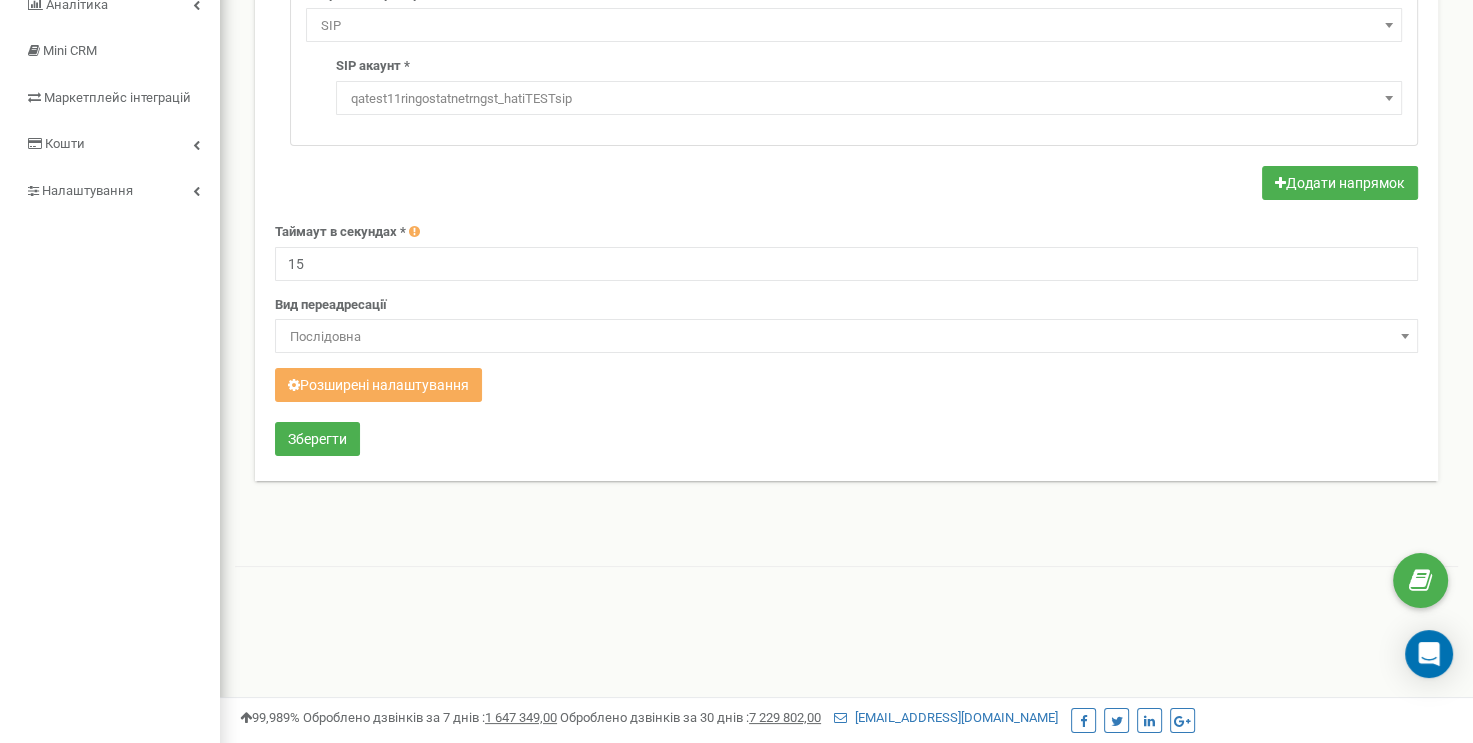 scroll, scrollTop: 300, scrollLeft: 0, axis: vertical 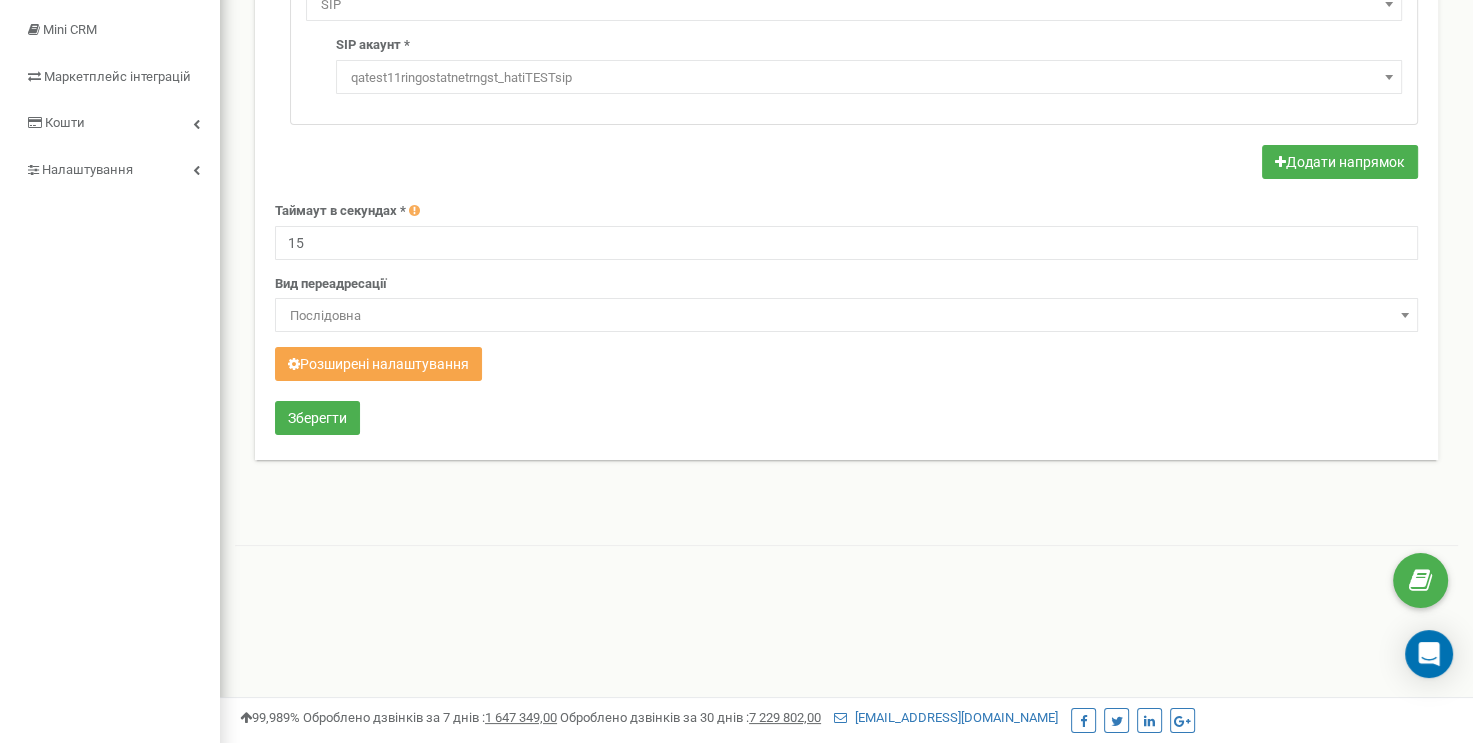 click on "Розширені налаштування" at bounding box center [378, 364] 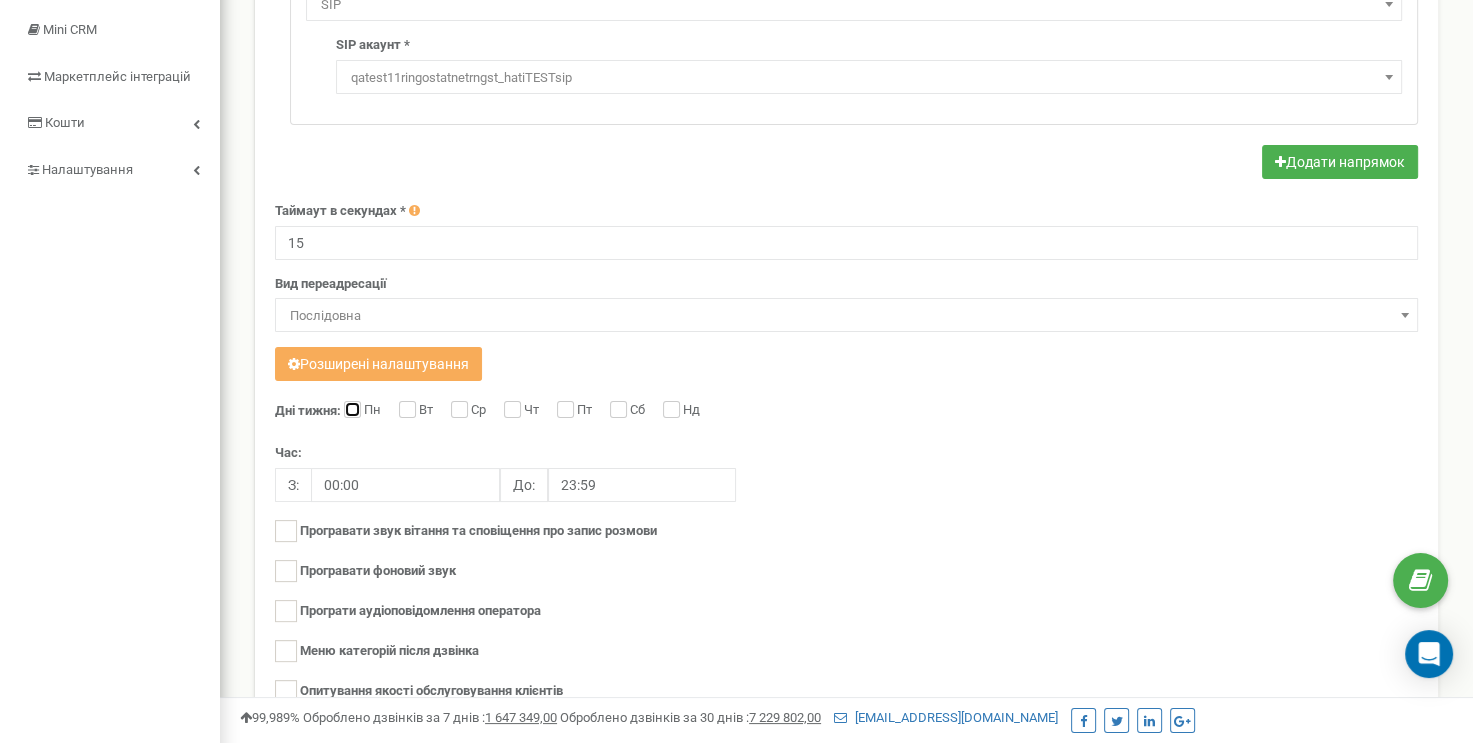 click on "Пн" at bounding box center (350, 411) 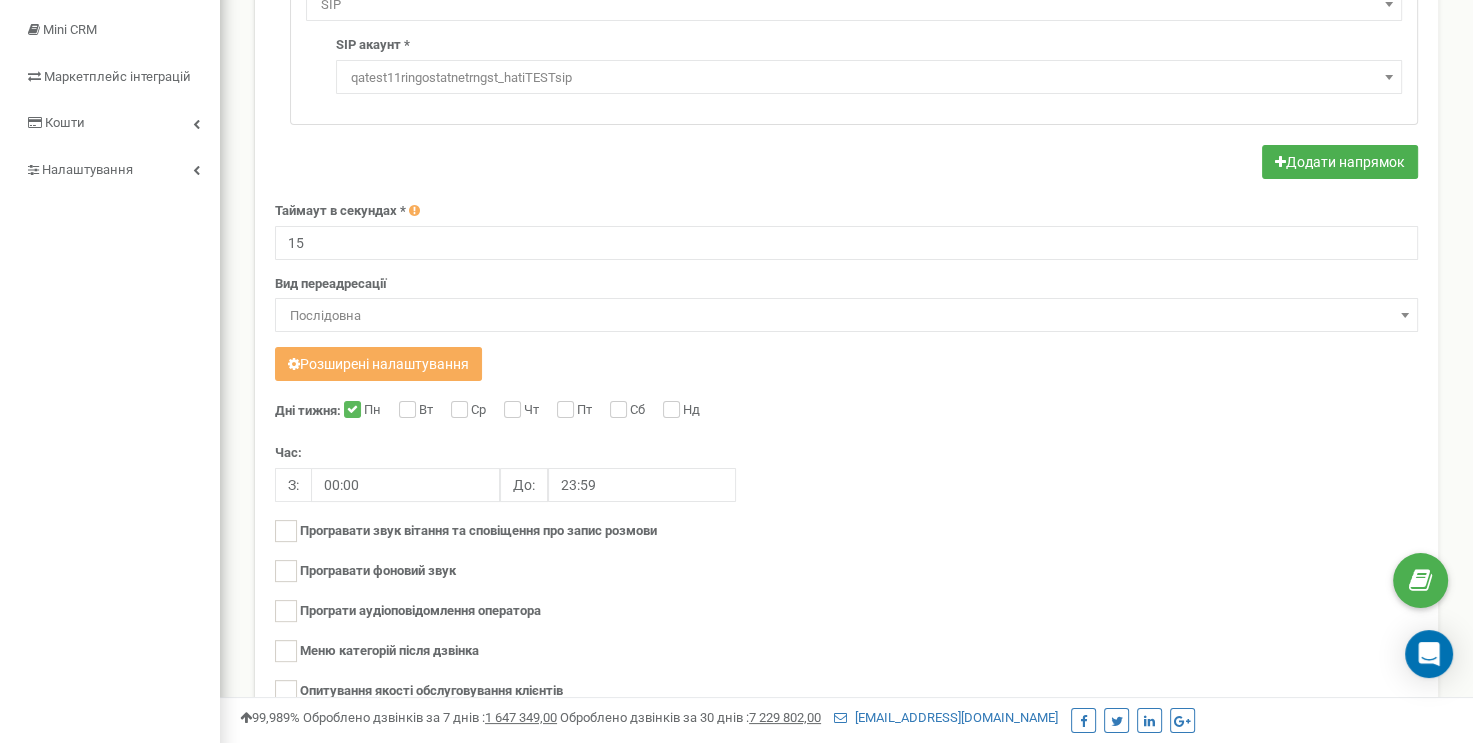 click on "Вт" at bounding box center (428, 411) 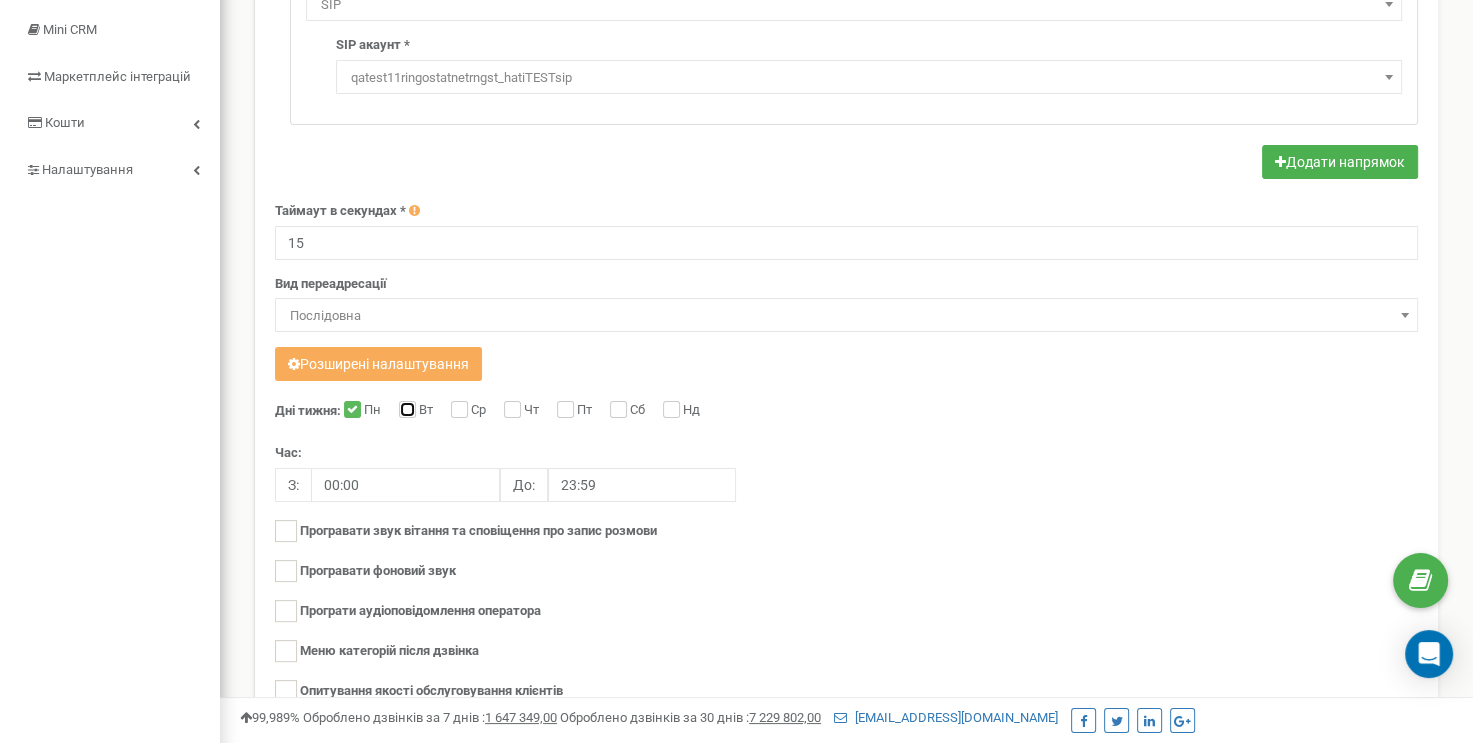 checkbox on "true" 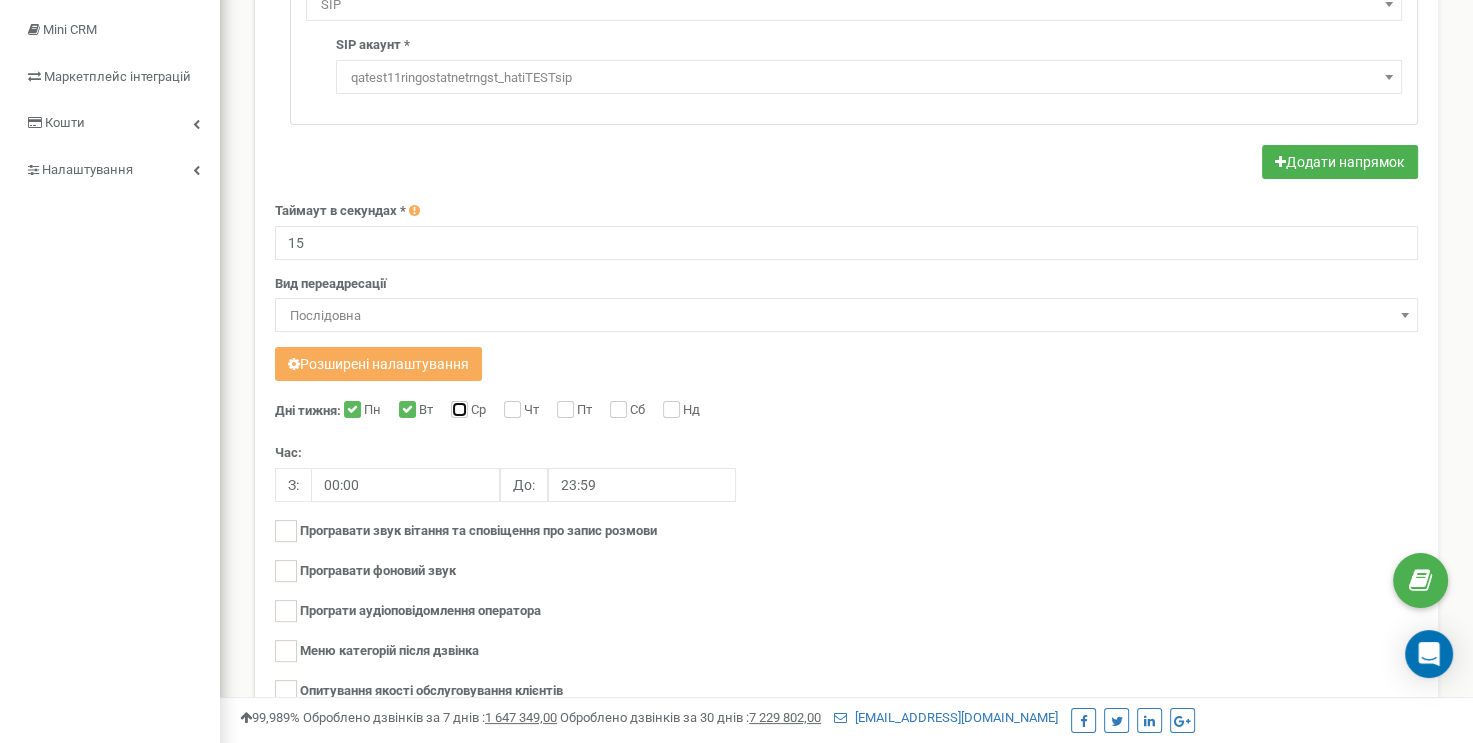 click on "Ср" at bounding box center [457, 411] 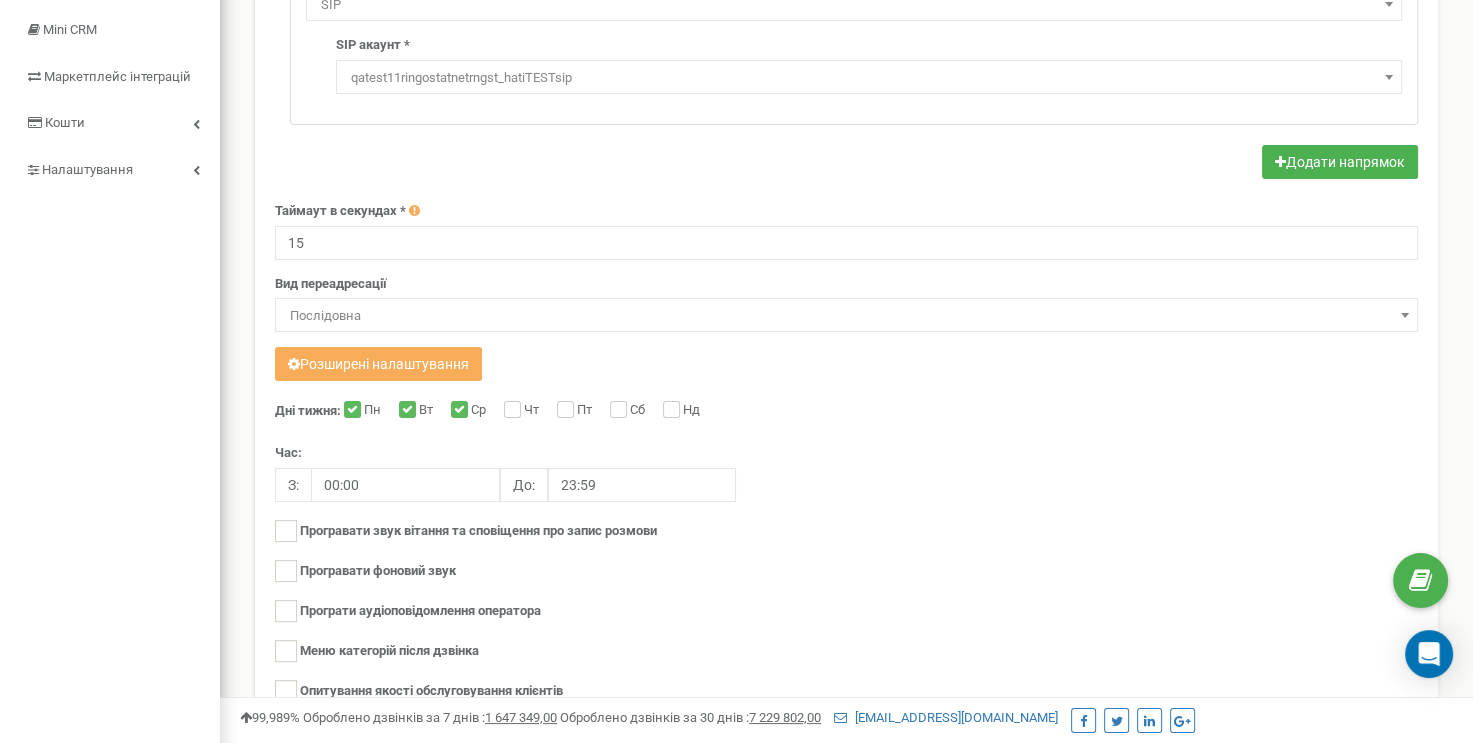 click on "Чт" at bounding box center (534, 411) 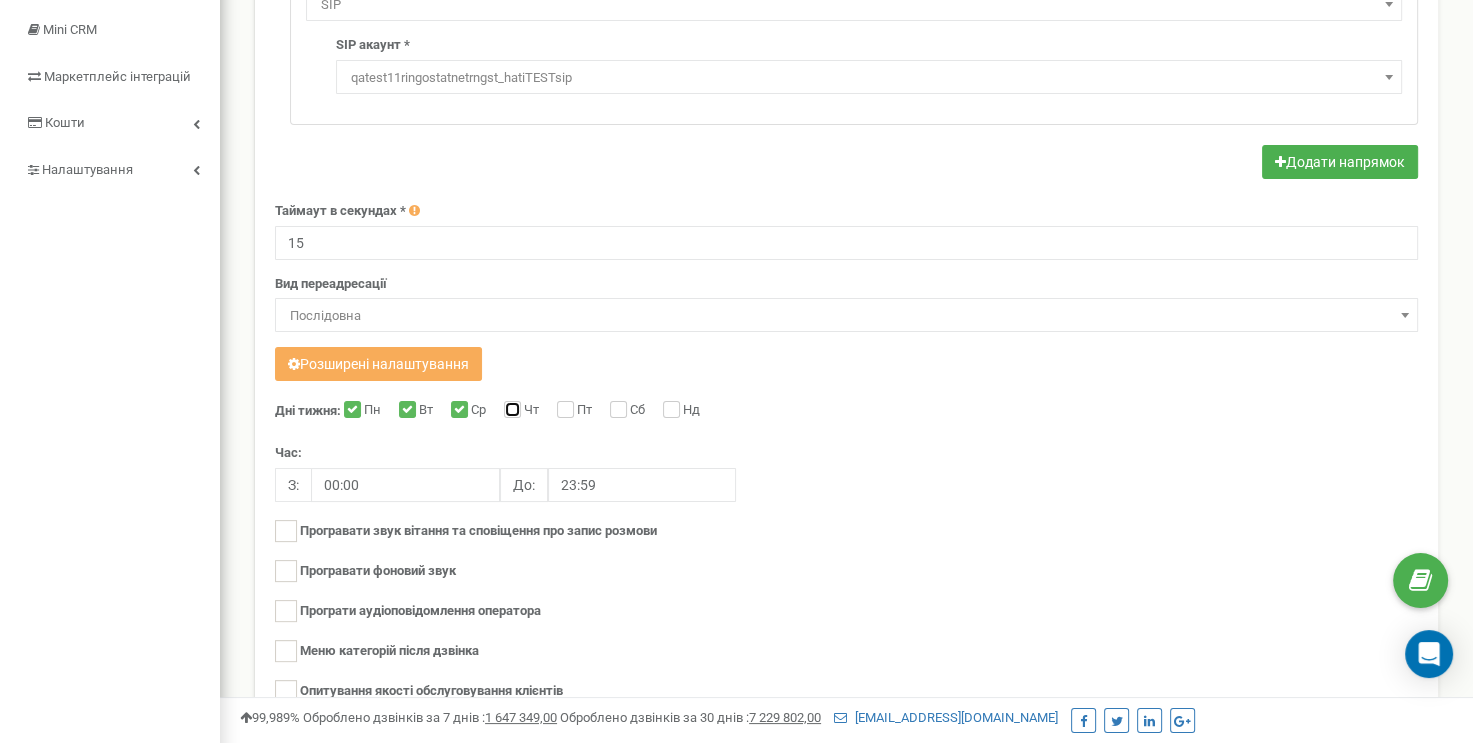 checkbox on "true" 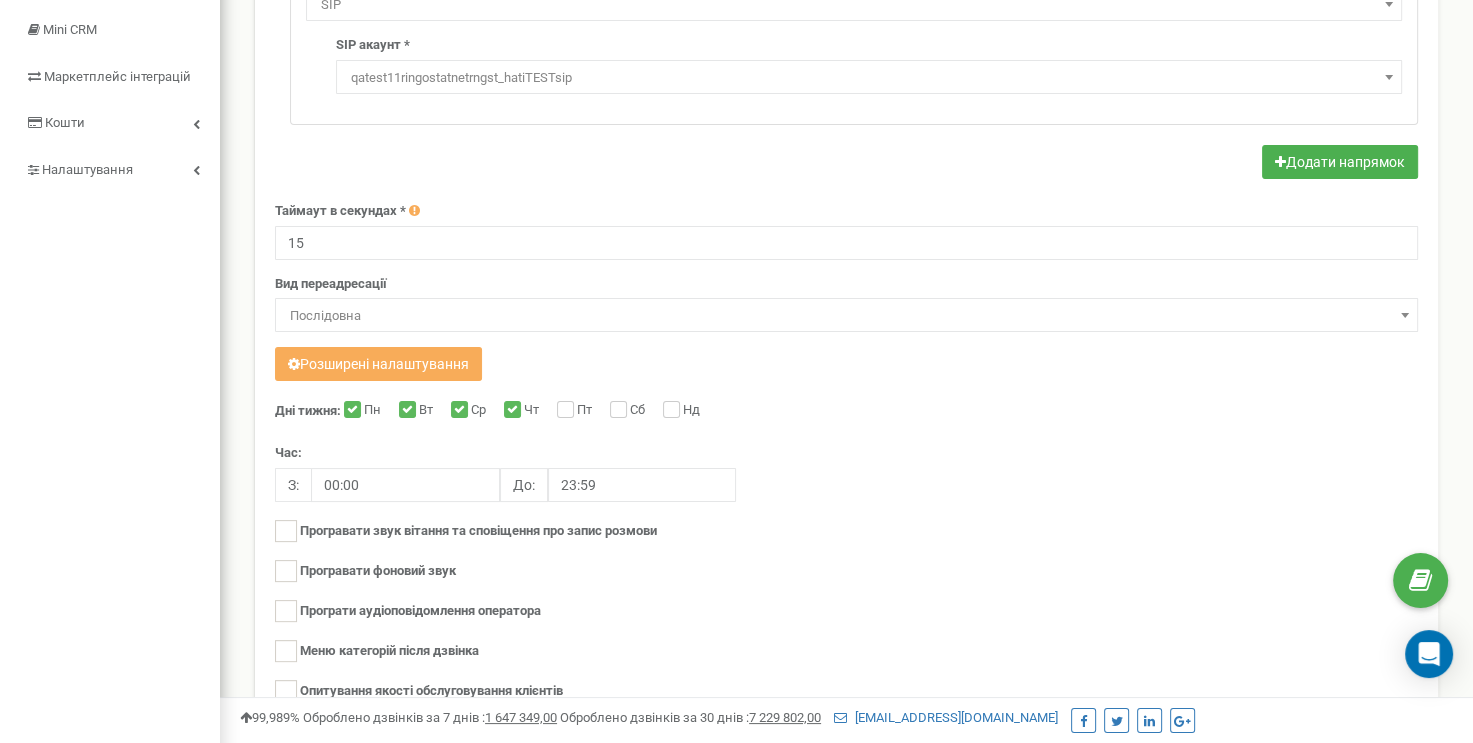 click on "Пт" at bounding box center [587, 411] 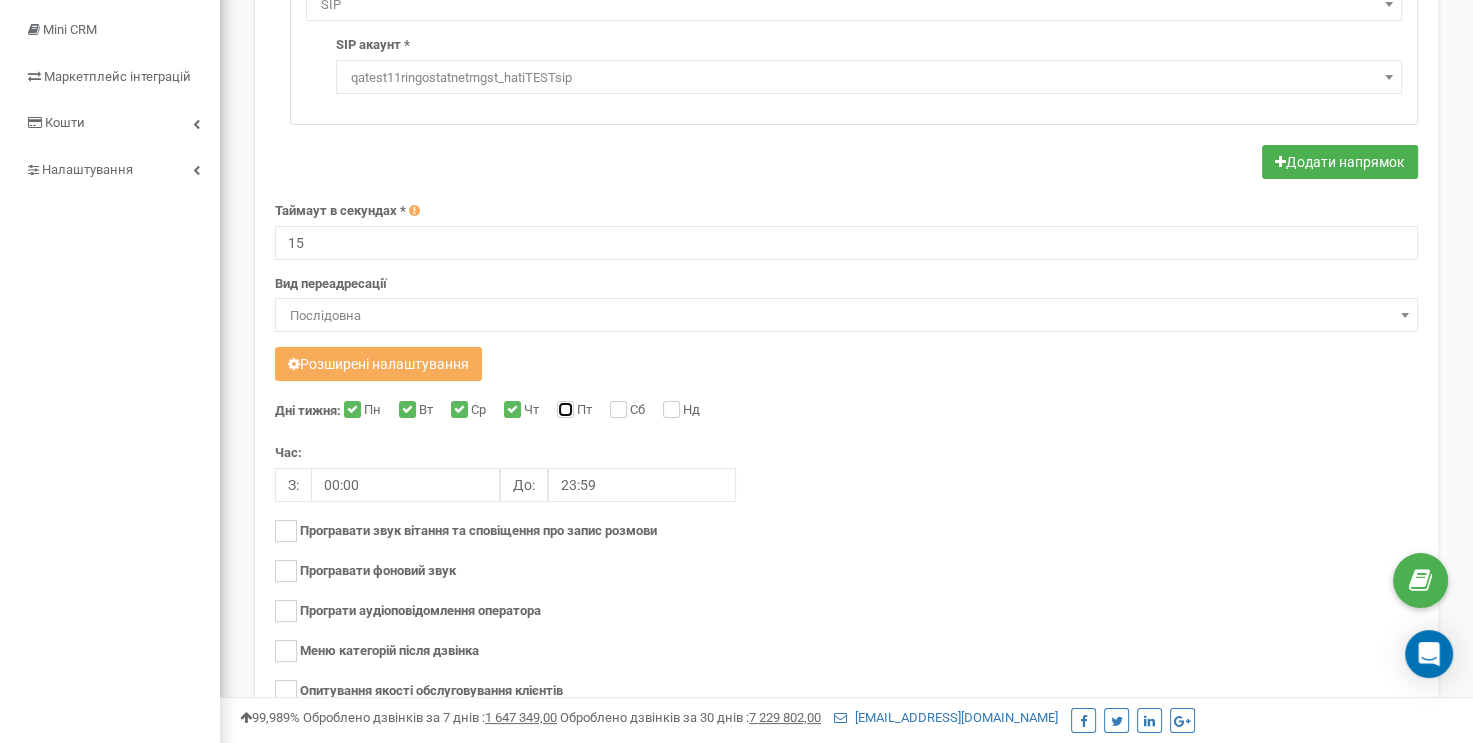 click on "Пт" at bounding box center (563, 411) 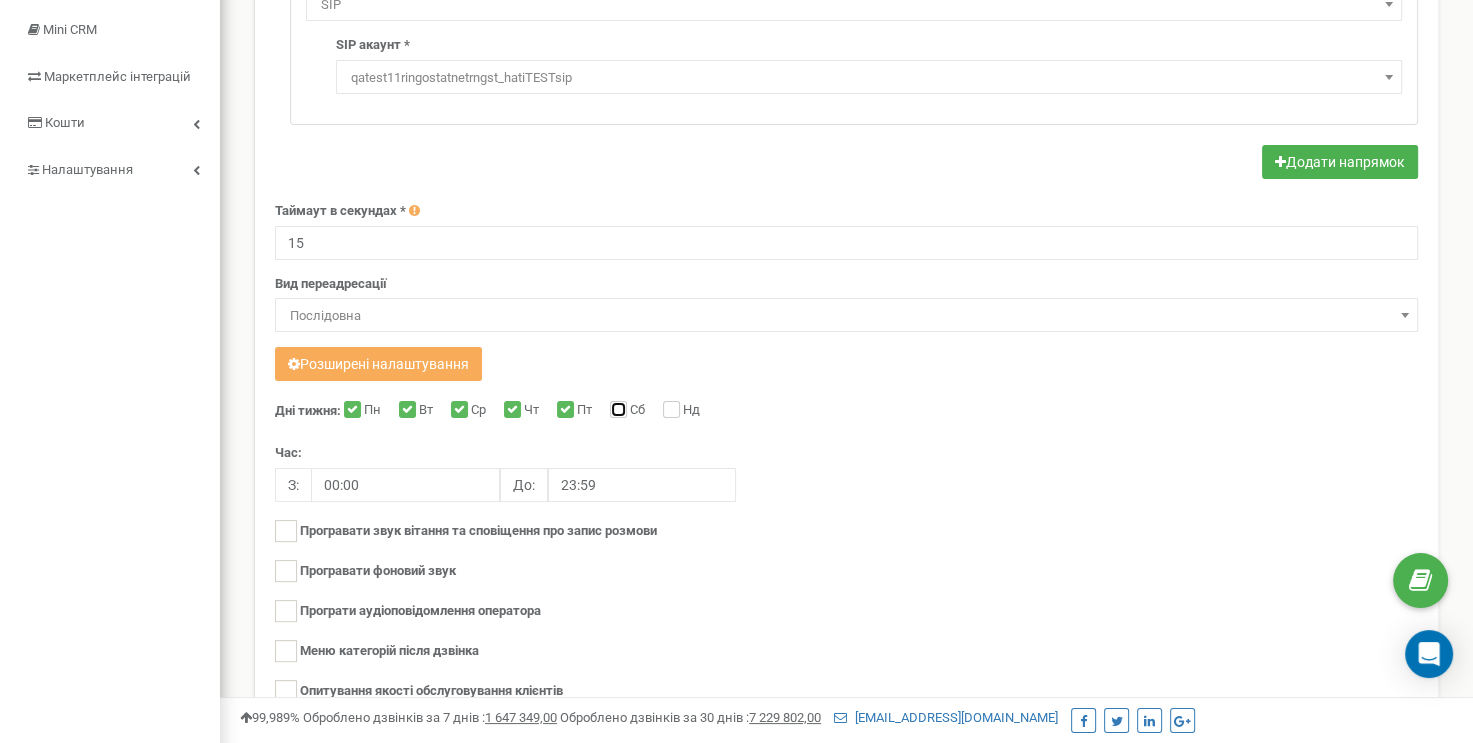 click on "Сб" at bounding box center (616, 411) 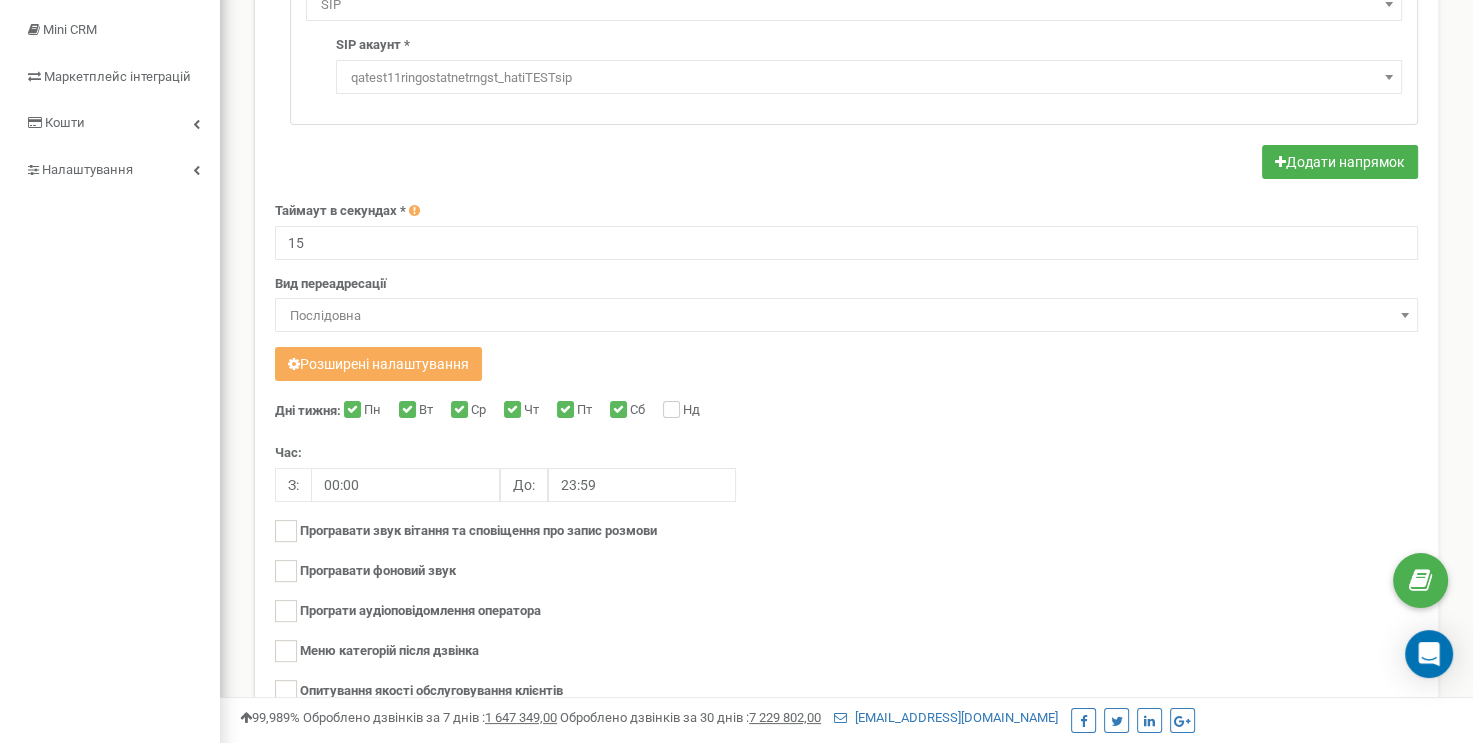 click on "Нд" at bounding box center (694, 411) 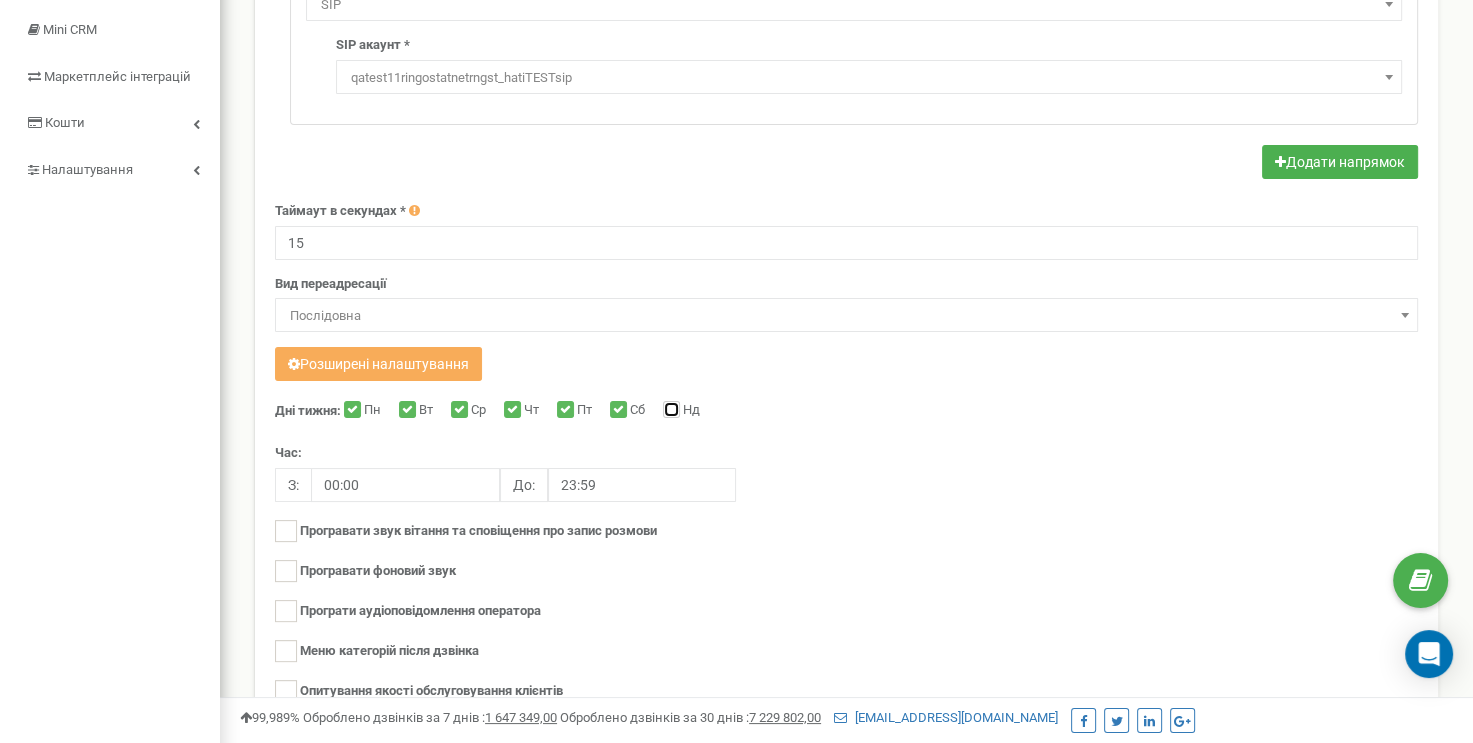 click on "Нд" at bounding box center [669, 411] 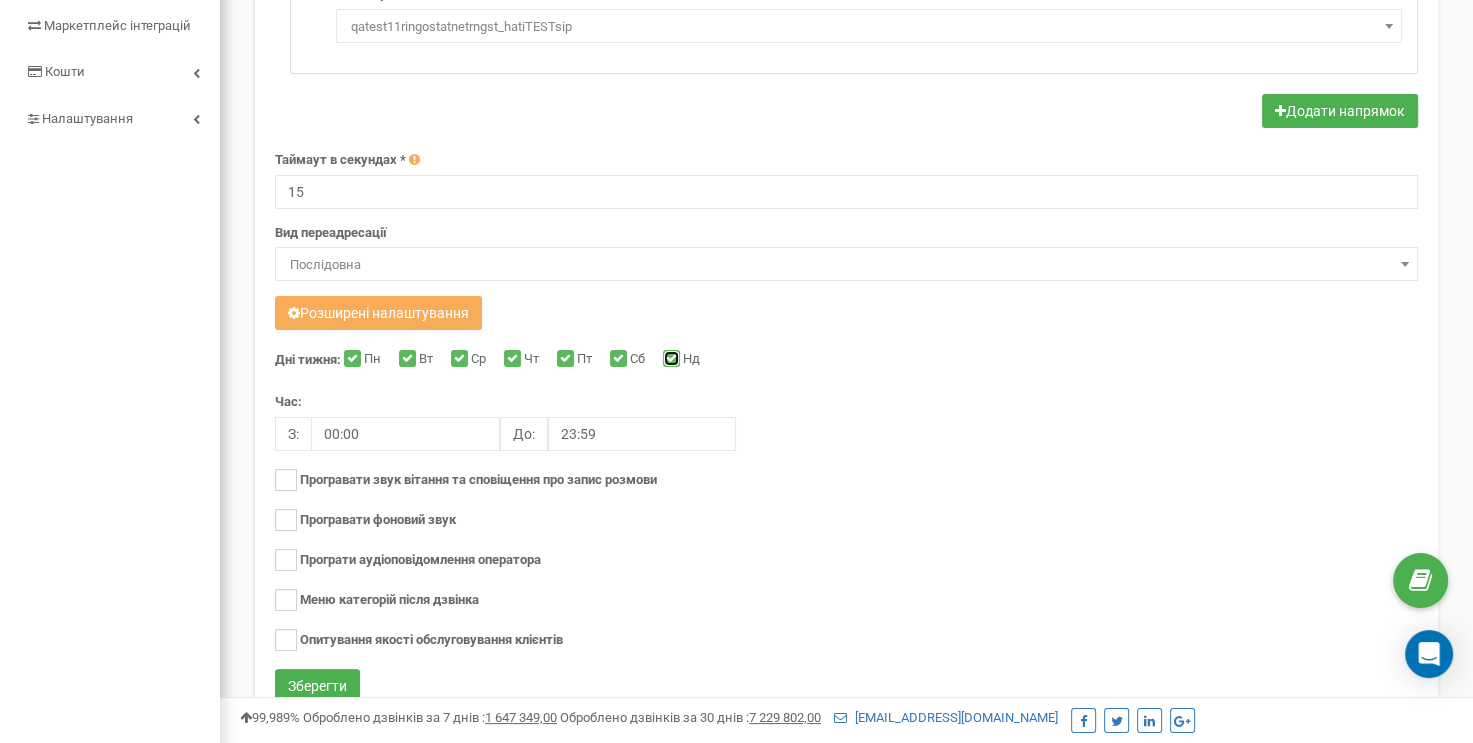 scroll, scrollTop: 400, scrollLeft: 0, axis: vertical 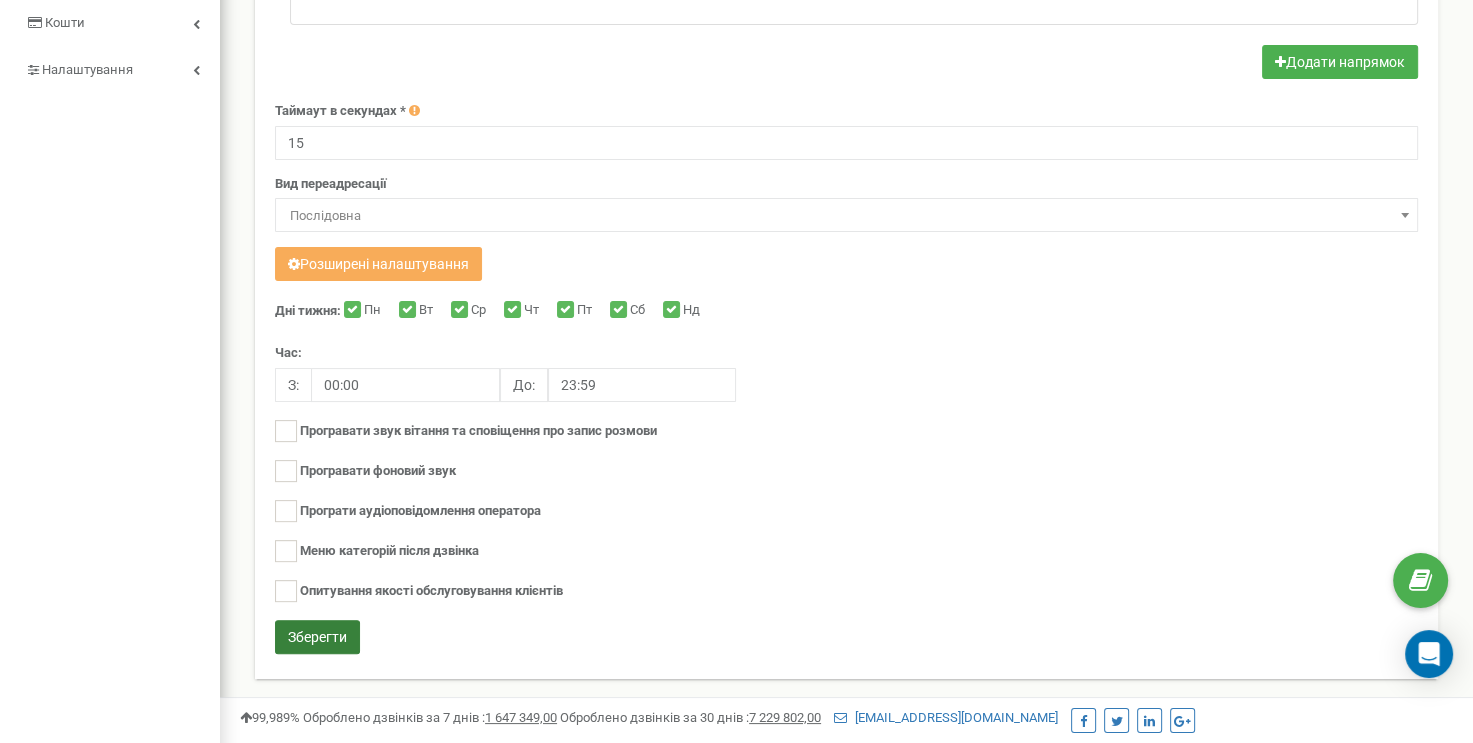 drag, startPoint x: 331, startPoint y: 634, endPoint x: 424, endPoint y: 616, distance: 94.72592 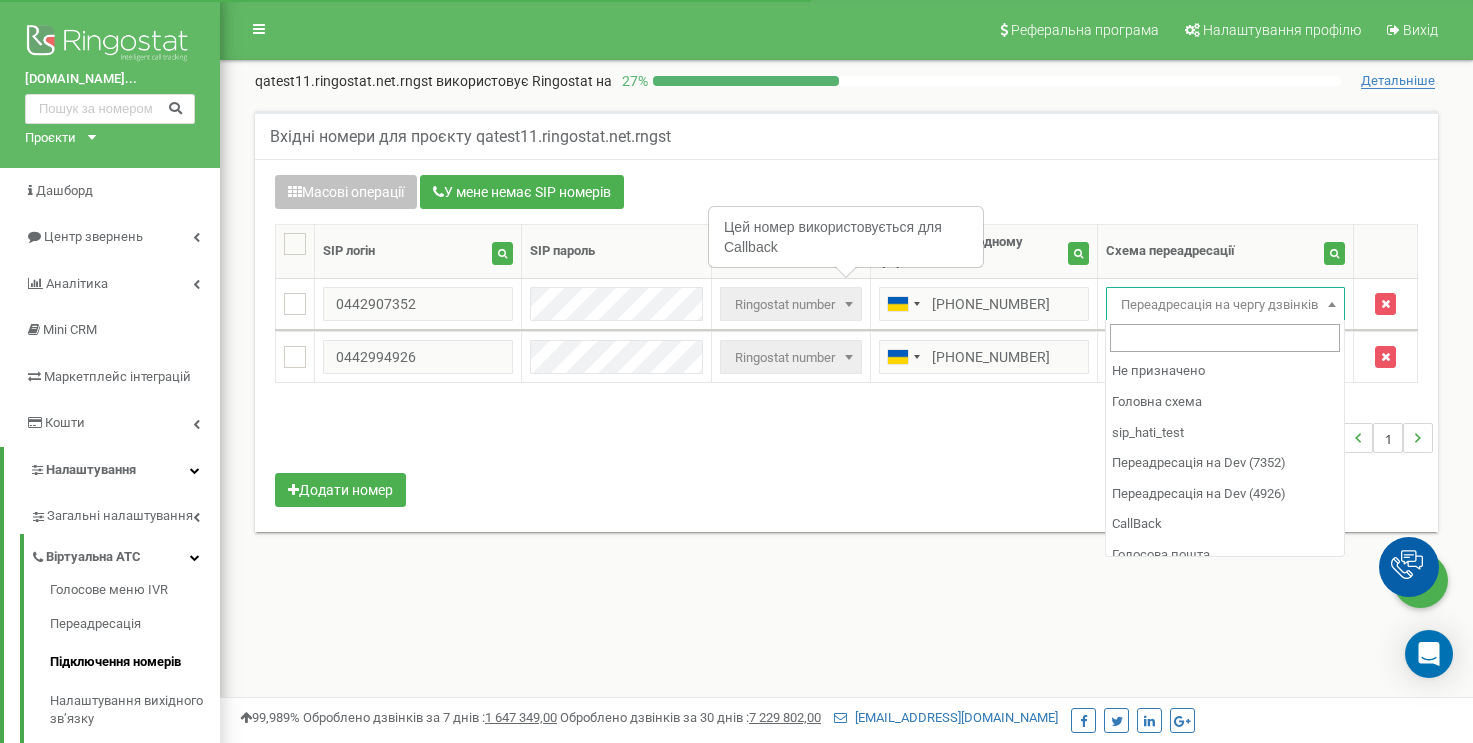 scroll, scrollTop: 0, scrollLeft: 0, axis: both 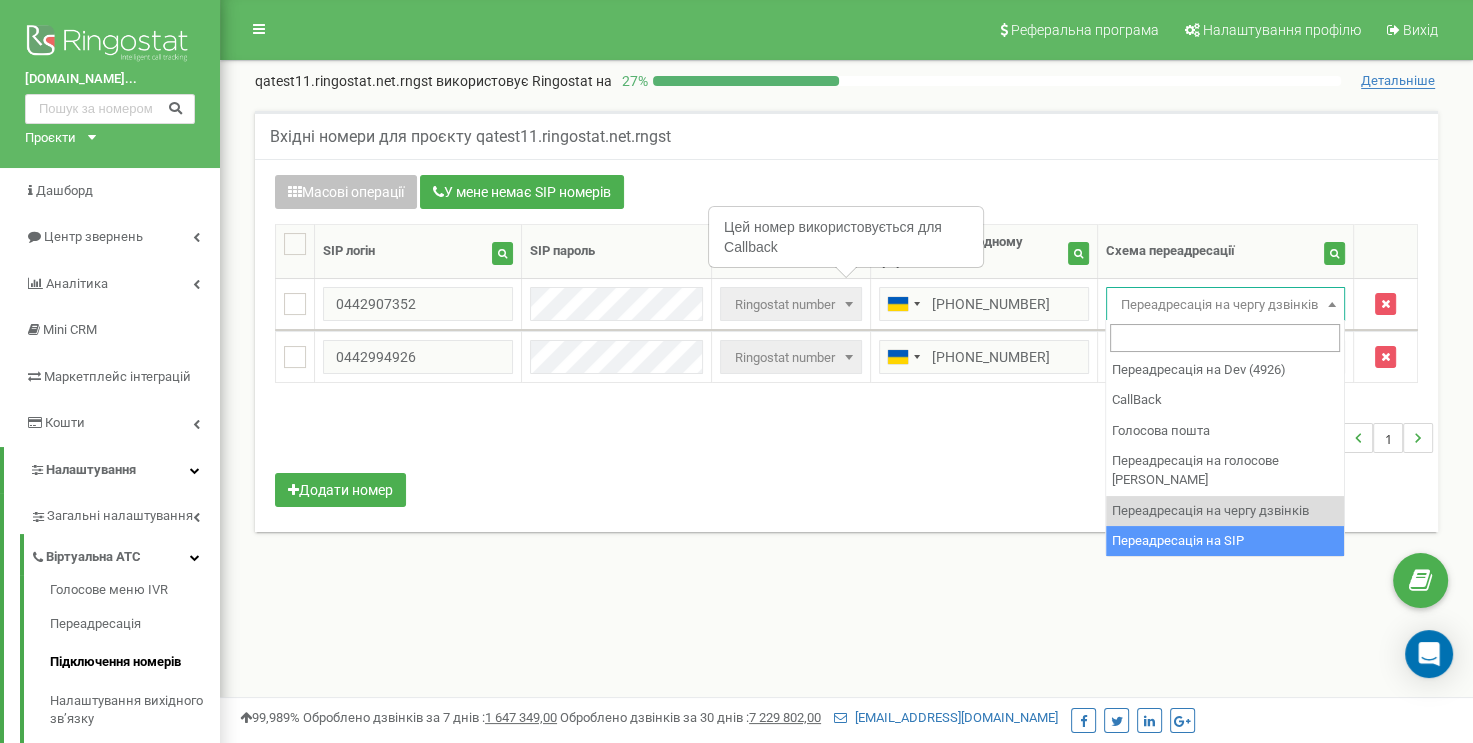 select on "251761" 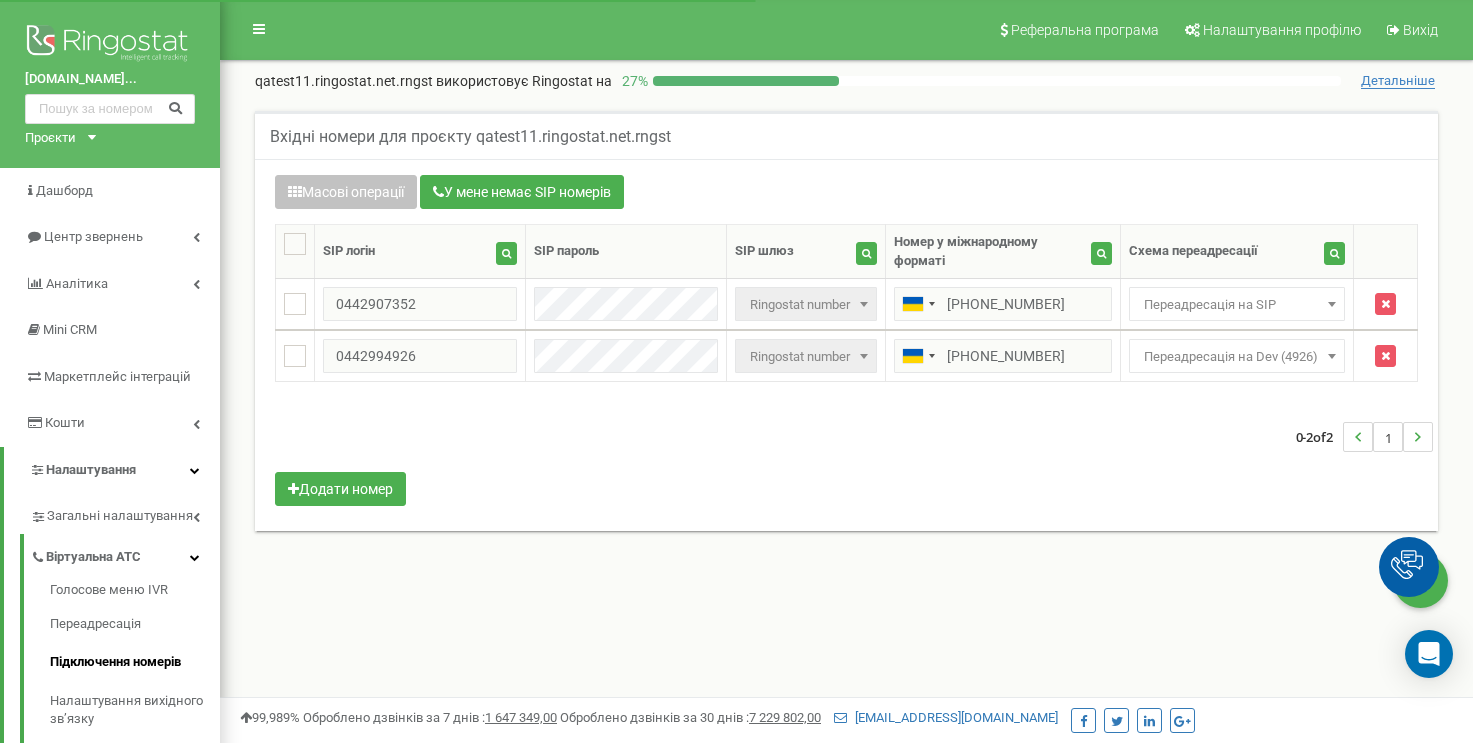 scroll, scrollTop: 0, scrollLeft: 0, axis: both 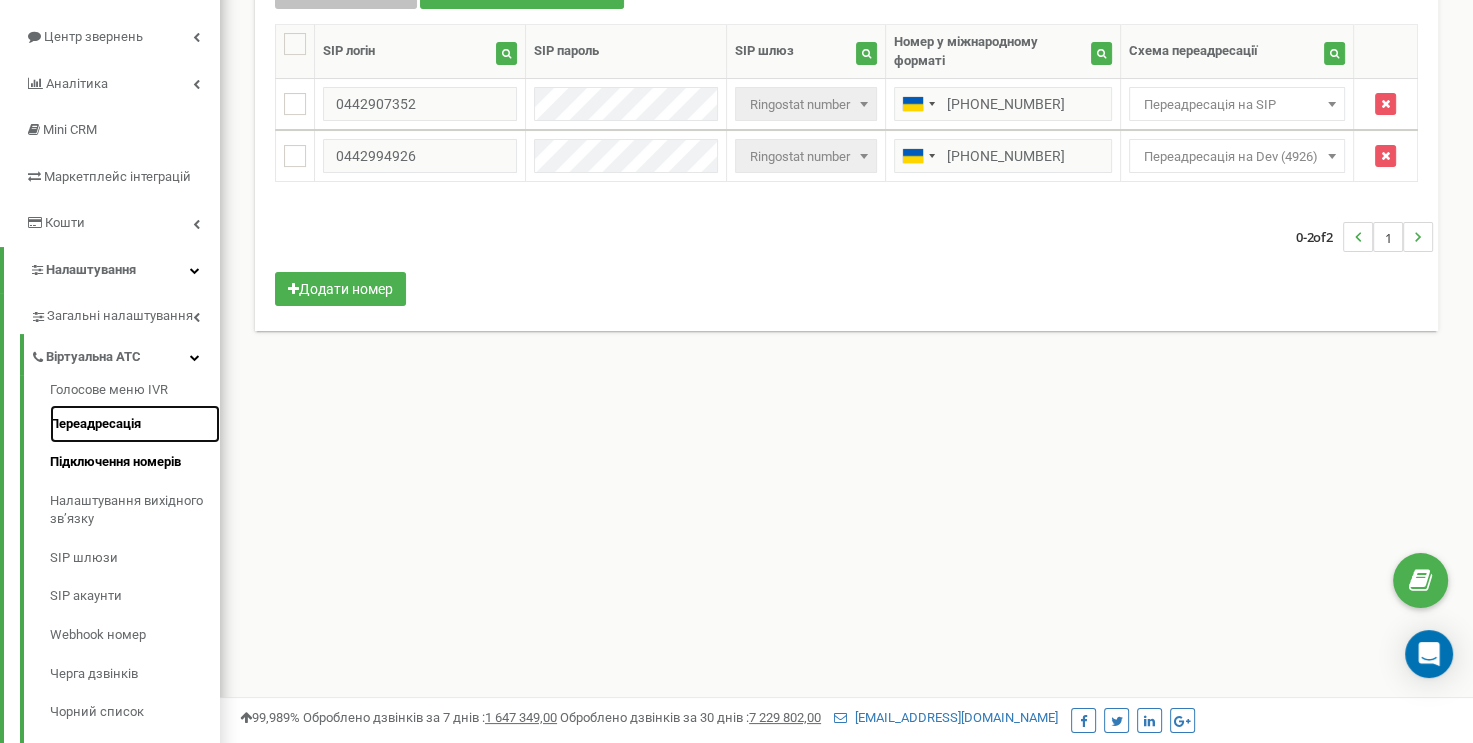 click on "Переадресація" at bounding box center [135, 424] 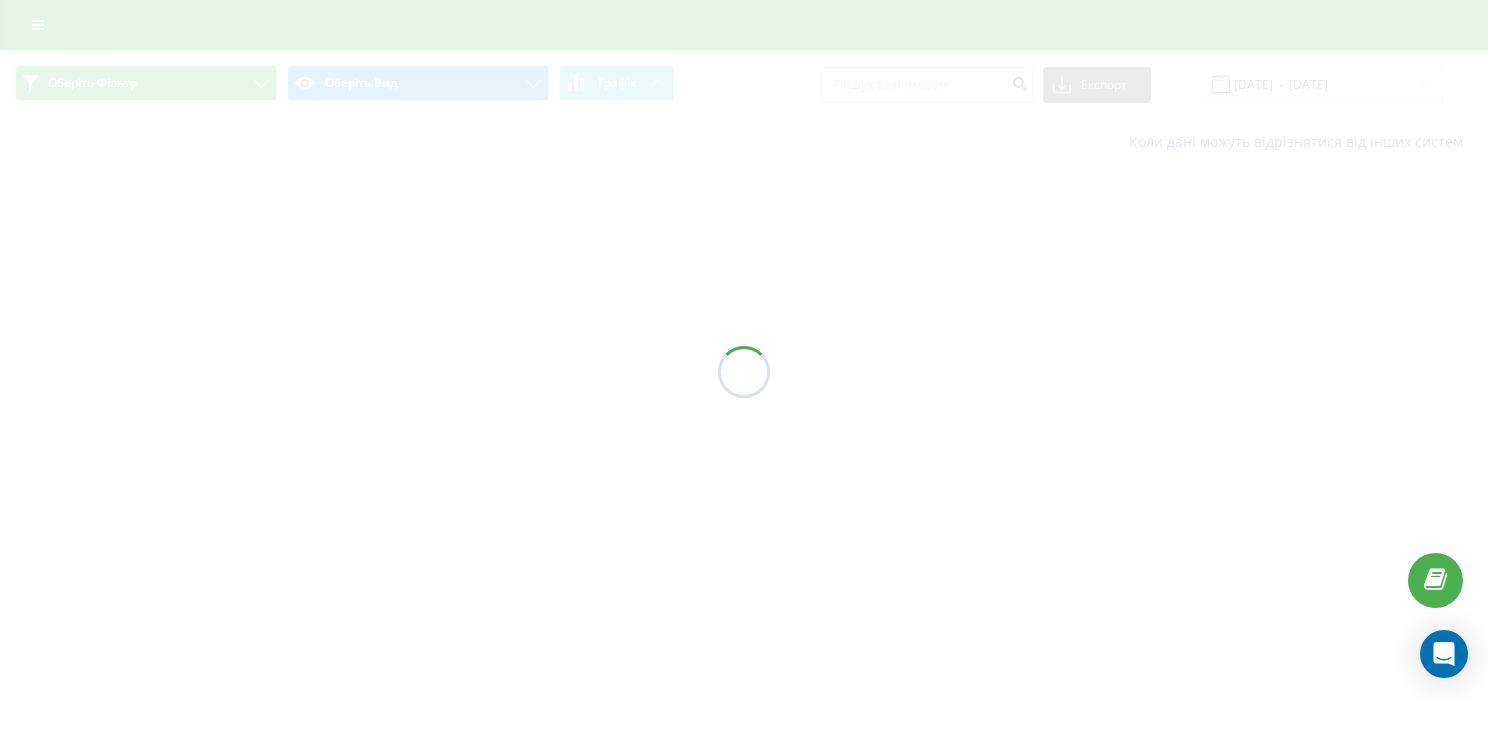 scroll, scrollTop: 0, scrollLeft: 0, axis: both 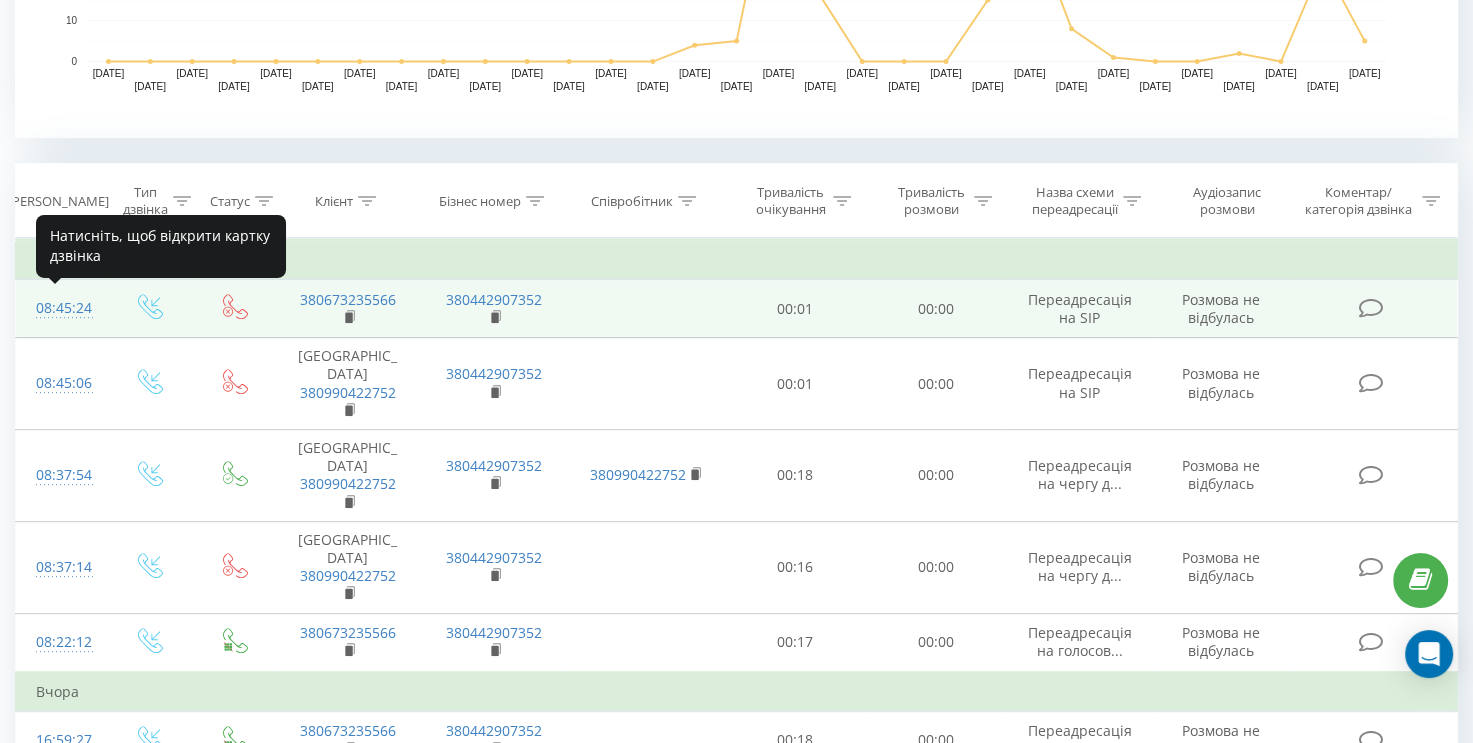 click on "08:45:24" at bounding box center (61, 308) 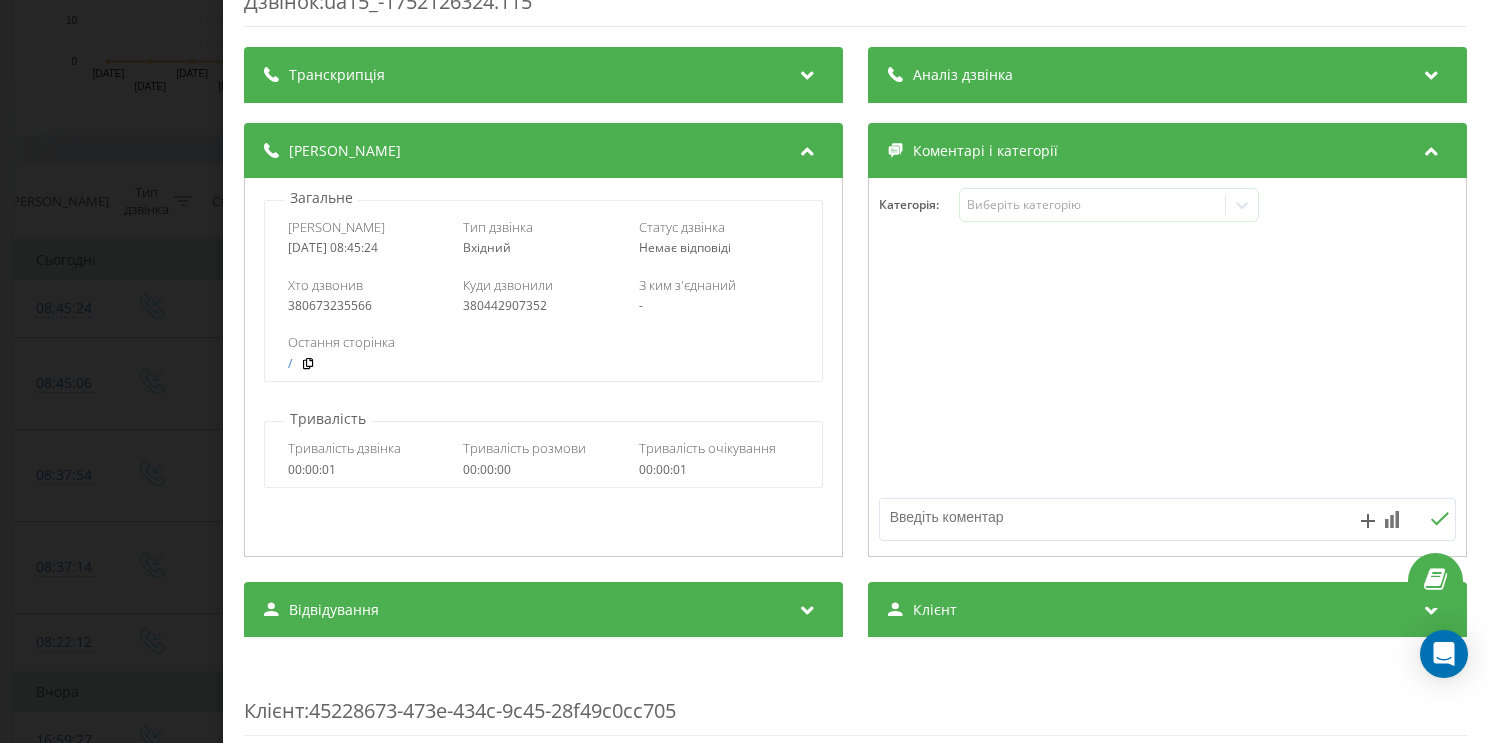 scroll, scrollTop: 0, scrollLeft: 0, axis: both 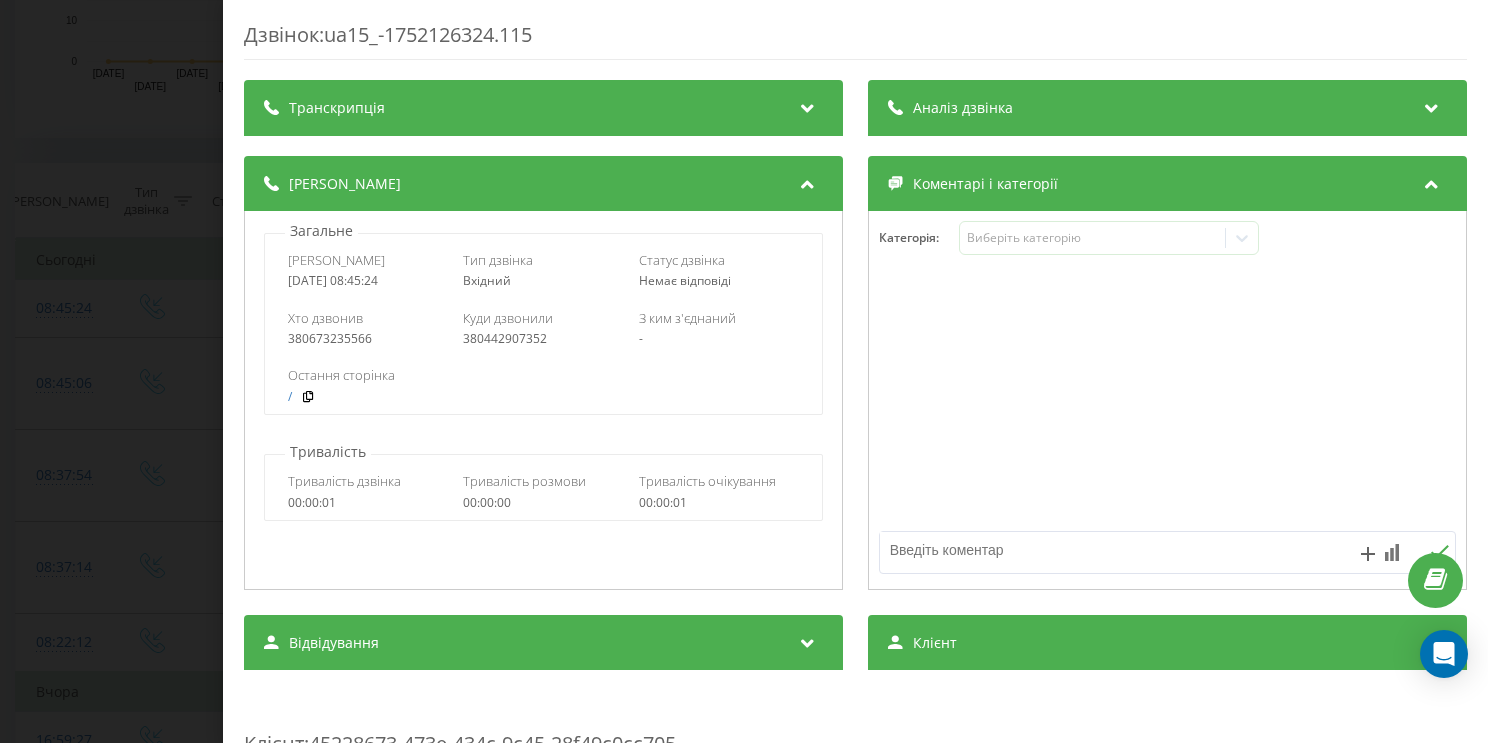 click at bounding box center [808, 105] 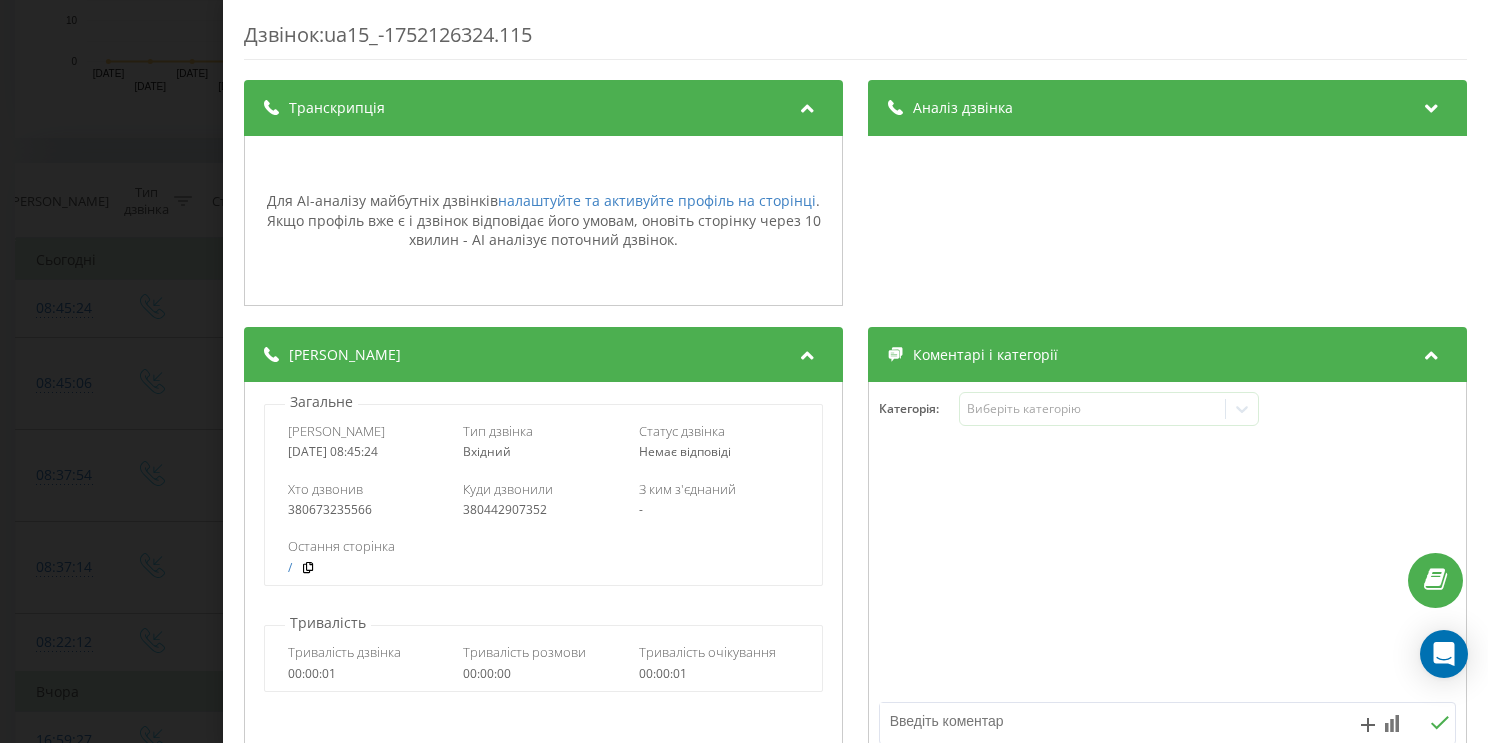 click on "Аналіз дзвінка" at bounding box center (1167, 108) 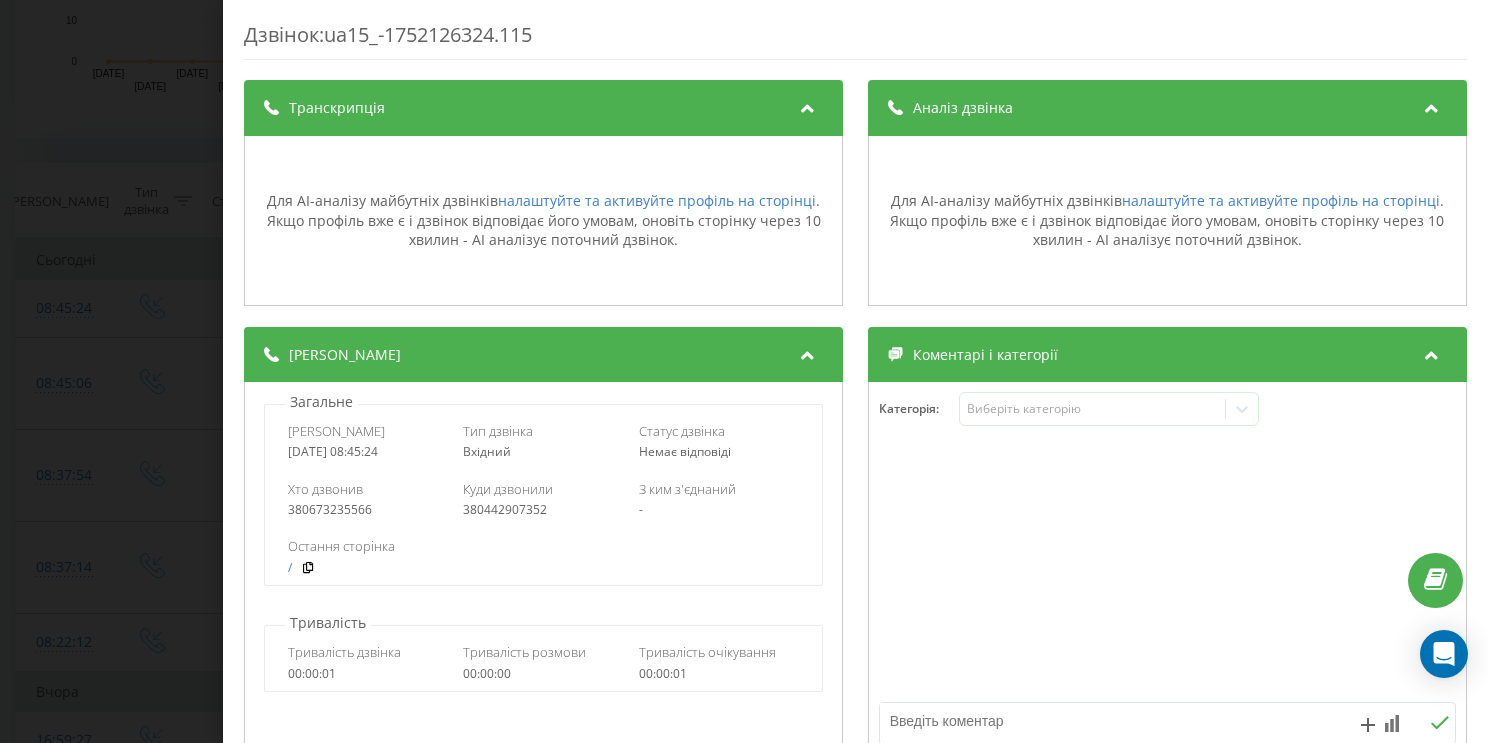 scroll, scrollTop: 0, scrollLeft: 0, axis: both 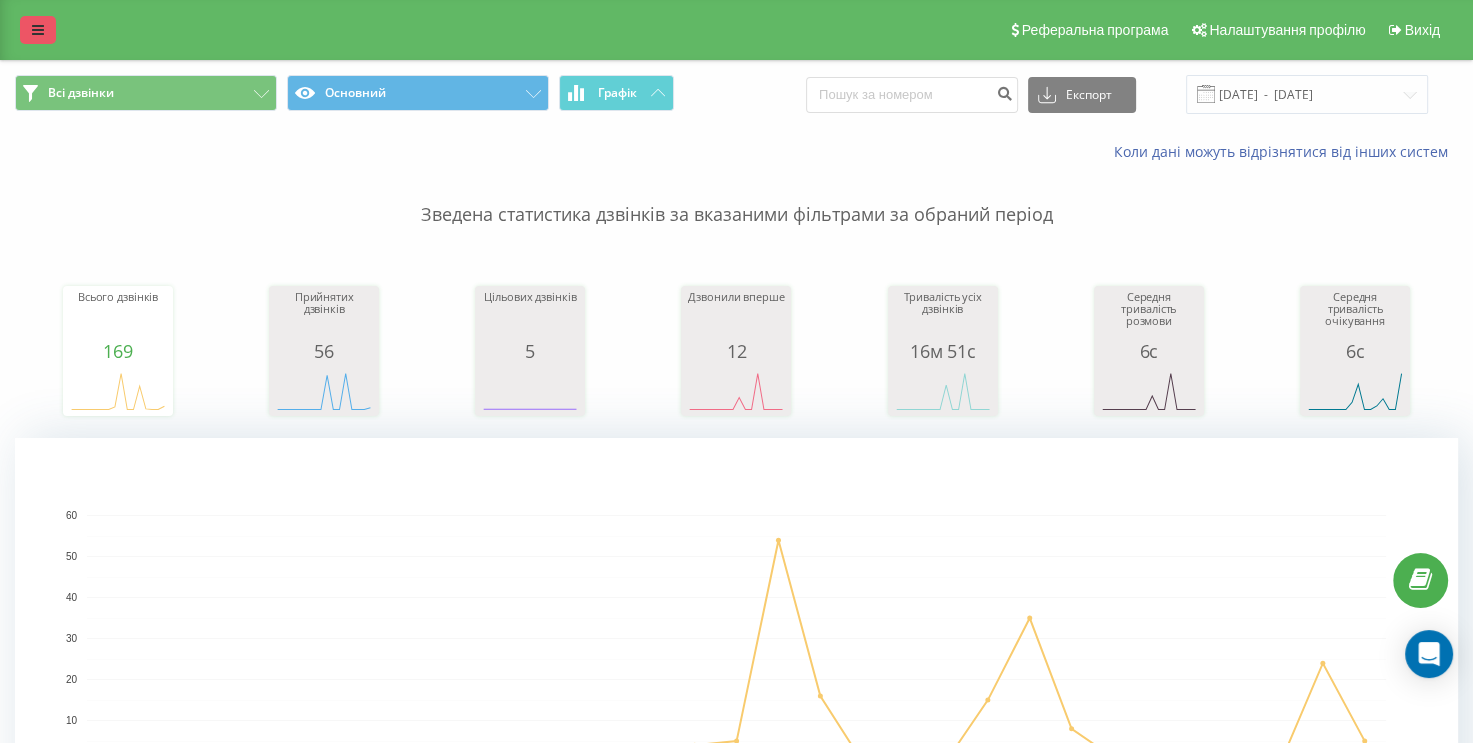 click at bounding box center (38, 30) 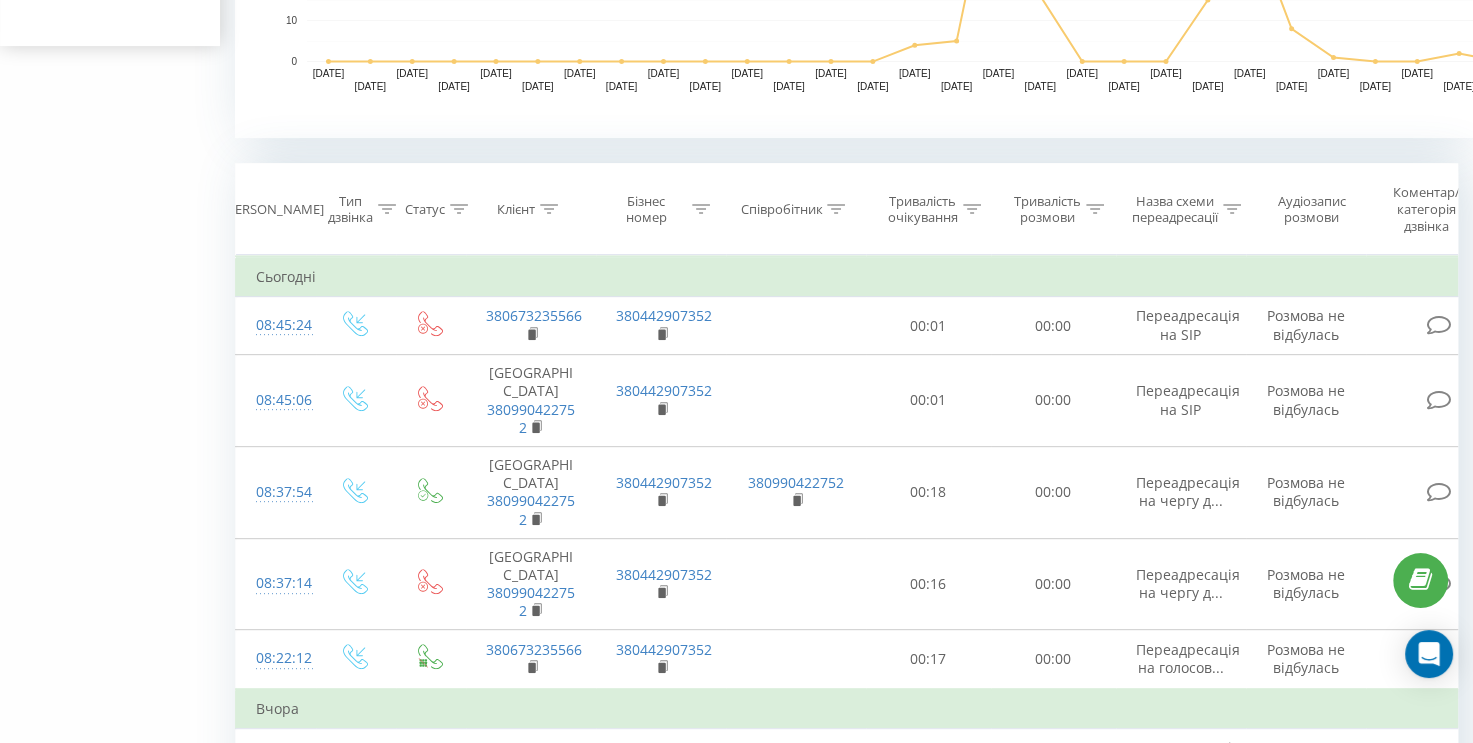 scroll, scrollTop: 200, scrollLeft: 0, axis: vertical 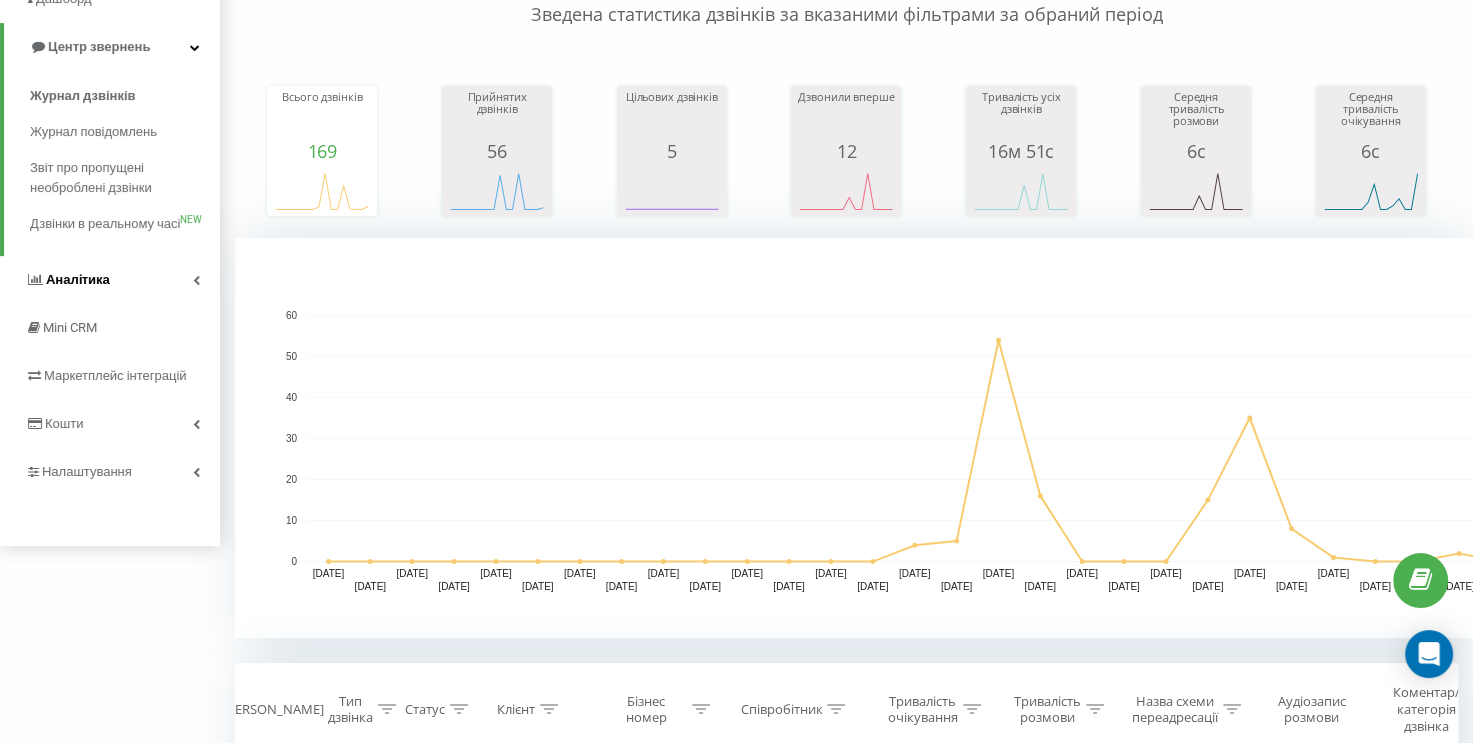 click on "Аналiтика" at bounding box center [110, 280] 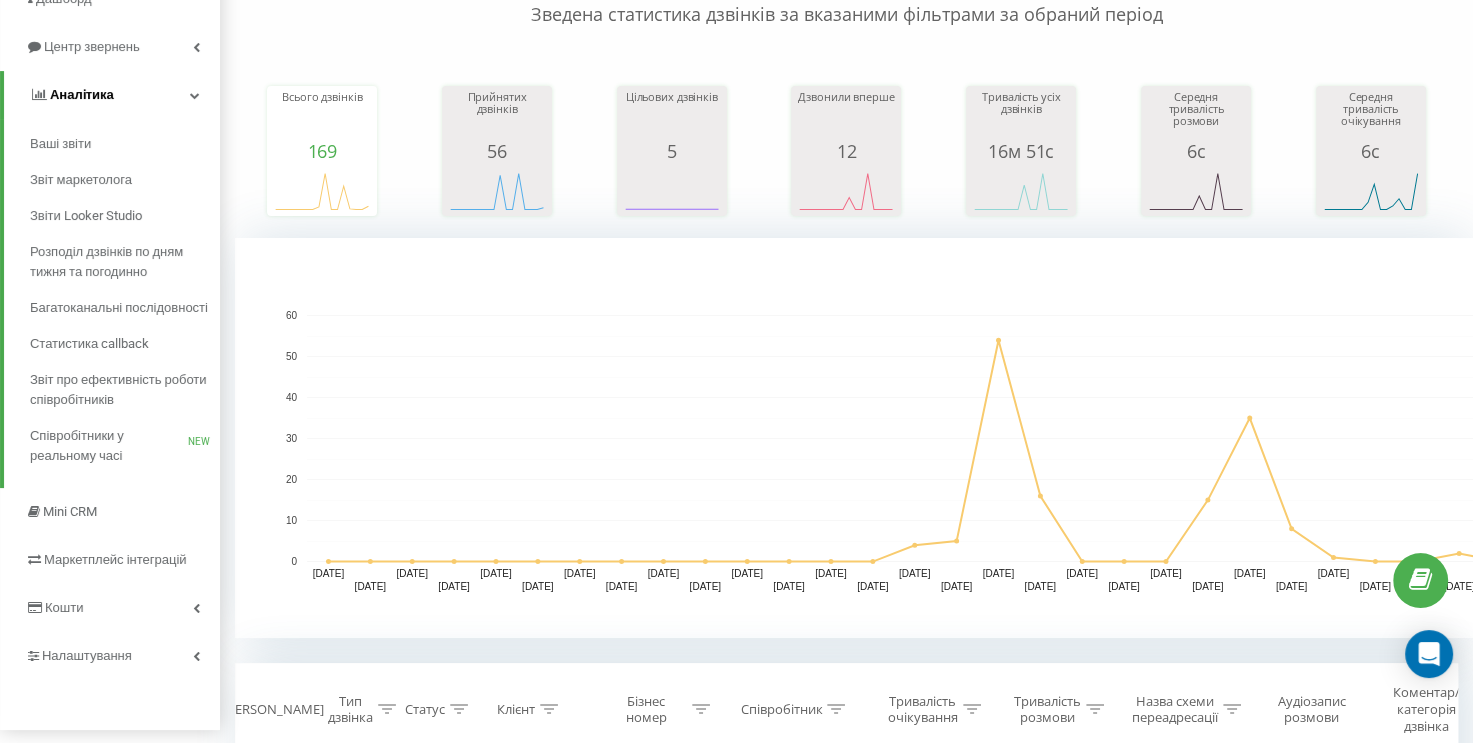 click at bounding box center [195, 95] 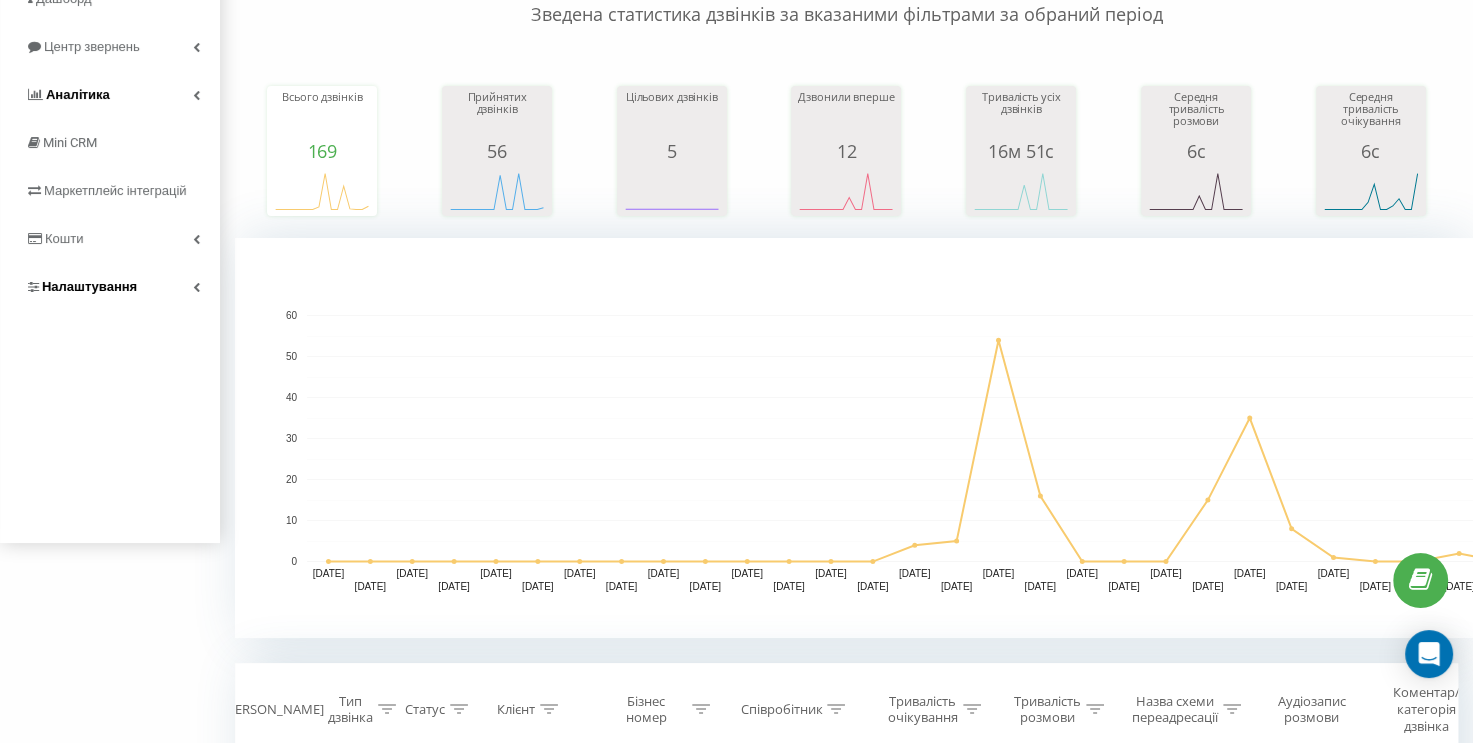click on "Налаштування" at bounding box center (110, 287) 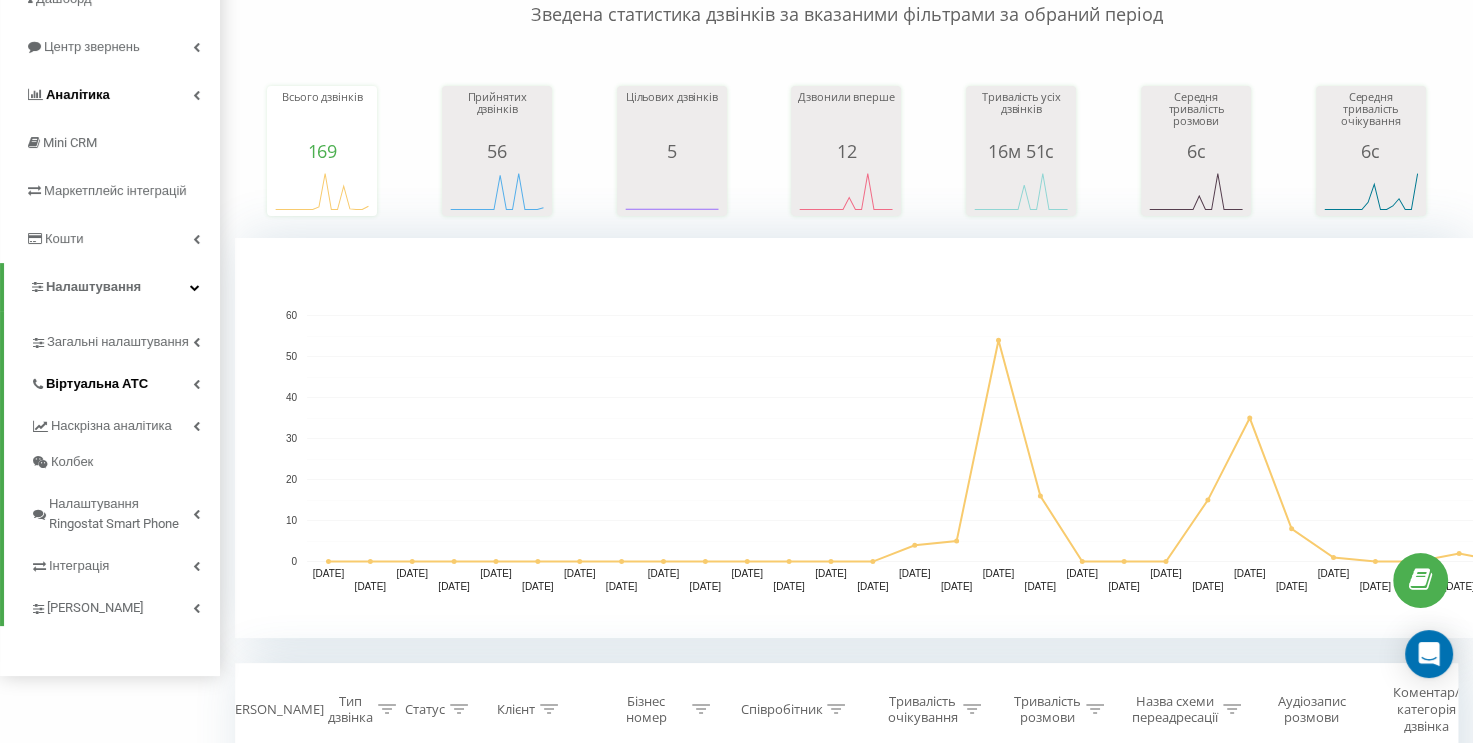 click at bounding box center (196, 384) 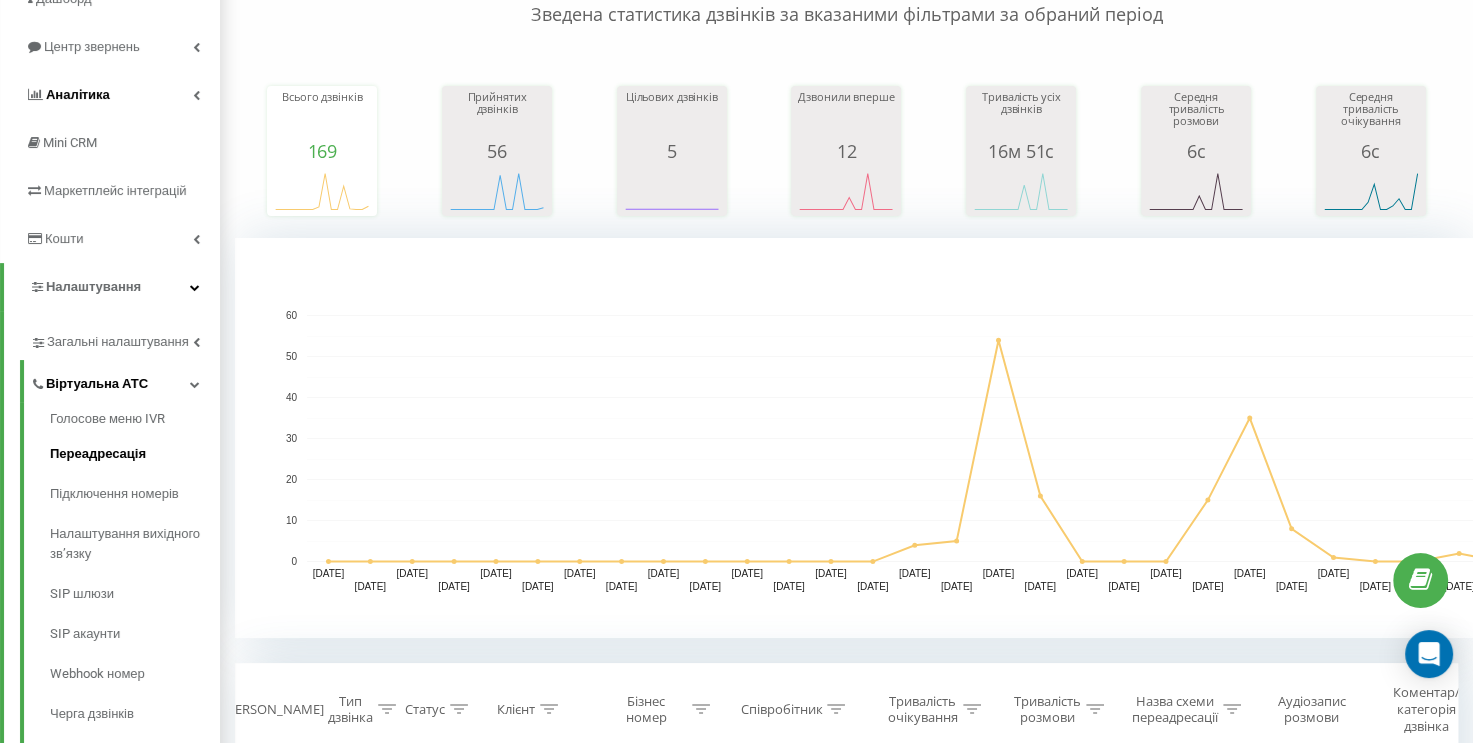 click on "Переадресація" at bounding box center [135, 454] 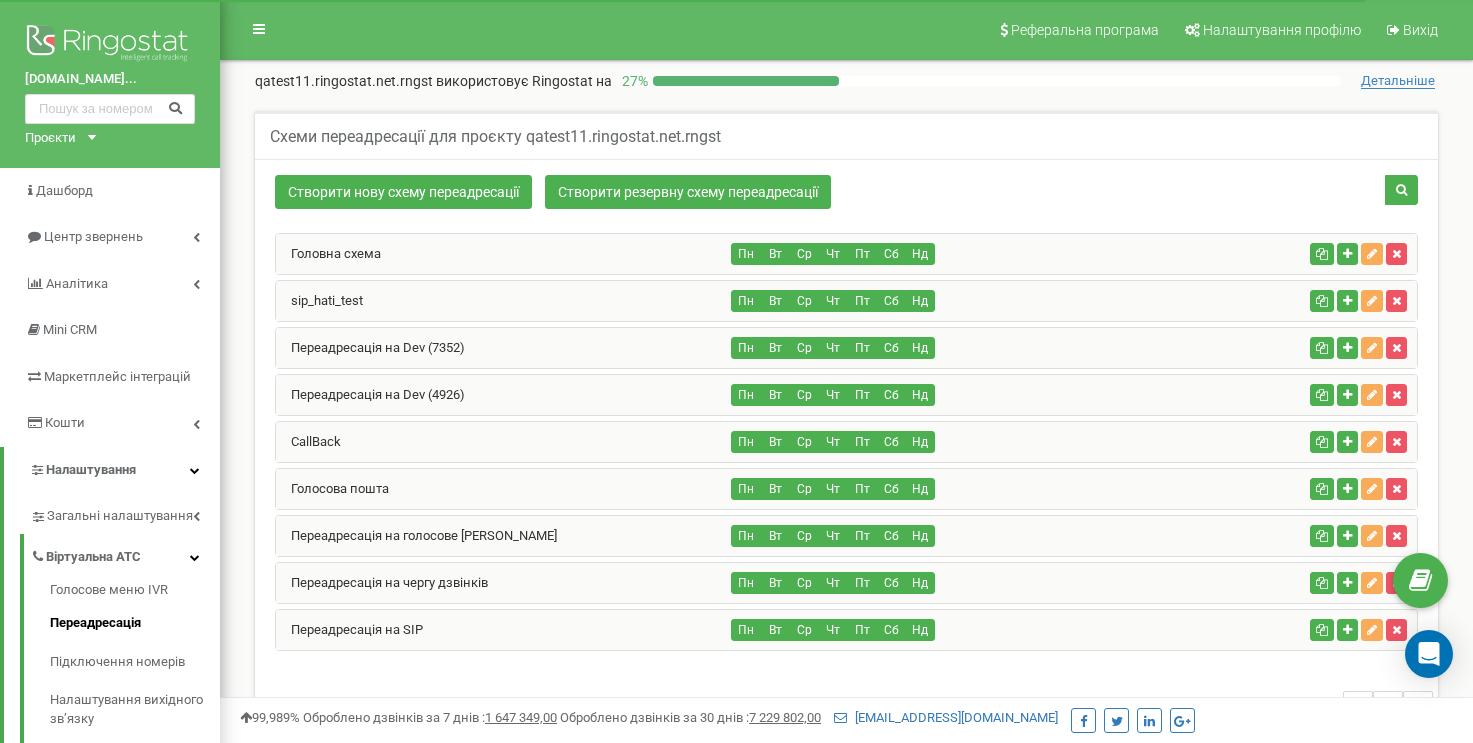 scroll, scrollTop: 0, scrollLeft: 0, axis: both 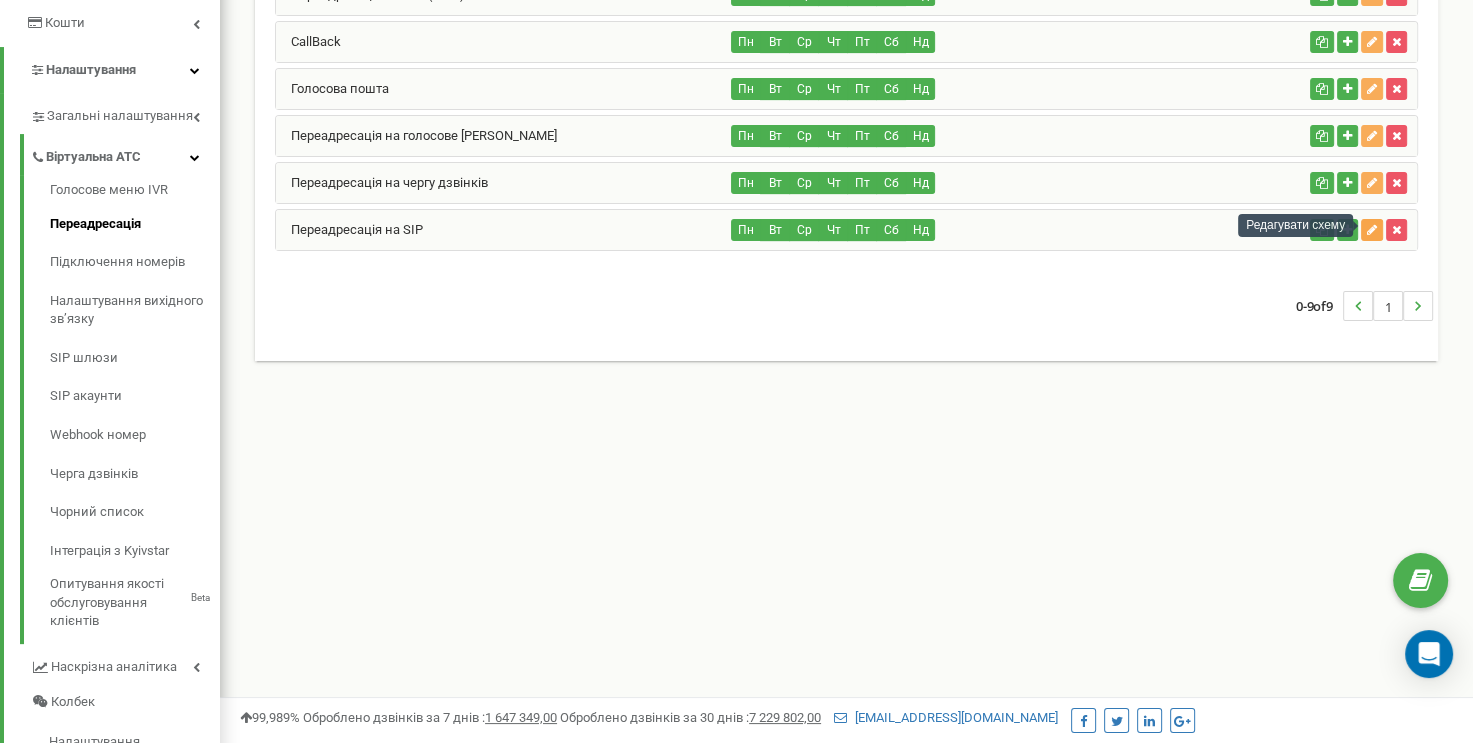 click at bounding box center [1372, 230] 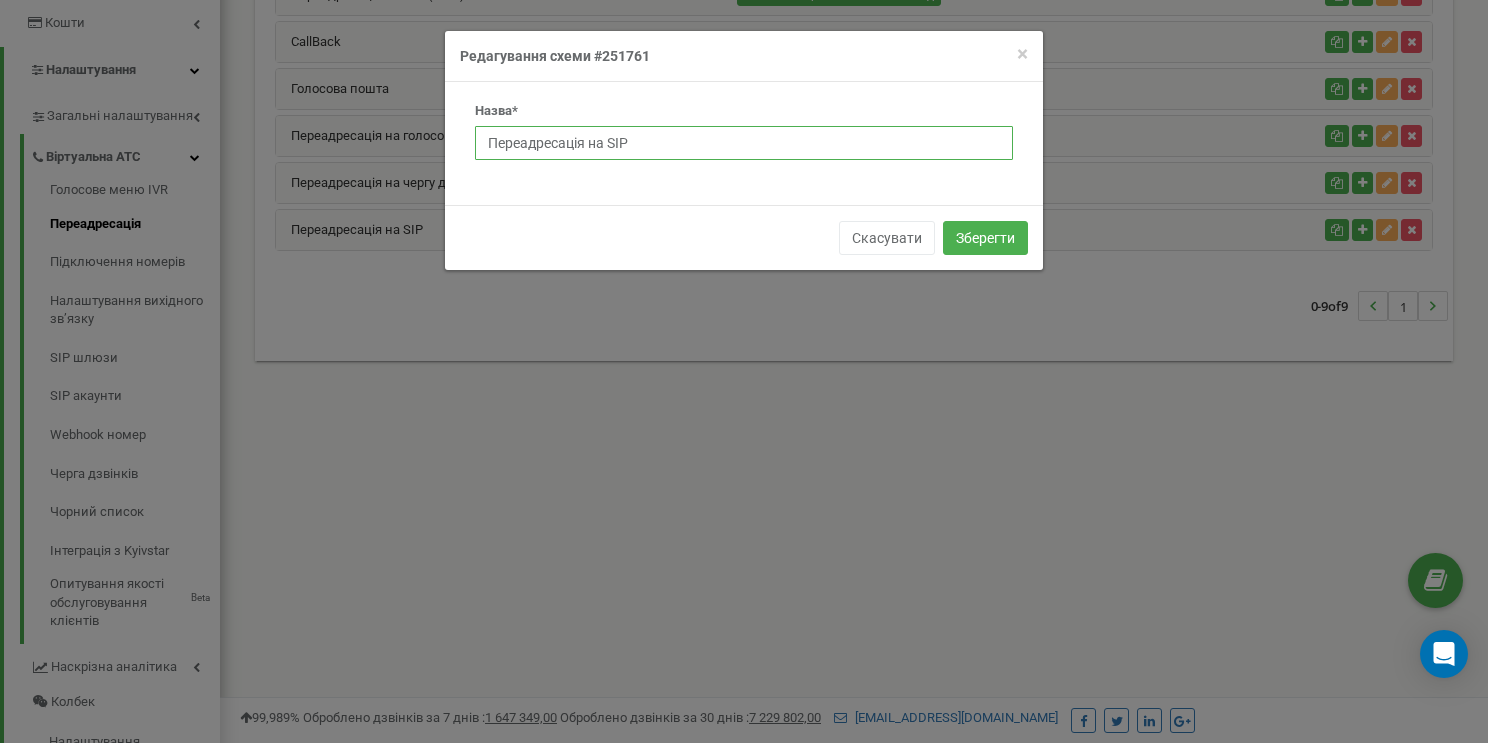 click on "Переадресація на SIP" at bounding box center [744, 143] 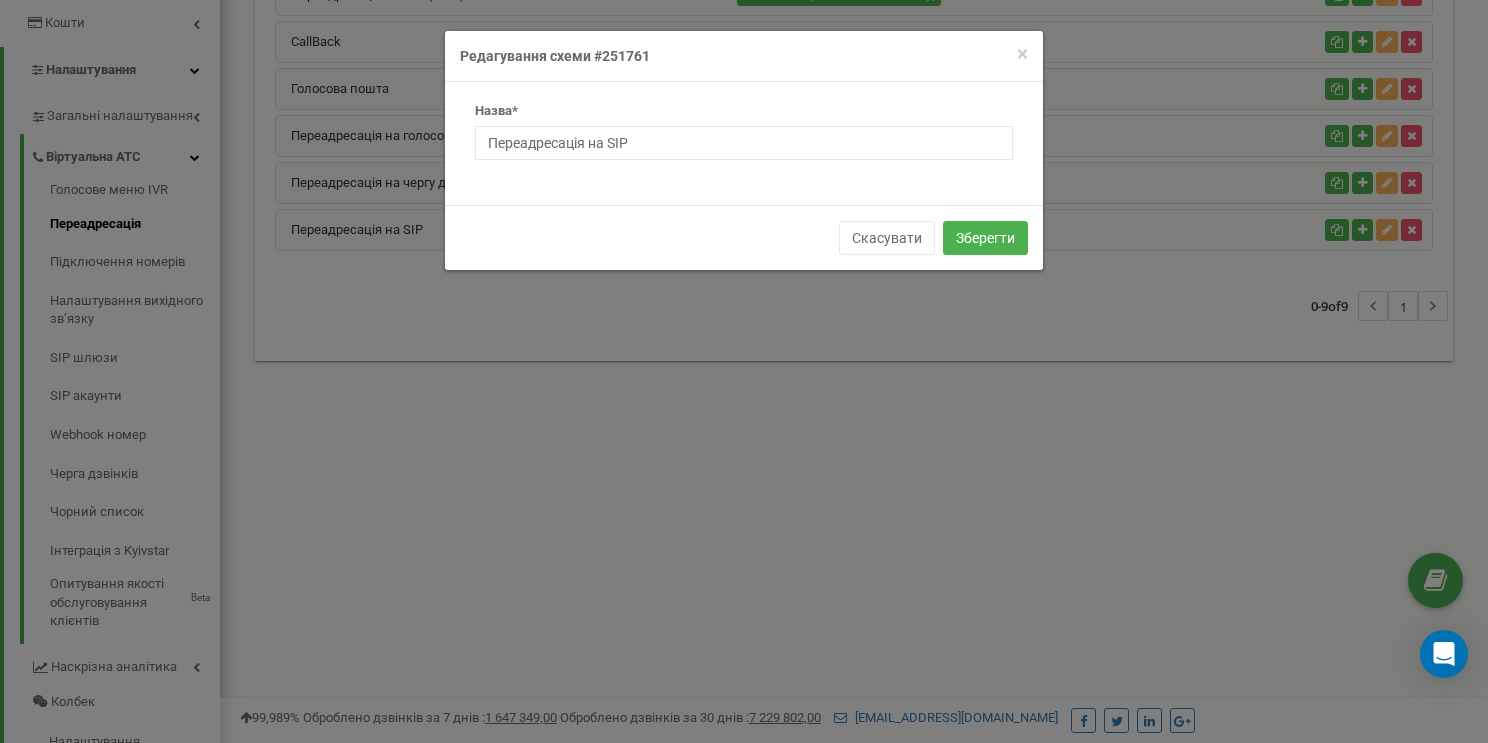 click on "× Close
Редагування схеми #251761" at bounding box center (744, 56) 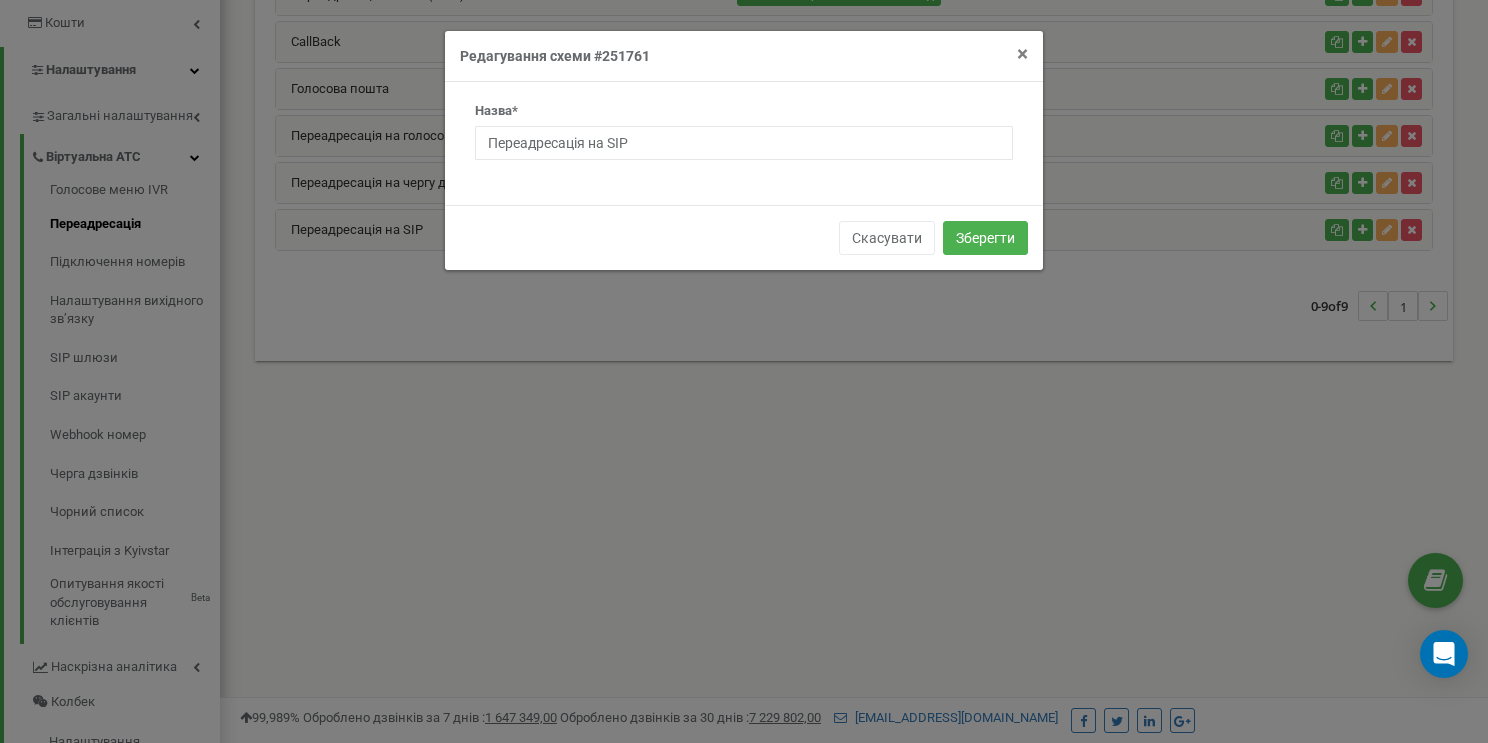 click on "×" at bounding box center [1022, 54] 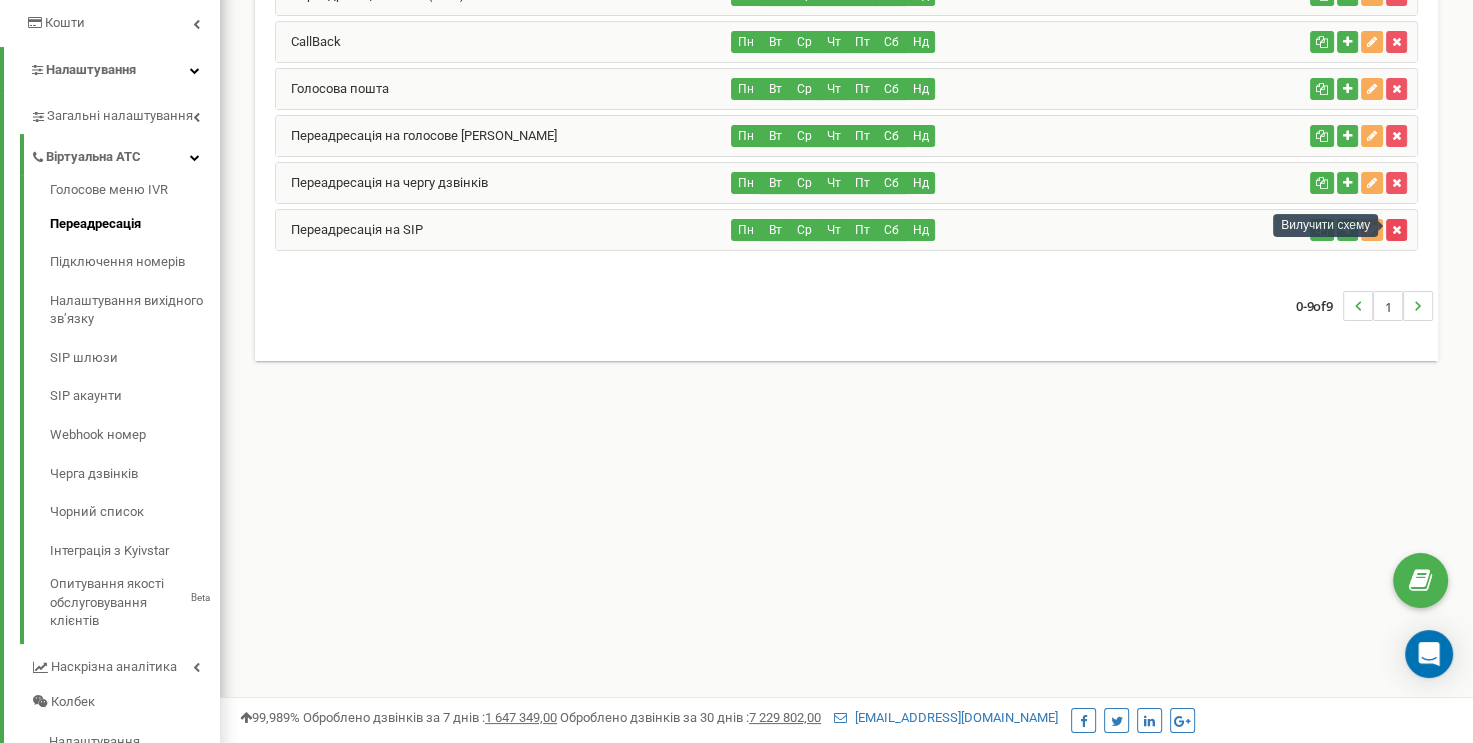 click at bounding box center [1396, 230] 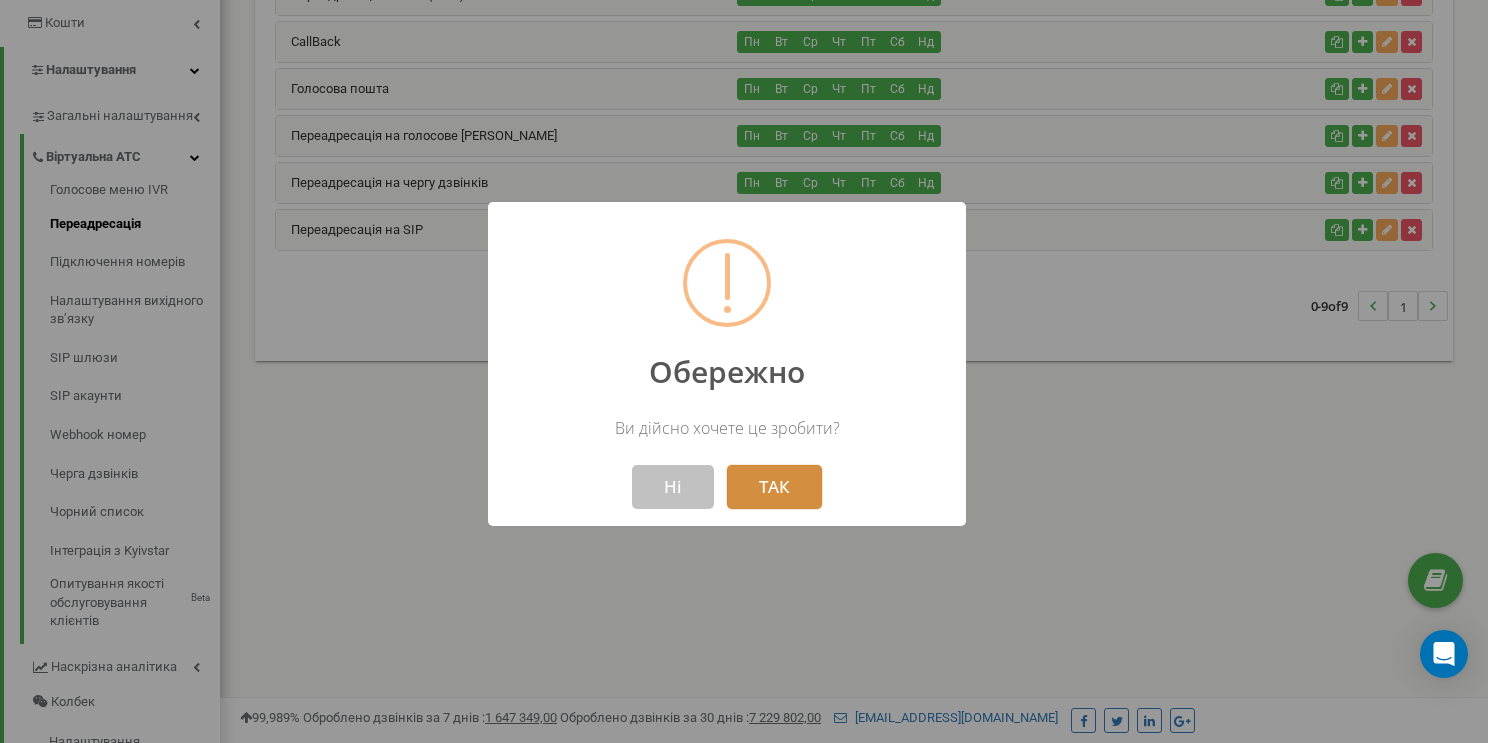 click on "ТАК" at bounding box center (774, 487) 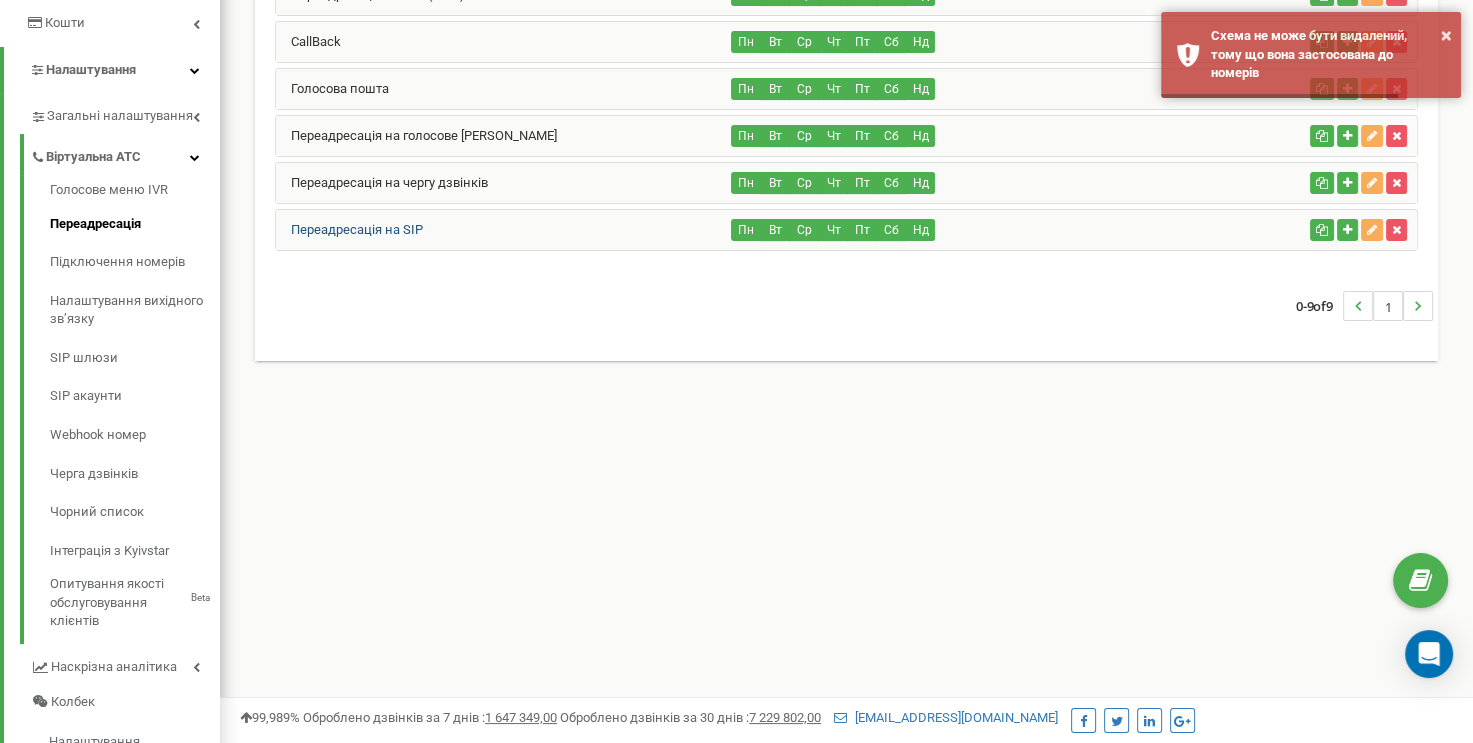 drag, startPoint x: 390, startPoint y: 227, endPoint x: 284, endPoint y: 228, distance: 106.004715 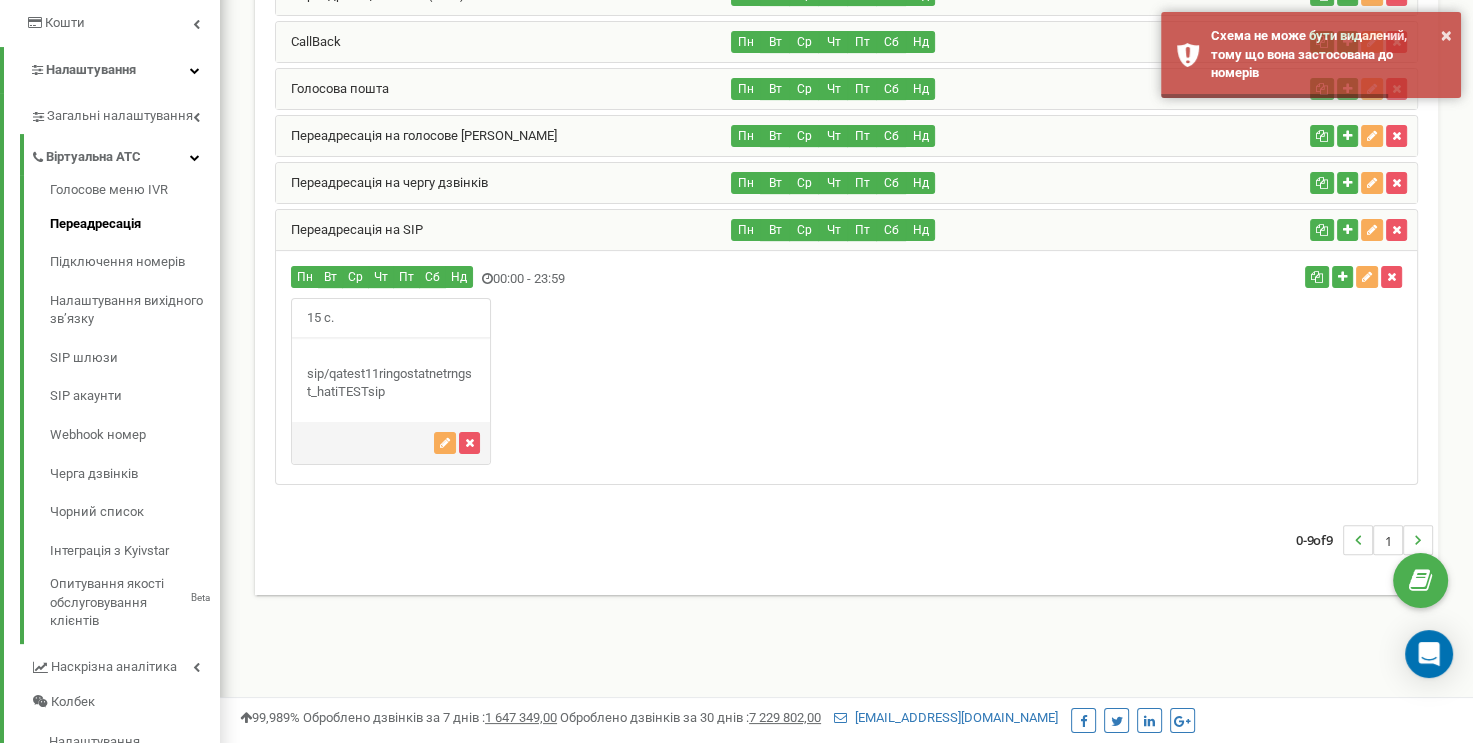 copy on "Переадресація на SIP" 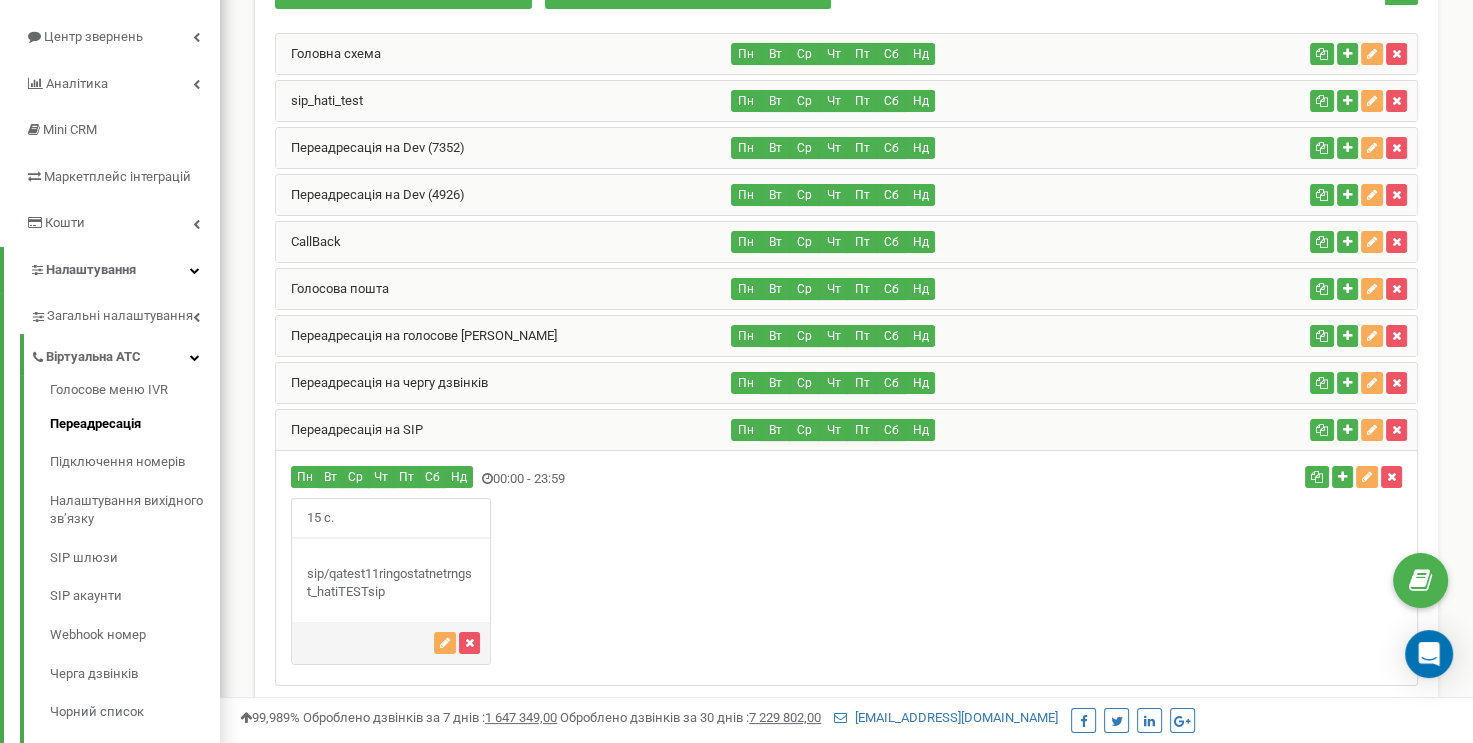 scroll, scrollTop: 200, scrollLeft: 0, axis: vertical 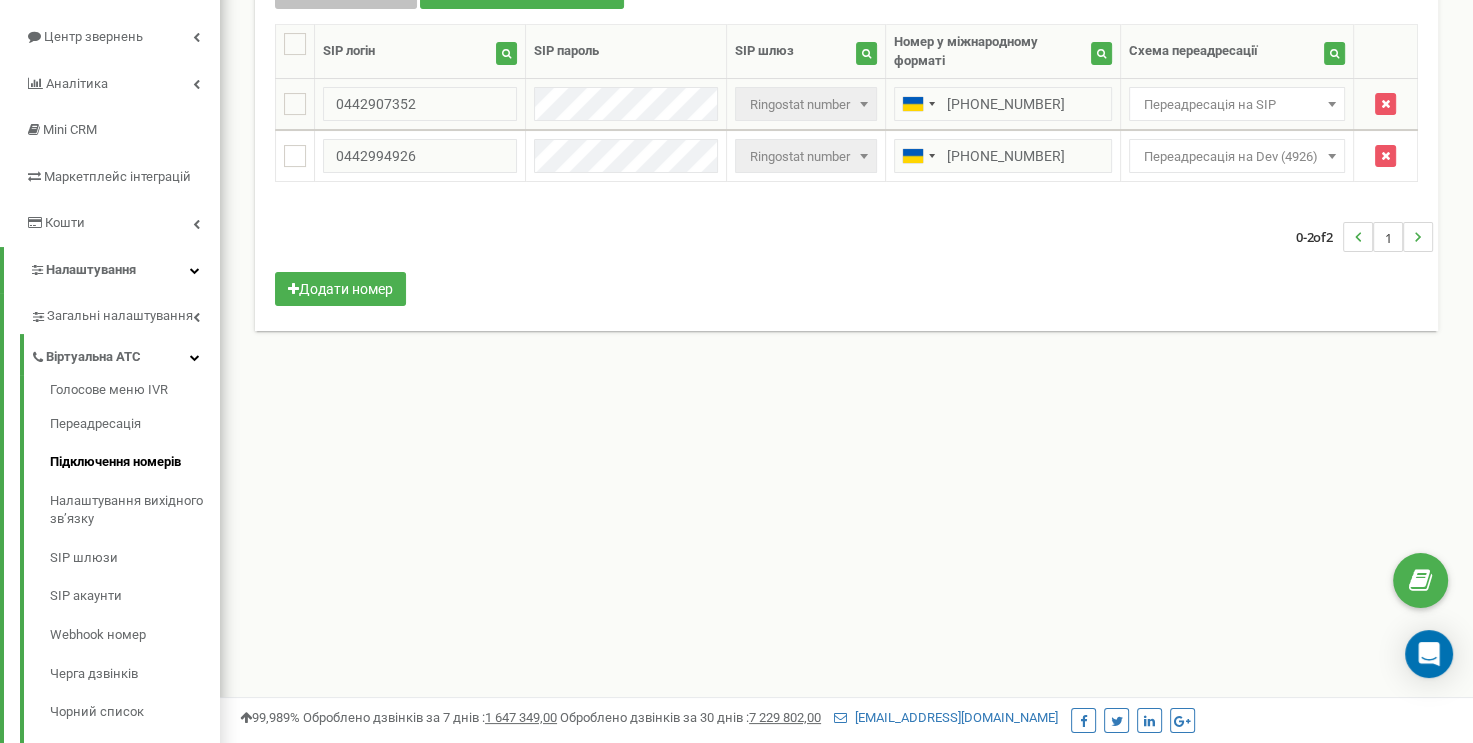 click on "Переадресація на SIP" at bounding box center (1237, 105) 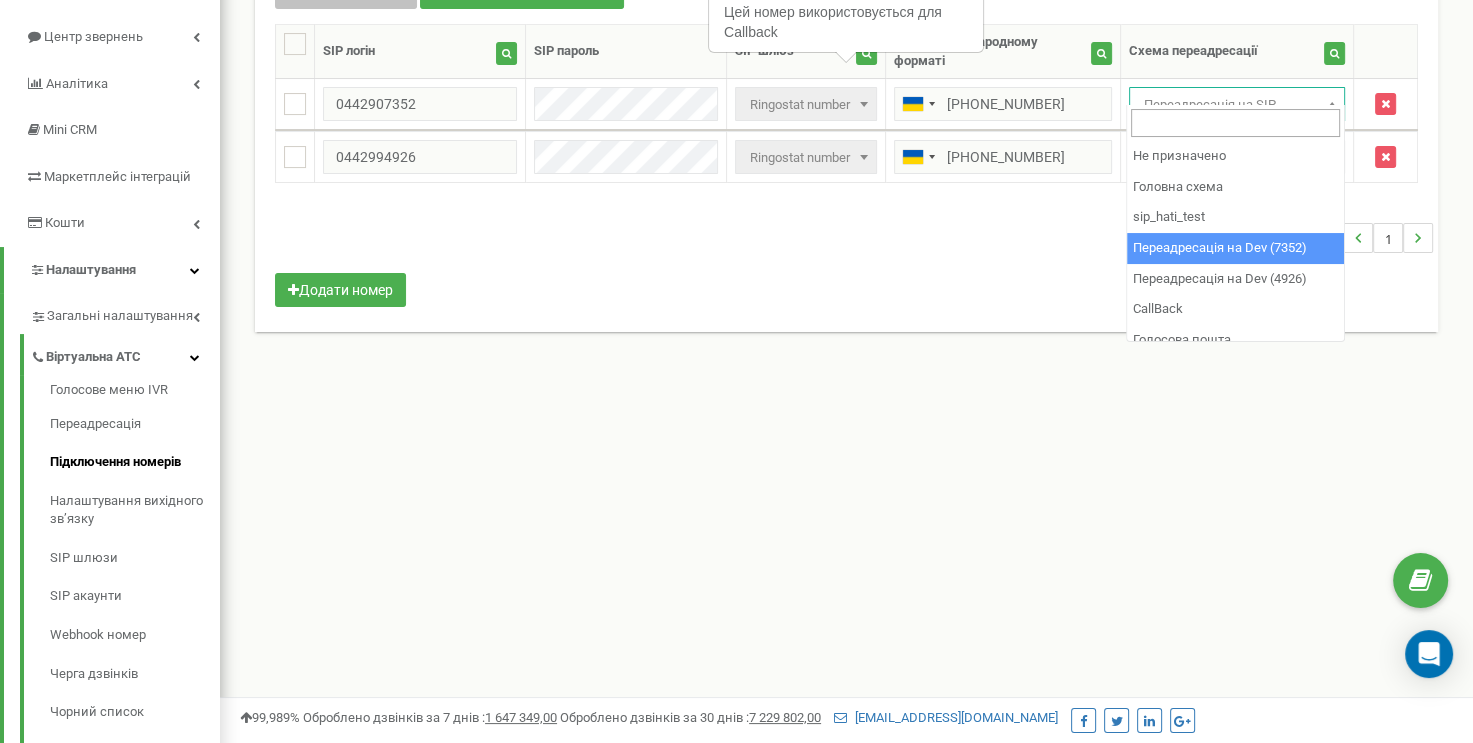 select on "250016" 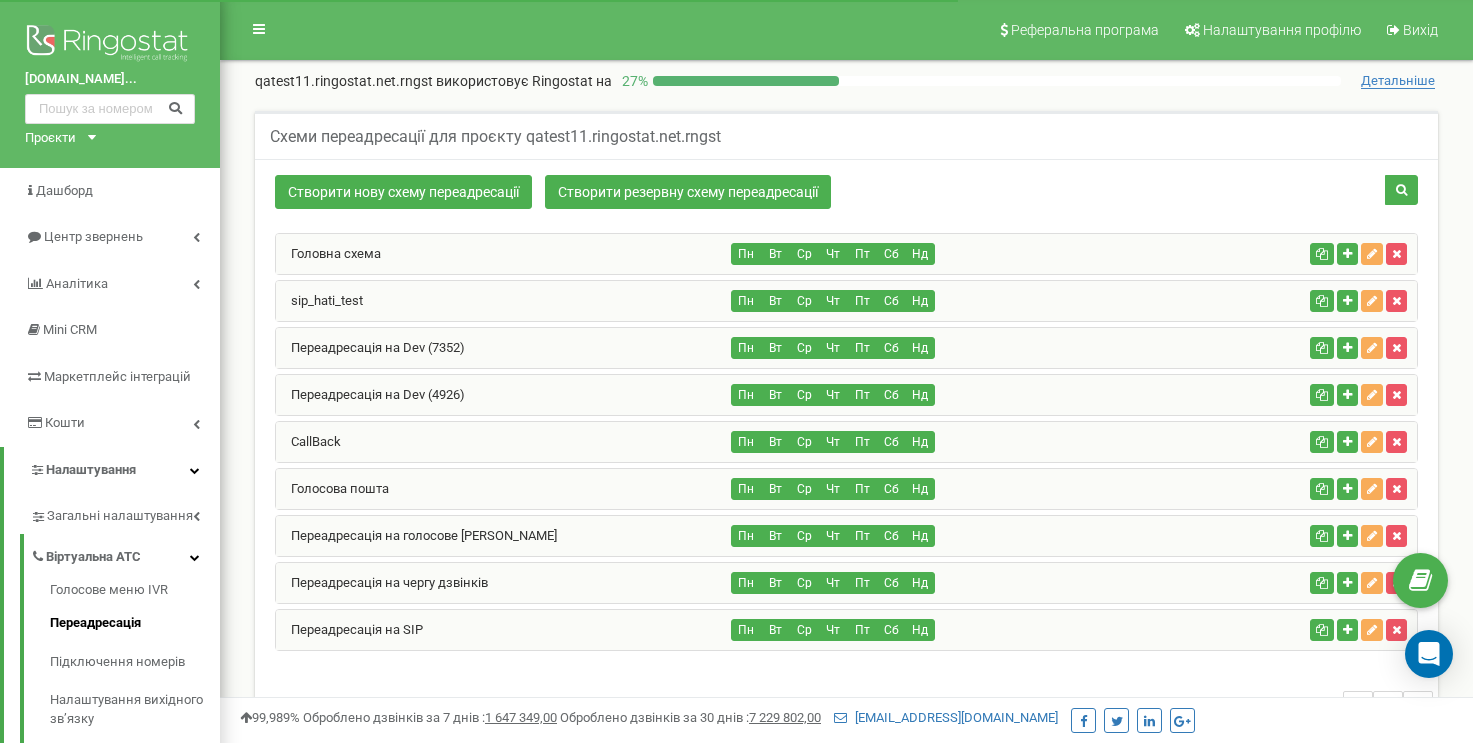 scroll, scrollTop: 0, scrollLeft: 0, axis: both 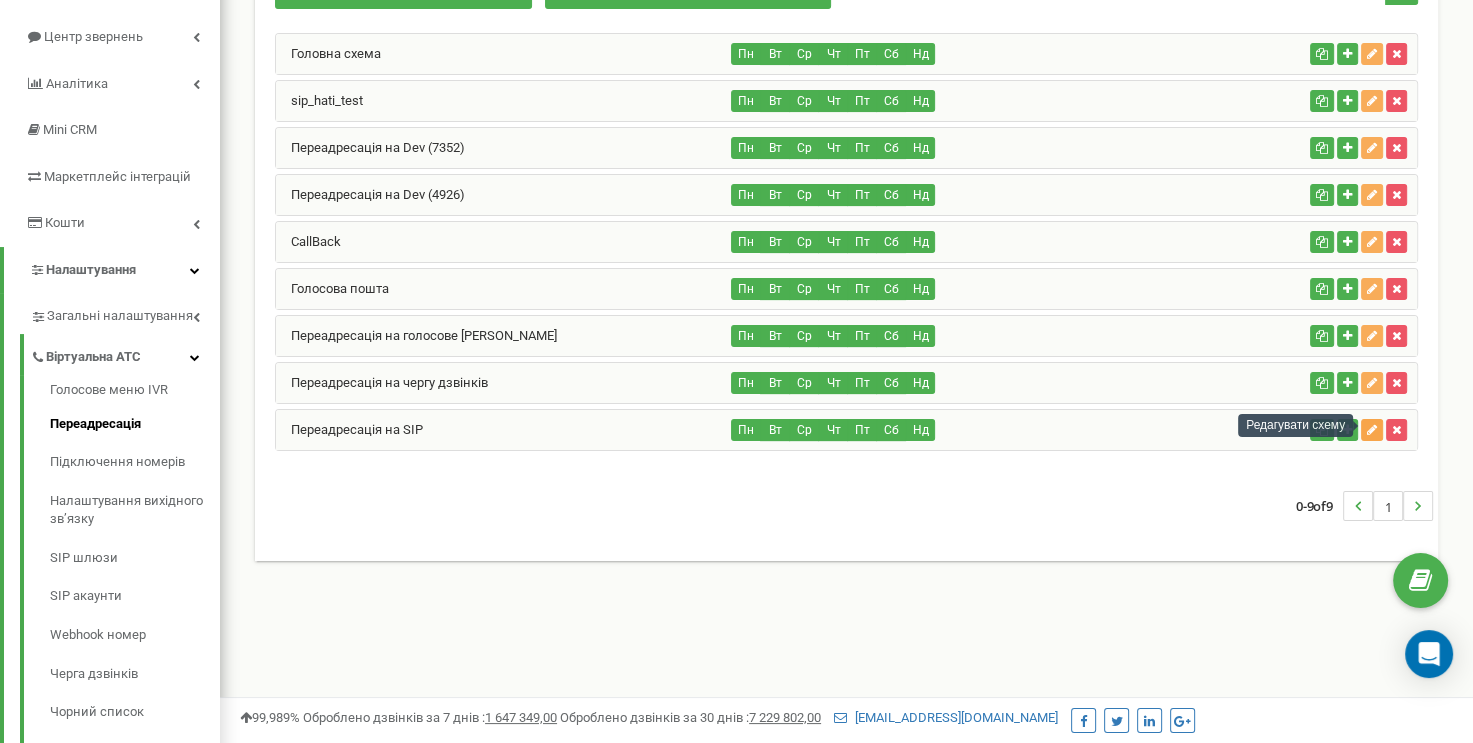 click at bounding box center [1372, 430] 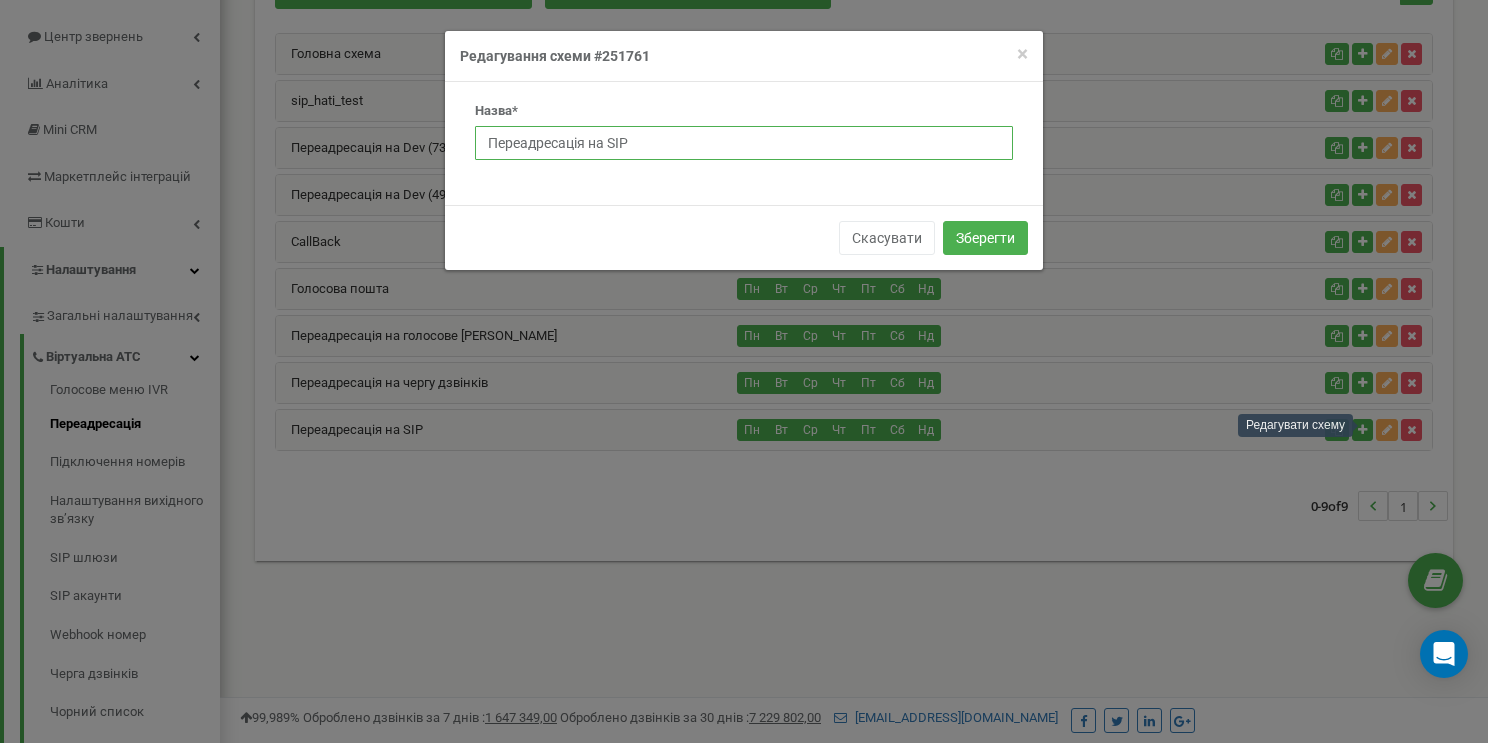 click on "Переадресація на SIP" at bounding box center (744, 143) 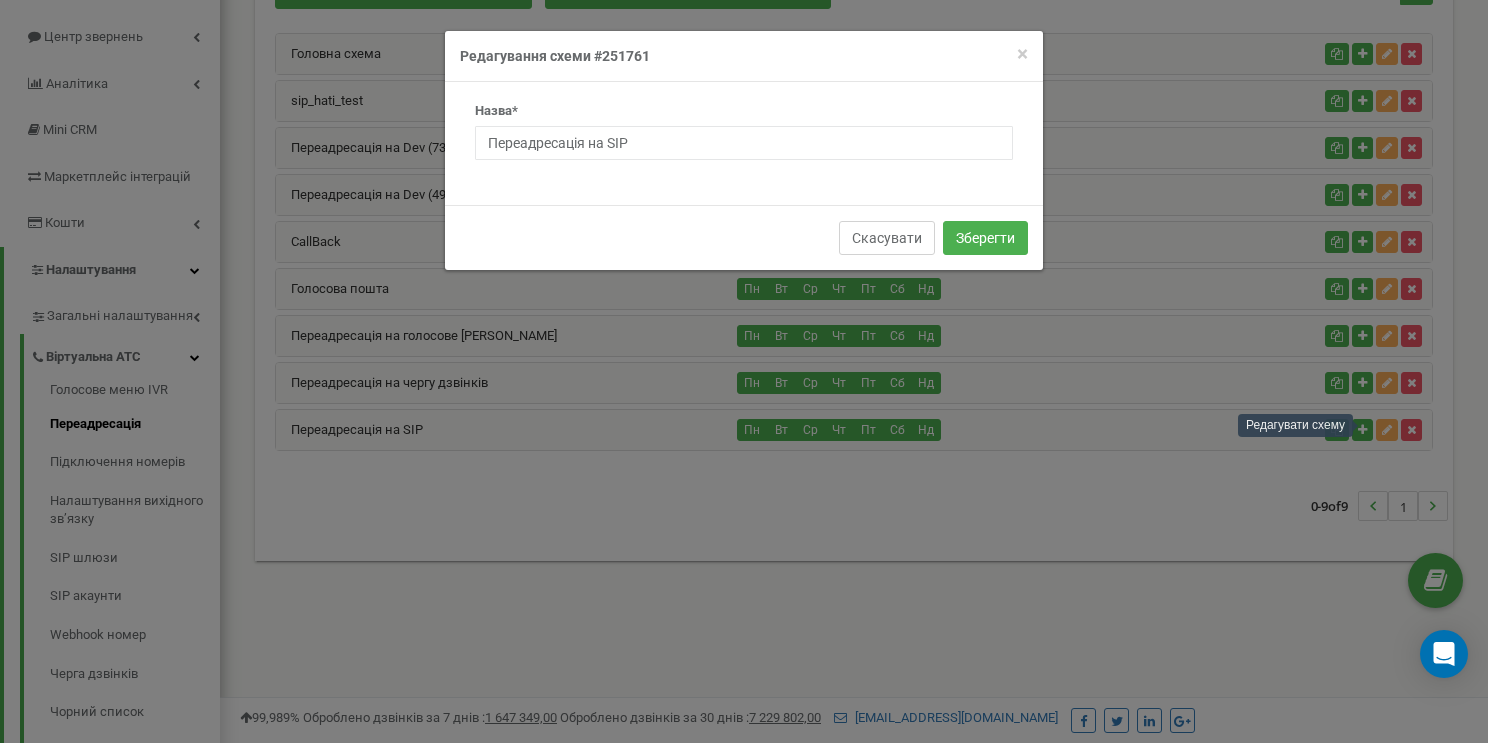 click on "Скасувати" at bounding box center (887, 238) 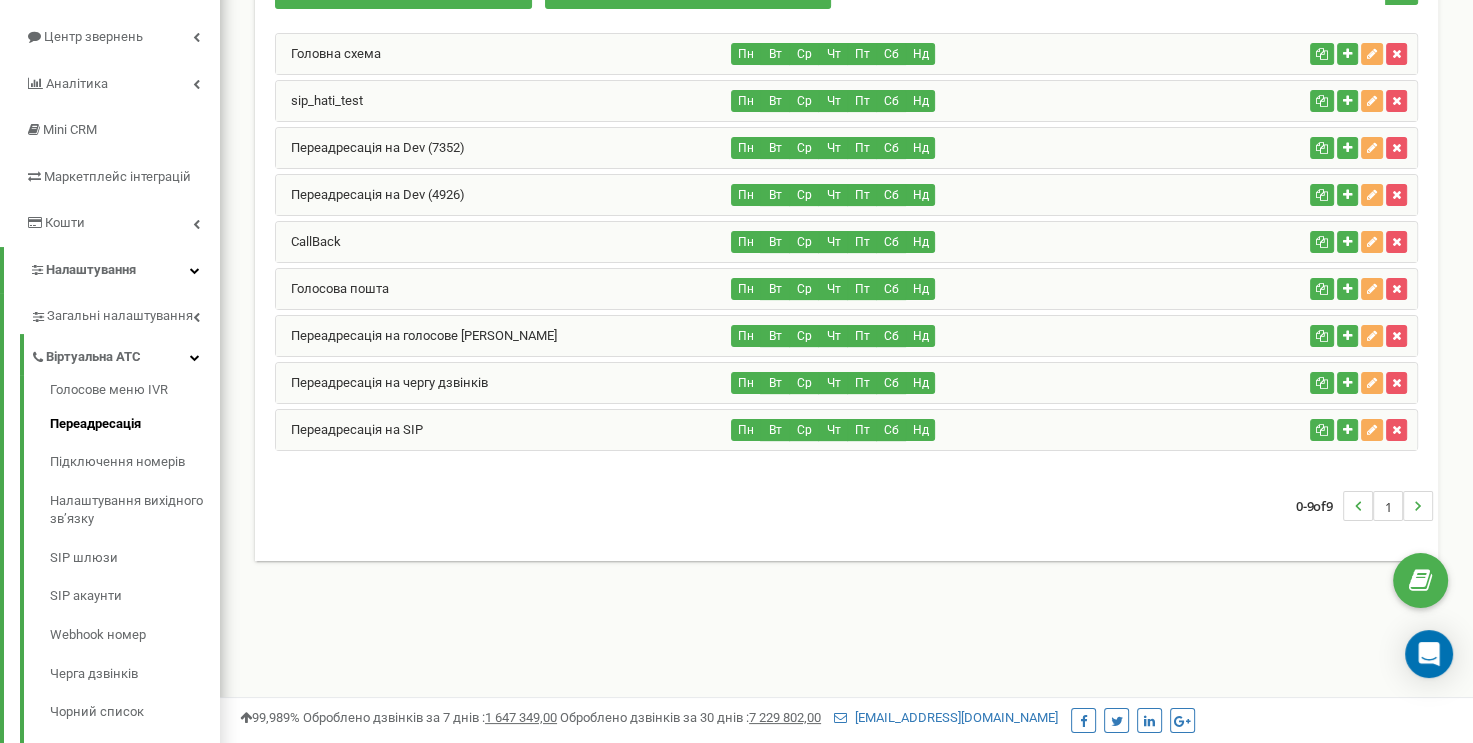 click on "Пн
Вт
Ср
Чт
Пт
Сб
Нд" at bounding box center (1017, 430) 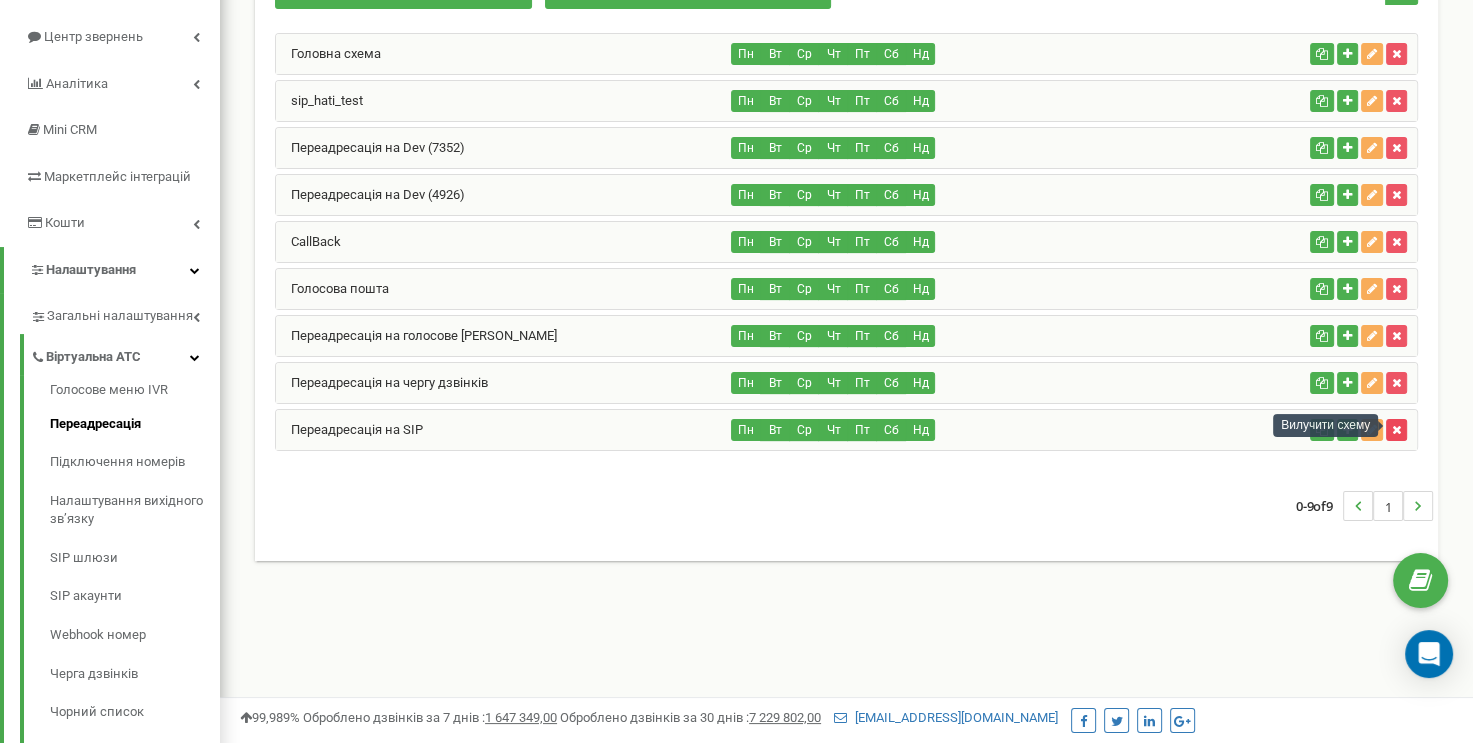 click at bounding box center [1396, 430] 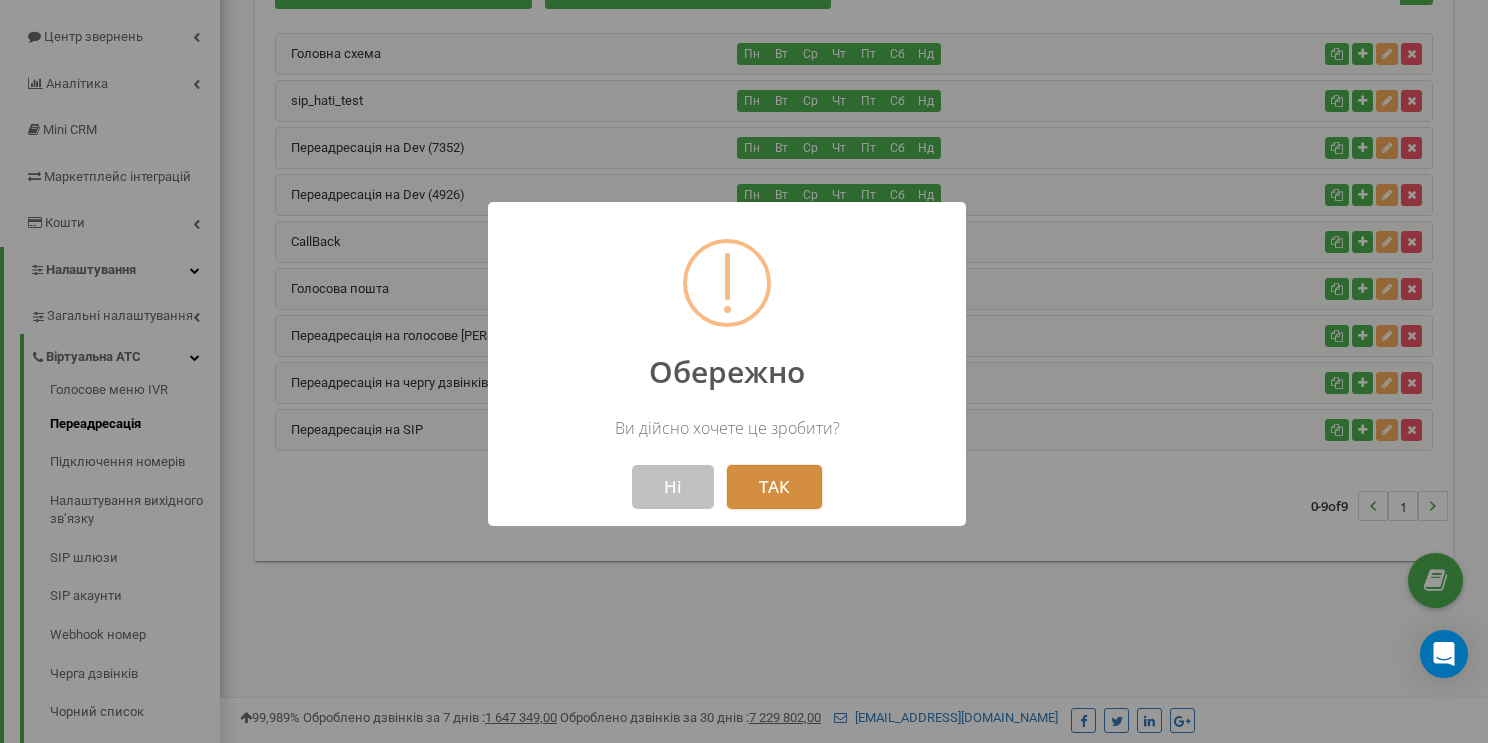click on "ТАК" at bounding box center (774, 487) 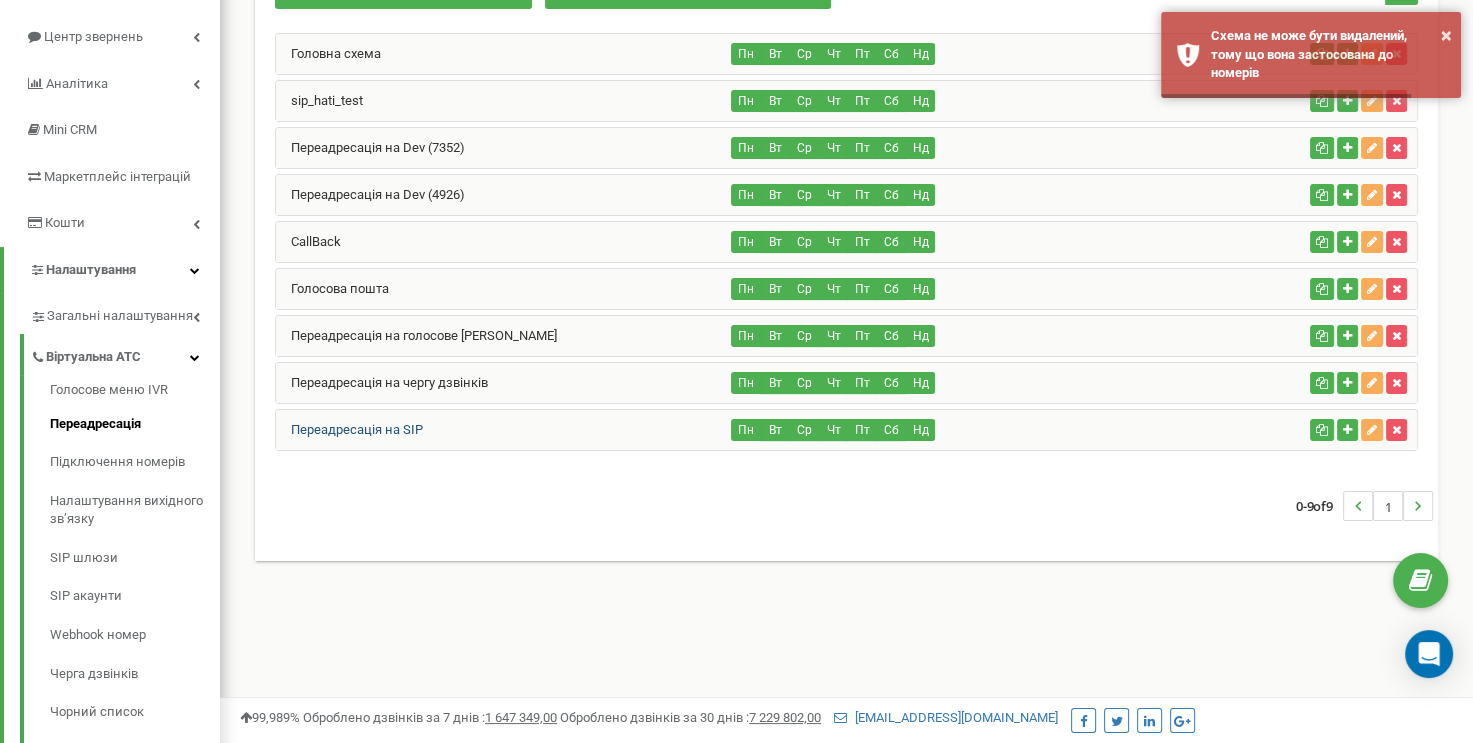 drag, startPoint x: 441, startPoint y: 422, endPoint x: 293, endPoint y: 423, distance: 148.00337 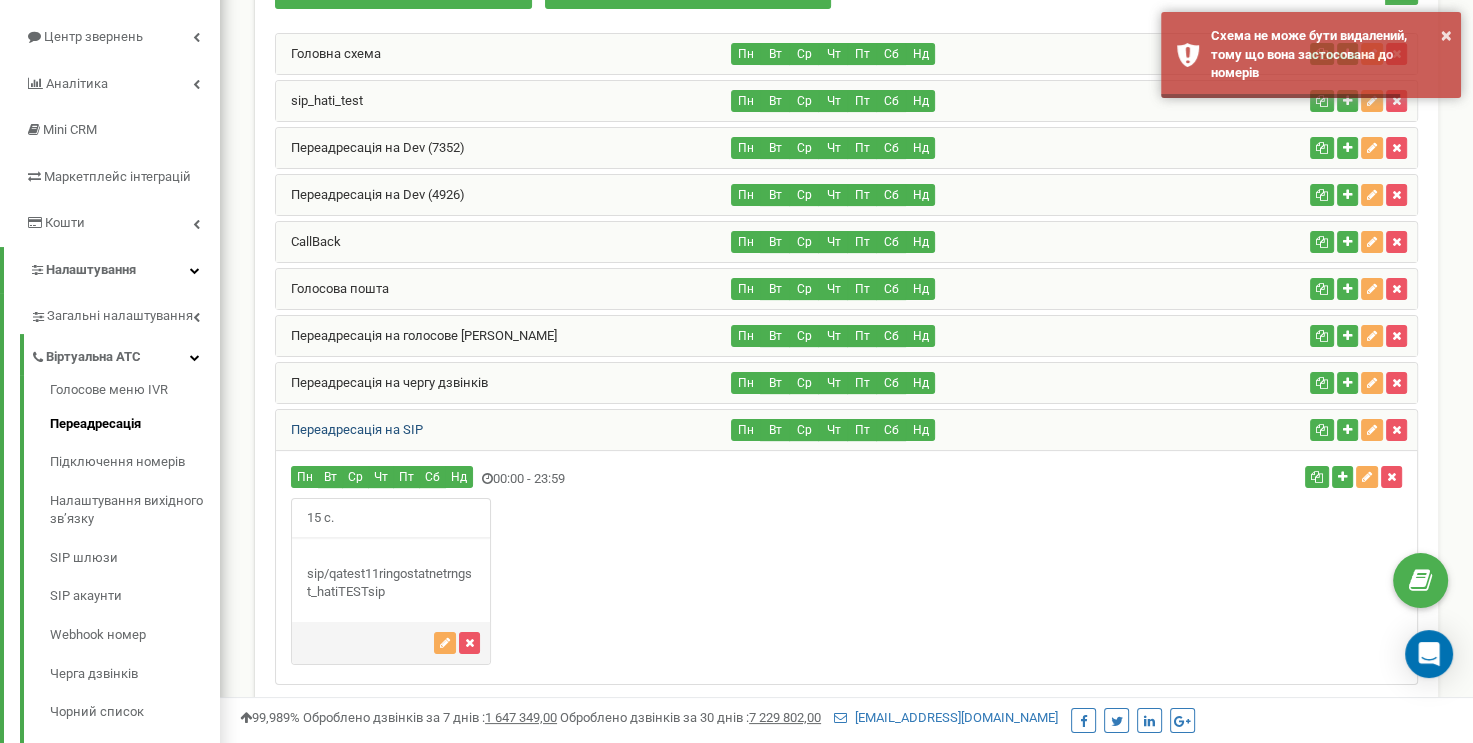 copy on "Переадресація на SIP" 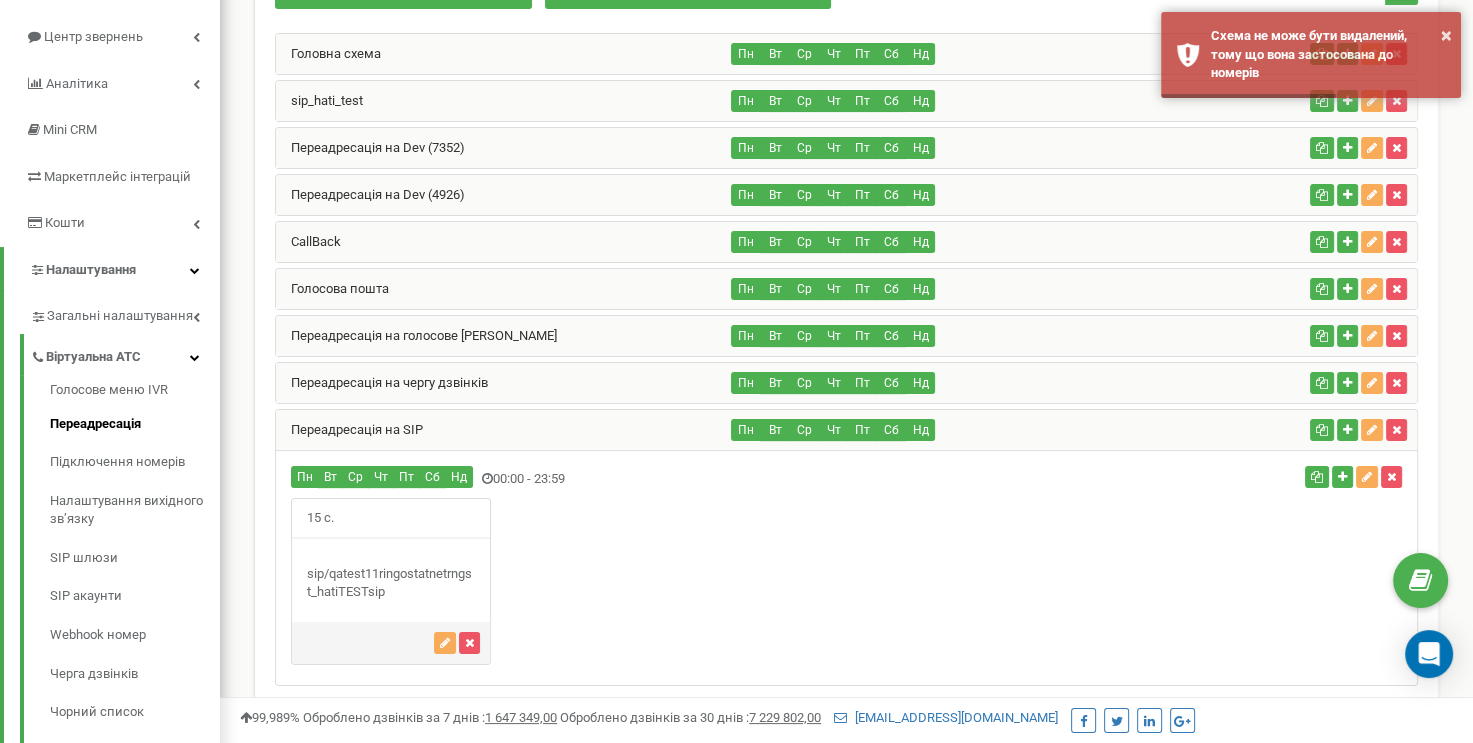click on "Пн
Вт
Ср" at bounding box center [656, 479] 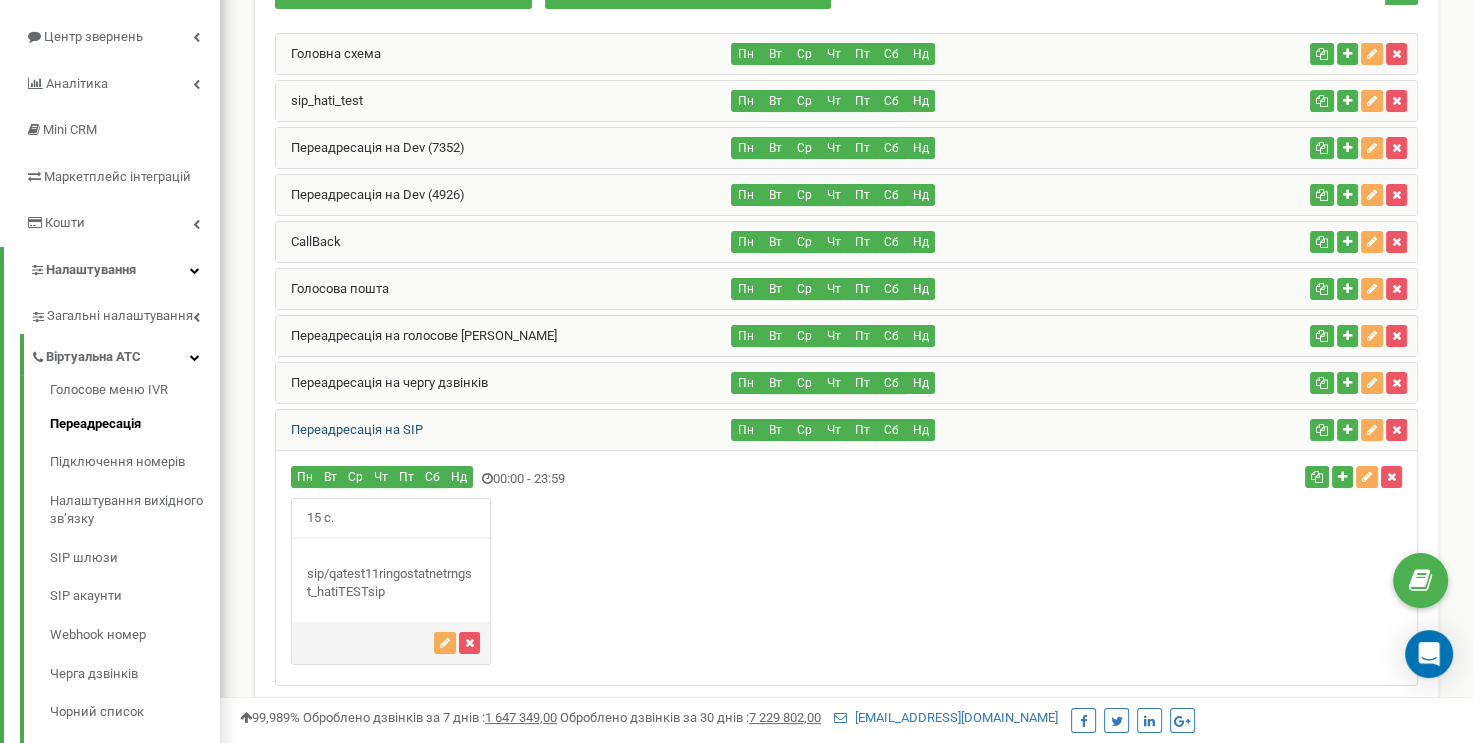 drag, startPoint x: 360, startPoint y: 419, endPoint x: 293, endPoint y: 419, distance: 67 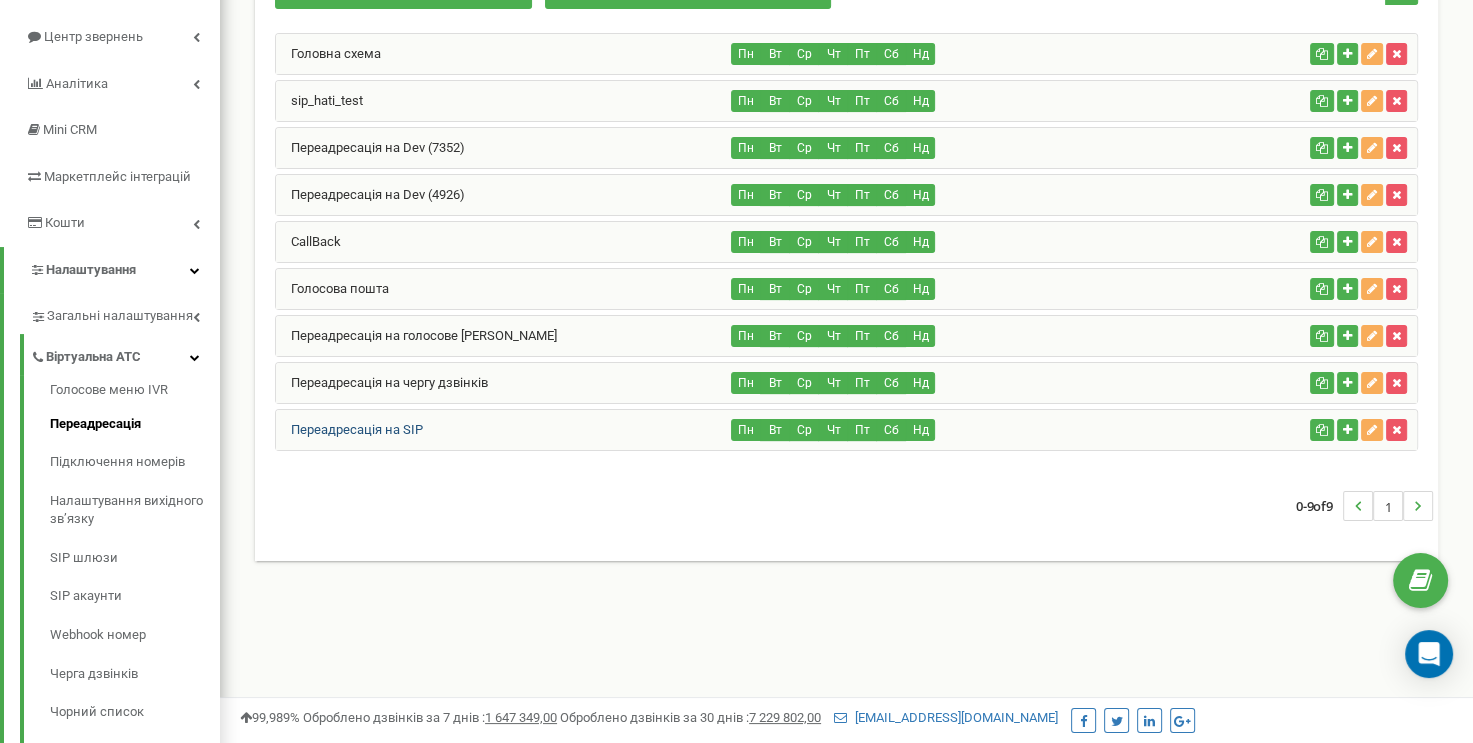 copy on "Переадресація на SIP" 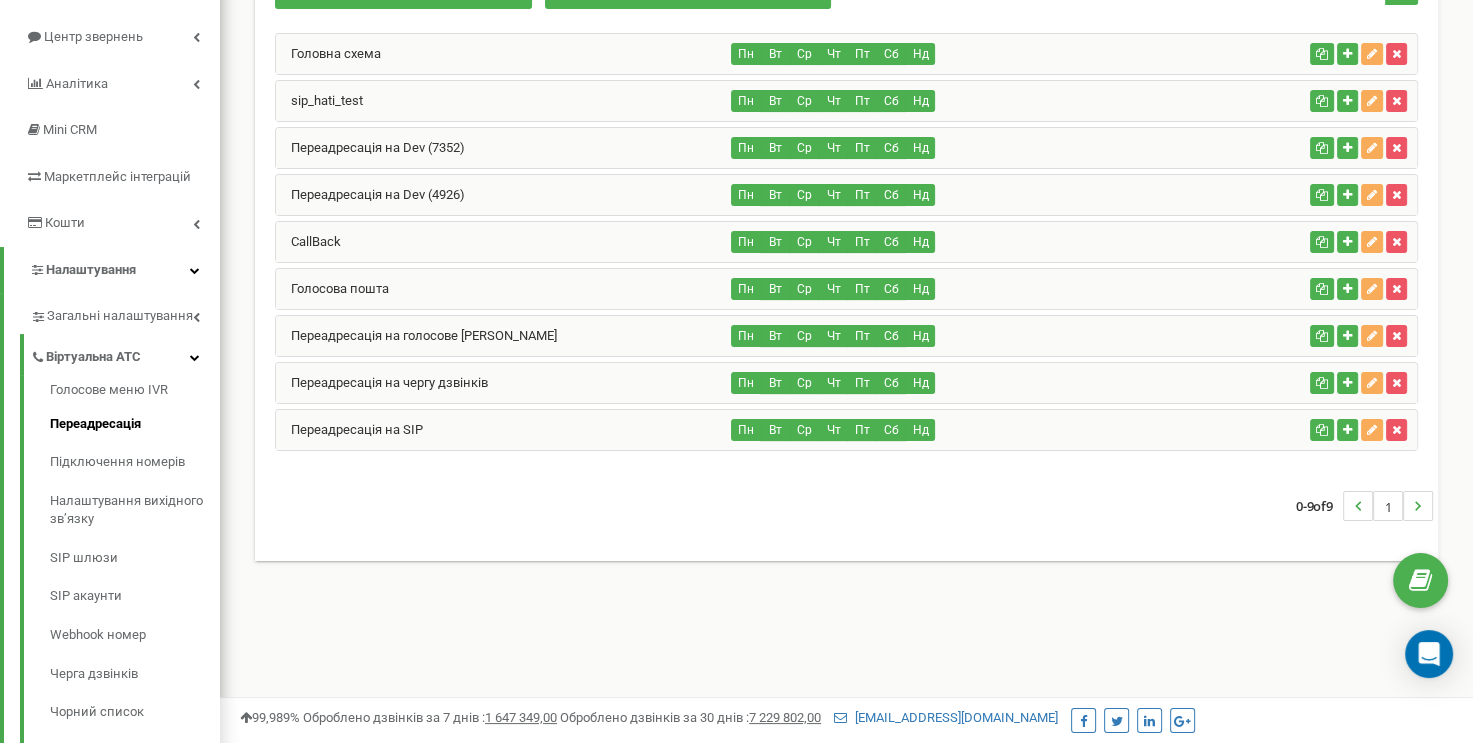 click on "Переадресація на SIP
Пн
Вт
Ср
Чт
Пт
Сб
Нд" at bounding box center [846, 430] 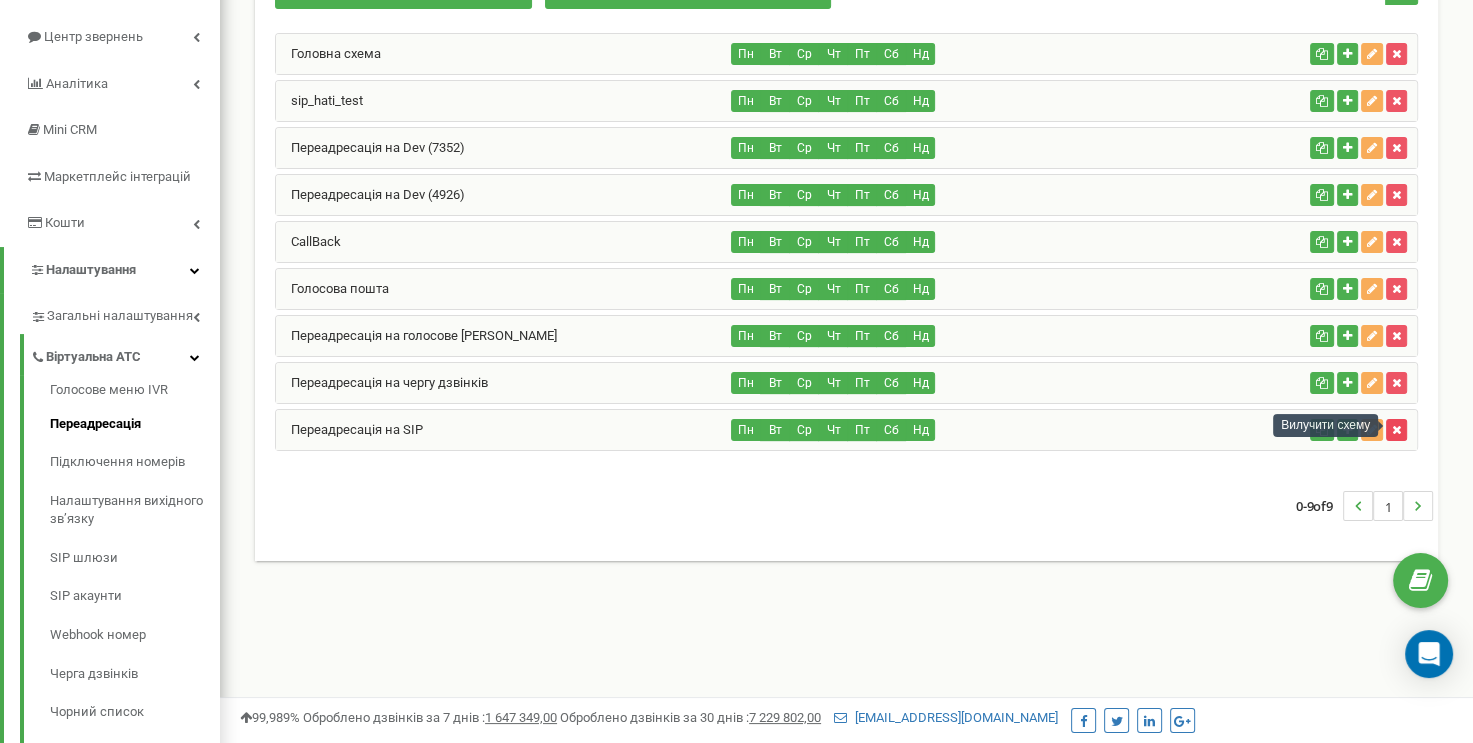 click at bounding box center (1396, 430) 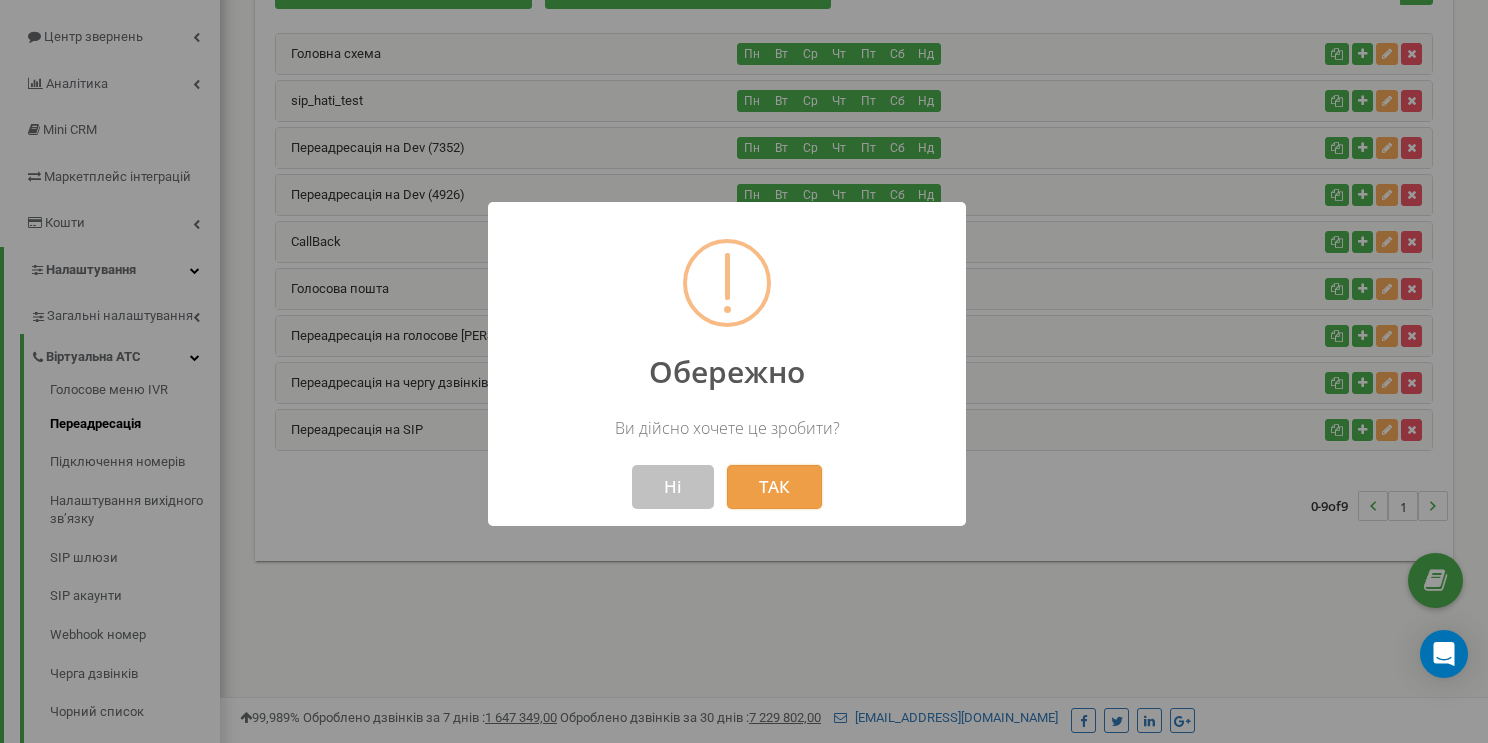 click on "ТАК" at bounding box center [774, 487] 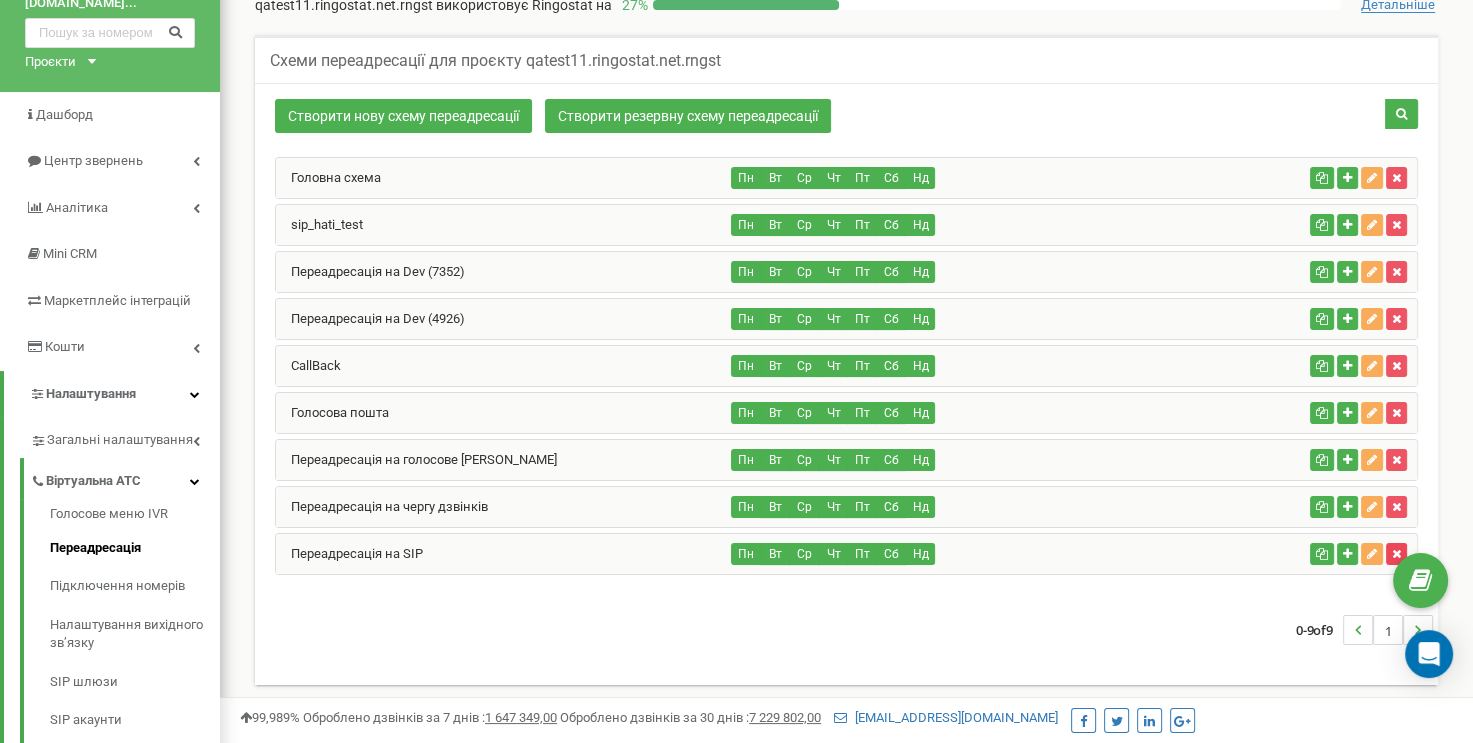 scroll, scrollTop: 0, scrollLeft: 0, axis: both 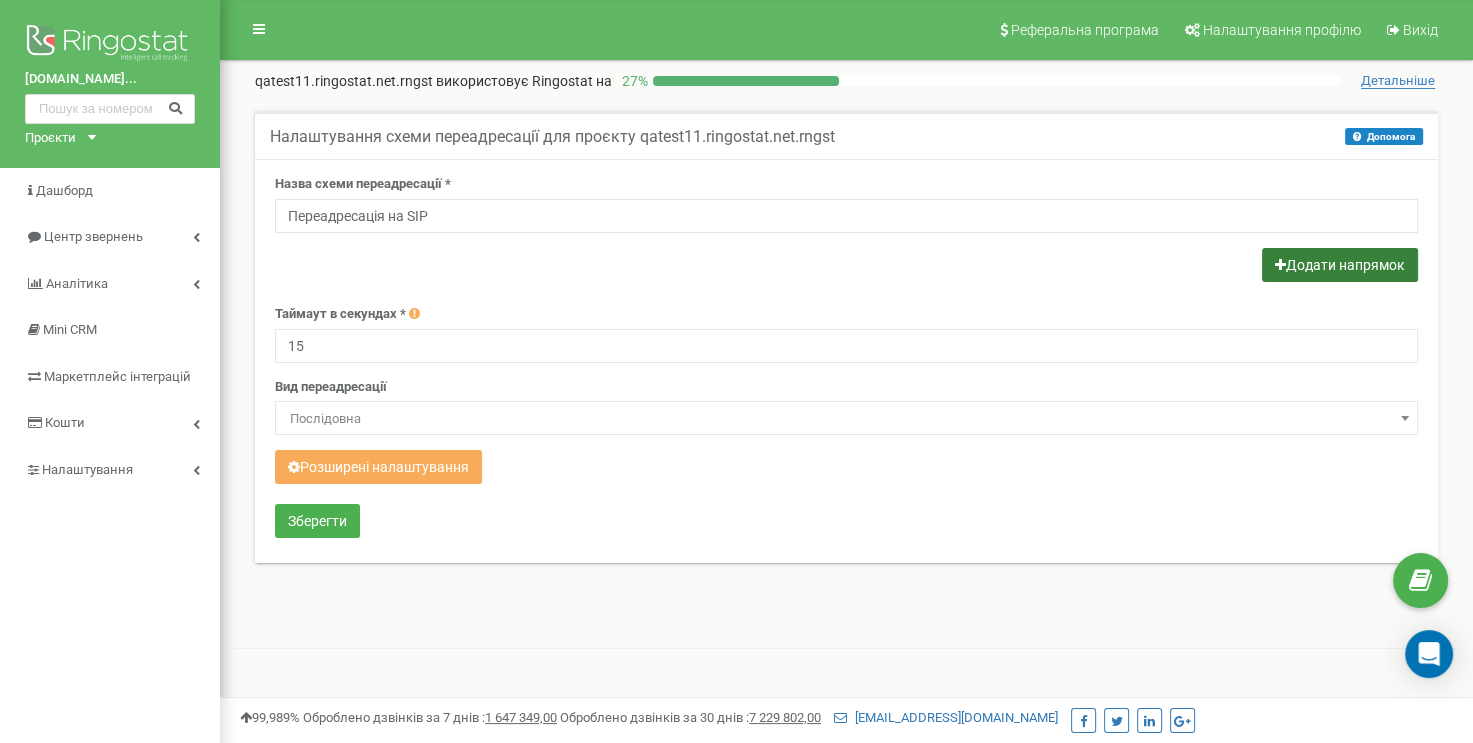 type on "Переадресація на SIP" 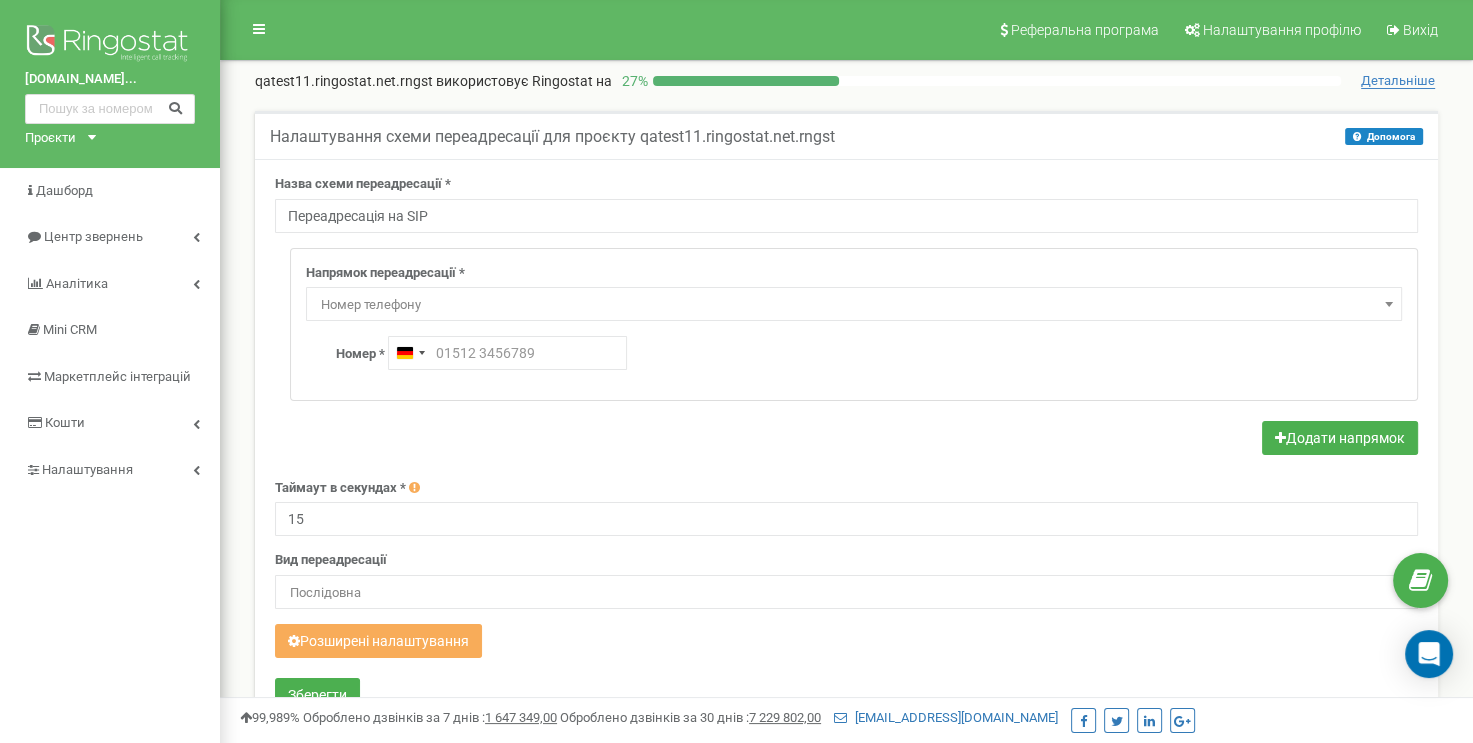 click on "Номер телефону" at bounding box center (854, 305) 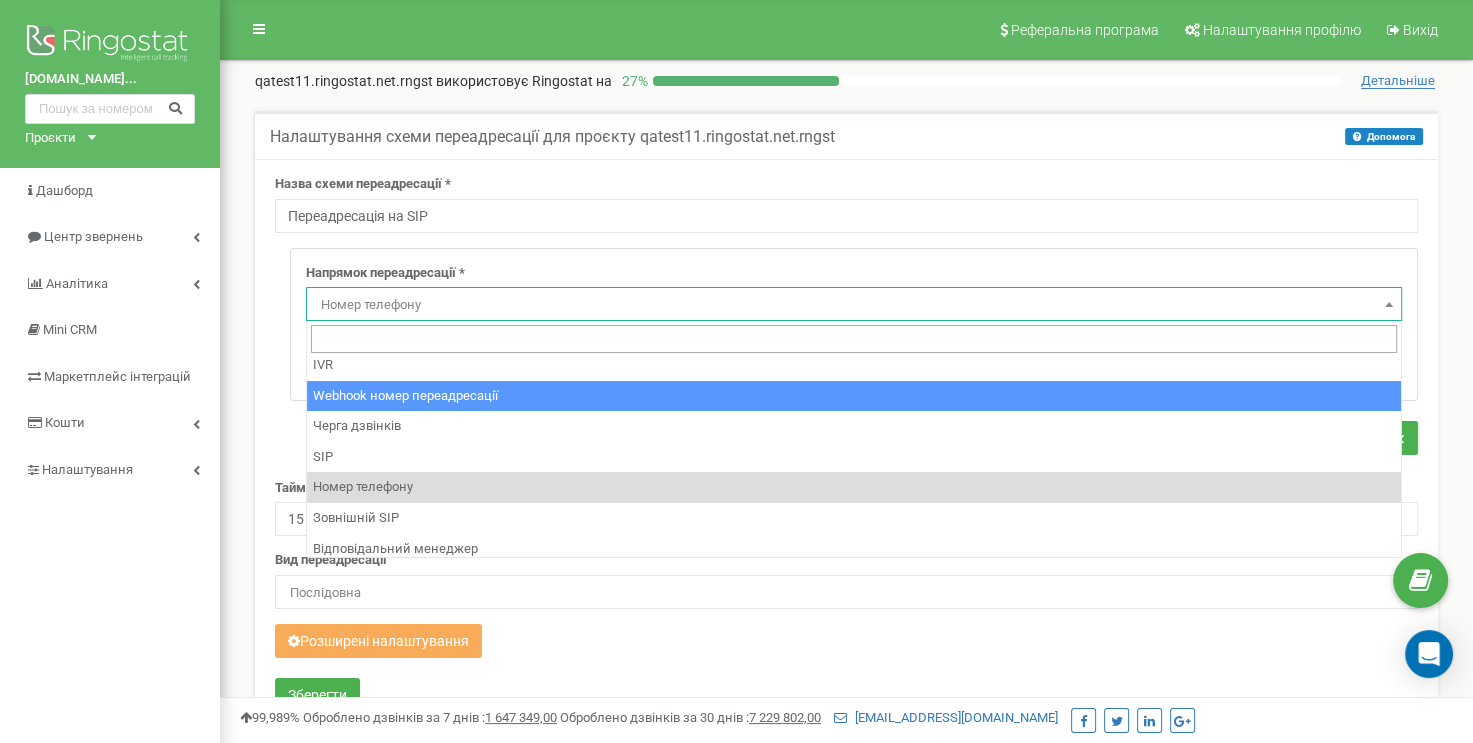 scroll, scrollTop: 100, scrollLeft: 0, axis: vertical 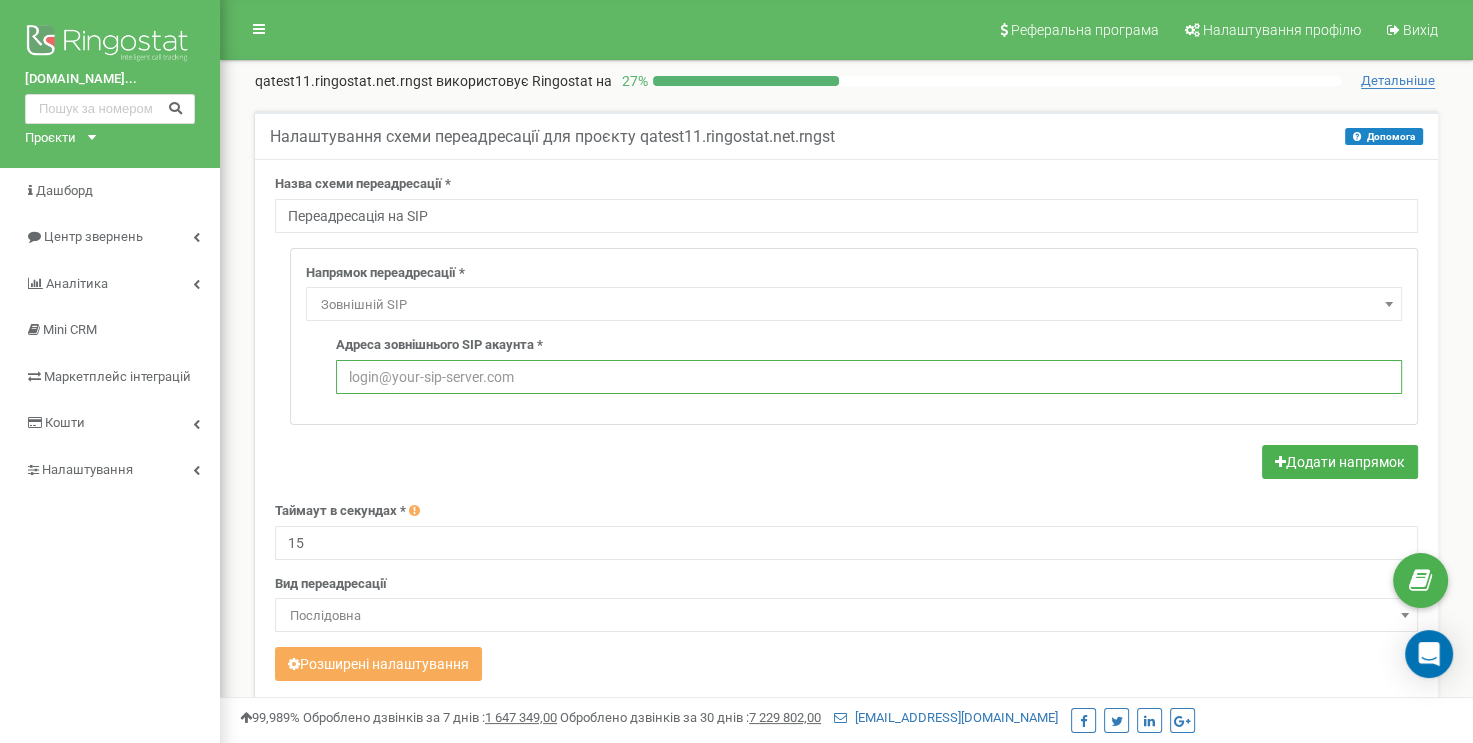click at bounding box center [869, 377] 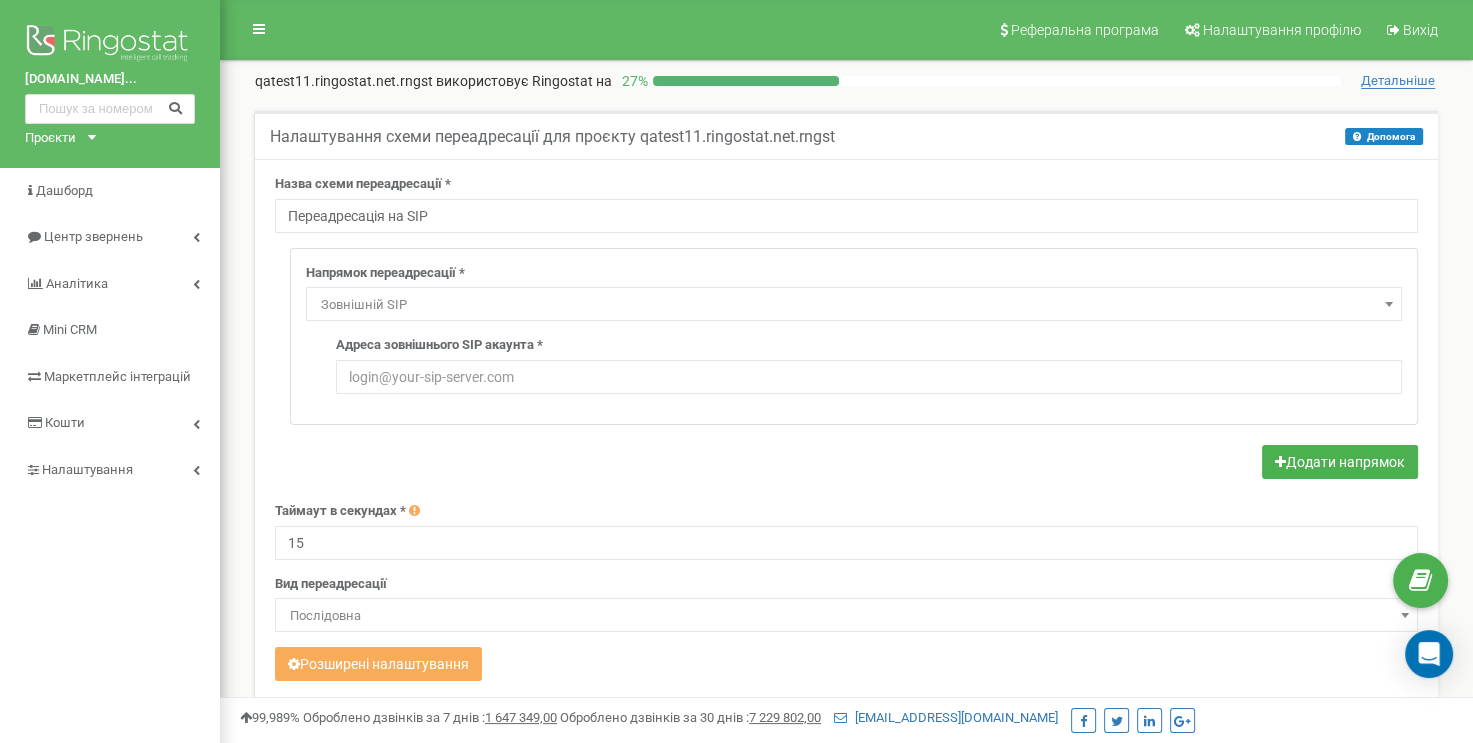 click on "Напрямок переадресації *
Не використовувати
Голосова пошта
IVR
Webhook номер переадресації
Черга дзвінків
SIP
Номер телефону
Зовнішній SIP
Відповідальний менеджер
Співробітник
Відділ
Зовнішній SIP
Запис перед Voicemail *
Нове аудіо Voicemail
Voicemail Standard audio non-working hours RU
Voicemail Standard audio in work time RU
Voicemail Standard audio in work time UK
Voicemail Standard audio non-working hours UK
Voicemail Standard audio in work time BG
Voicemail Standard audio non-working hours BG" at bounding box center [854, 336] 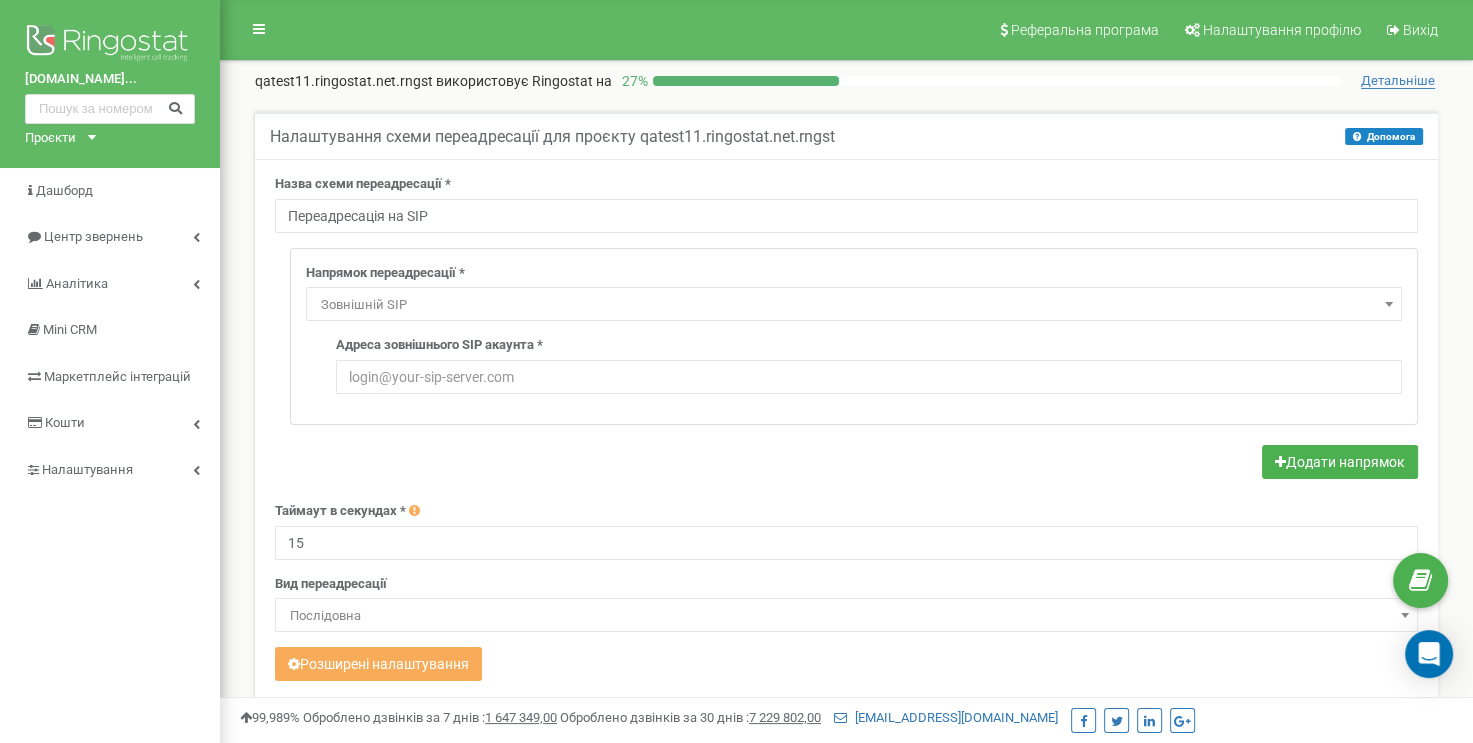 click on "Зовнішній SIP" at bounding box center [854, 305] 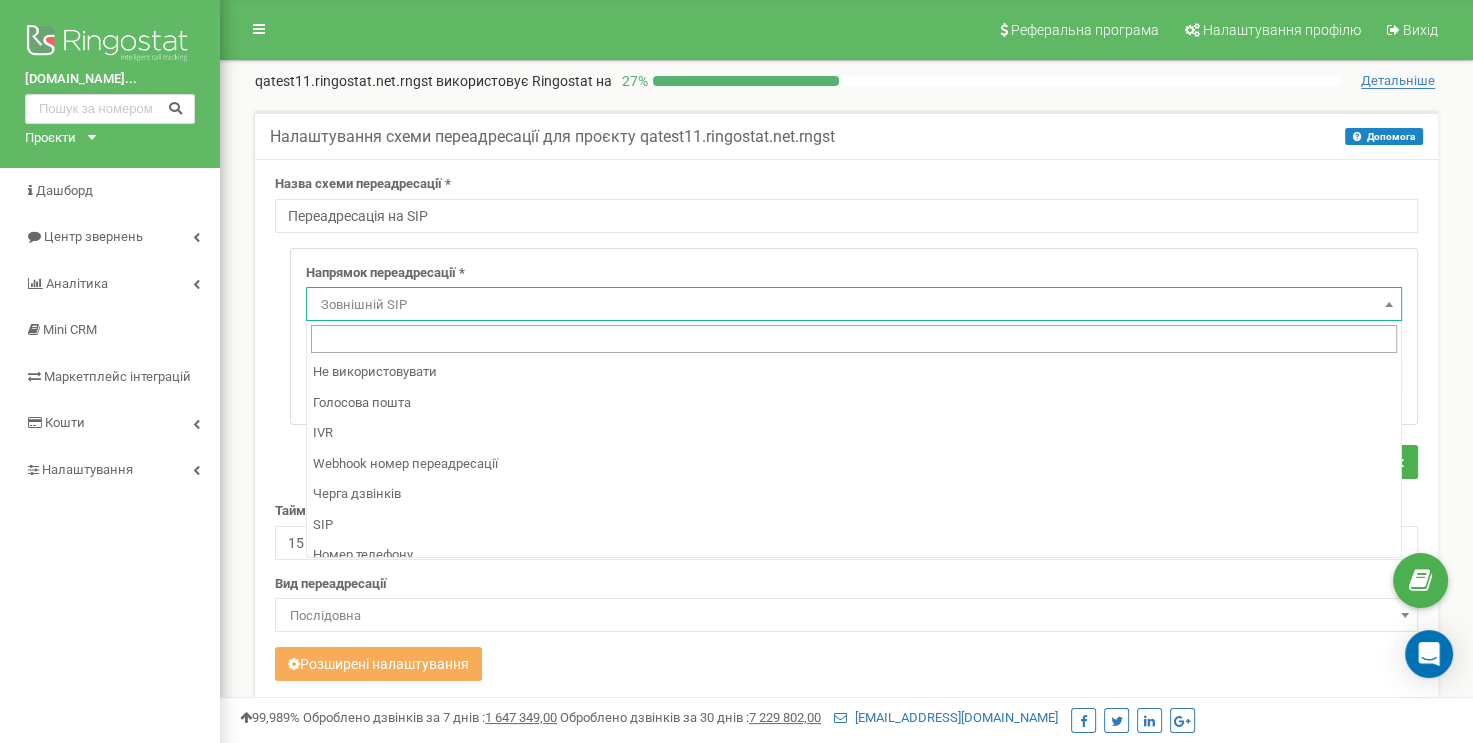 scroll, scrollTop: 136, scrollLeft: 0, axis: vertical 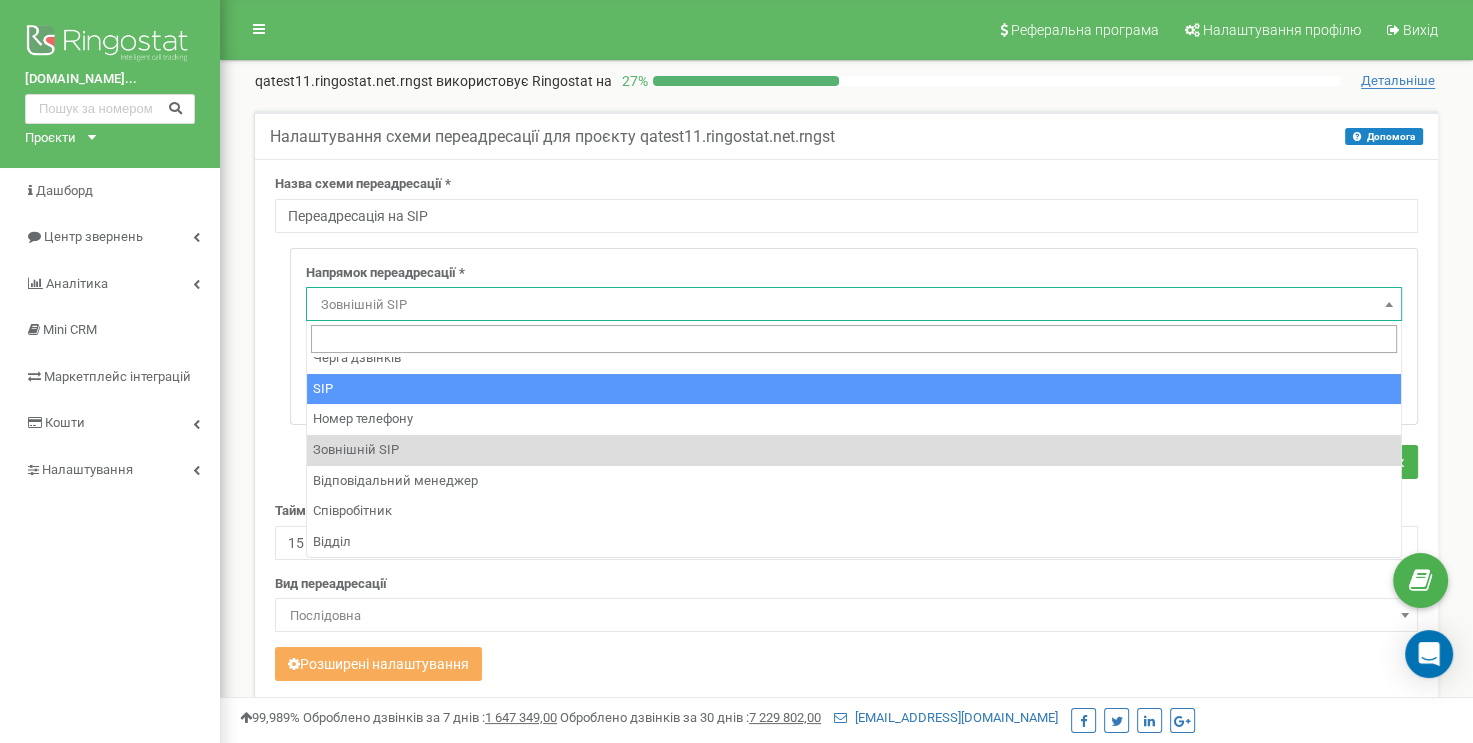 select on "SIP" 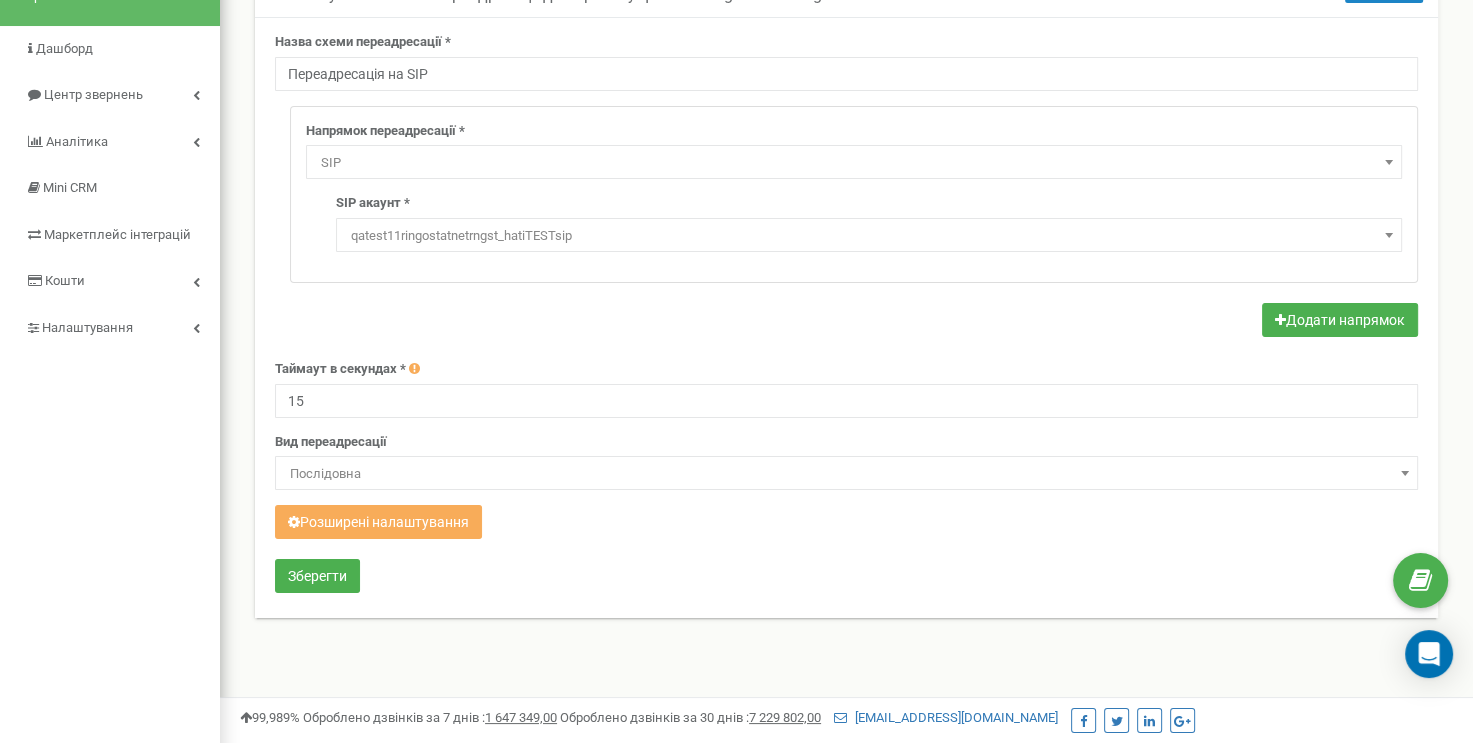 scroll, scrollTop: 400, scrollLeft: 0, axis: vertical 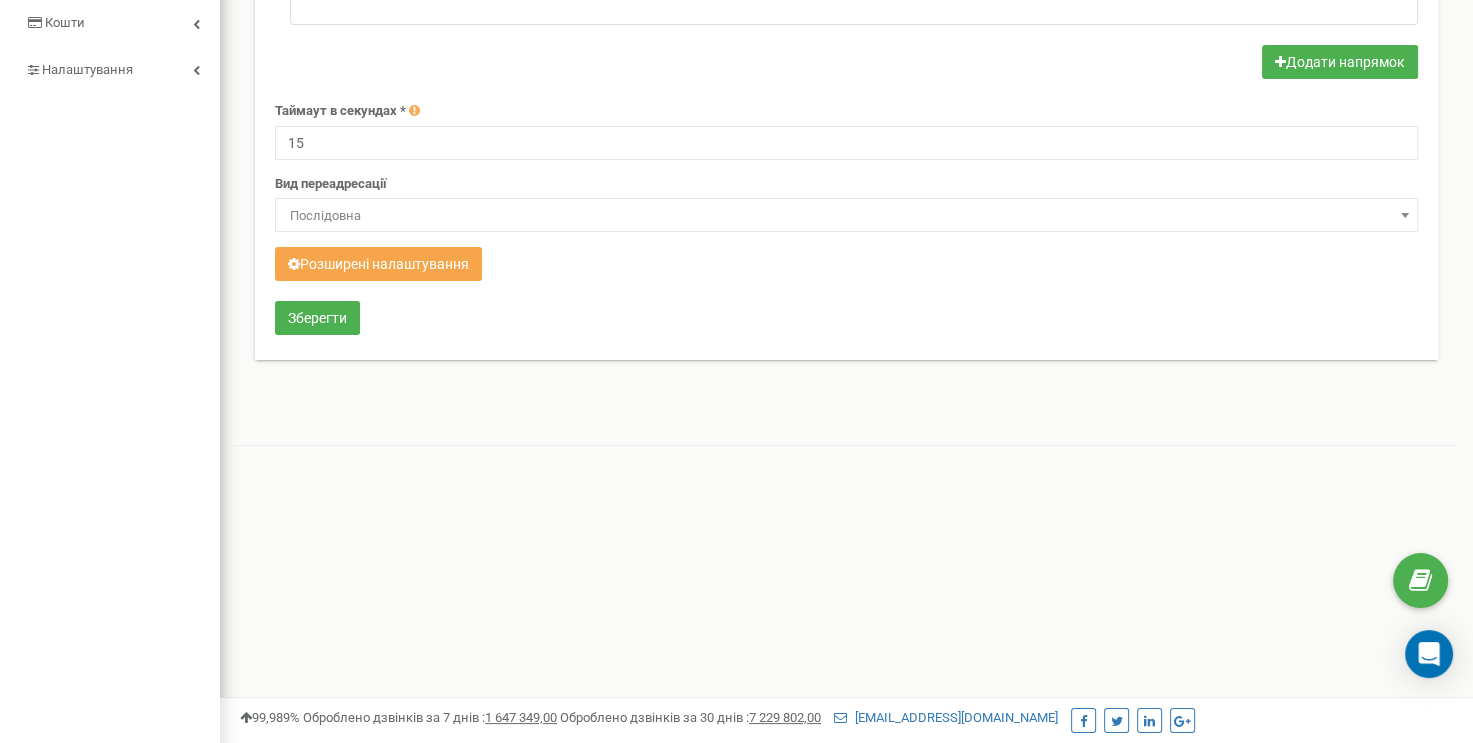 click on "Розширені налаштування" at bounding box center [378, 264] 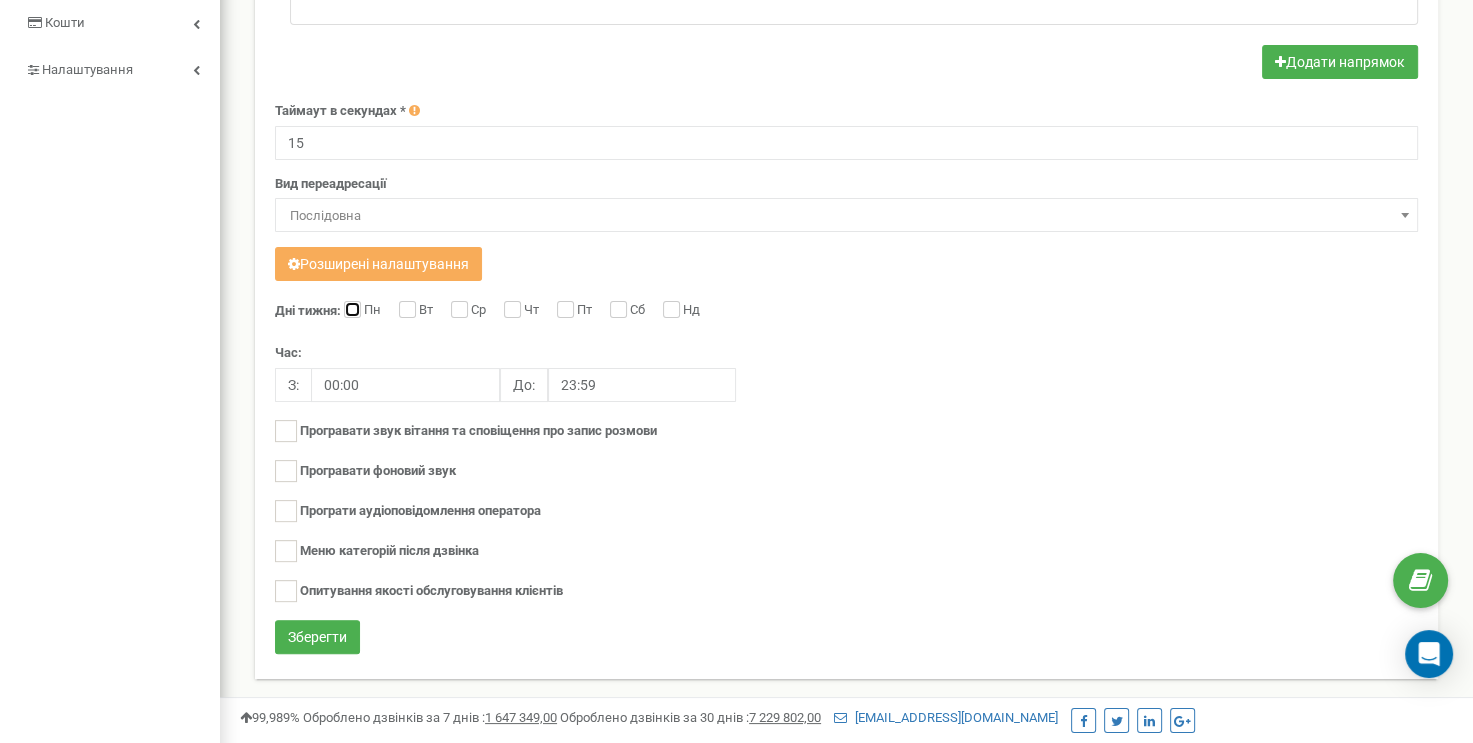 click on "Пн" at bounding box center (350, 311) 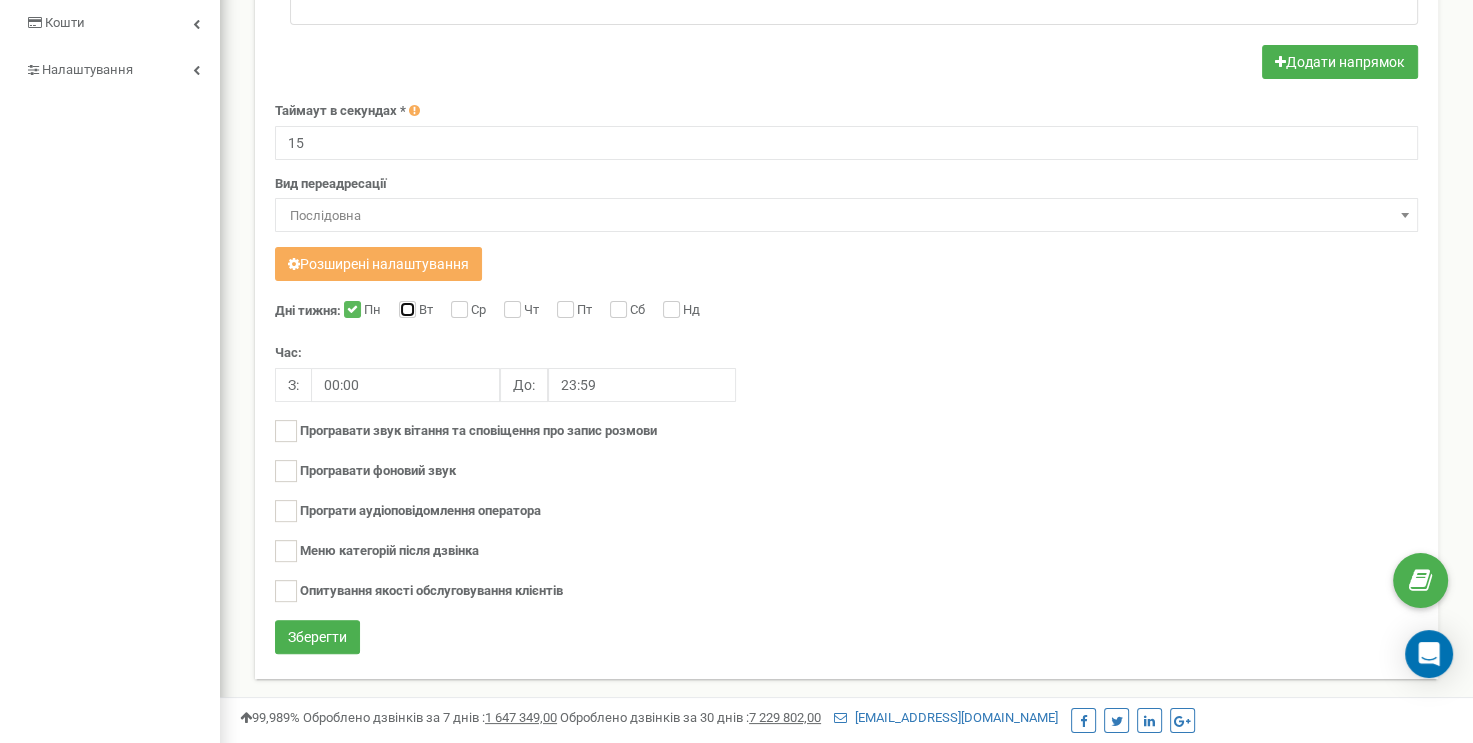 drag, startPoint x: 405, startPoint y: 313, endPoint x: 416, endPoint y: 313, distance: 11 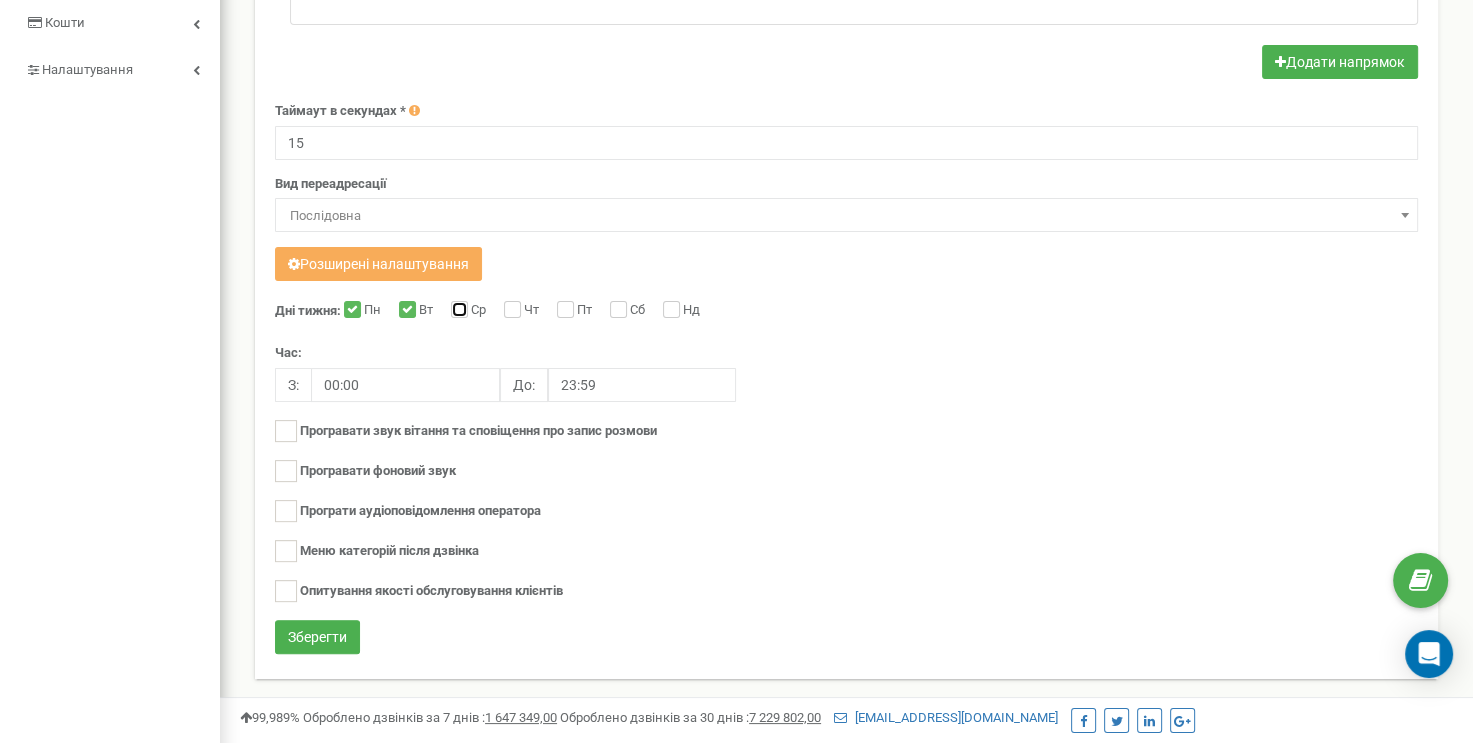 click on "Ср" at bounding box center (457, 311) 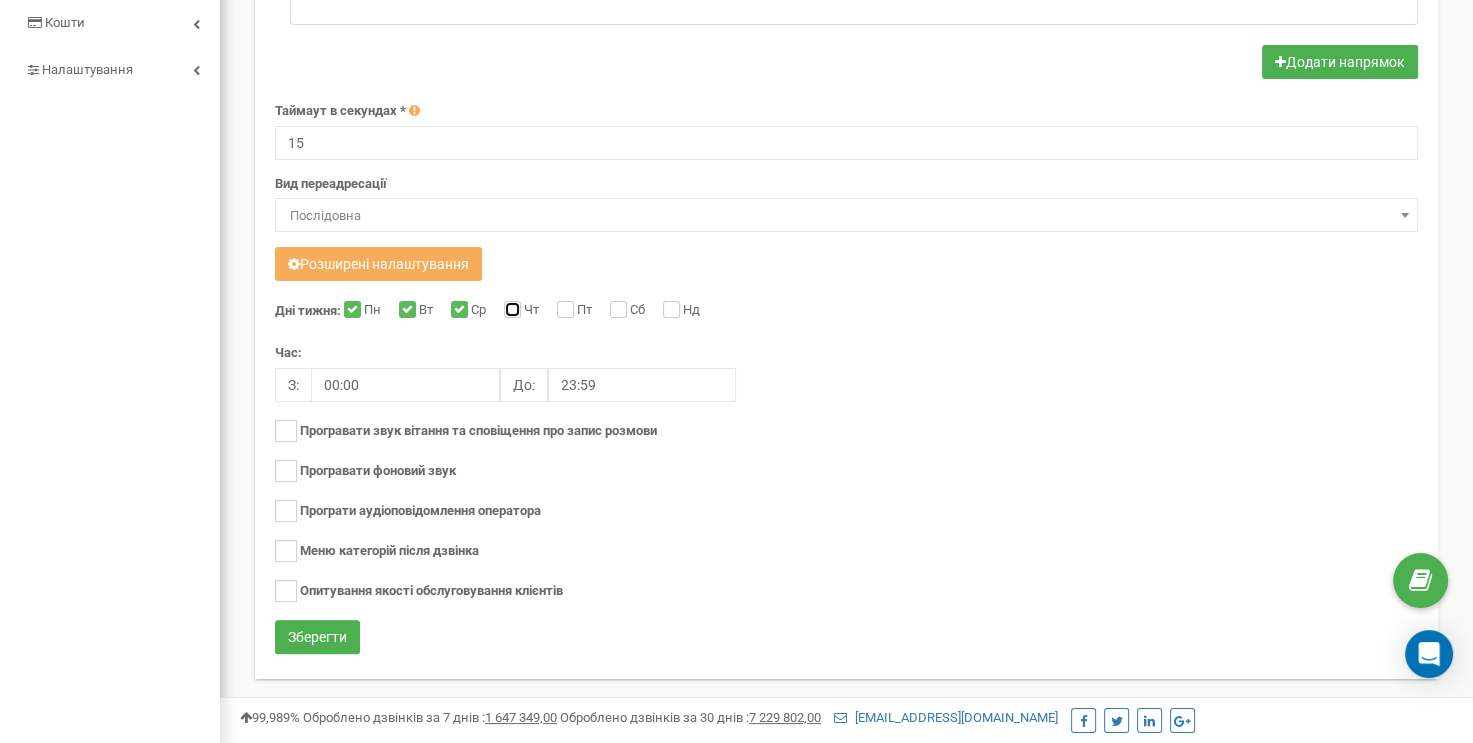 drag, startPoint x: 512, startPoint y: 307, endPoint x: 537, endPoint y: 309, distance: 25.079872 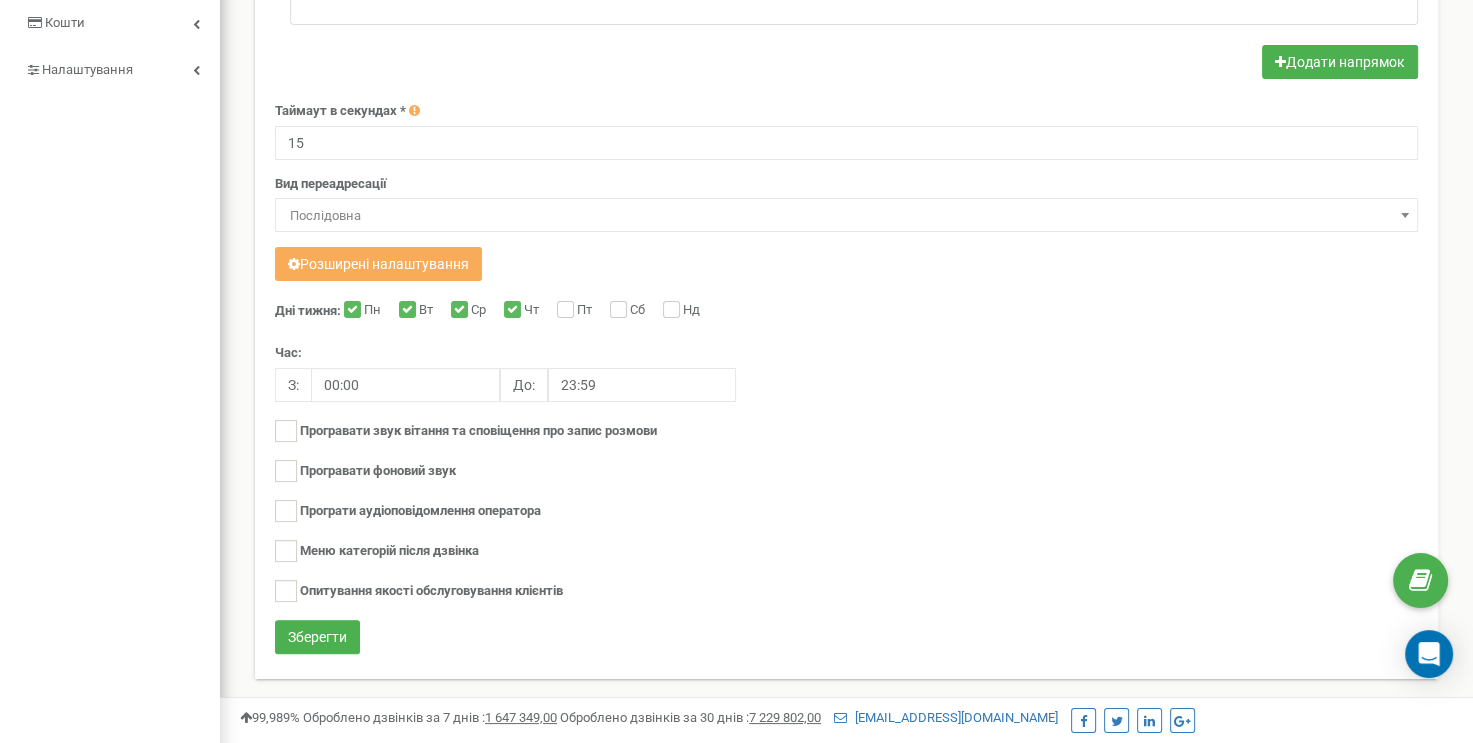 click on "Пт" at bounding box center [577, 311] 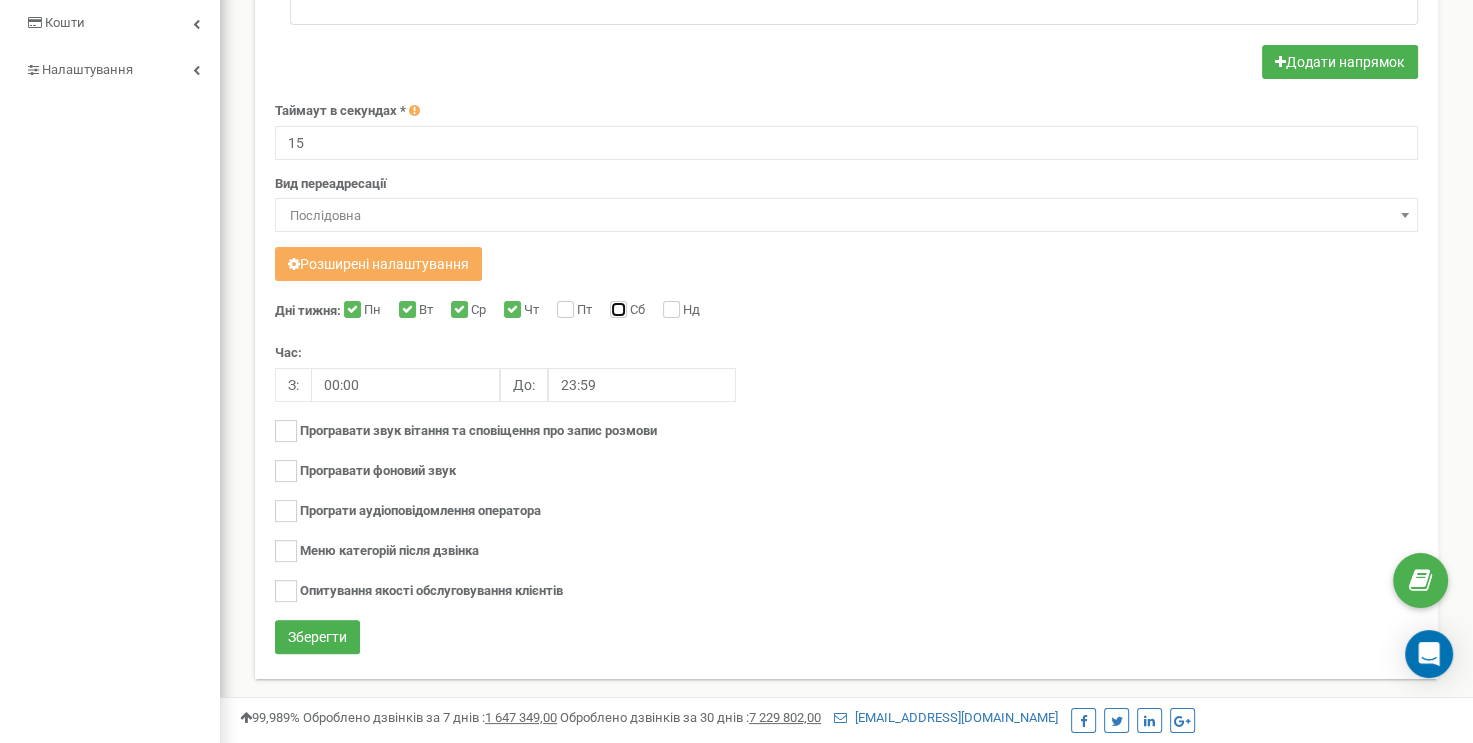 click on "Сб" at bounding box center (616, 311) 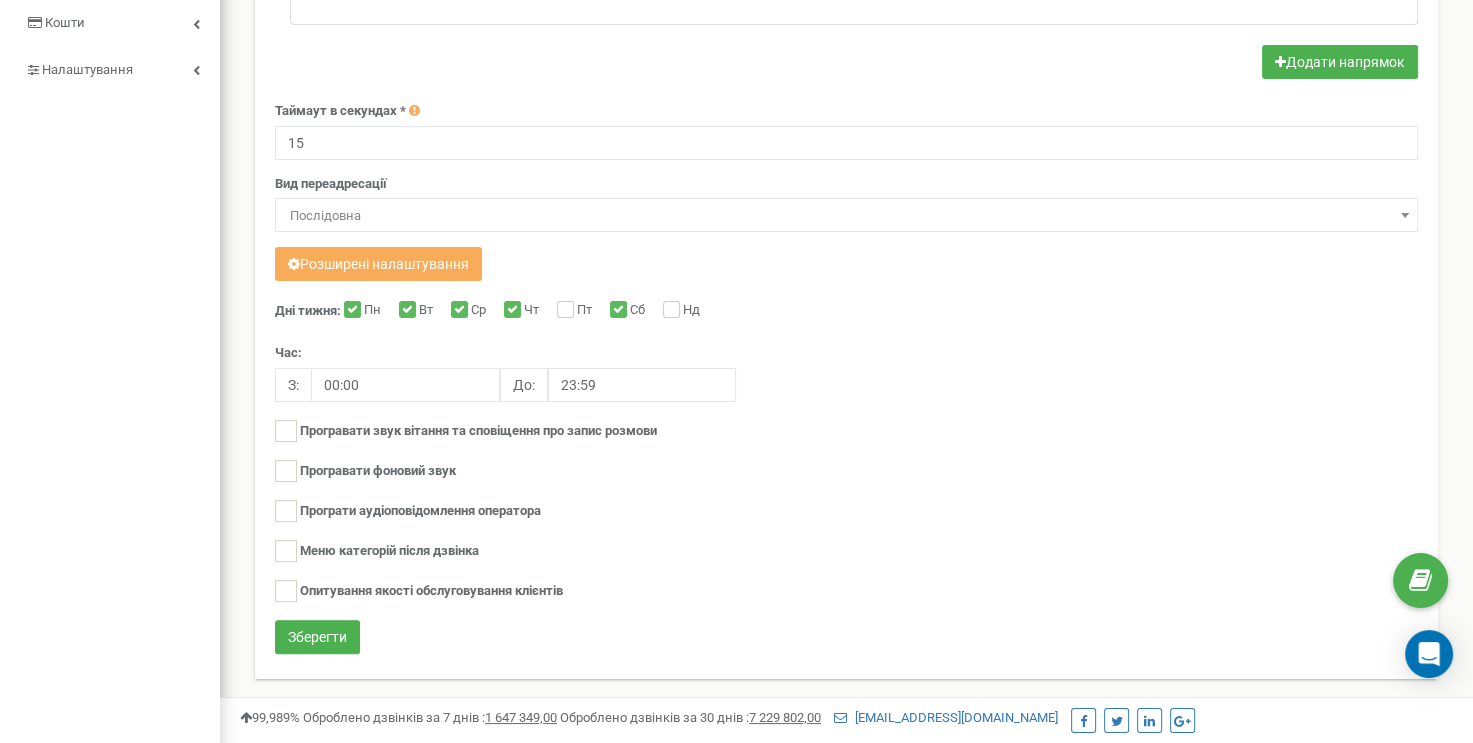 click on "Дні тижня:
Пн
Вт
Ср
Чт
Пт
Сб
Нд
Час:
З:
00:00
До:
23:59" at bounding box center [846, 460] 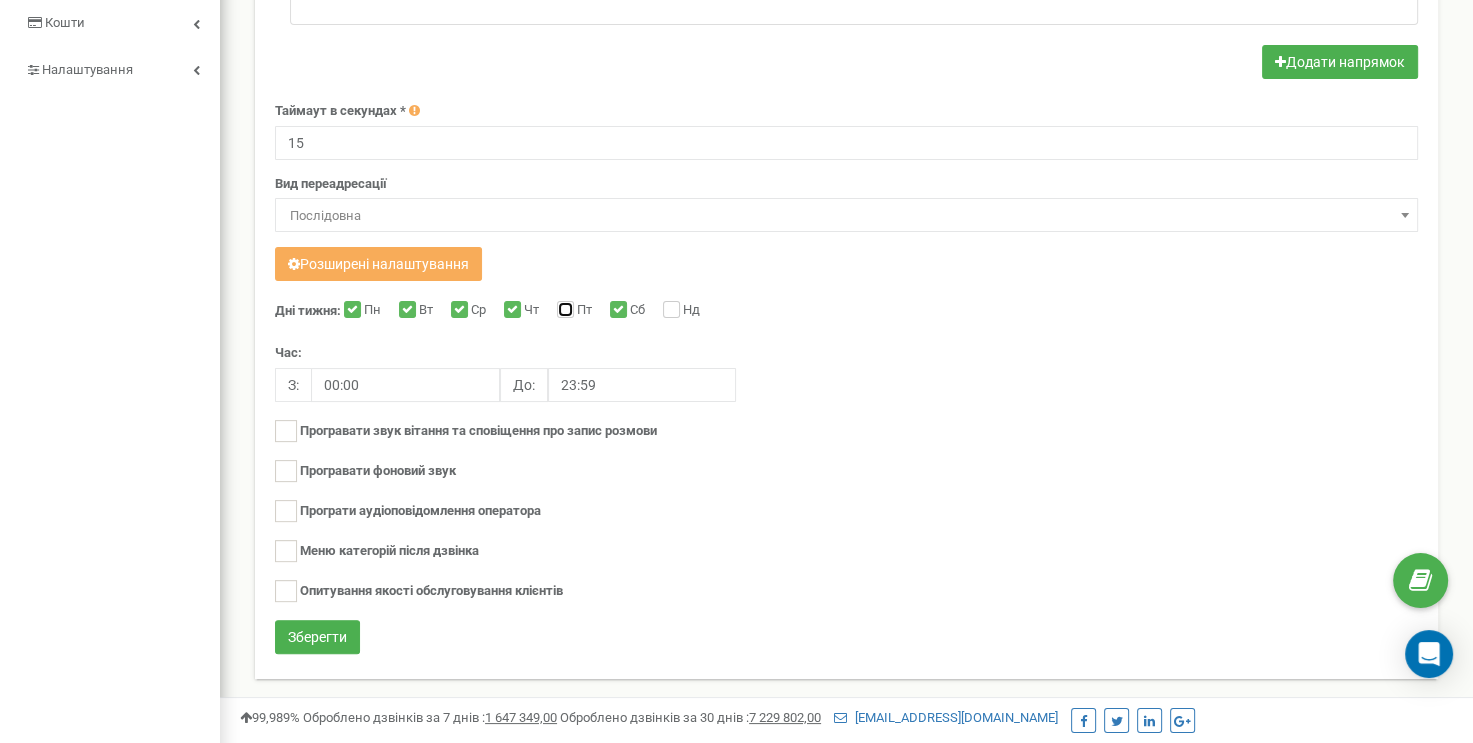 click on "Пт" at bounding box center [563, 311] 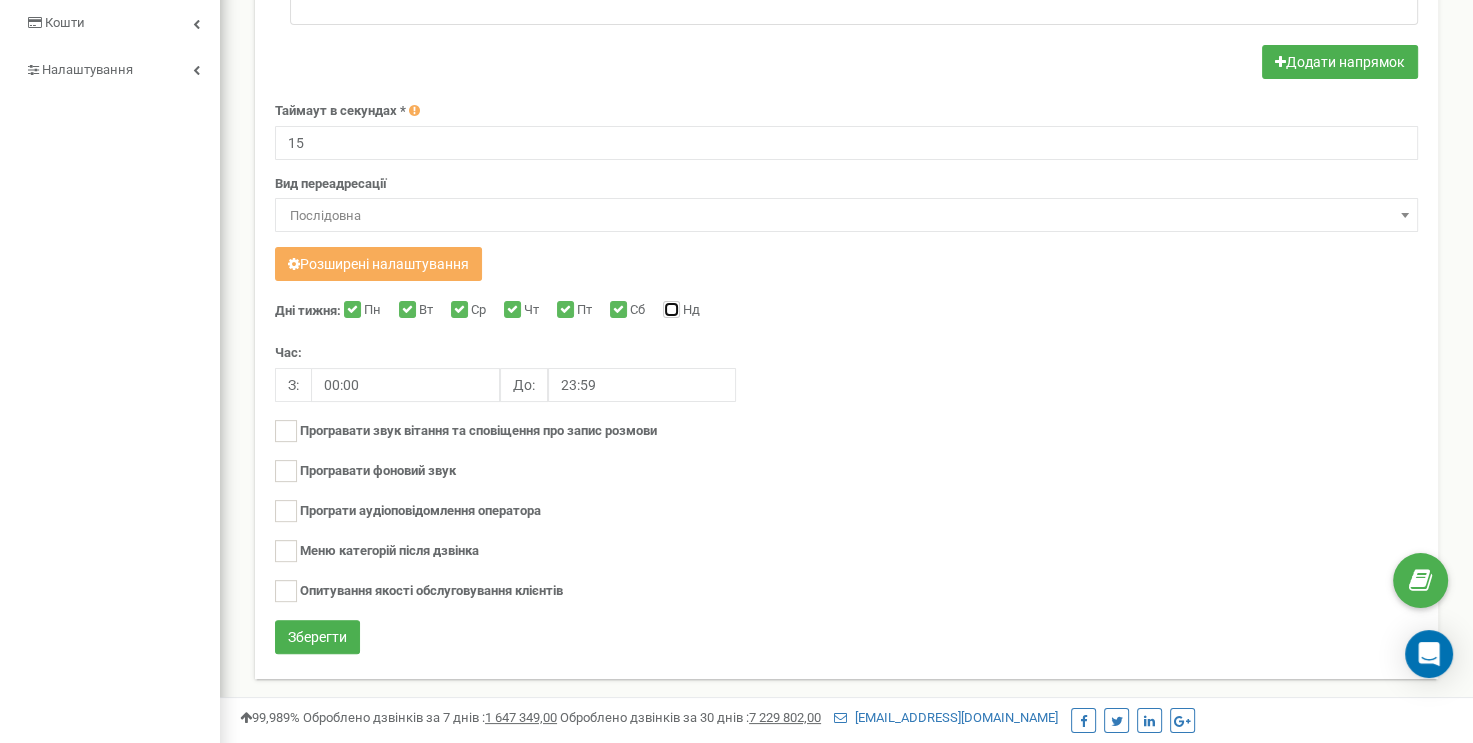 click on "Нд" at bounding box center (669, 311) 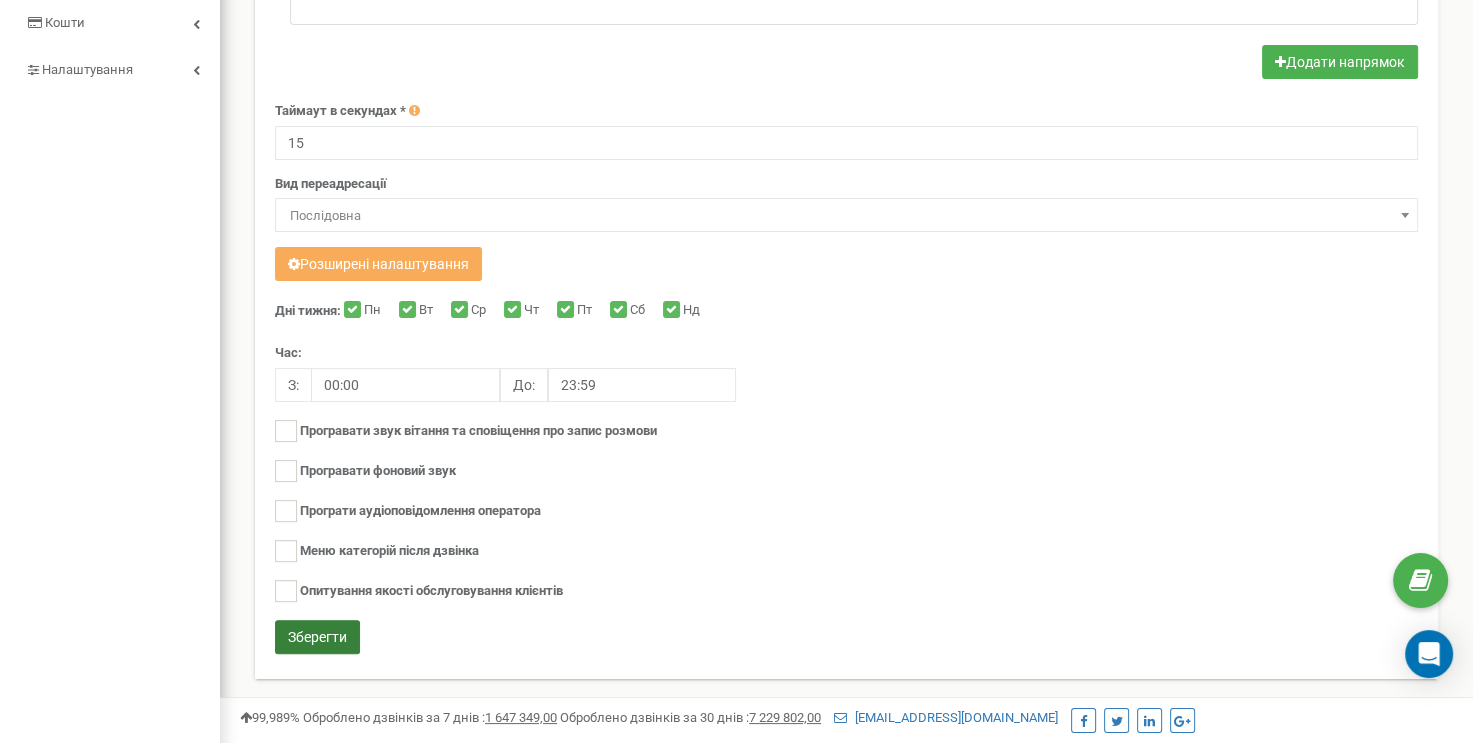 click on "Зберегти" at bounding box center (317, 637) 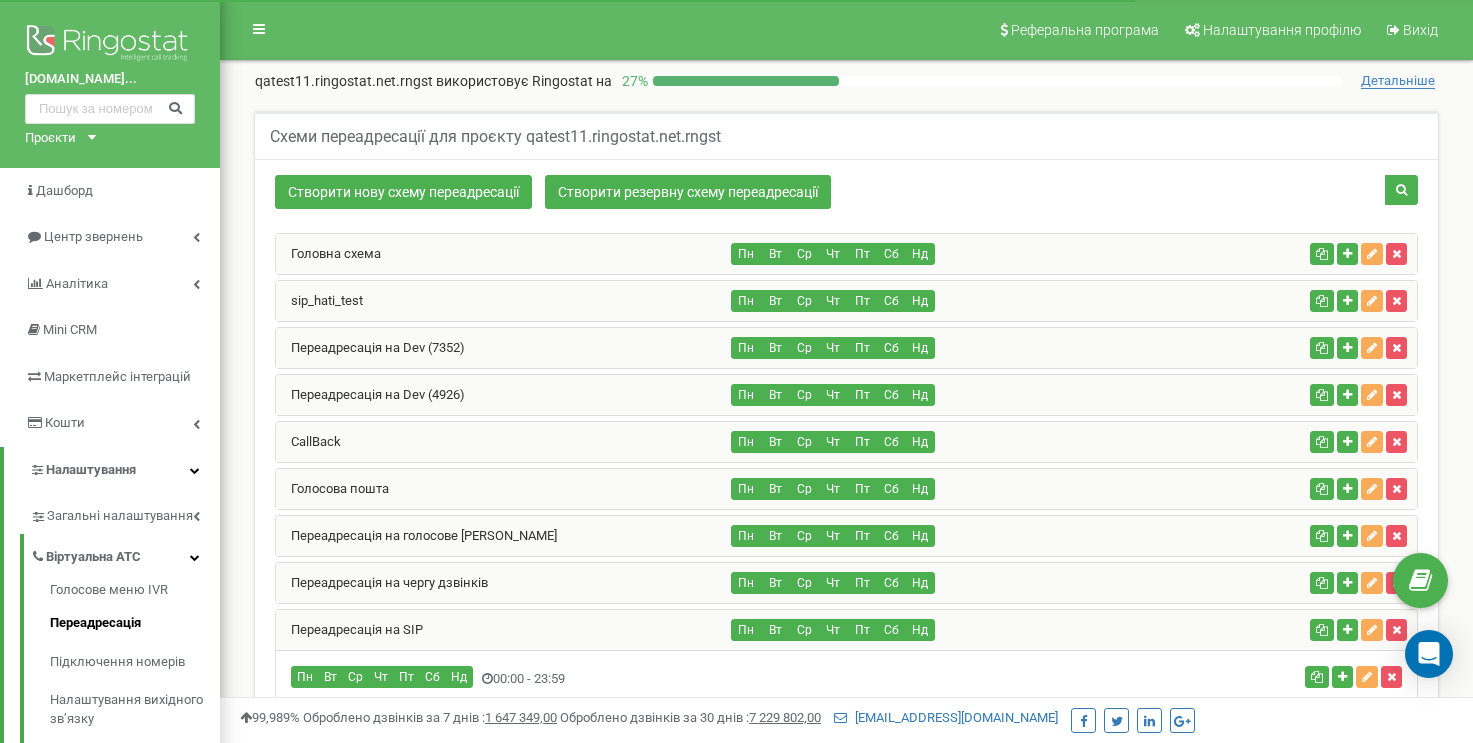 scroll, scrollTop: 566, scrollLeft: 0, axis: vertical 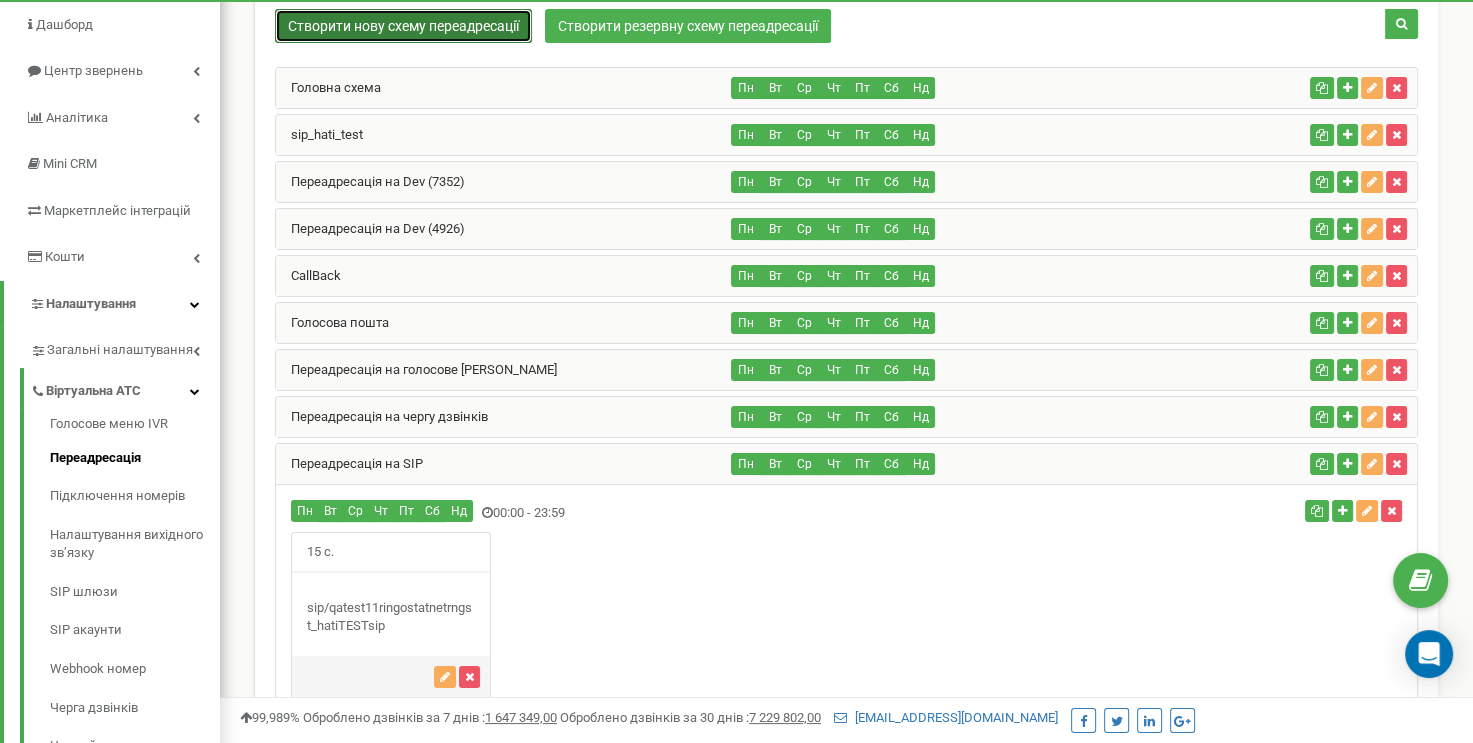 click on "Створити нову схему переадресації" at bounding box center [403, 26] 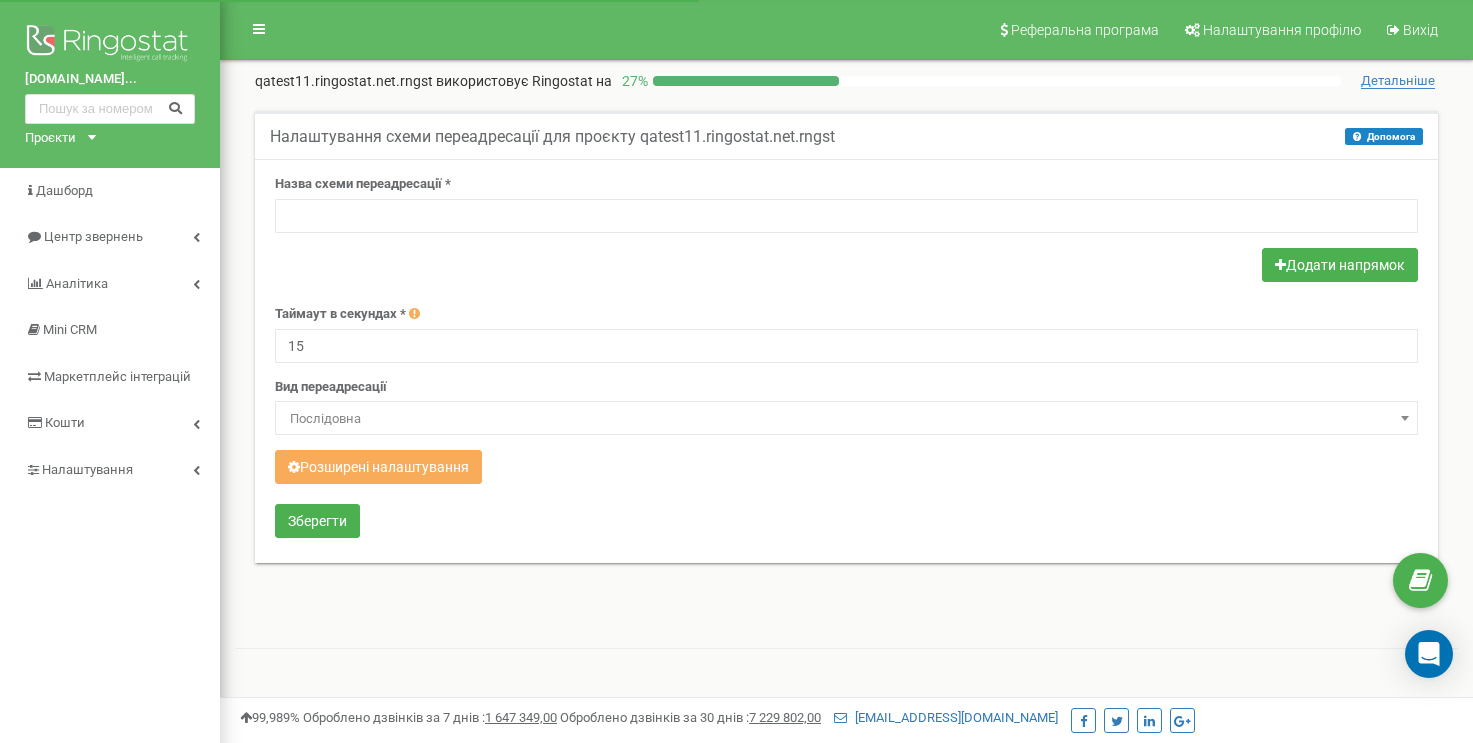 scroll, scrollTop: 0, scrollLeft: 0, axis: both 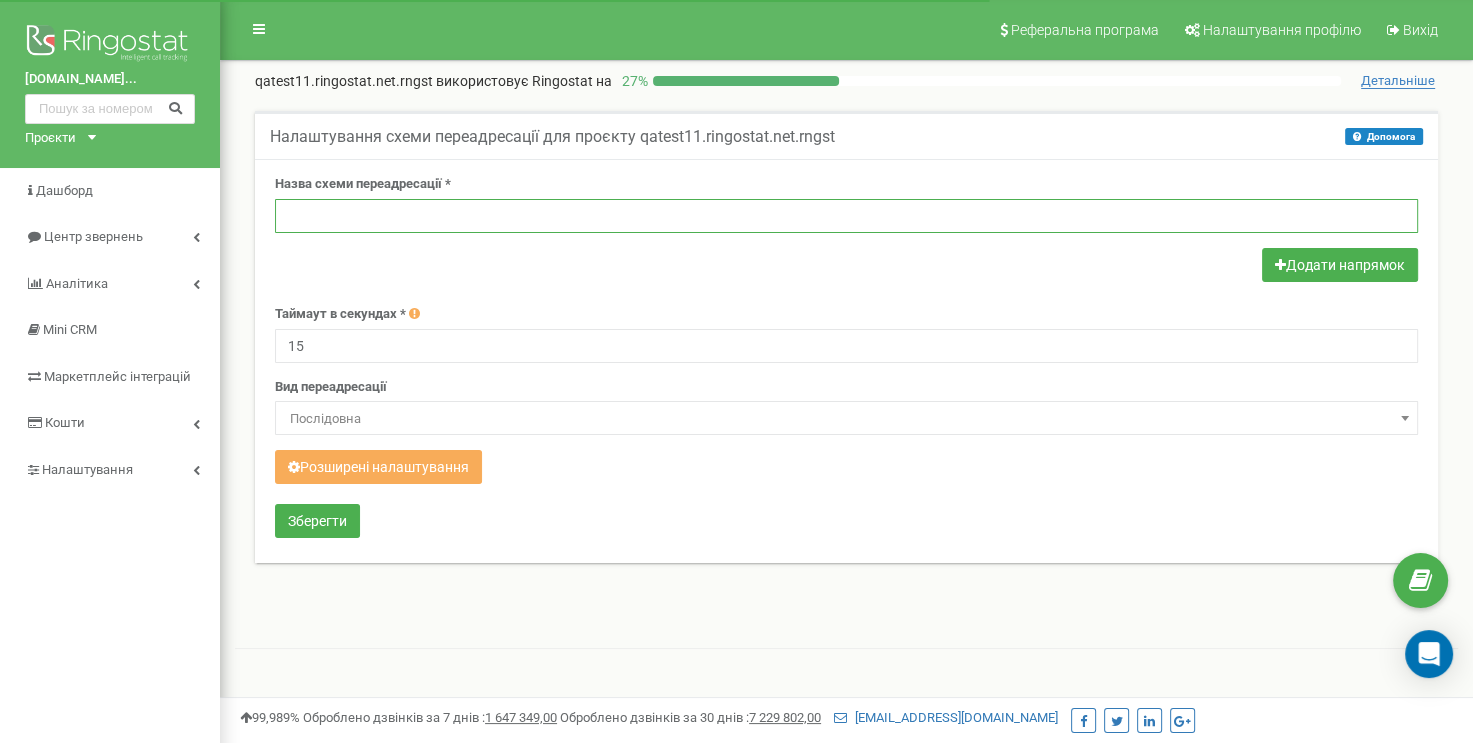 click at bounding box center (846, 216) 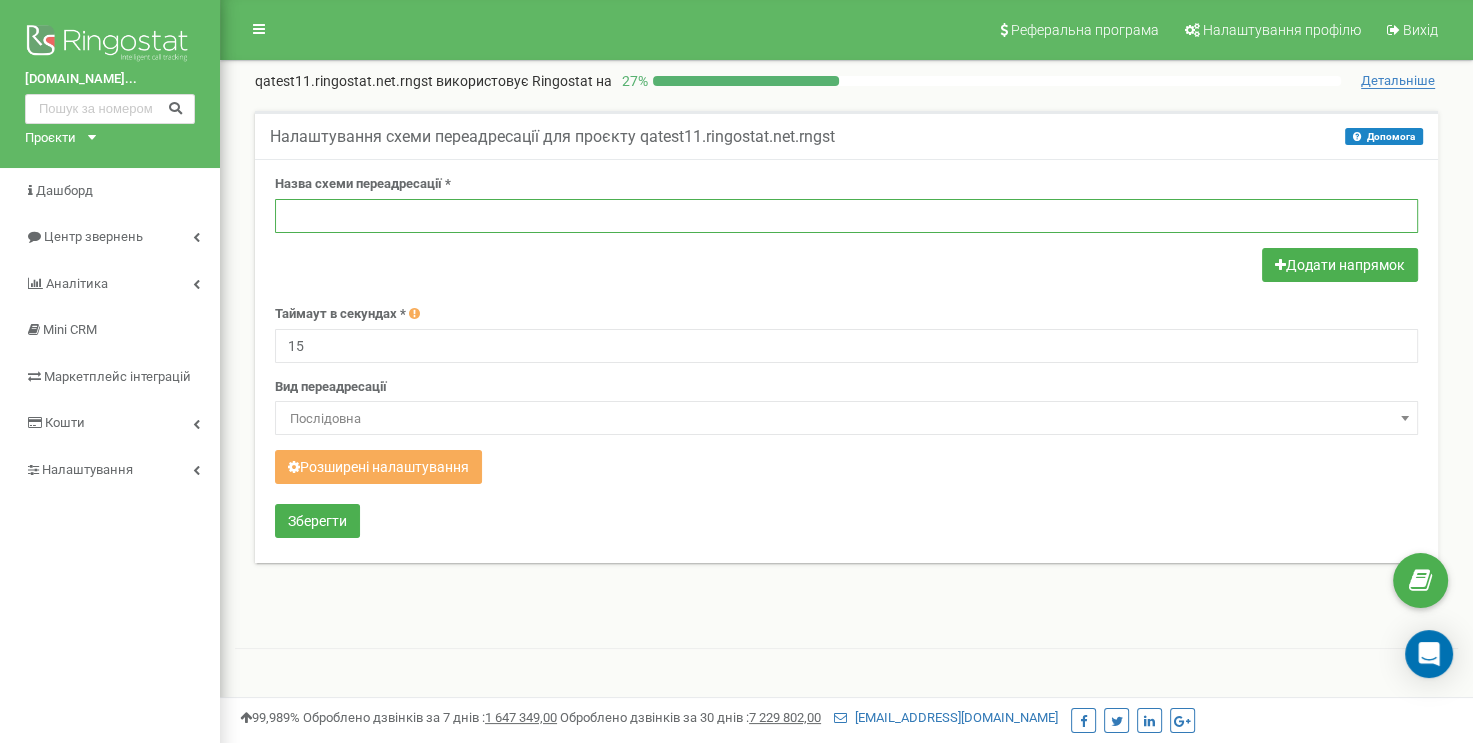 paste on "переадресацією на мобільний" 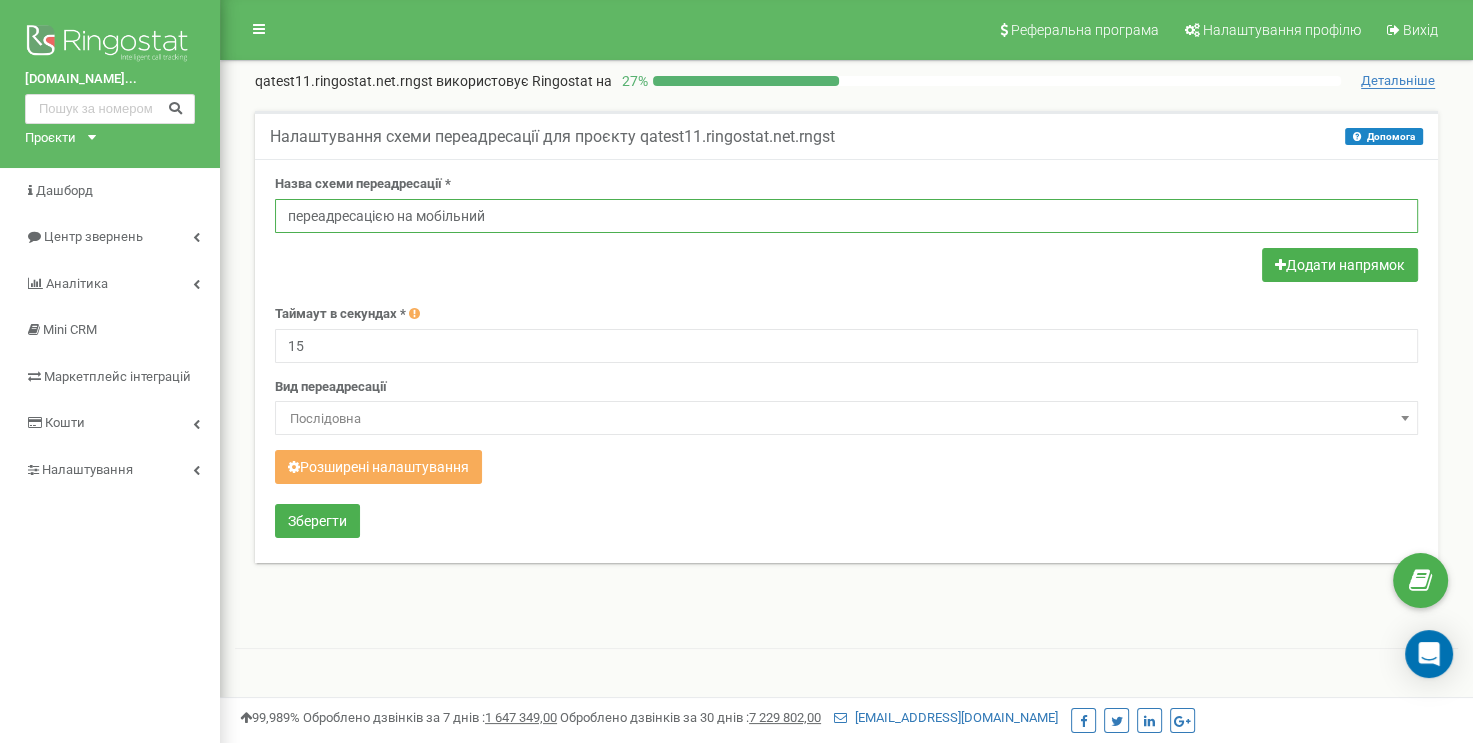 drag, startPoint x: 295, startPoint y: 219, endPoint x: 284, endPoint y: 219, distance: 11 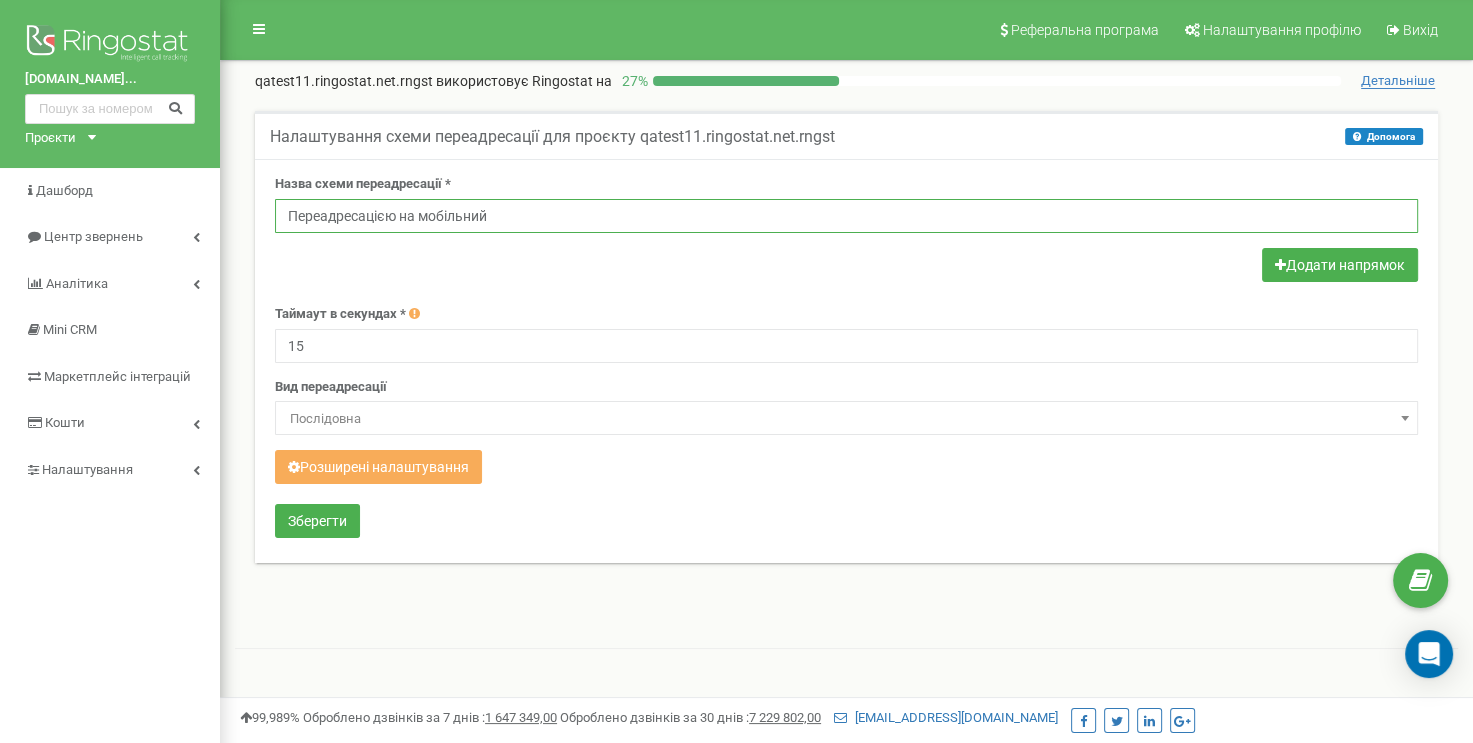 drag, startPoint x: 380, startPoint y: 218, endPoint x: 394, endPoint y: 217, distance: 14.035668 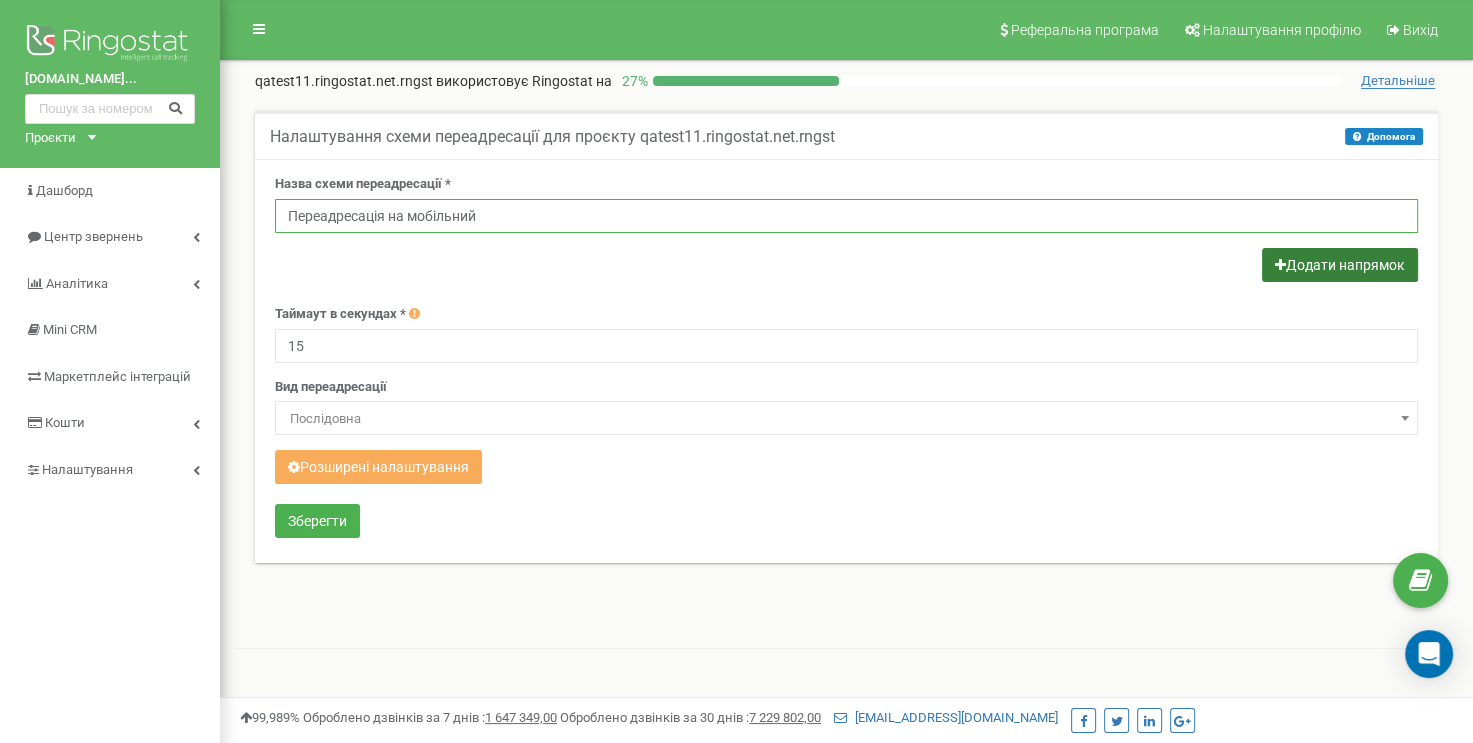 type on "Переадресація на мобільний" 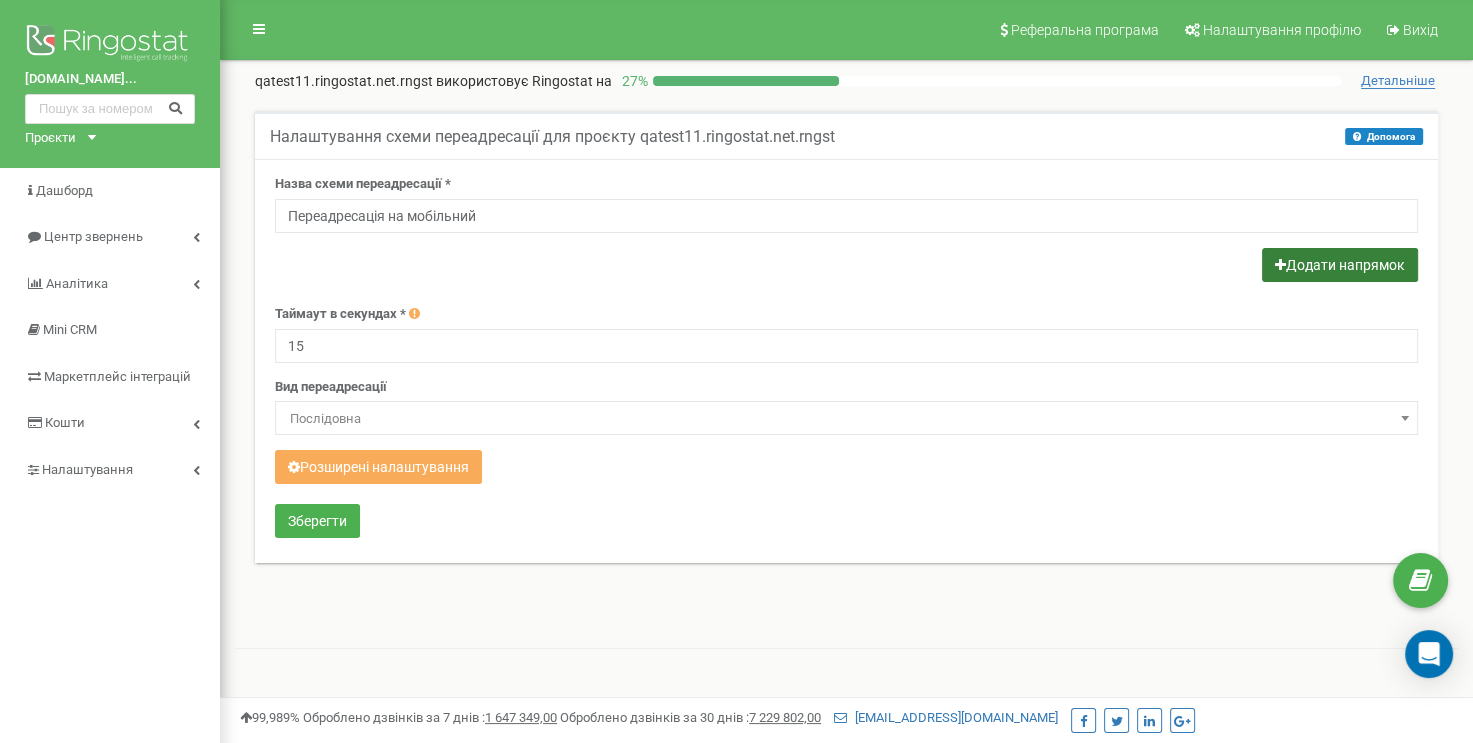 click on "Додати напрямок" at bounding box center (1340, 265) 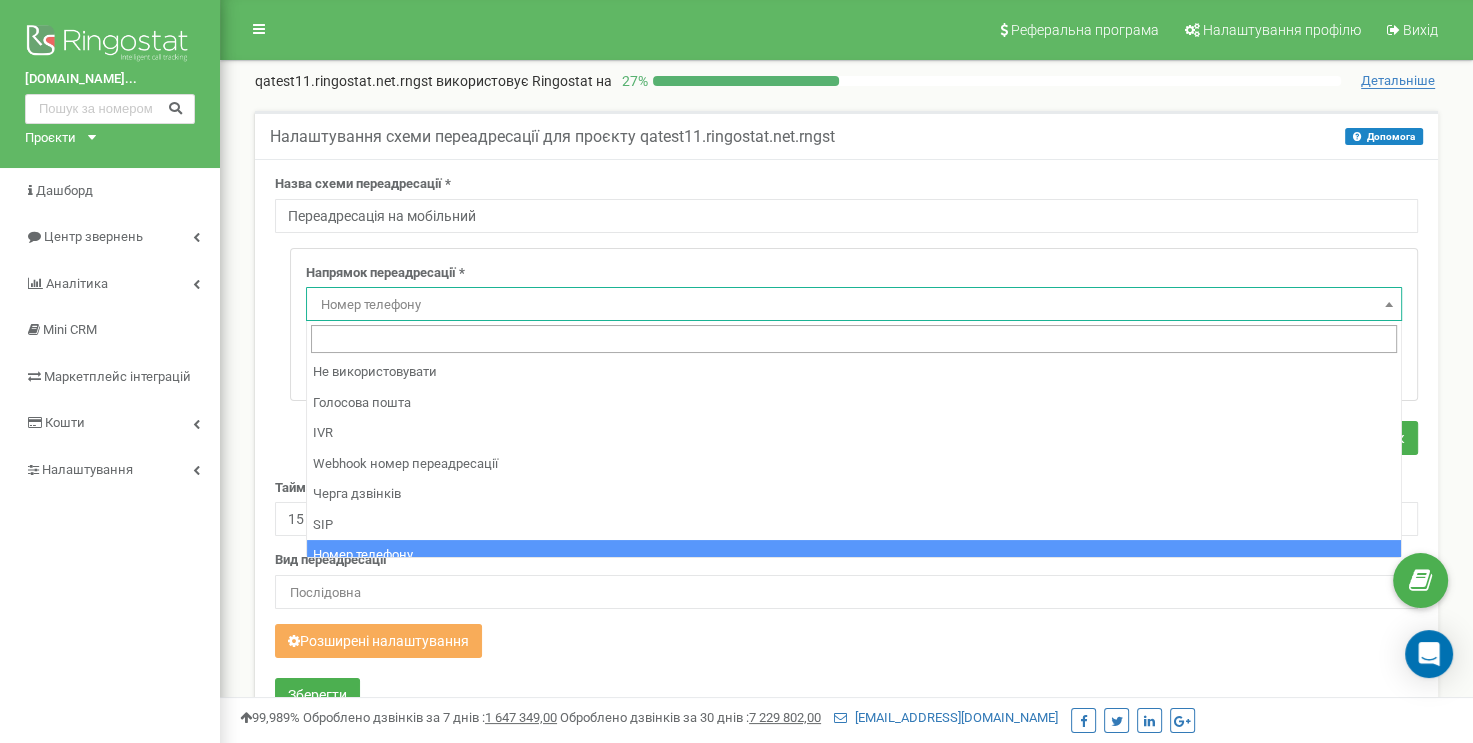 click on "Номер телефону" at bounding box center (854, 305) 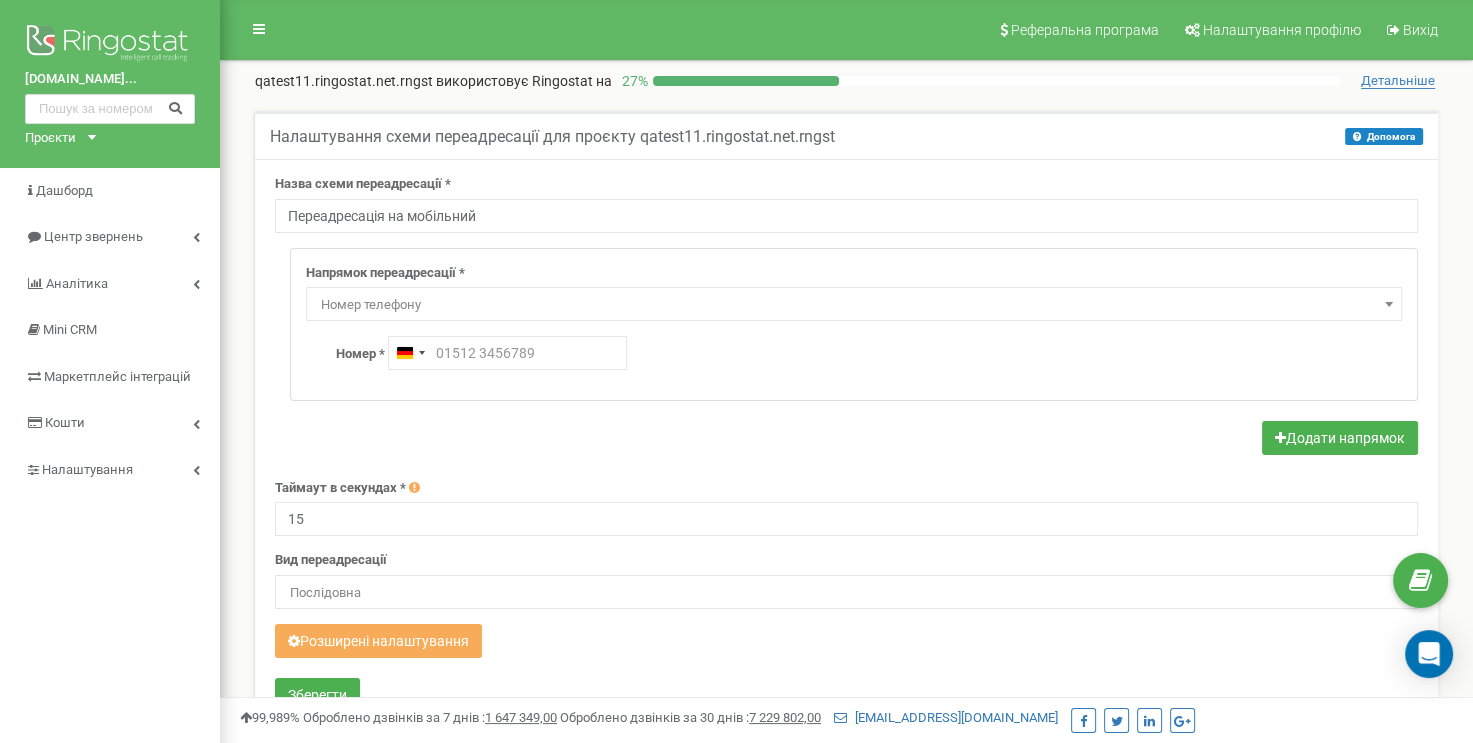 click on "Номер телефону" at bounding box center [854, 305] 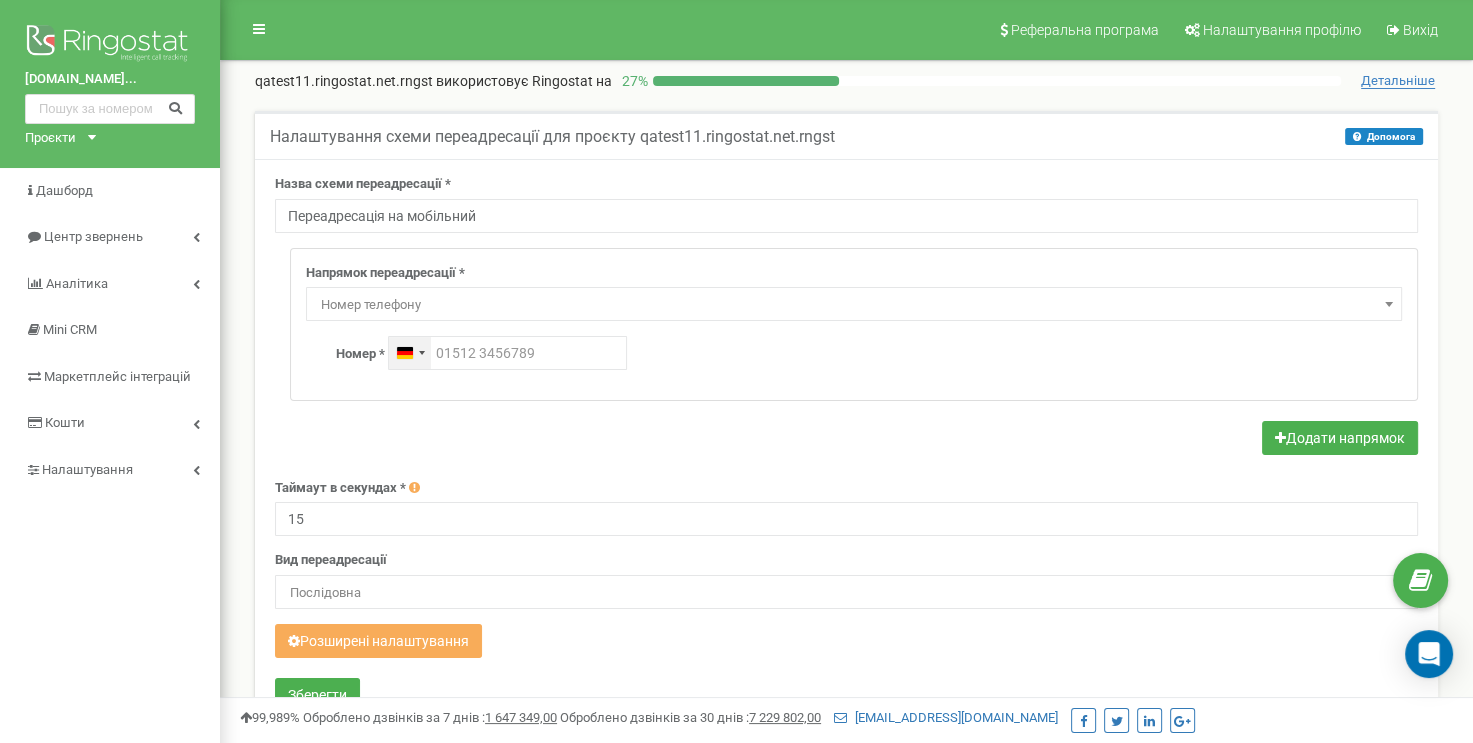 click on "Germany +49" at bounding box center (410, 353) 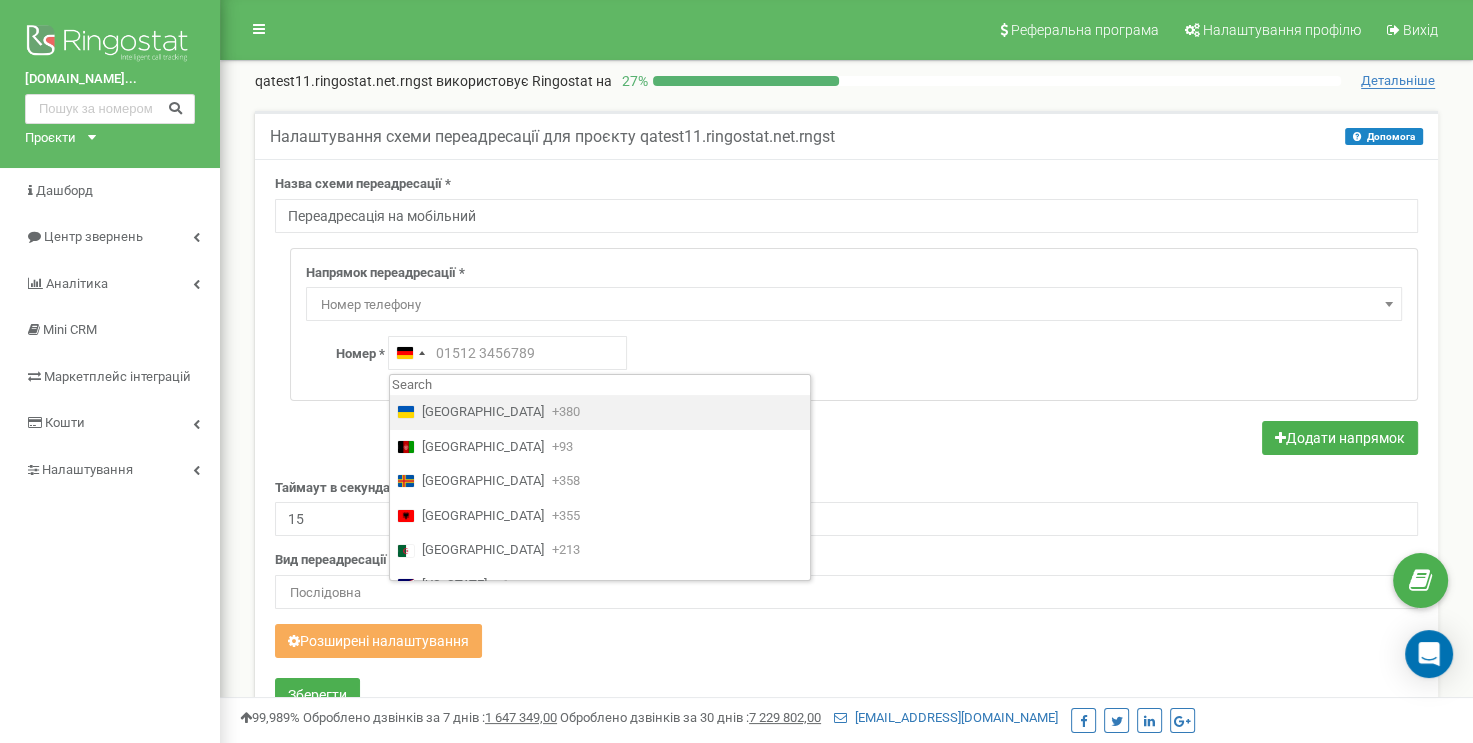 click on "Ukraine" at bounding box center (483, 412) 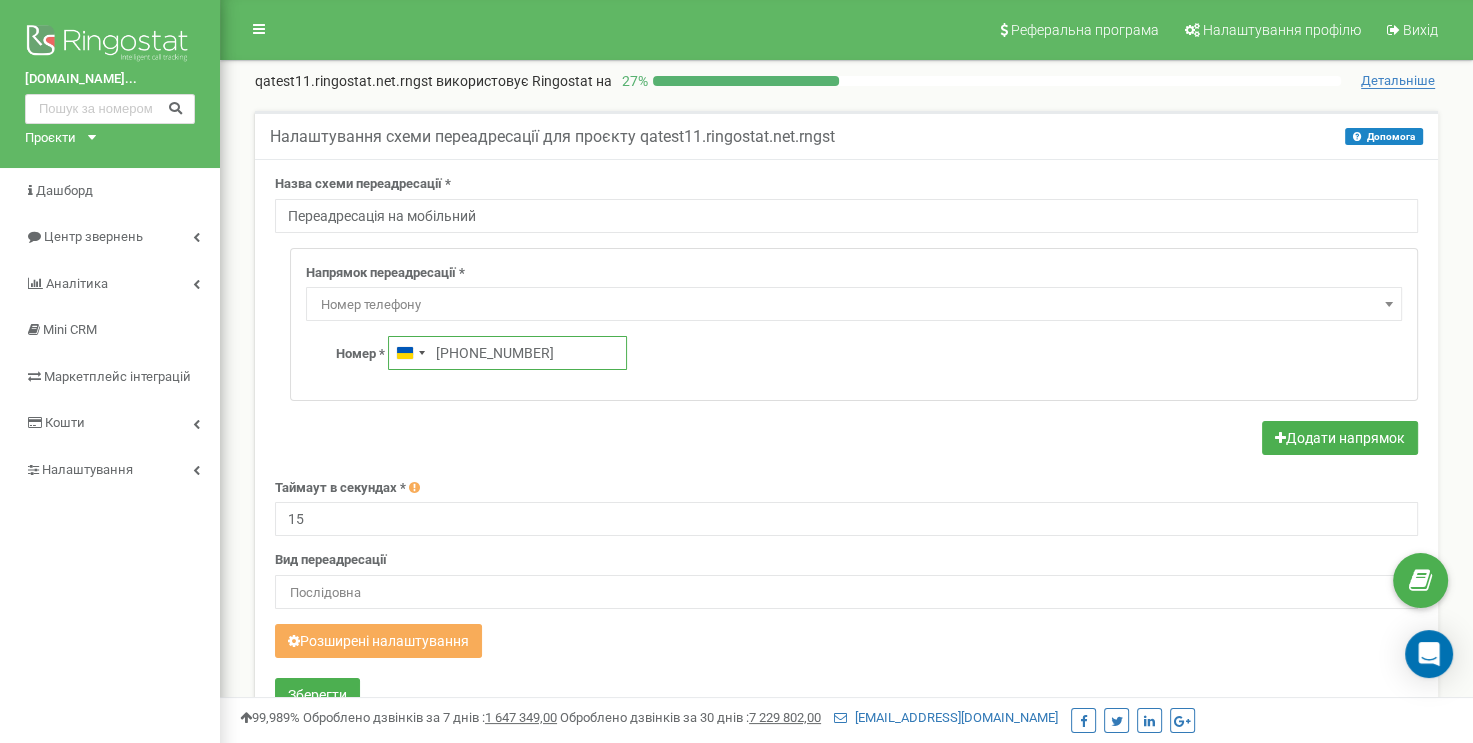 type on "+380 99 042 2752" 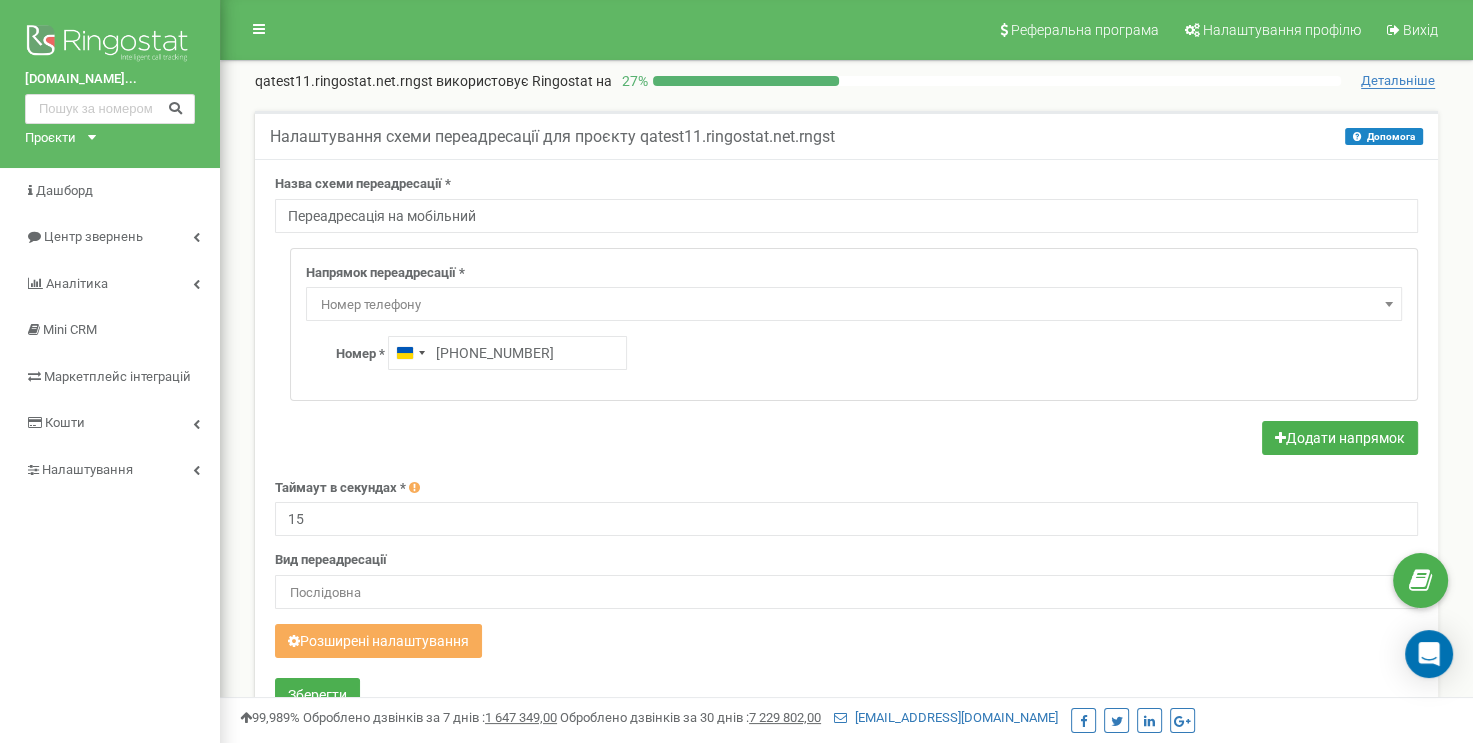 click on "Номер *
Ukraine +380 +380 99 042 2752" at bounding box center [869, 353] 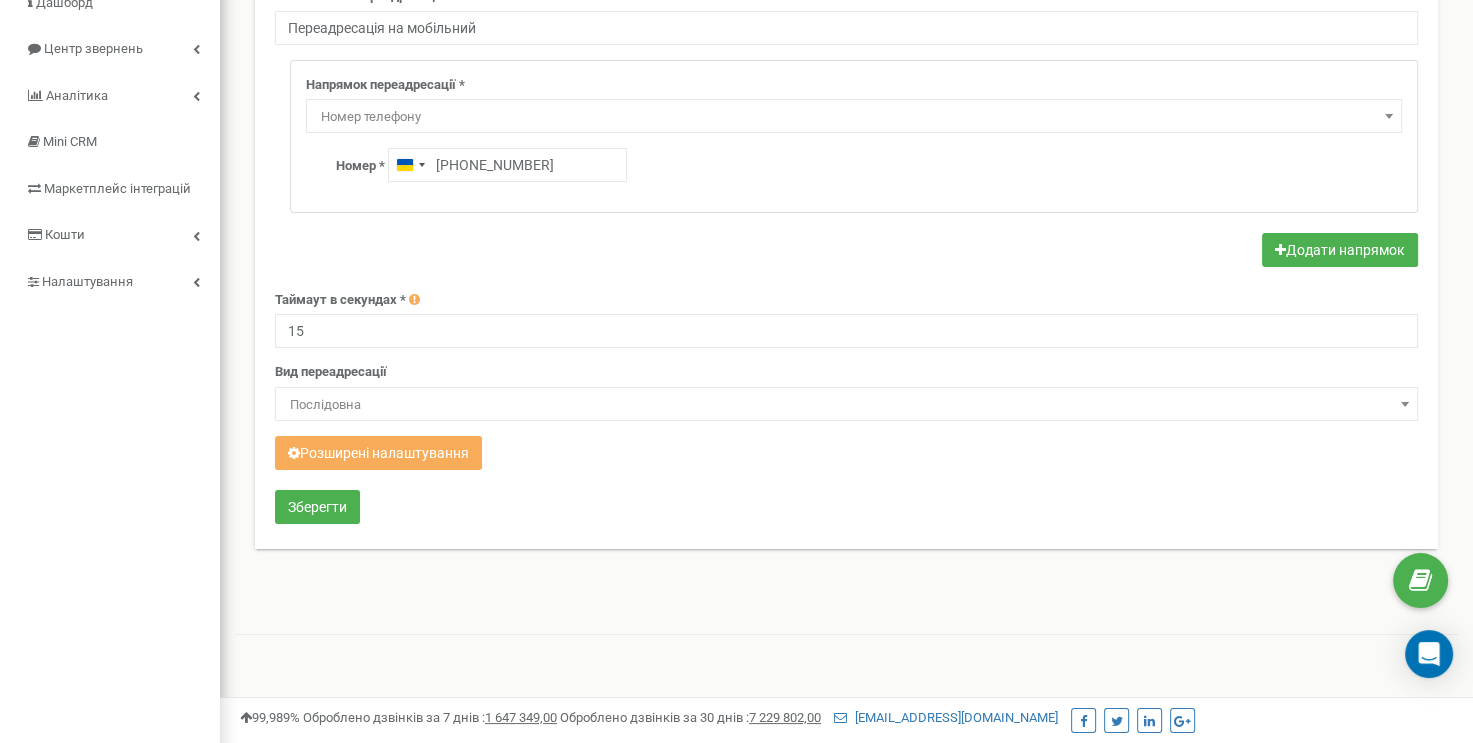 scroll, scrollTop: 200, scrollLeft: 0, axis: vertical 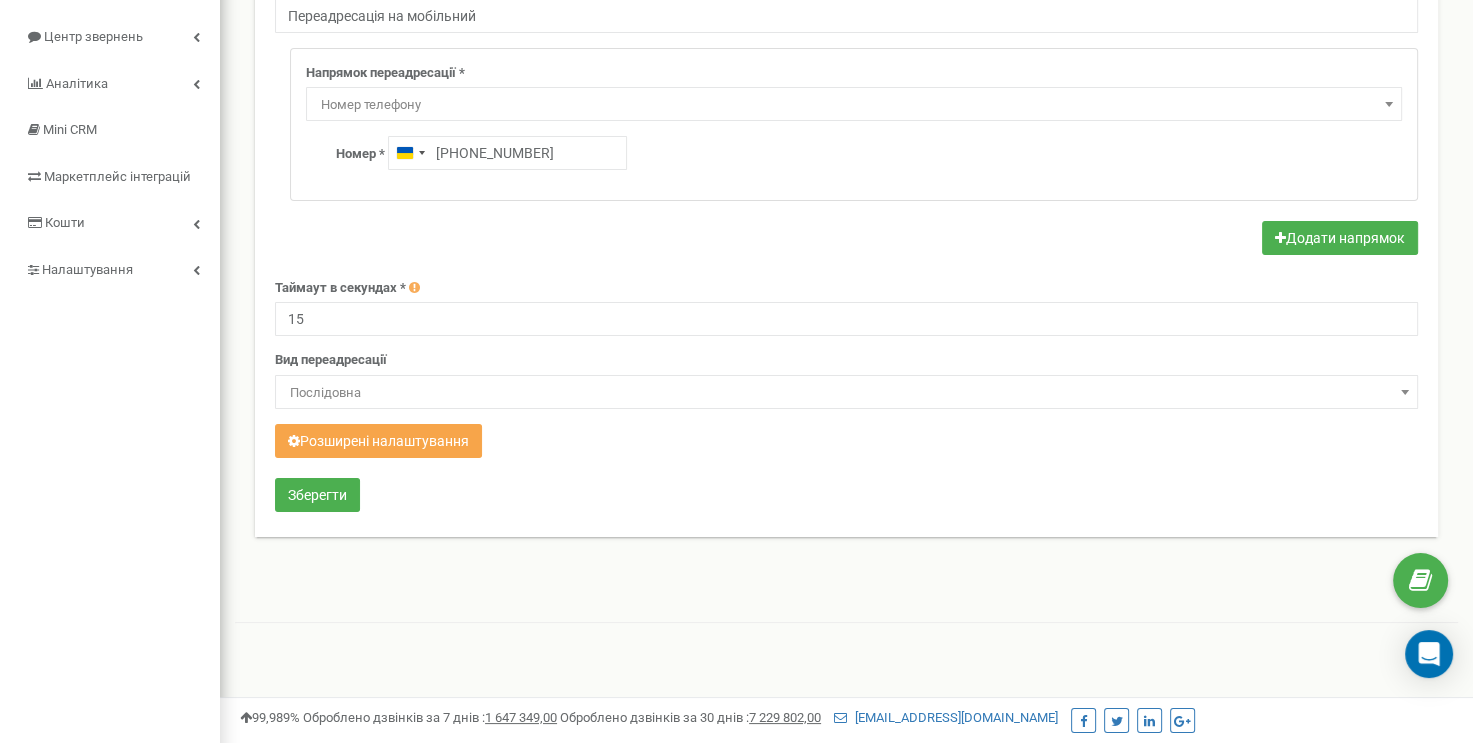 click on "Розширені налаштування" at bounding box center (378, 441) 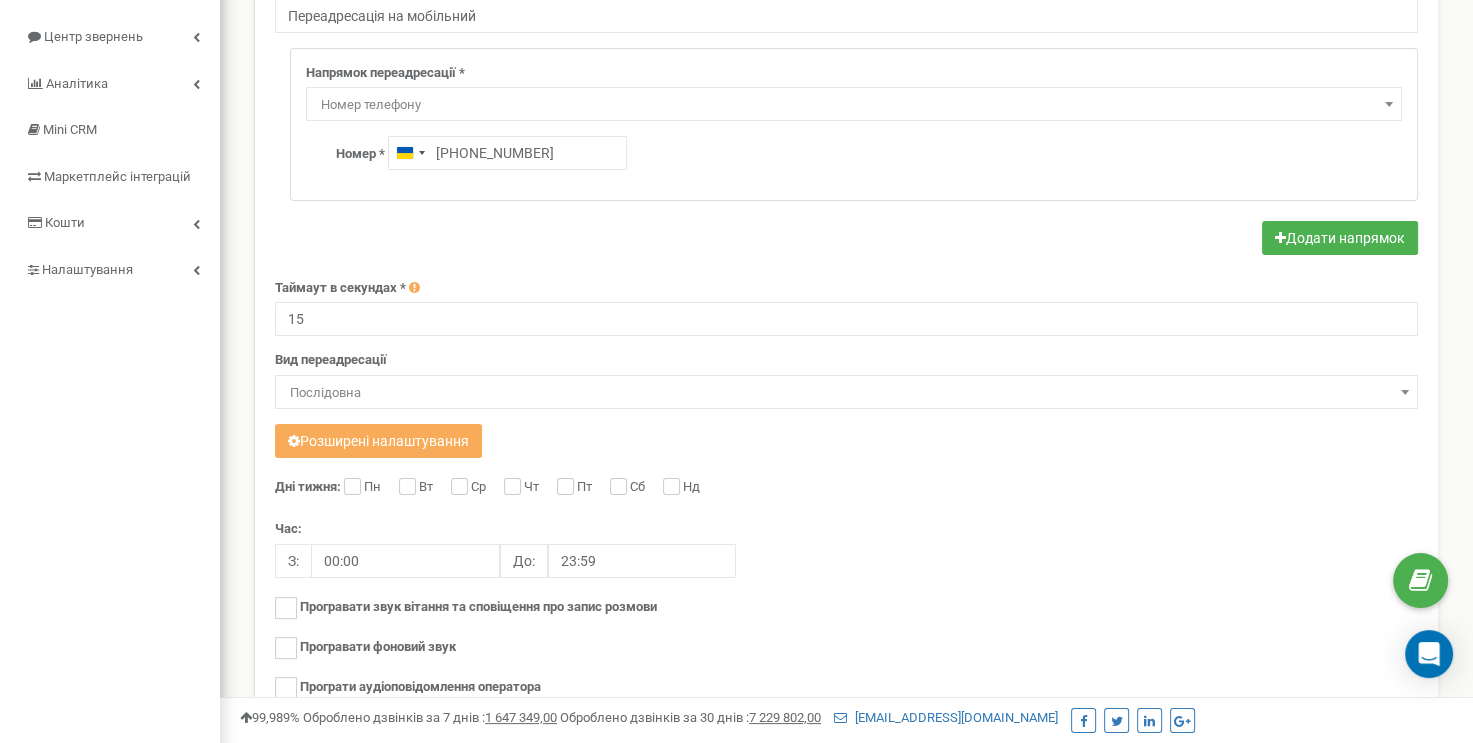 click on "Пн" at bounding box center [375, 488] 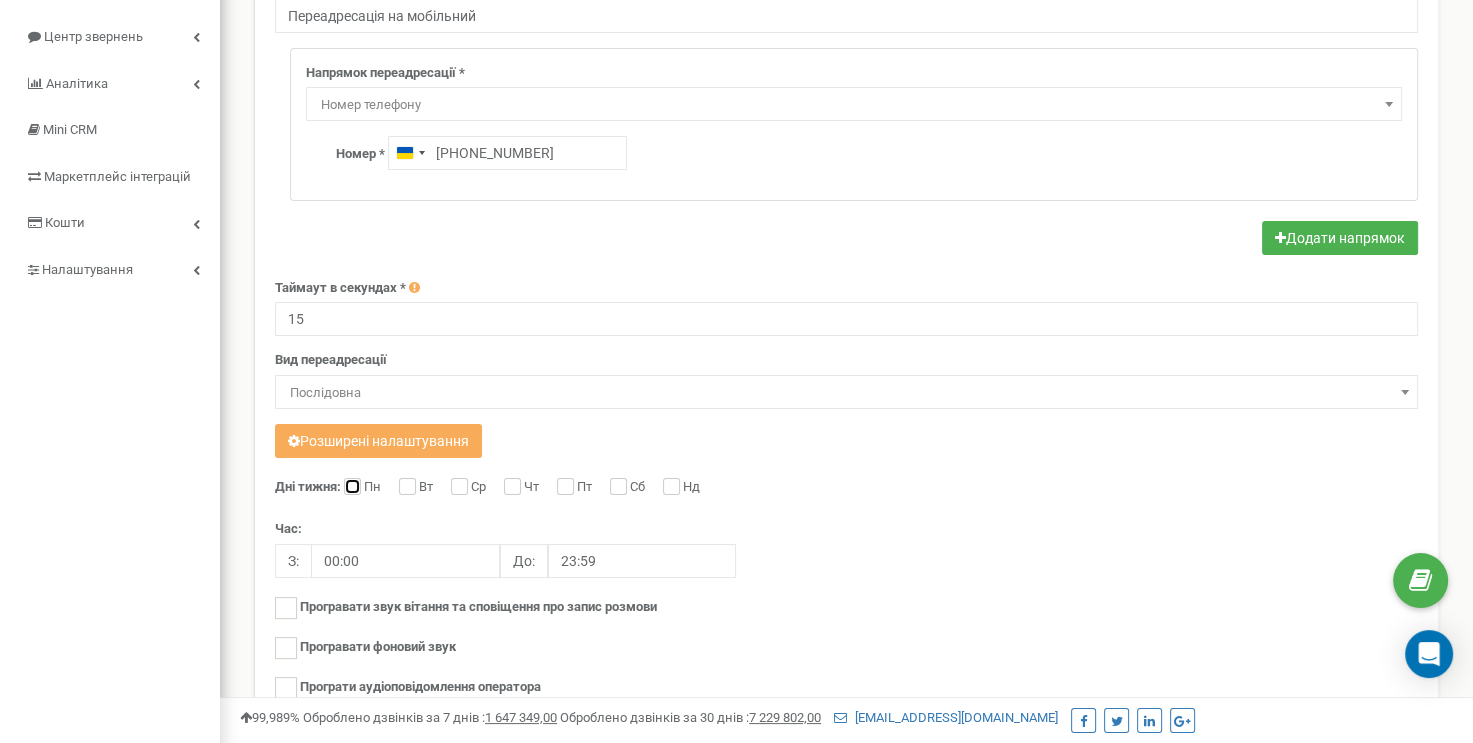 click on "Пн" at bounding box center [350, 488] 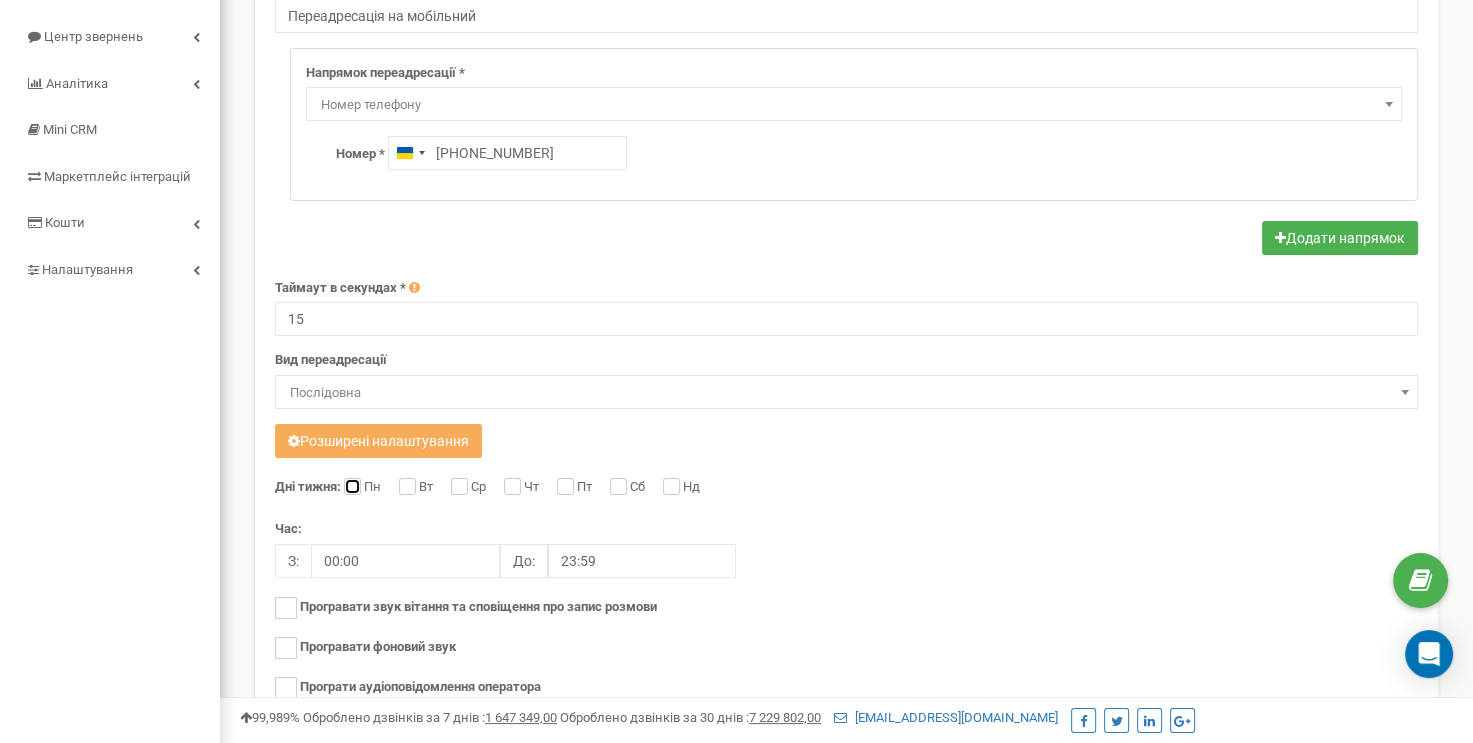 checkbox on "true" 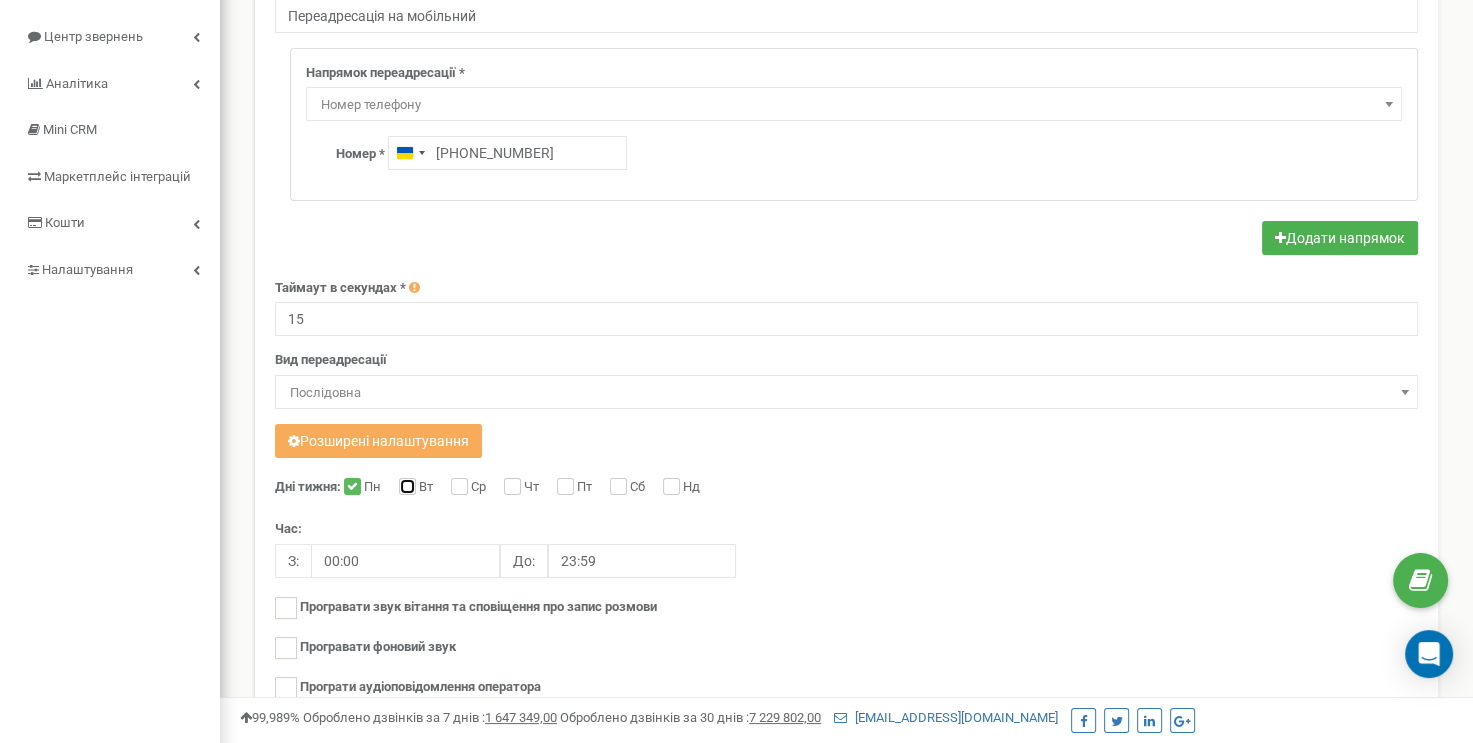 click on "Вт" at bounding box center (405, 488) 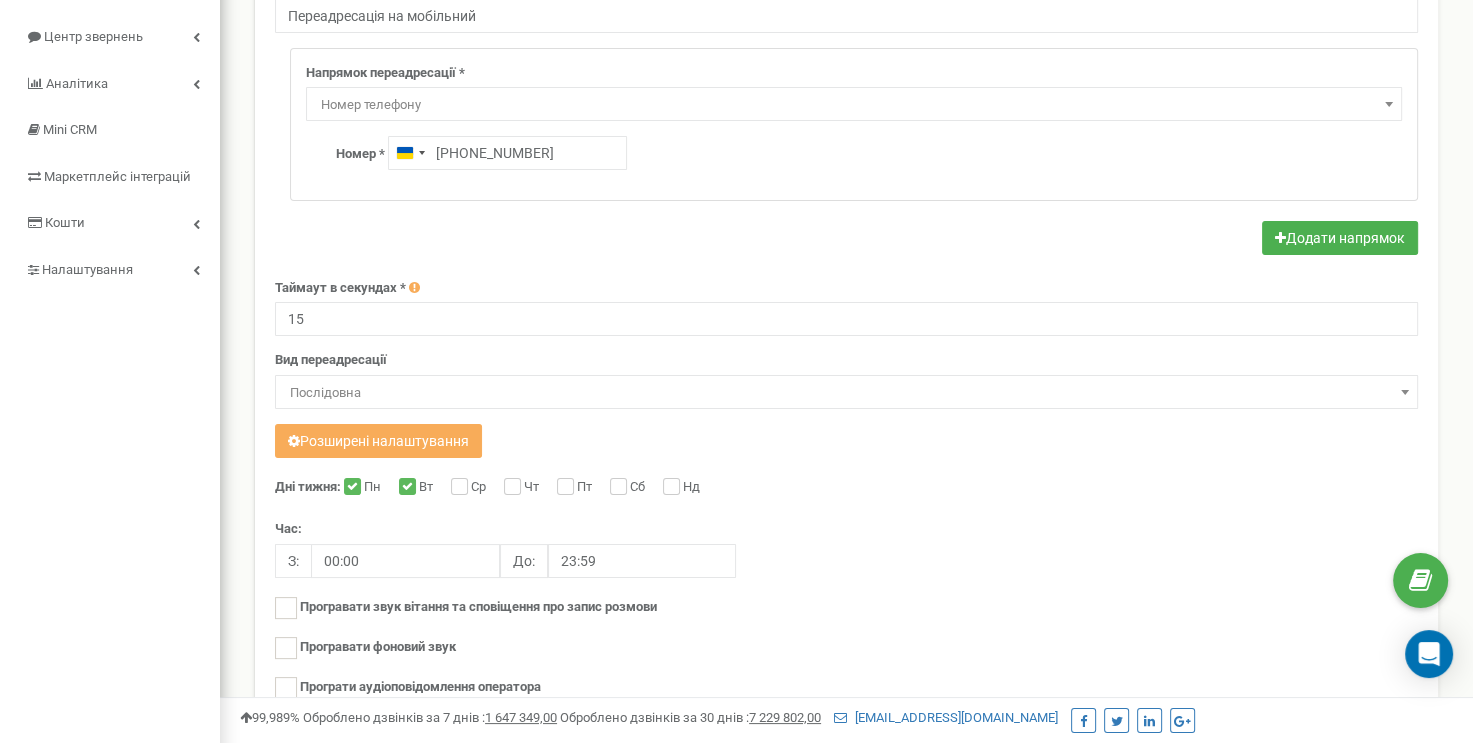 click on "Дні тижня:
Пн
Вт
Ср
Чт
Пт
Сб
Нд
Час:
З:
00:00
До:
23:59" at bounding box center (846, 637) 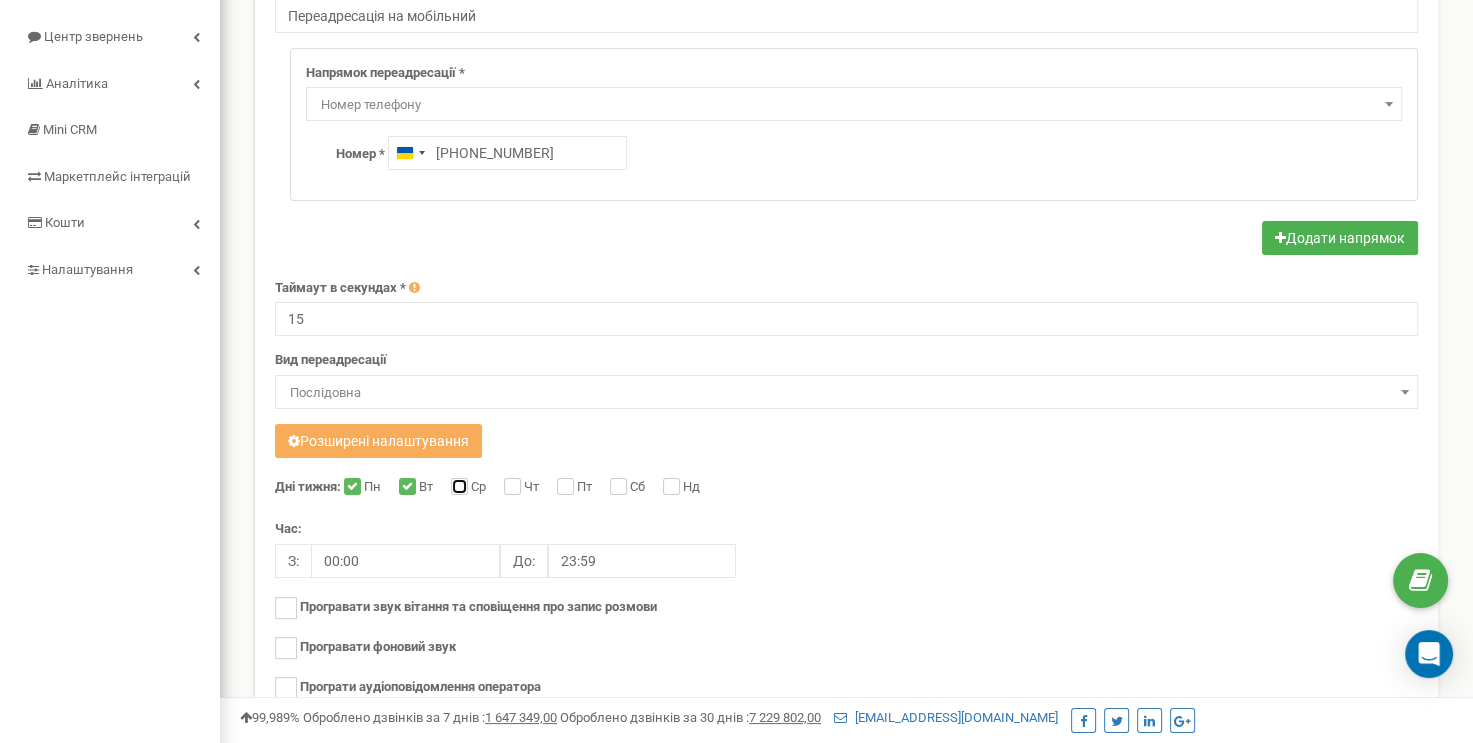 checkbox on "true" 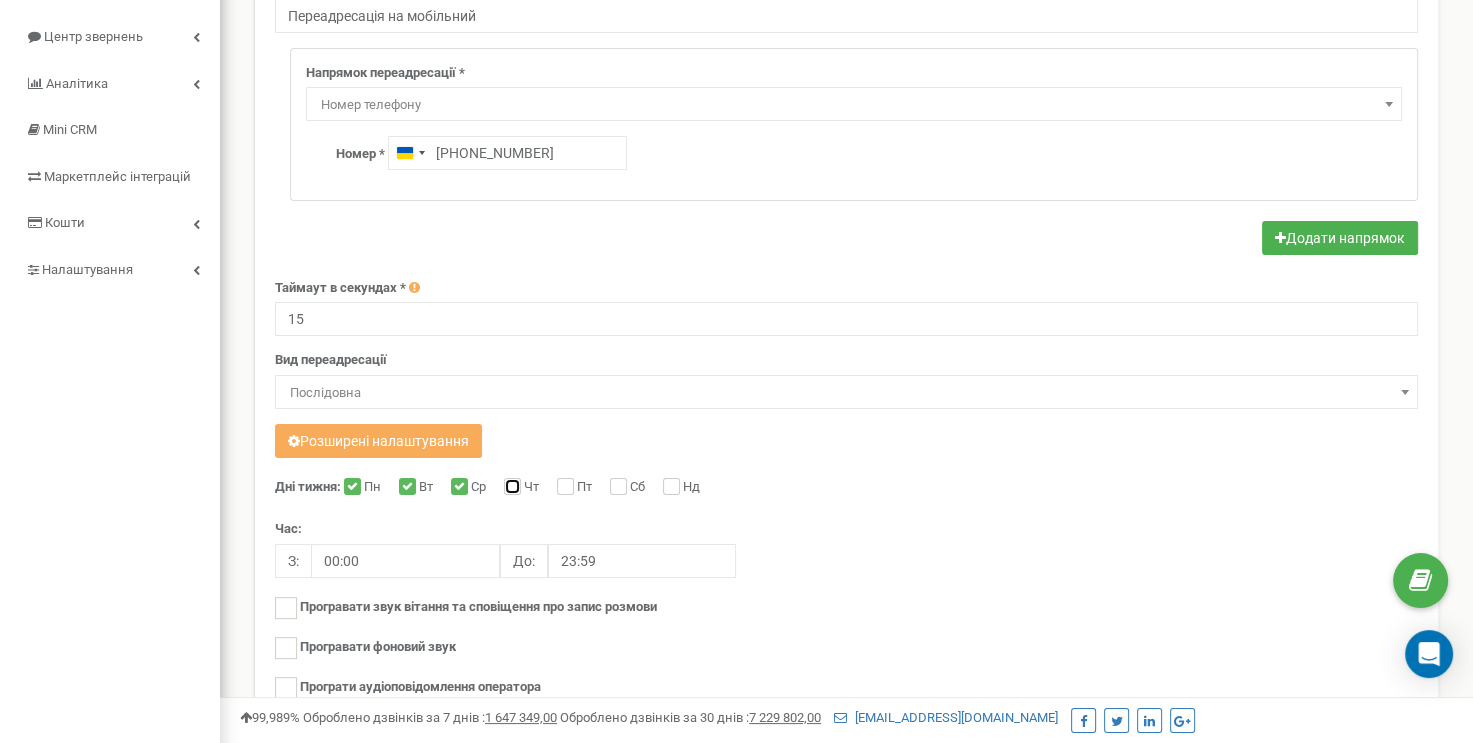 click on "Чт" at bounding box center (510, 488) 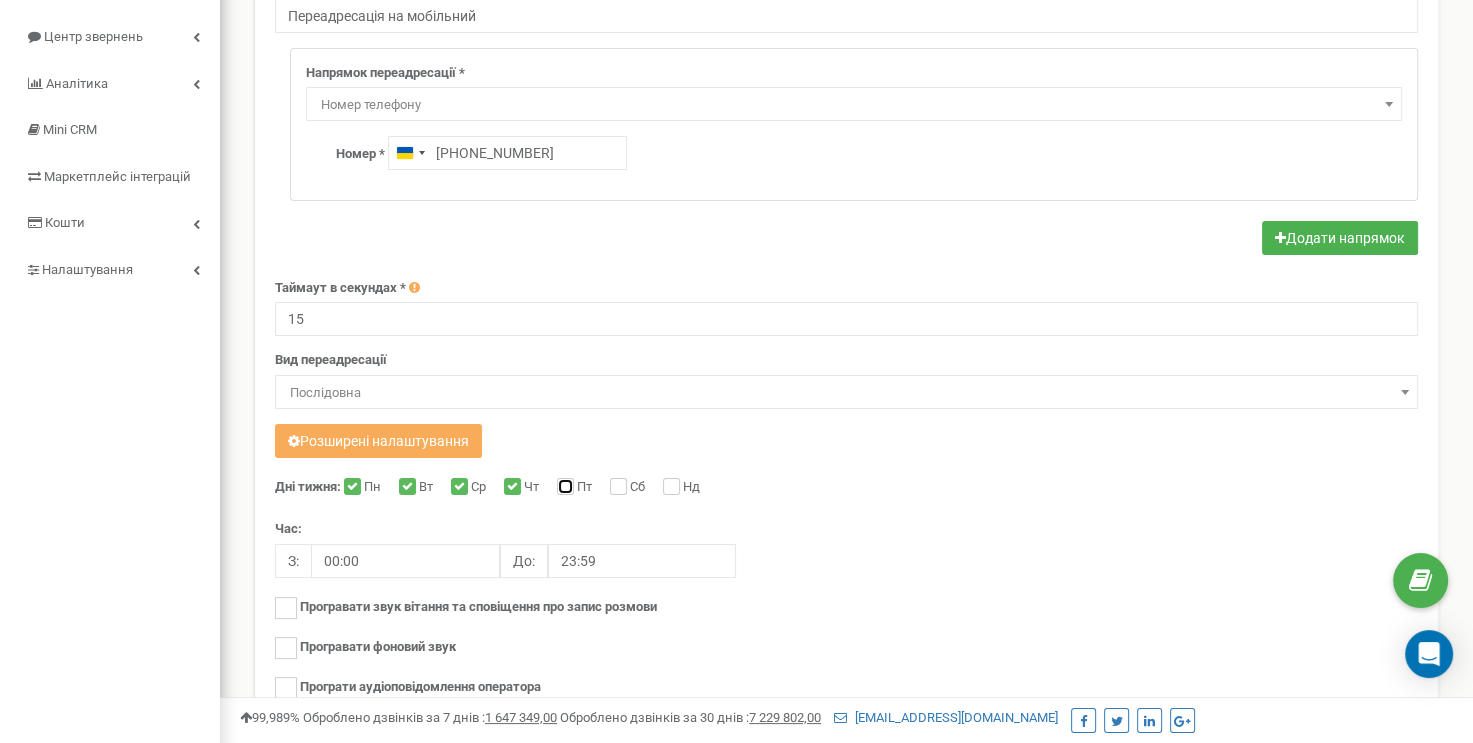 click on "Пт" at bounding box center (563, 488) 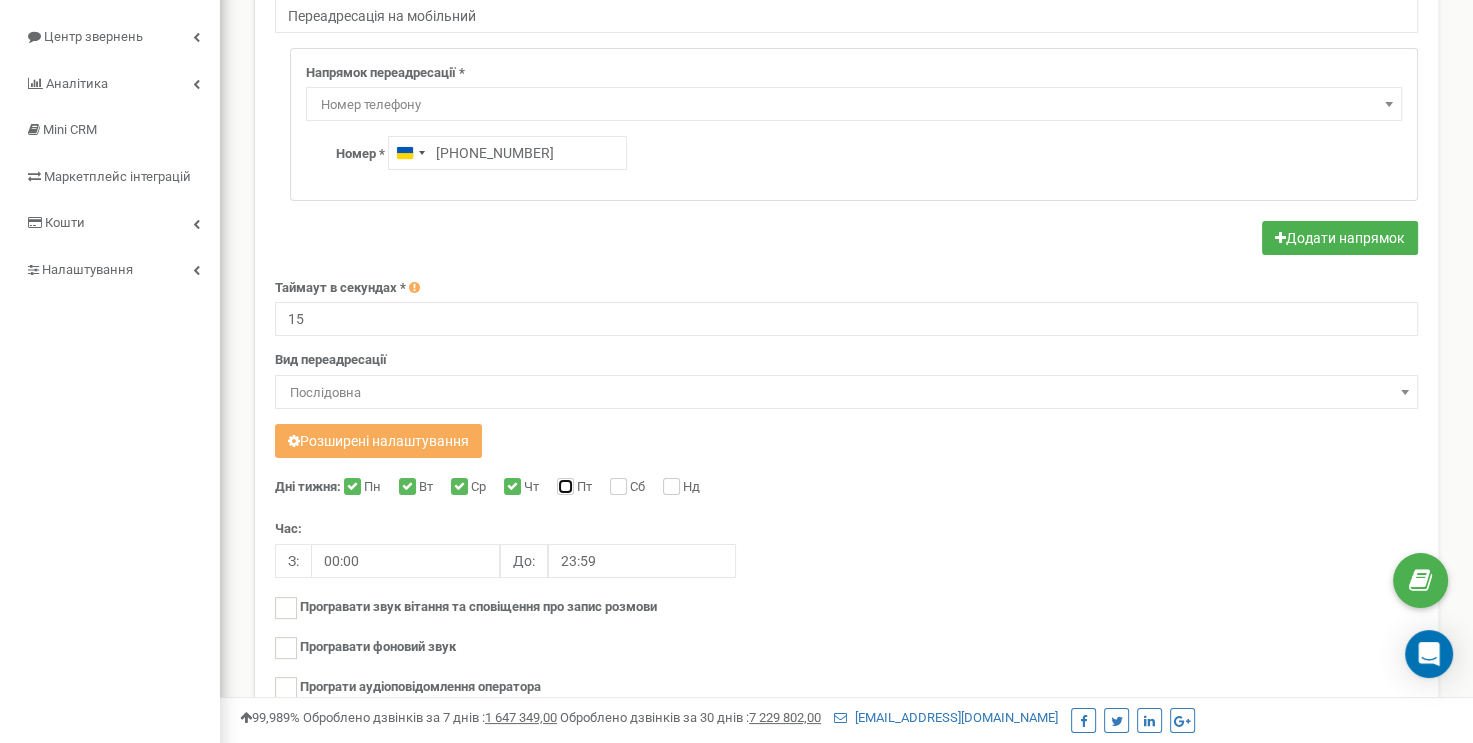 checkbox on "true" 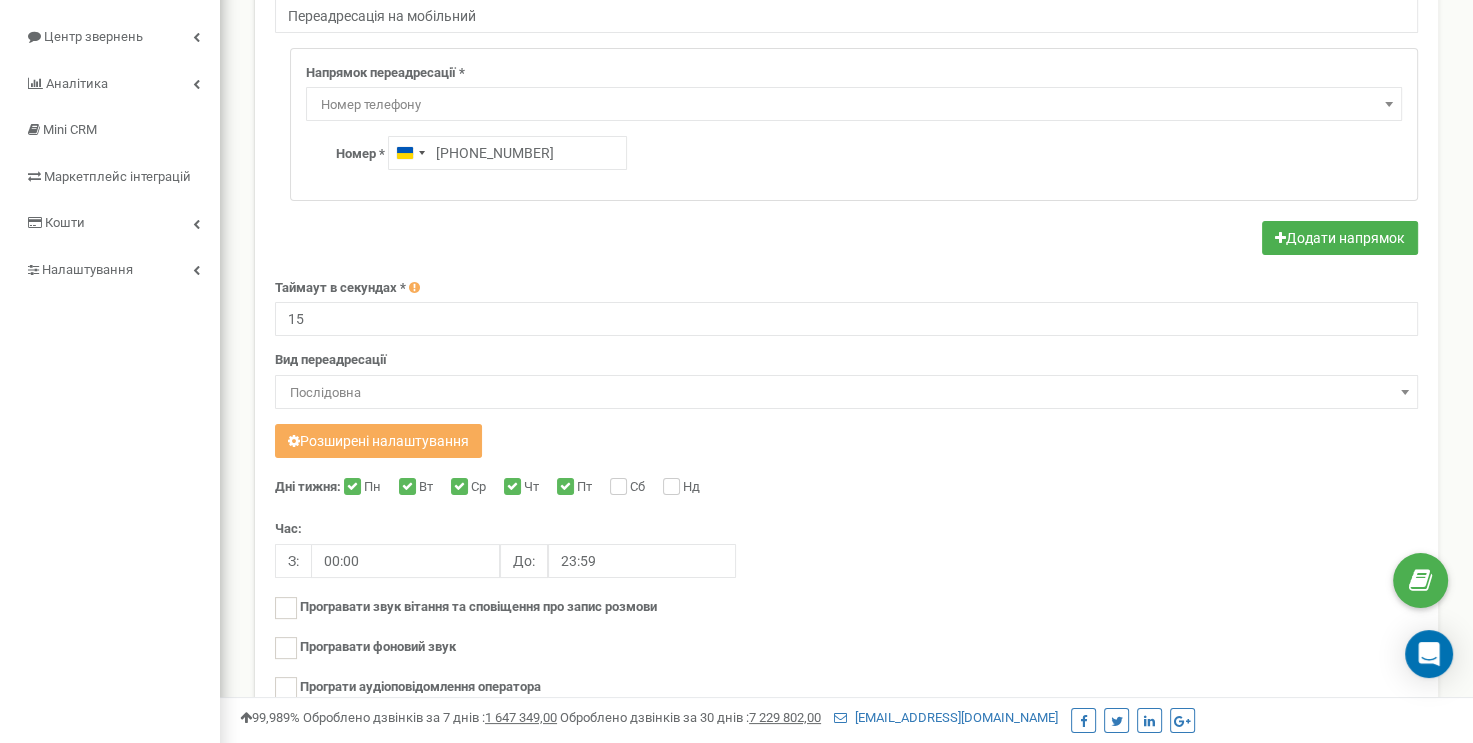 click on "Дні тижня:
Пн
Вт
Ср
Чт
Пт
Сб
Нд
Час:
З:
00:00
До:
23:59" at bounding box center [846, 637] 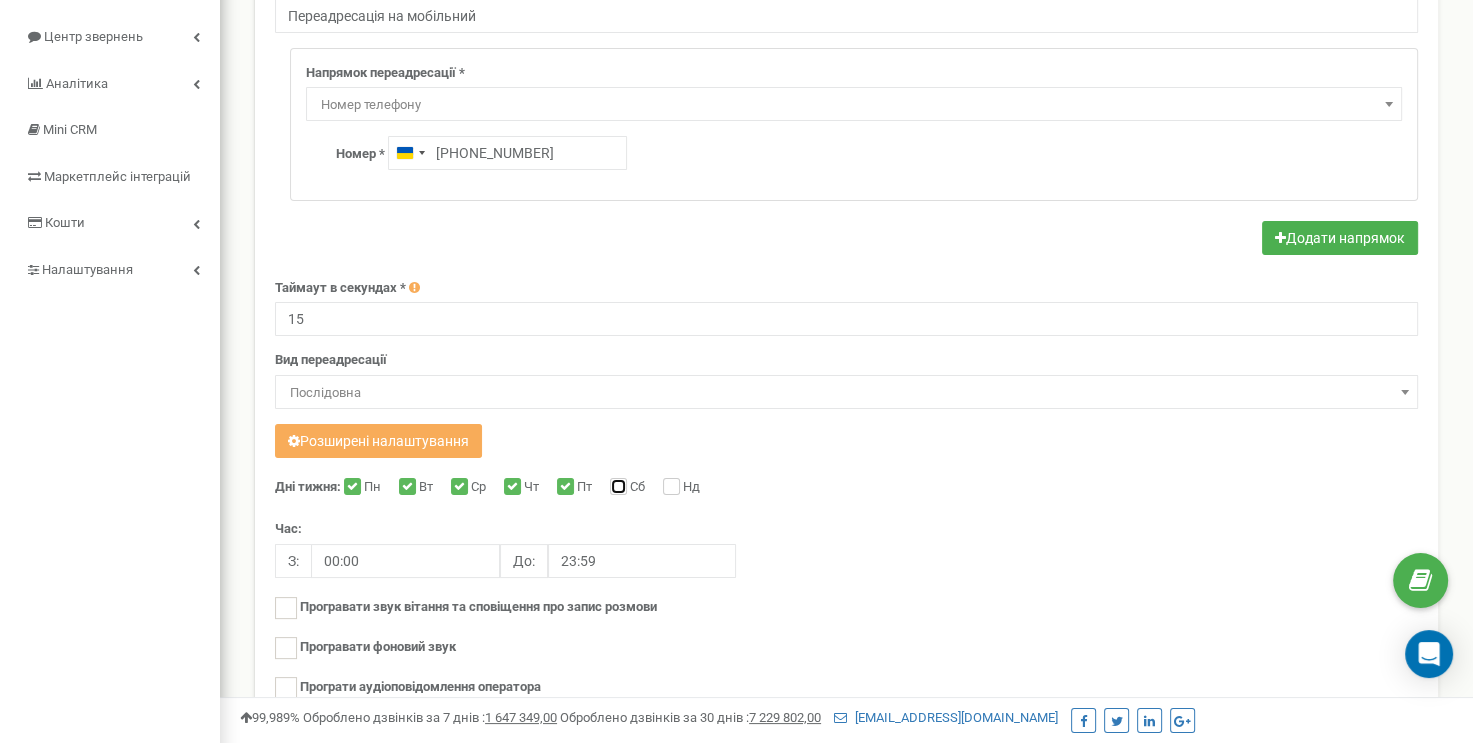 drag, startPoint x: 624, startPoint y: 485, endPoint x: 661, endPoint y: 487, distance: 37.054016 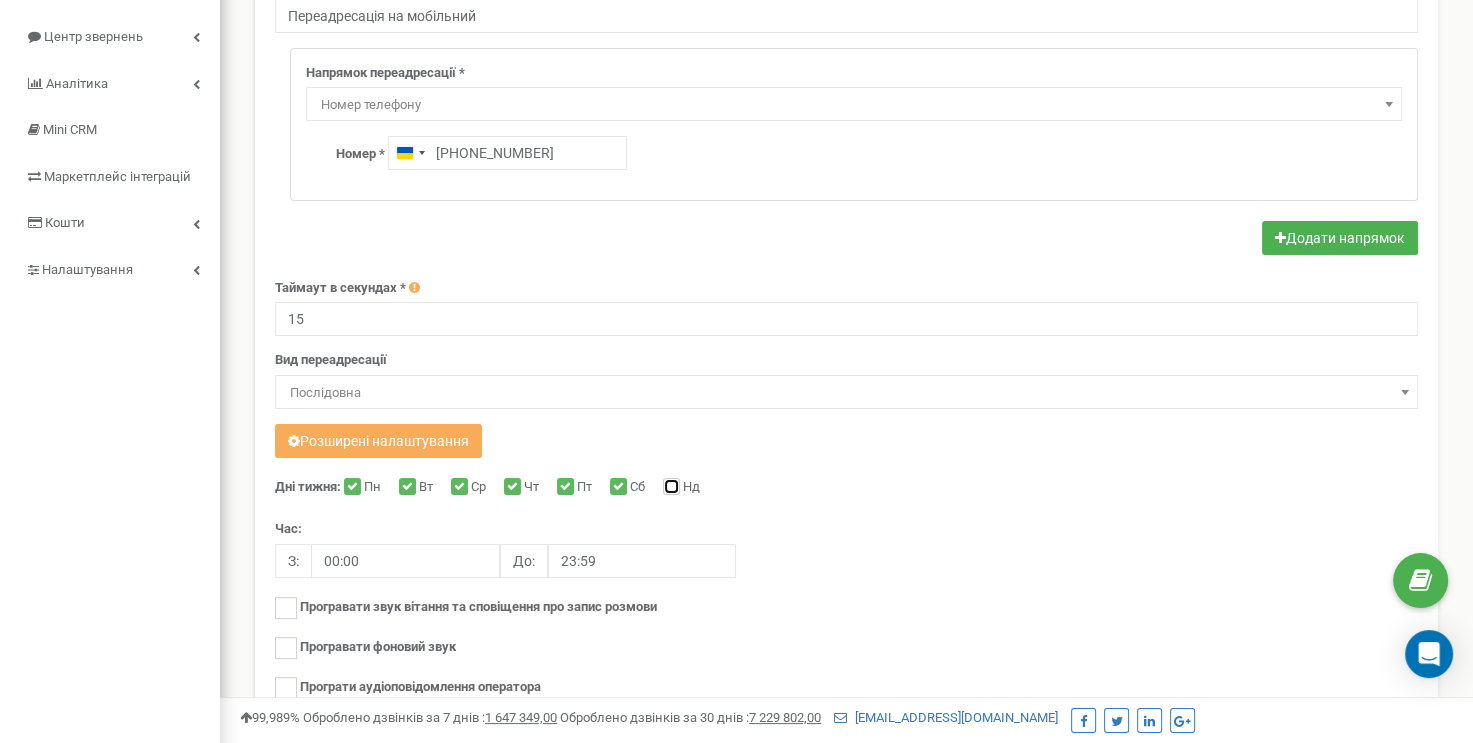click on "Нд" at bounding box center (669, 488) 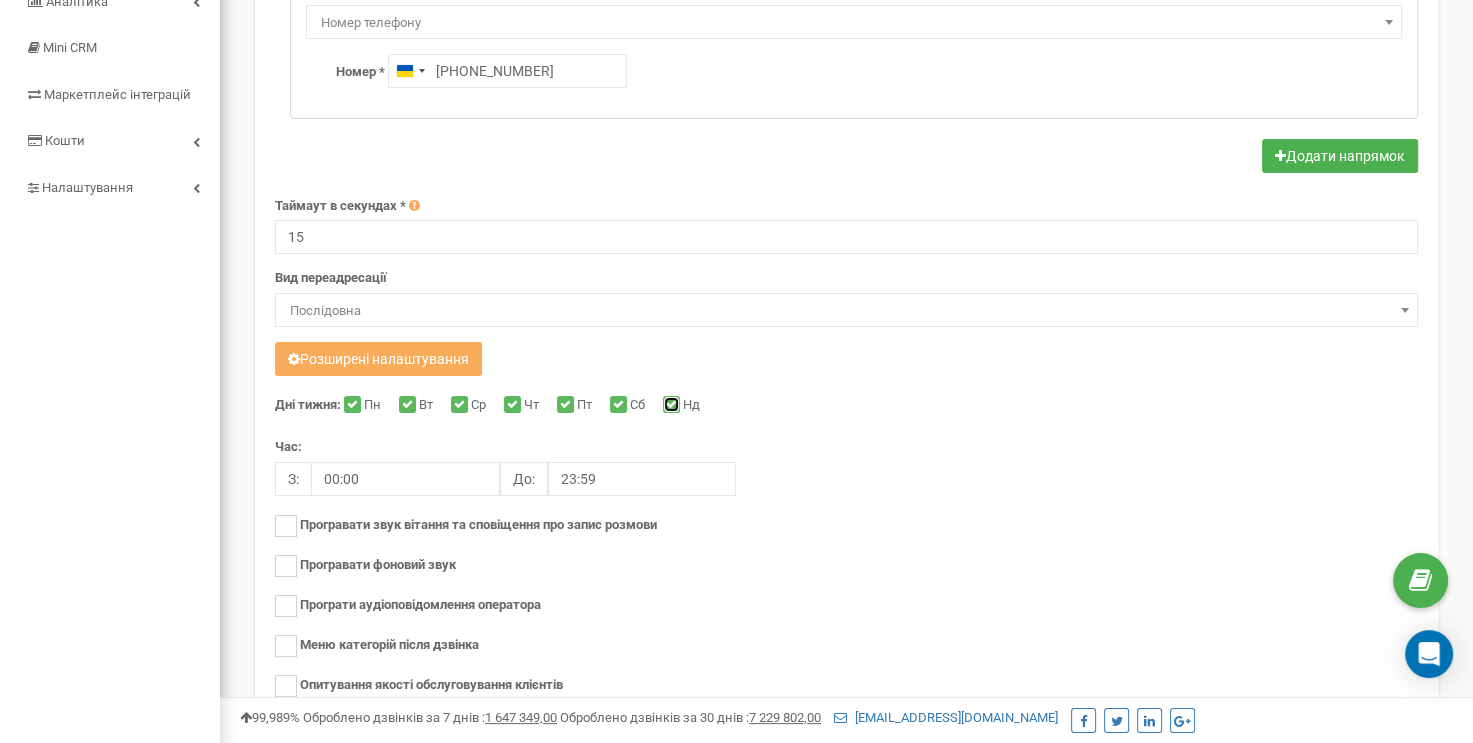 scroll, scrollTop: 400, scrollLeft: 0, axis: vertical 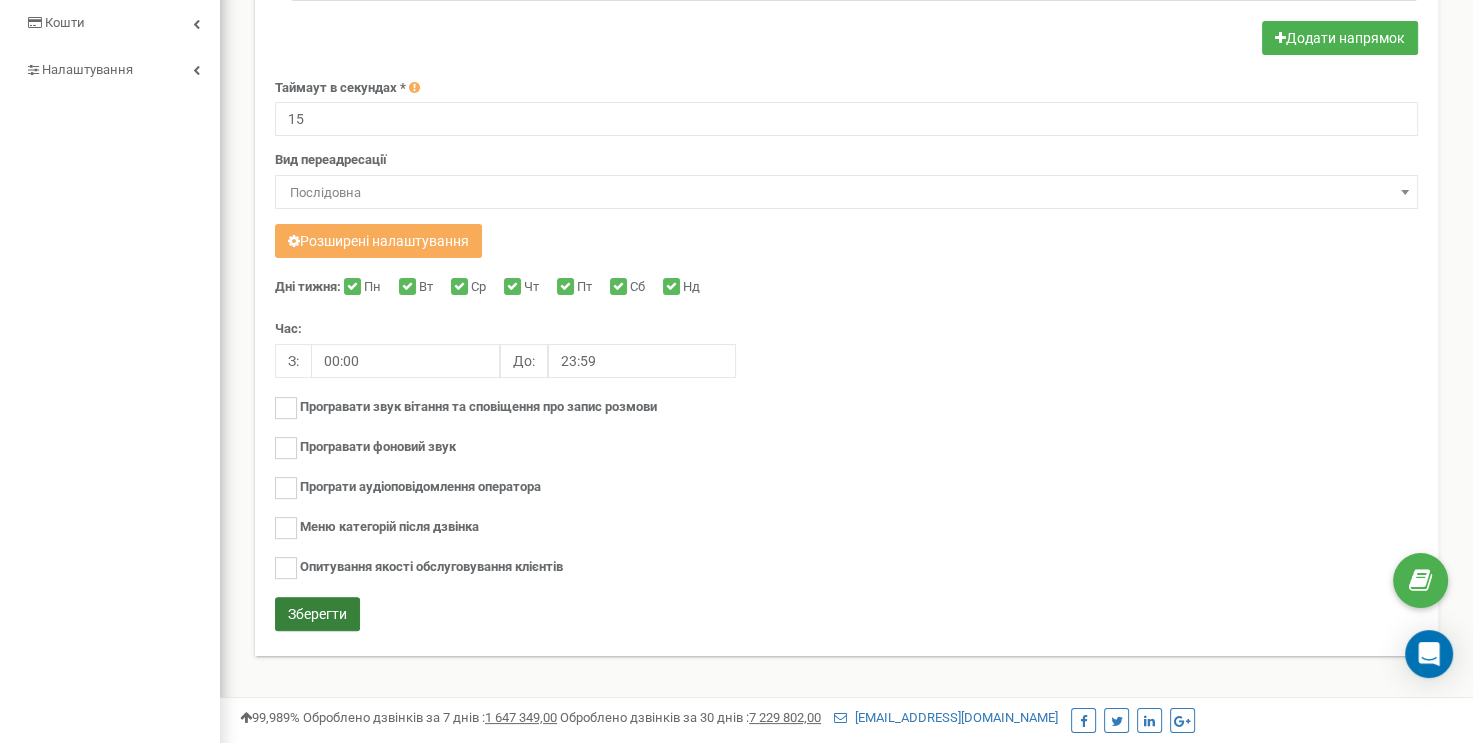 drag, startPoint x: 332, startPoint y: 599, endPoint x: 409, endPoint y: 585, distance: 78.26238 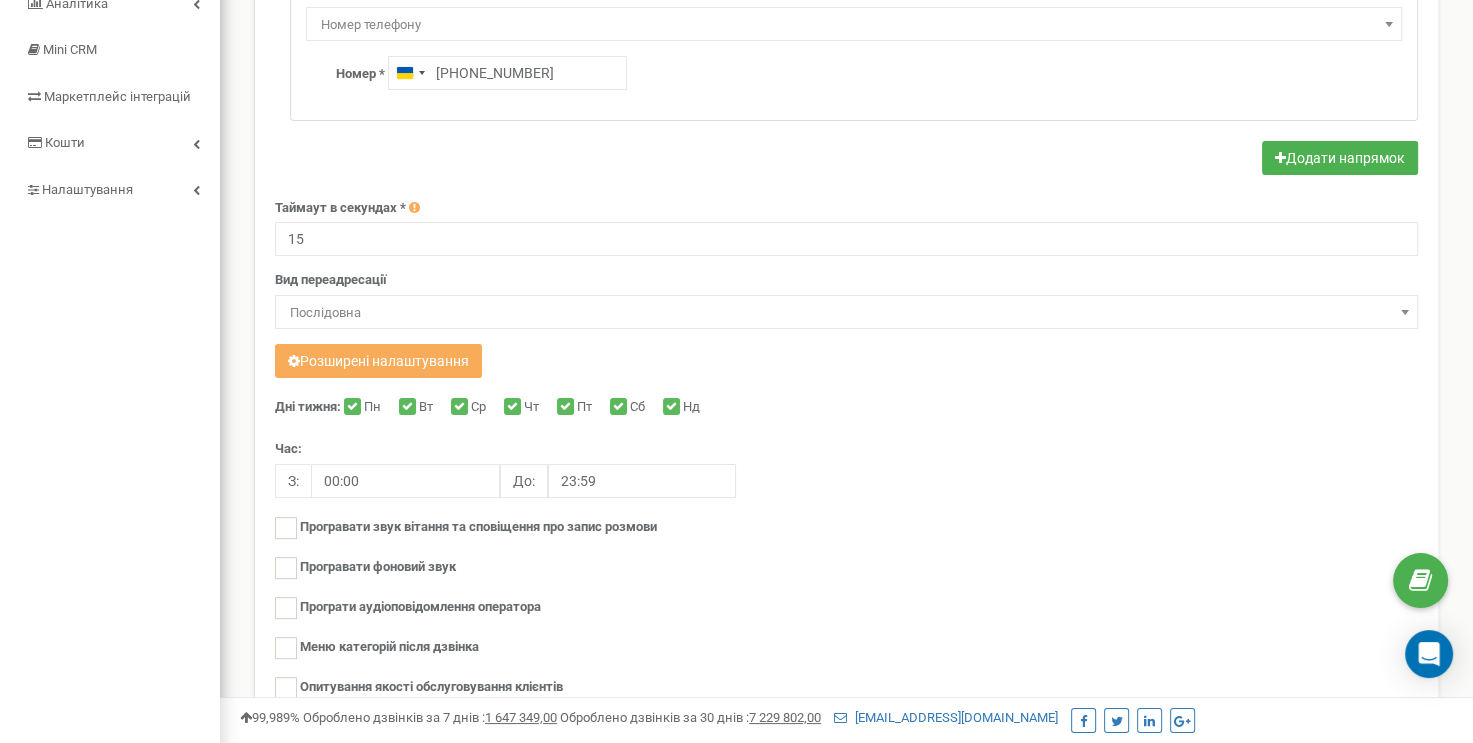 scroll, scrollTop: 100, scrollLeft: 0, axis: vertical 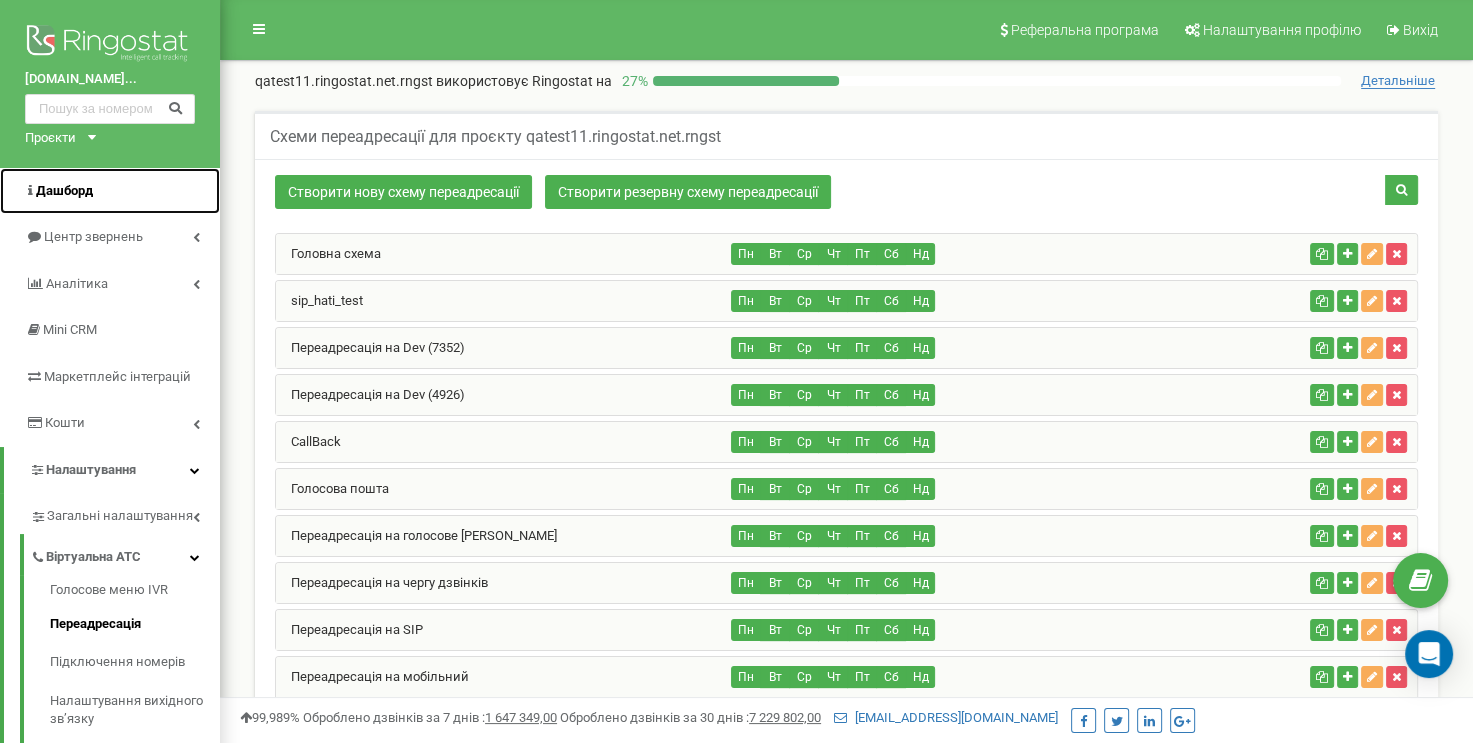 click on "Дашборд" at bounding box center (110, 191) 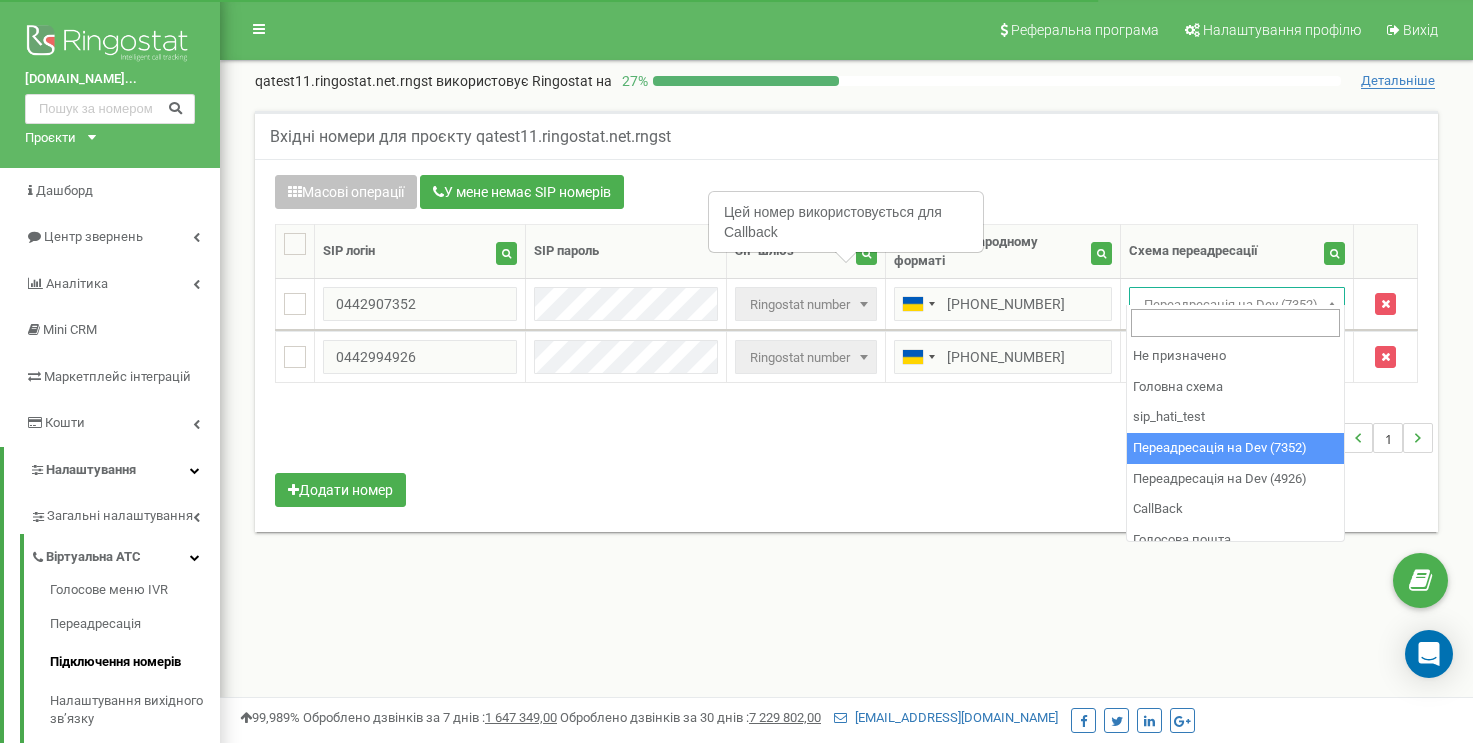 scroll, scrollTop: 200, scrollLeft: 0, axis: vertical 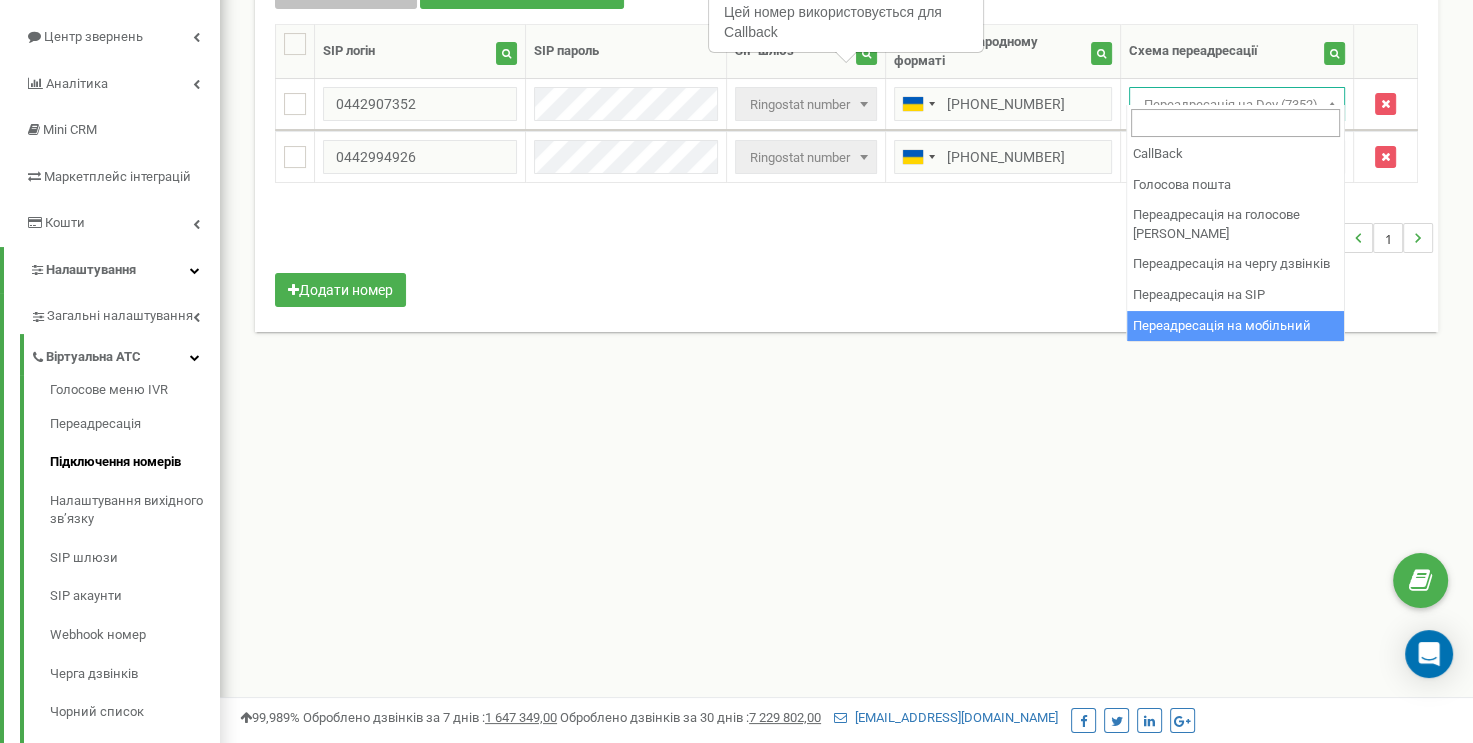 select on "251771" 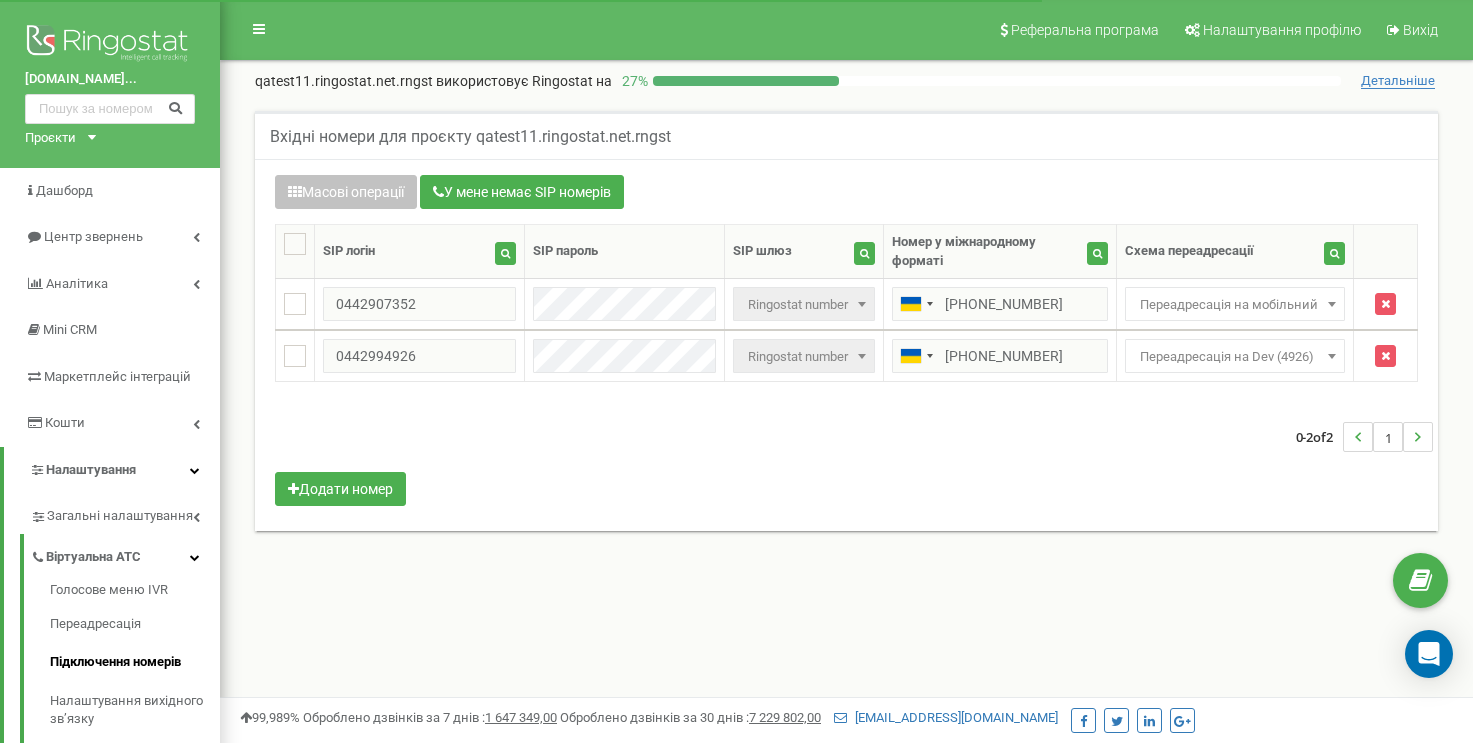 scroll, scrollTop: 200, scrollLeft: 0, axis: vertical 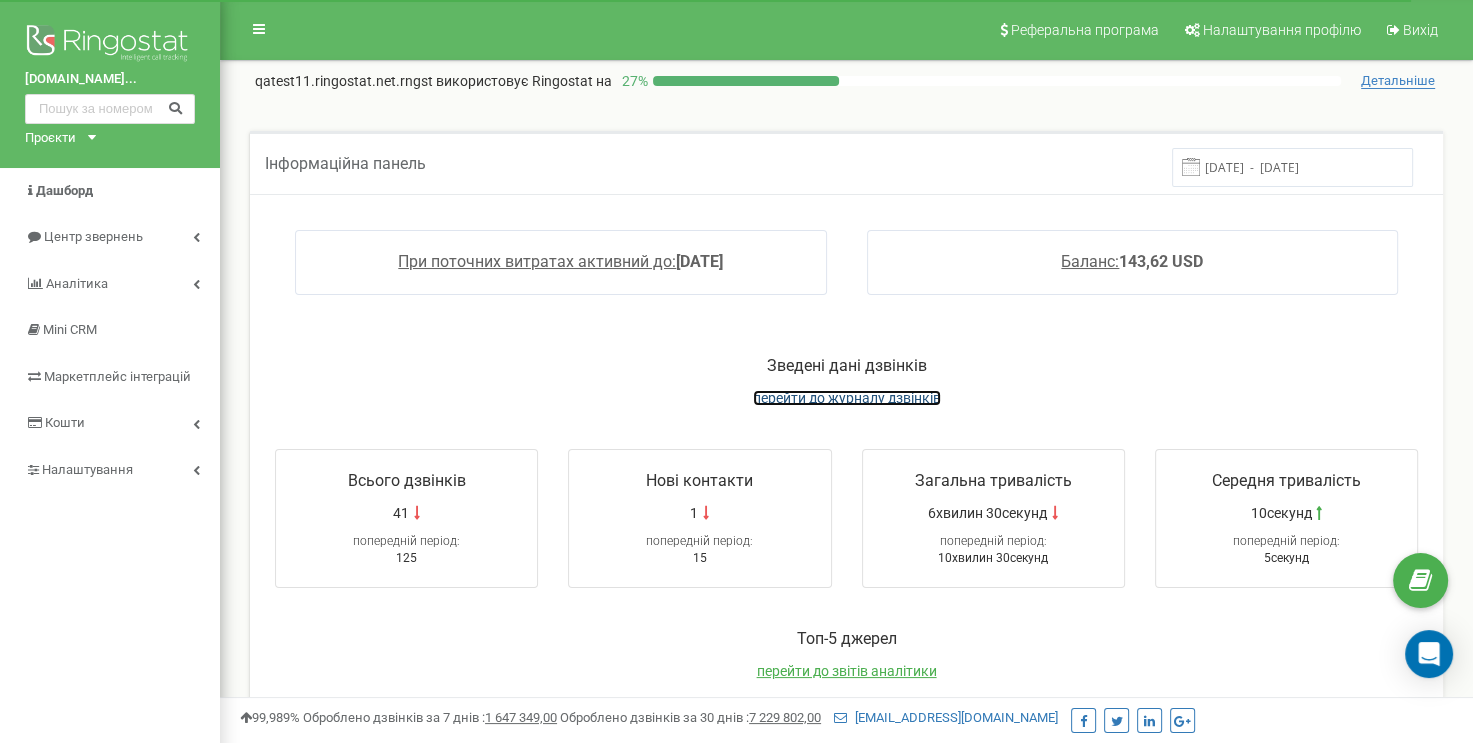 click on "перейти до журналу дзвінків" at bounding box center (847, 398) 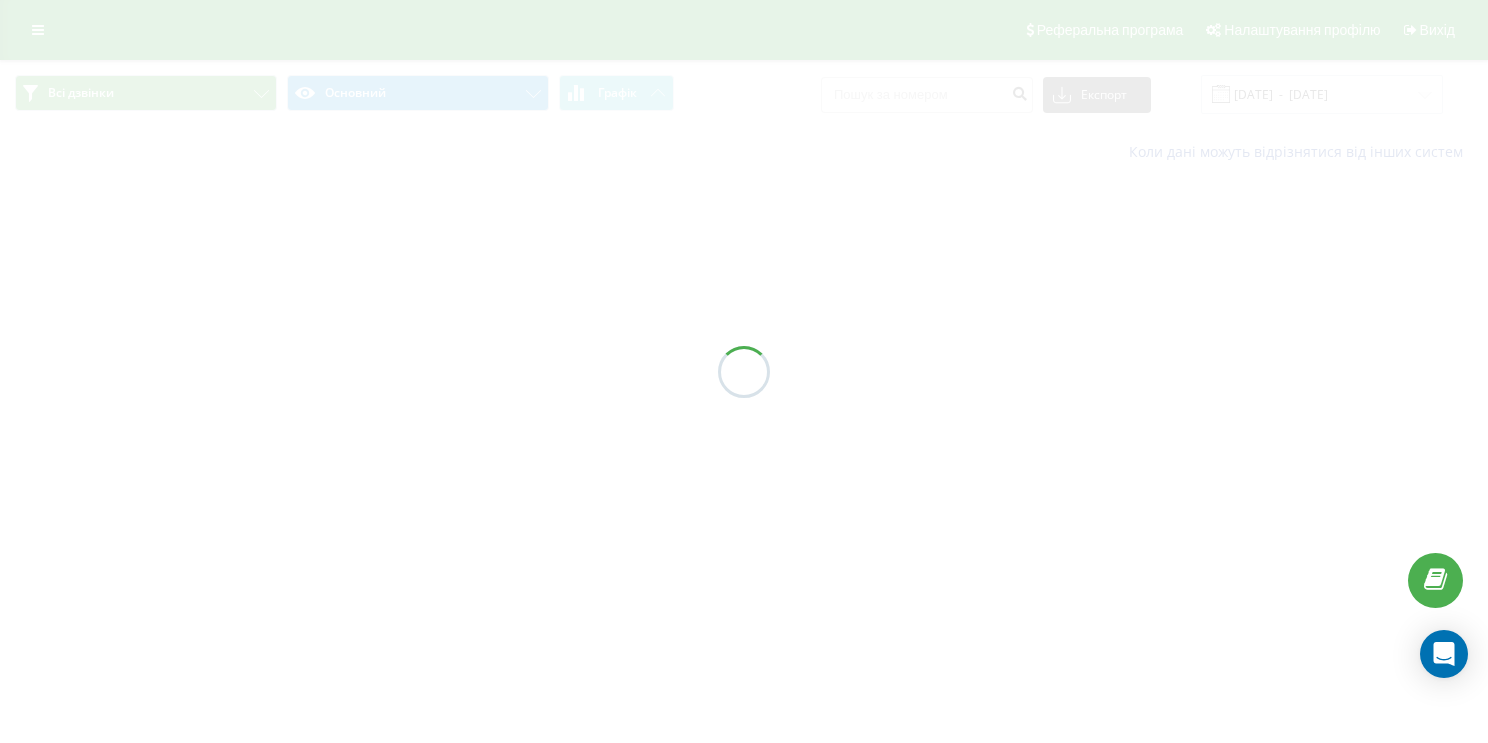 scroll, scrollTop: 0, scrollLeft: 0, axis: both 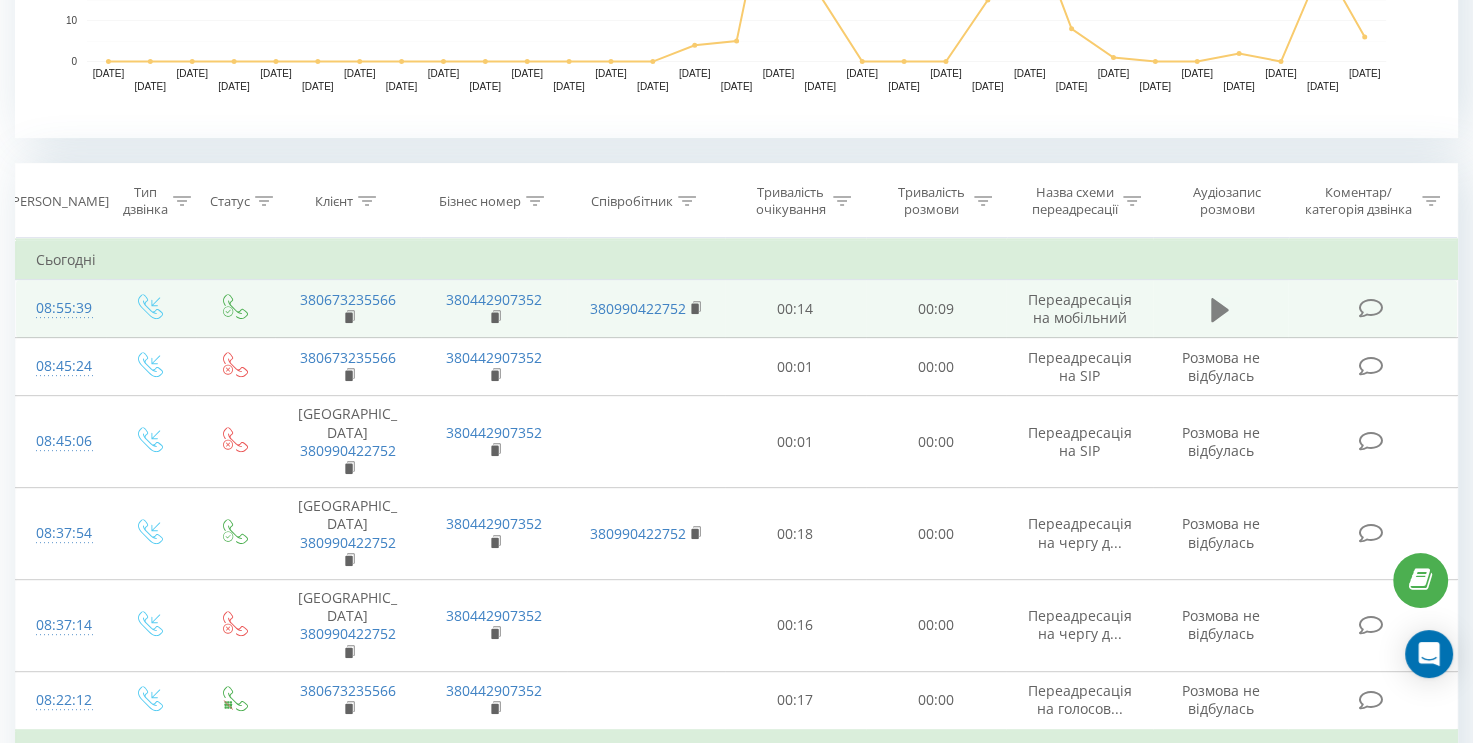 click 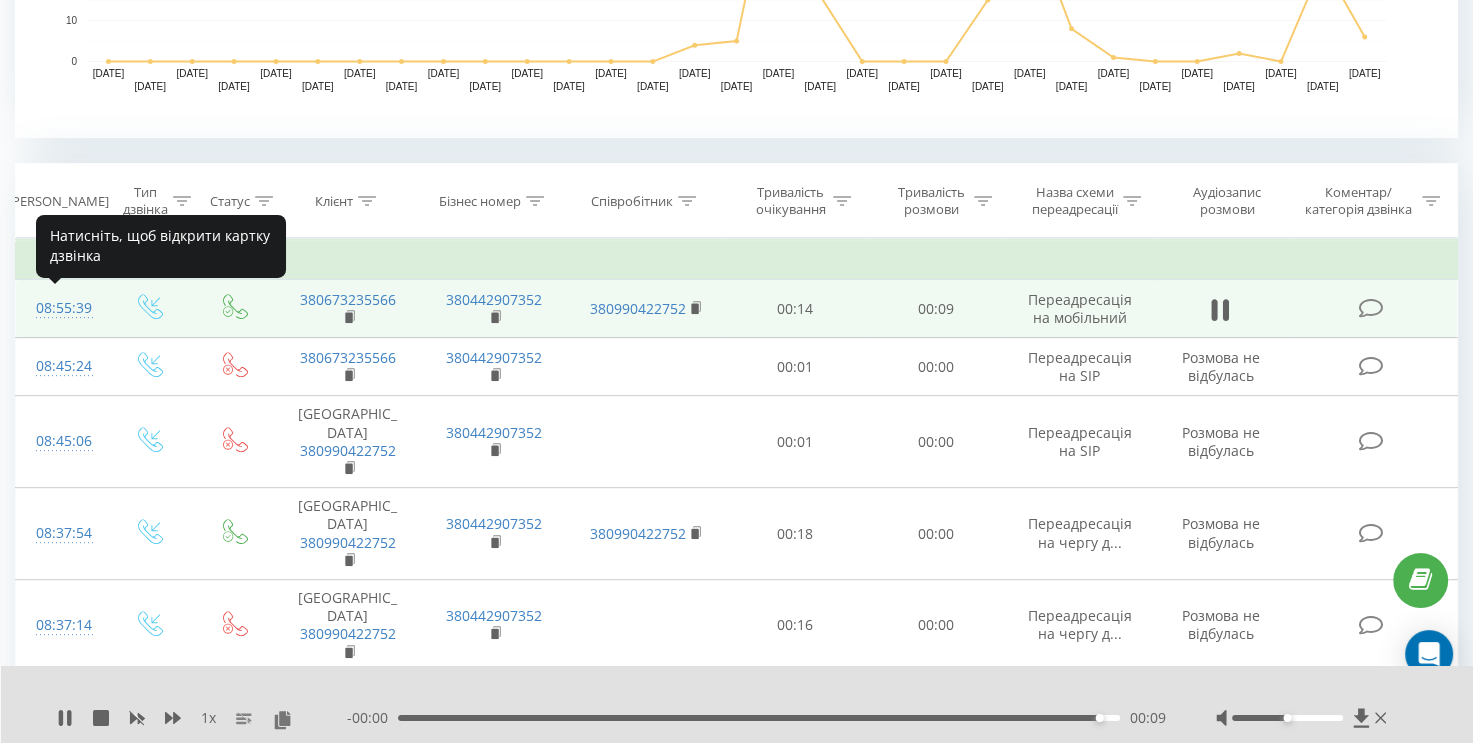 click on "08:55:39" at bounding box center (61, 308) 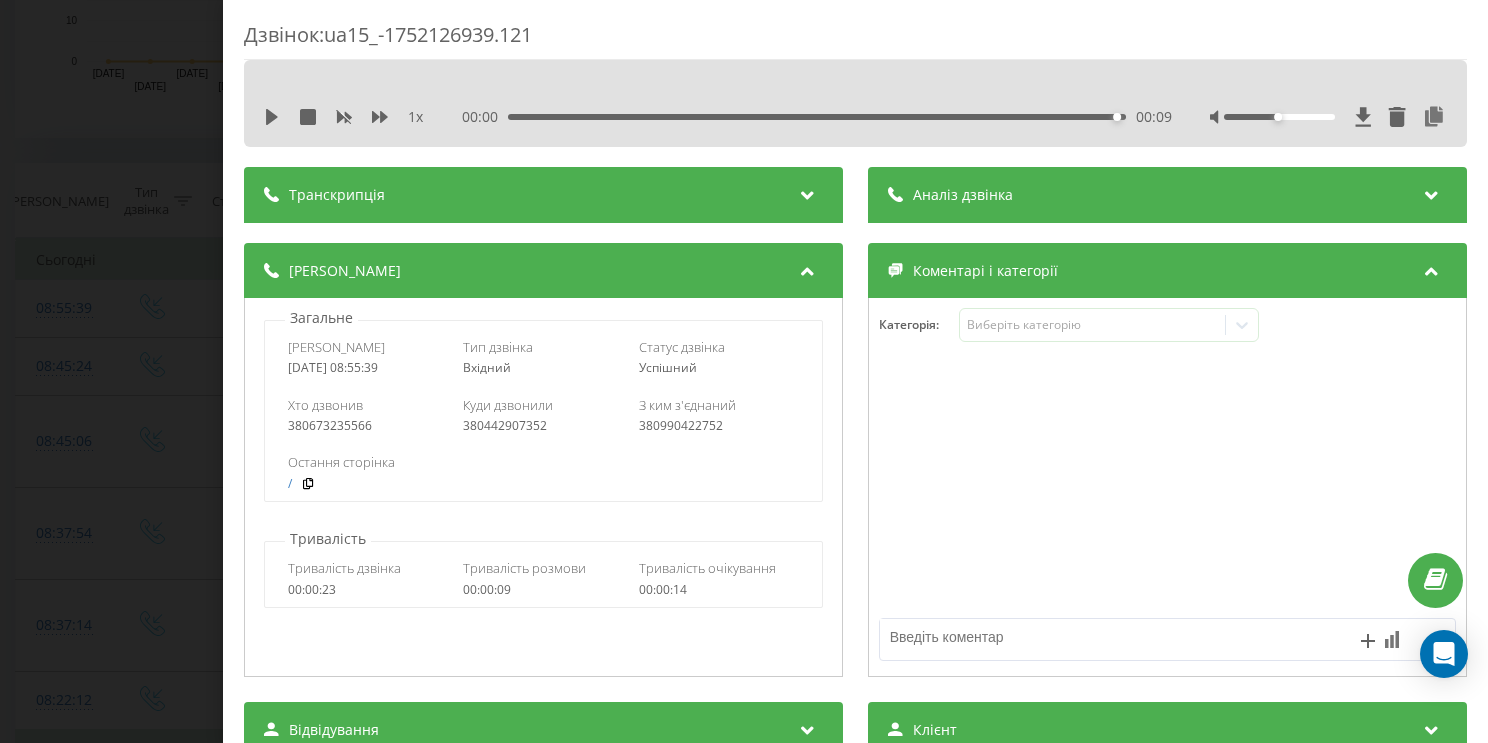 click on "Дзвінок :  ua15_-1752126939.121   1 x  00:00 00:09   00:09   Транскрипція Для AI-аналізу майбутніх дзвінків  налаштуйте та активуйте профіль на сторінці . Якщо профіль вже є і дзвінок відповідає його умовам, оновіть сторінку через 10 хвилин - AI аналізує поточний дзвінок. Аналіз дзвінка Для AI-аналізу майбутніх дзвінків  налаштуйте та активуйте профіль на сторінці . Якщо профіль вже є і дзвінок відповідає його умовам, оновіть сторінку через 10 хвилин - AI аналізує поточний дзвінок. Деталі дзвінка Загальне Дата дзвінка 2025-07-10 08:55:39 Тип дзвінка Вхідний Статус дзвінка Успішний 380673235566 / : n/a" at bounding box center [744, 371] 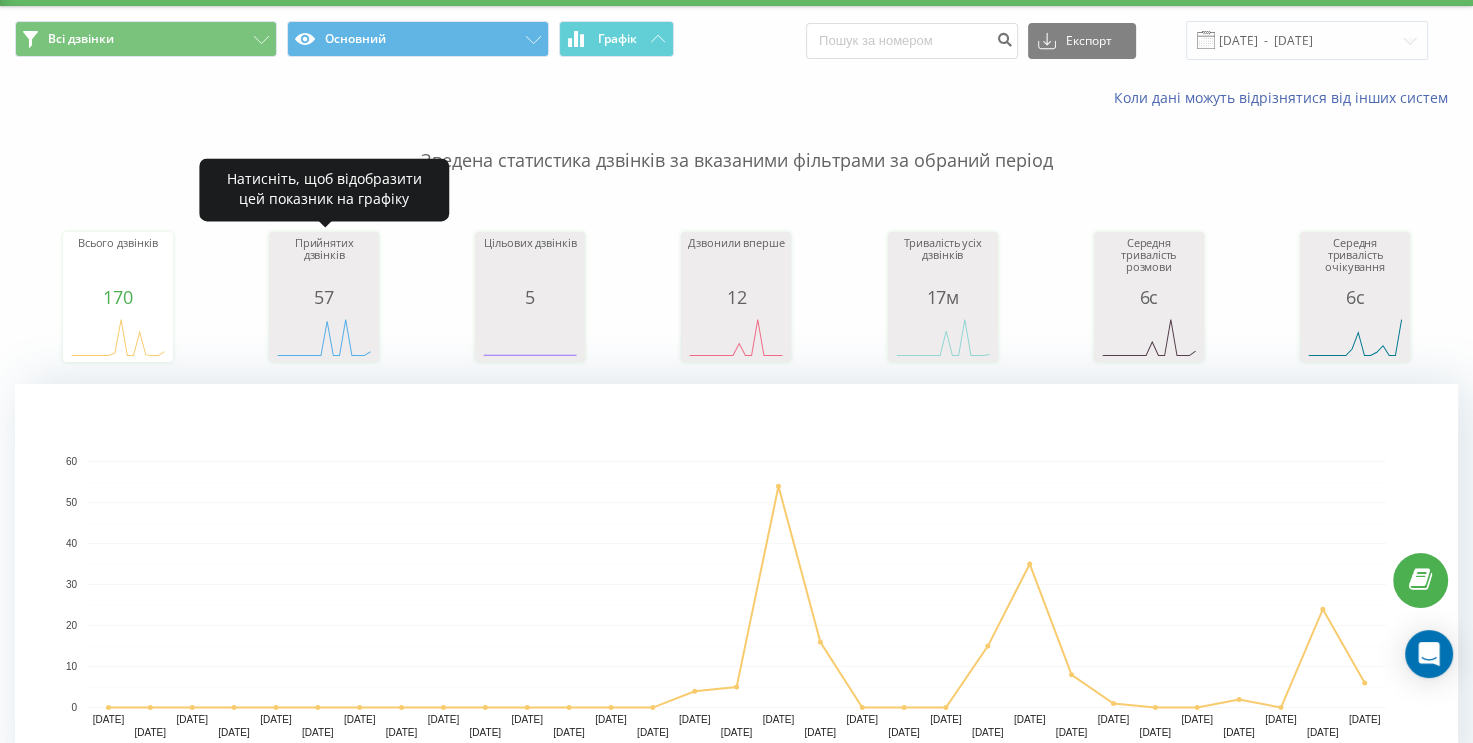 scroll, scrollTop: 0, scrollLeft: 0, axis: both 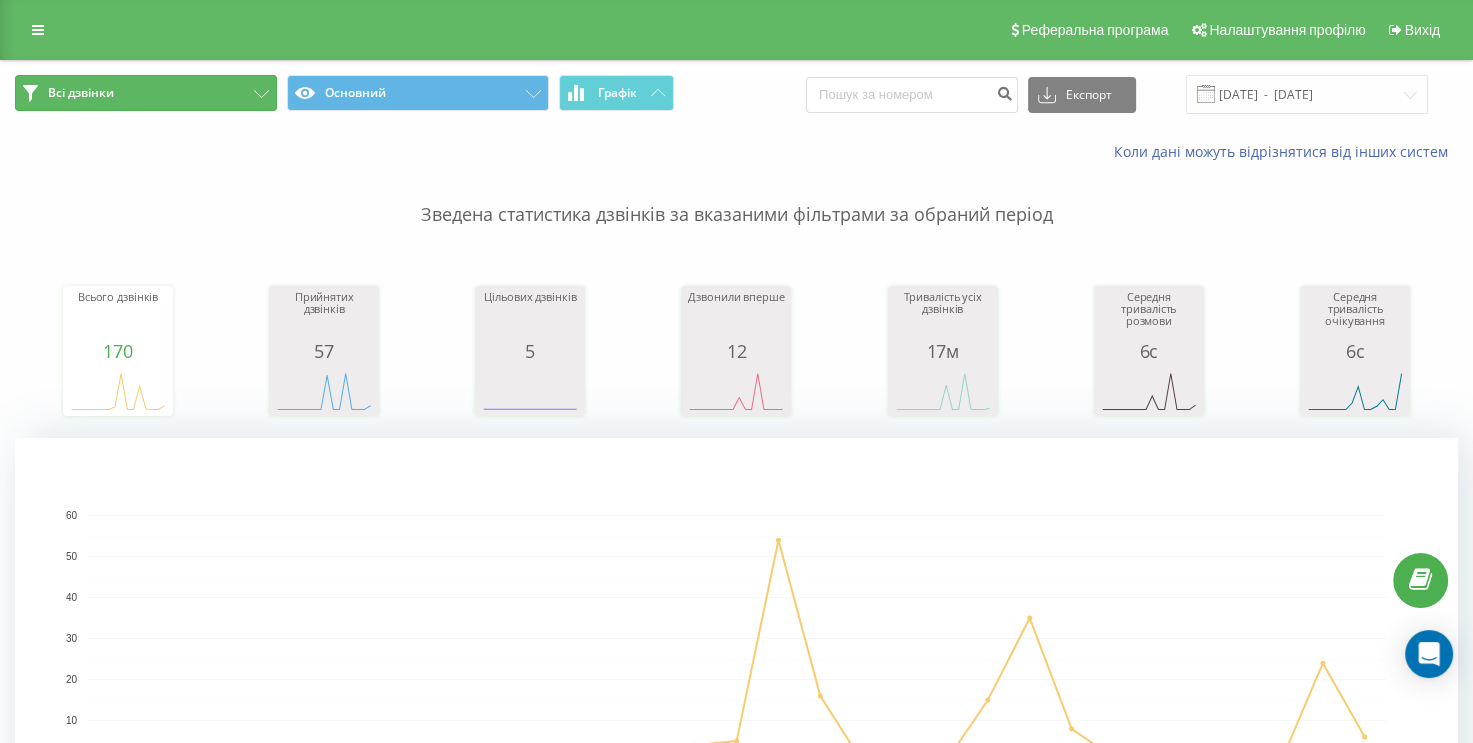 click on "Всі дзвінки" at bounding box center (146, 93) 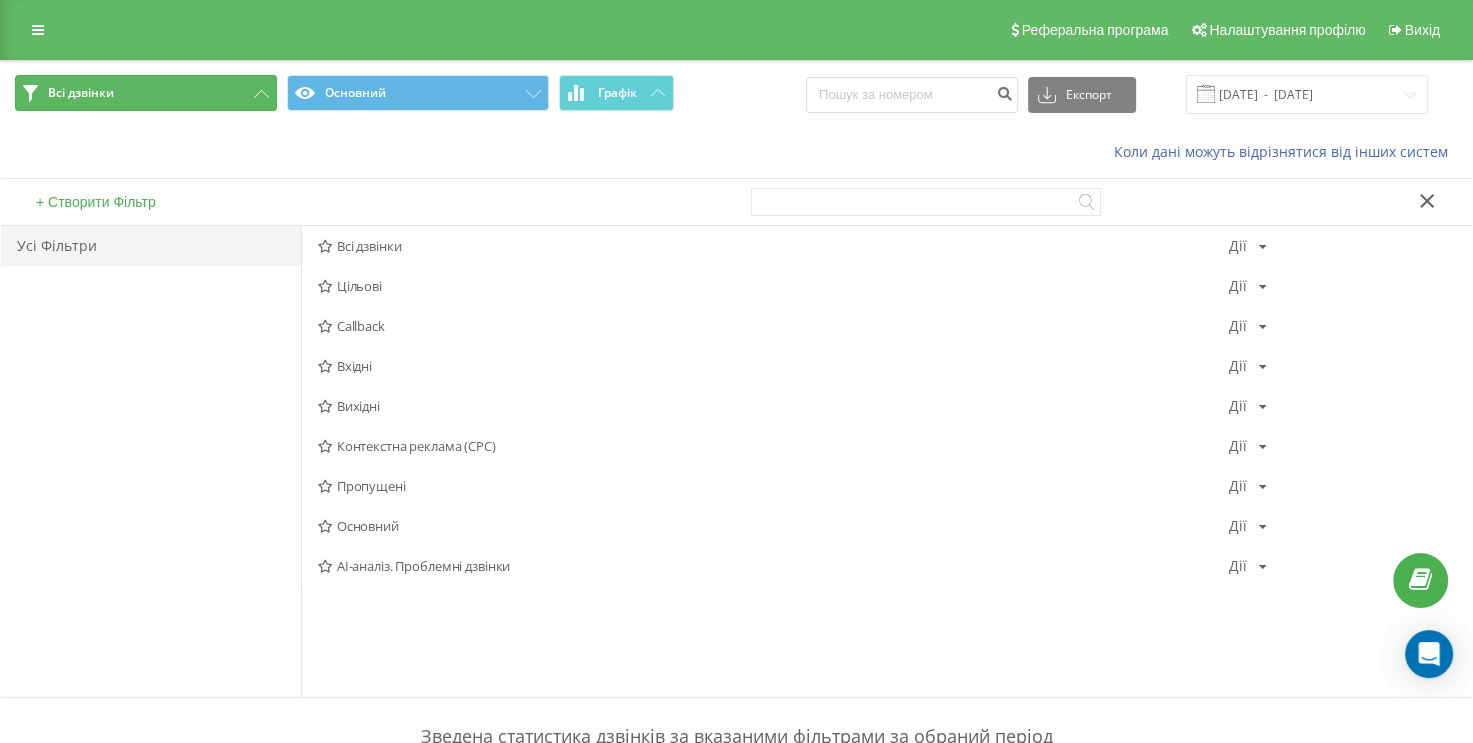 click on "Всі дзвінки" at bounding box center (146, 93) 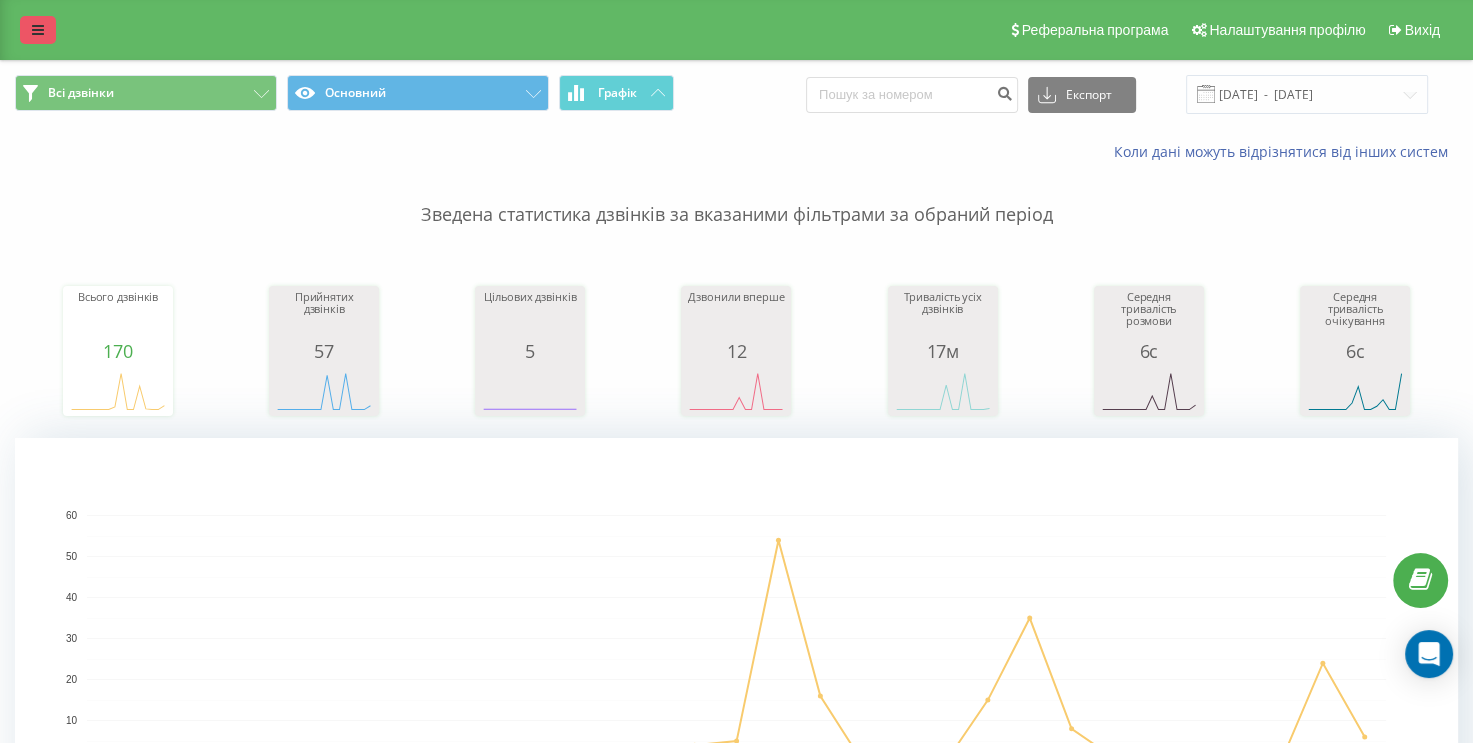 click at bounding box center (38, 30) 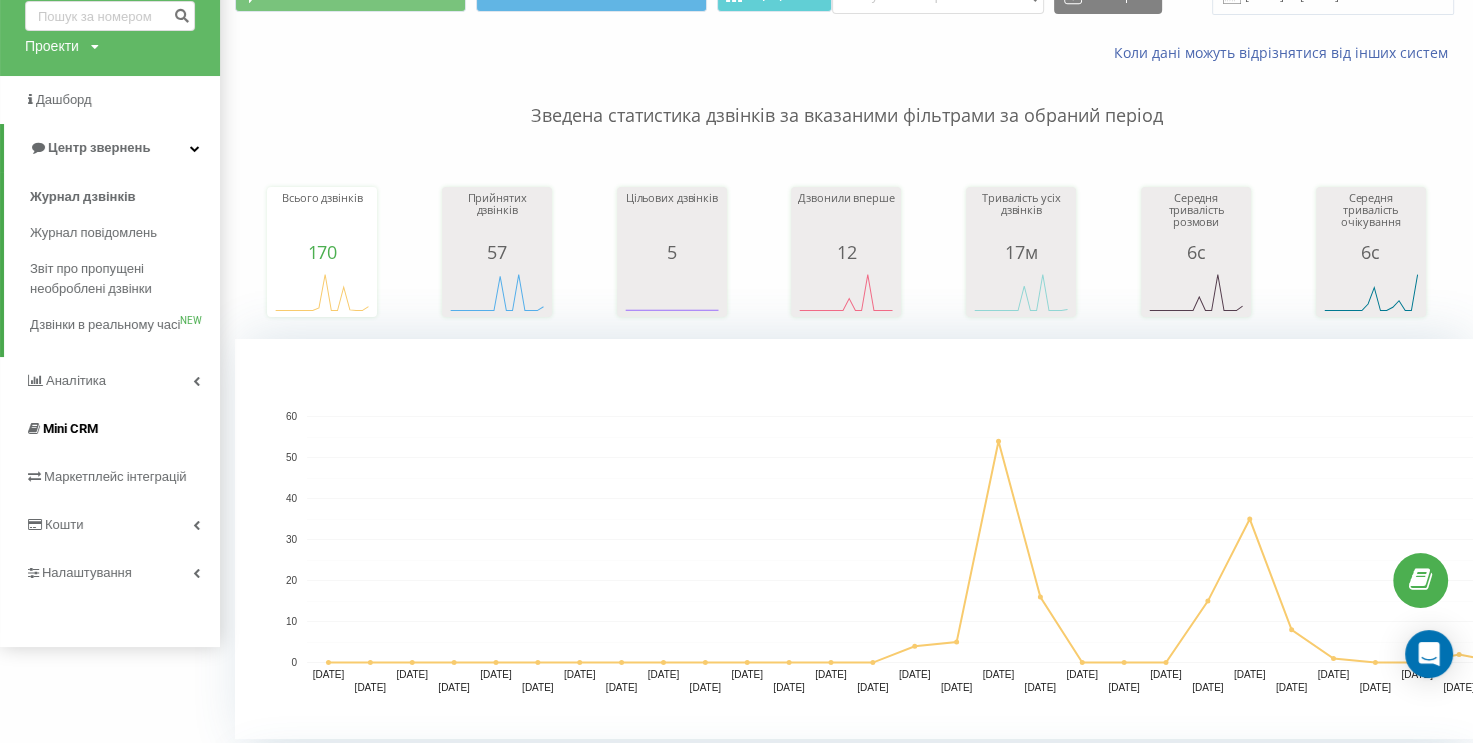 scroll, scrollTop: 100, scrollLeft: 0, axis: vertical 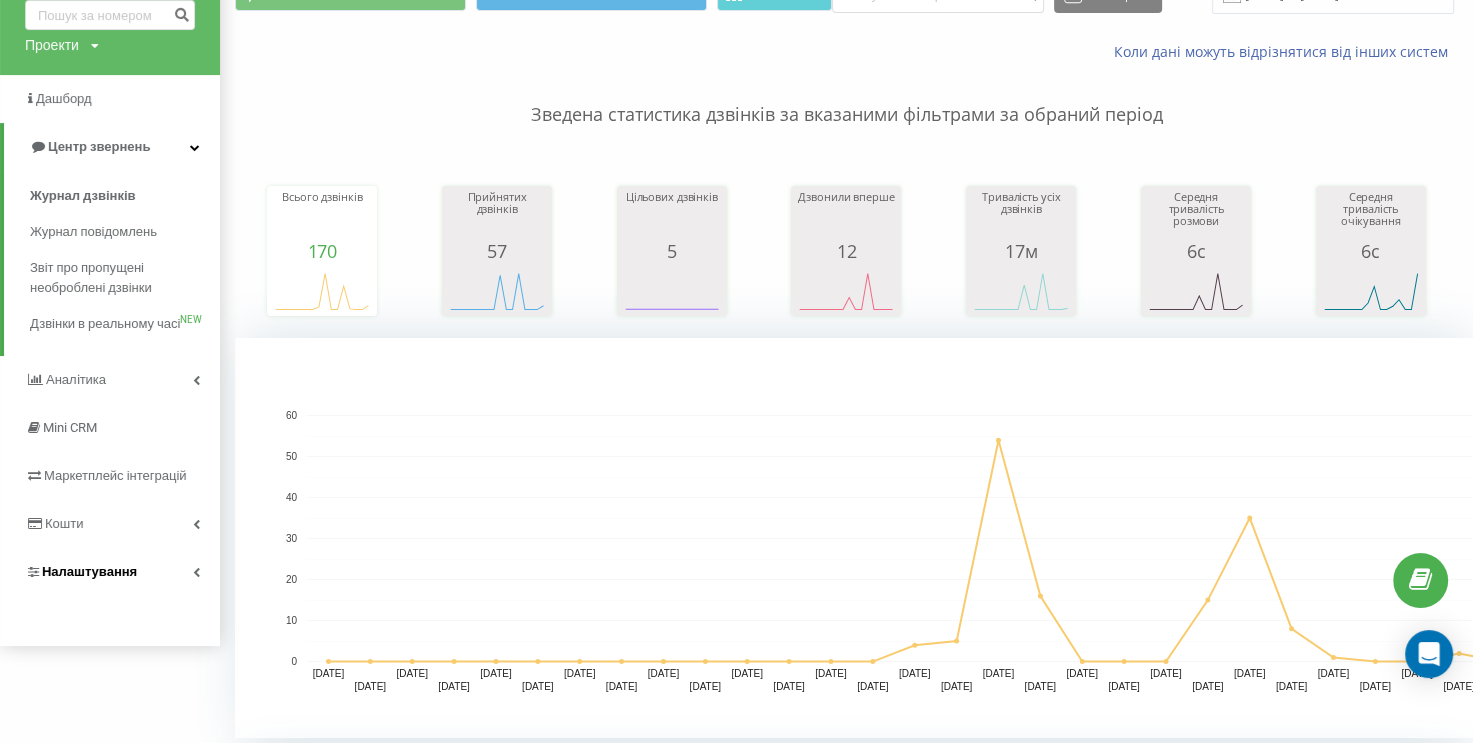 click on "Налаштування" at bounding box center [110, 572] 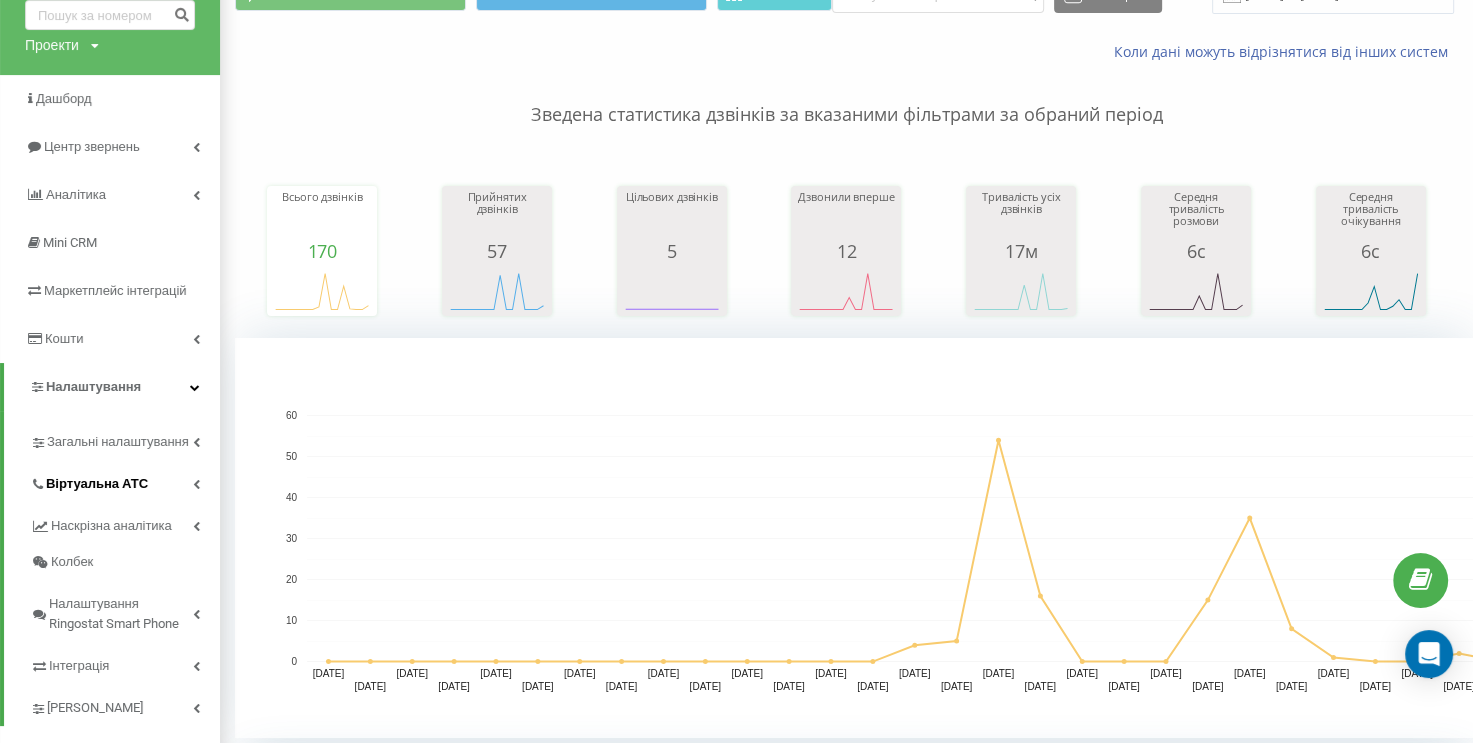 click on "Віртуальна АТС" at bounding box center (97, 484) 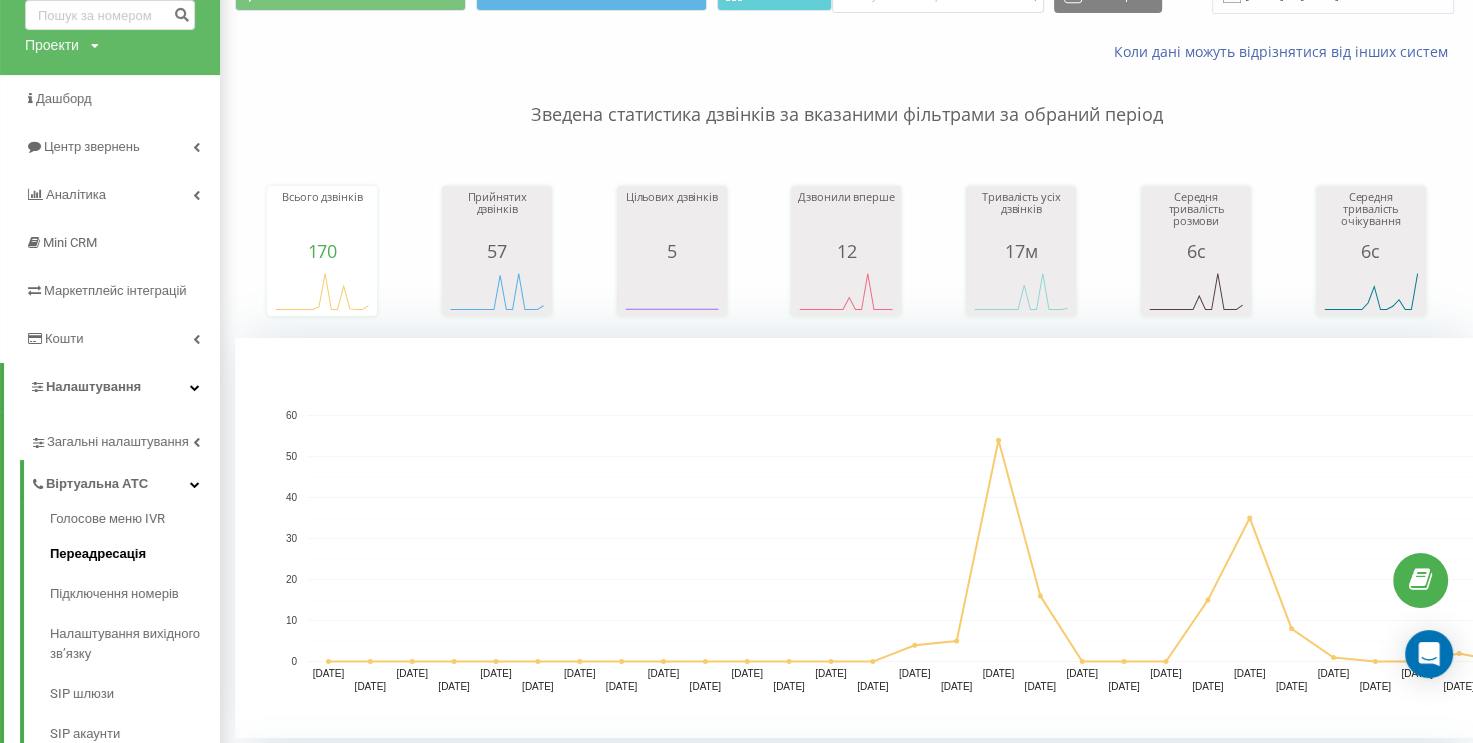 click on "Переадресація" at bounding box center [135, 554] 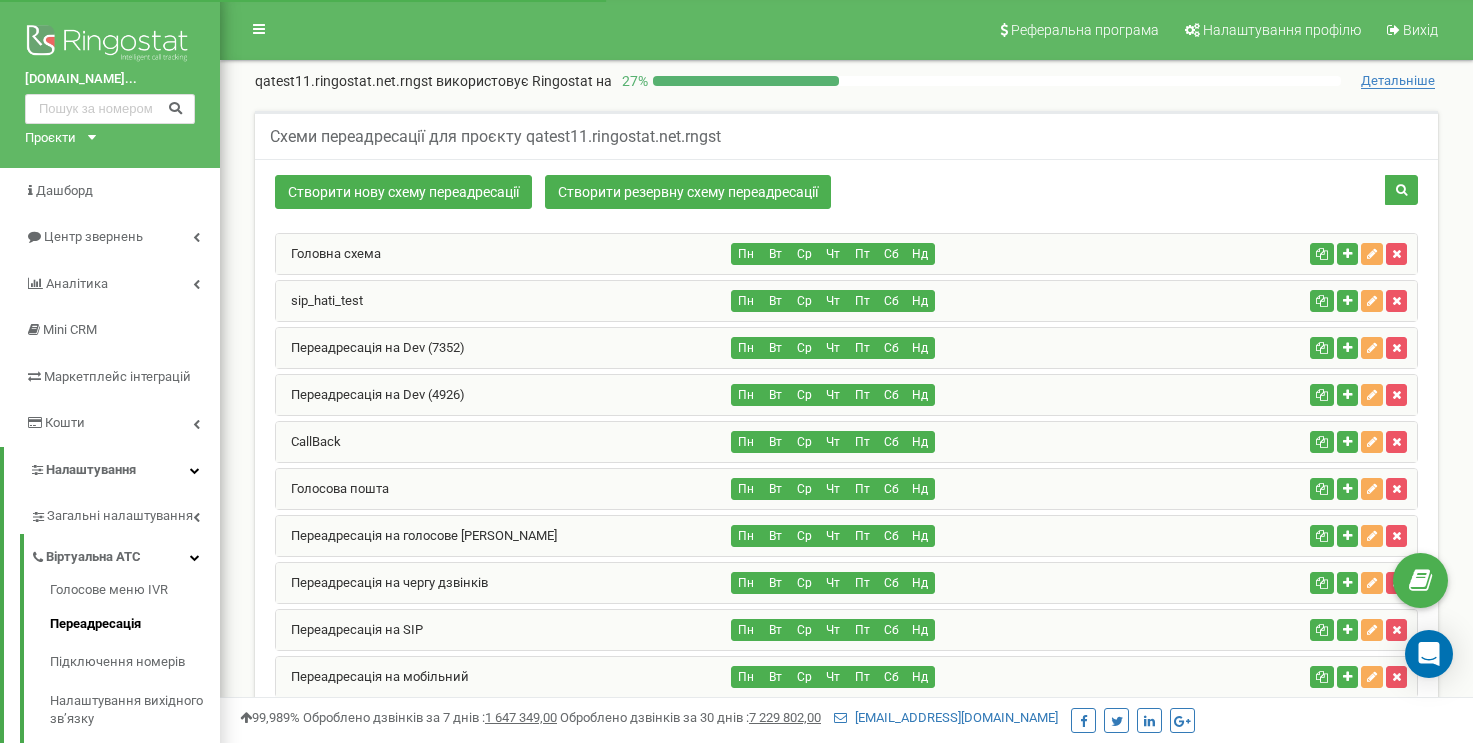 scroll, scrollTop: 0, scrollLeft: 0, axis: both 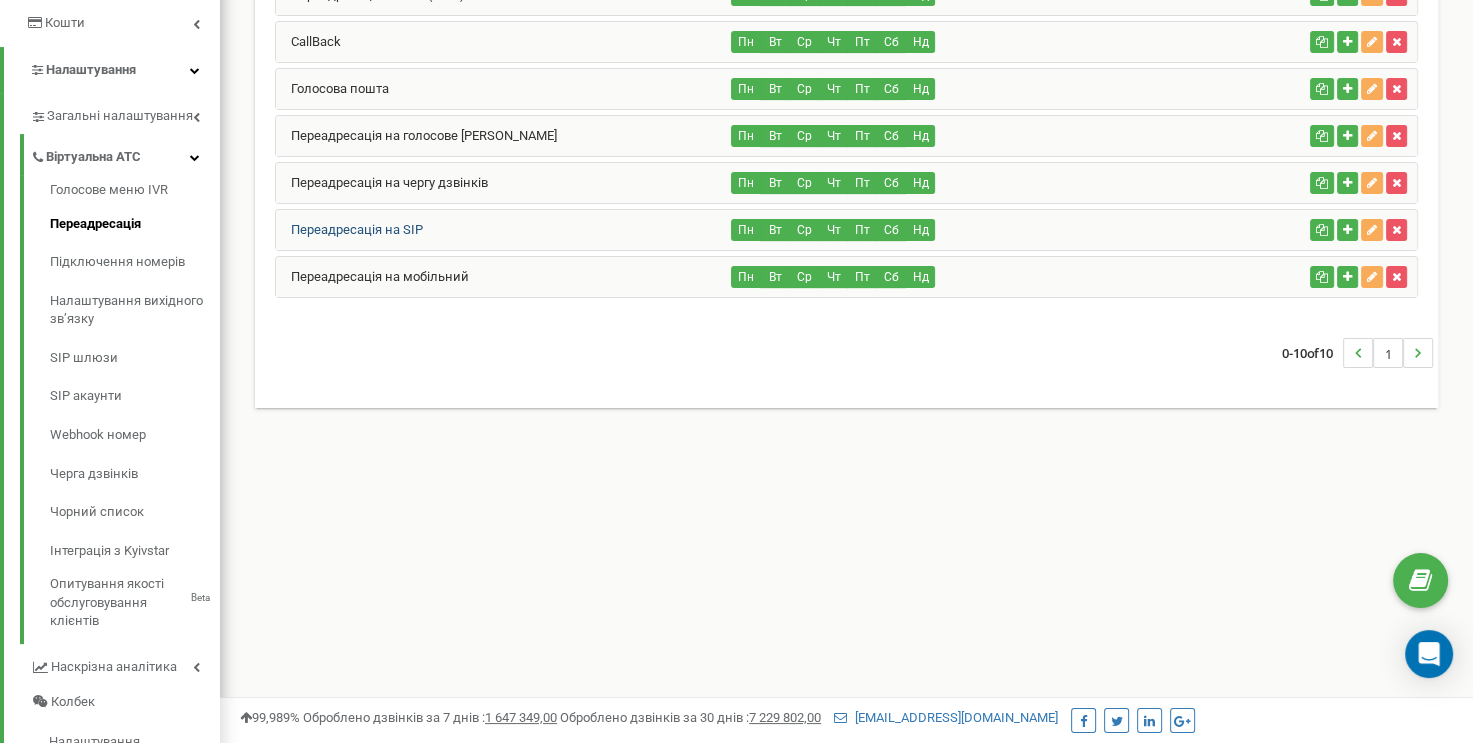 drag, startPoint x: 430, startPoint y: 228, endPoint x: 294, endPoint y: 223, distance: 136.09187 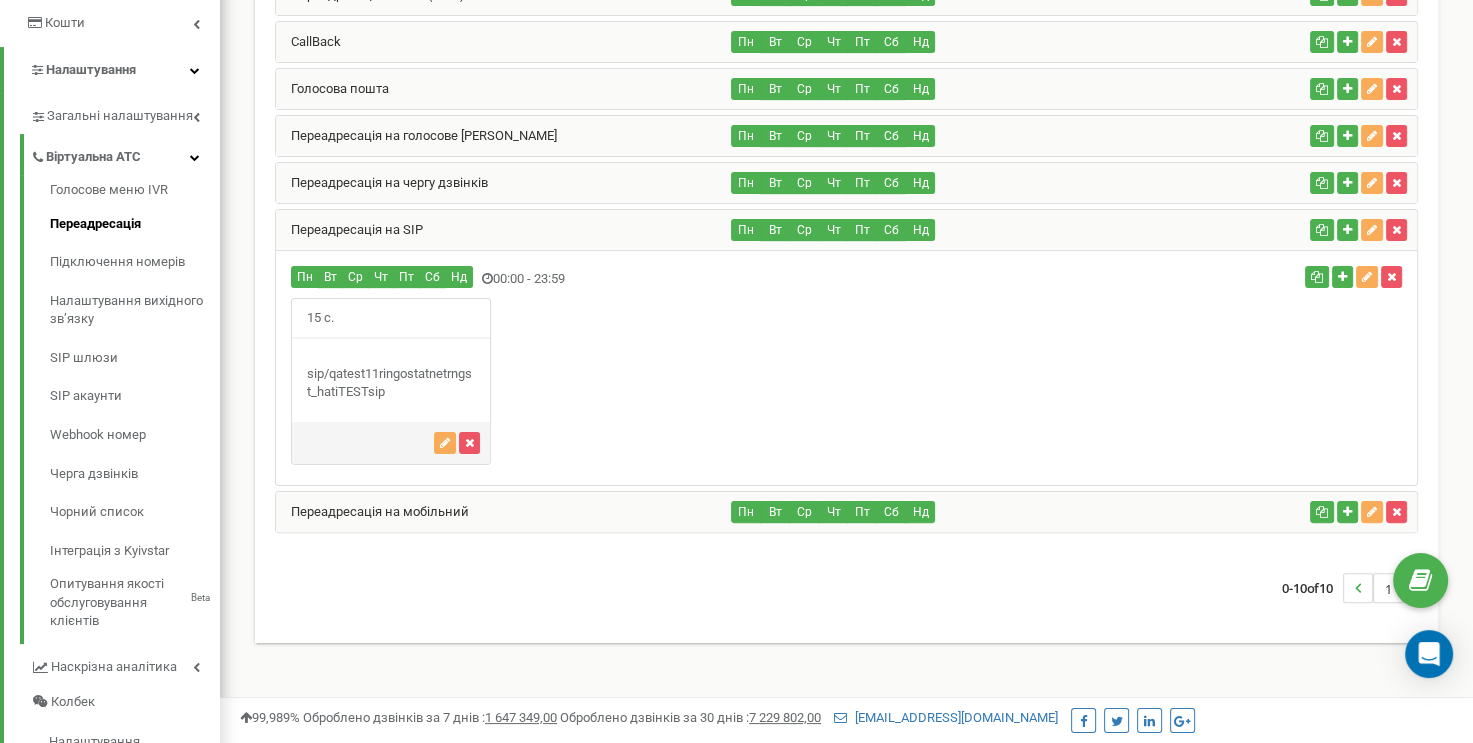 copy on "Переадресація на SIP" 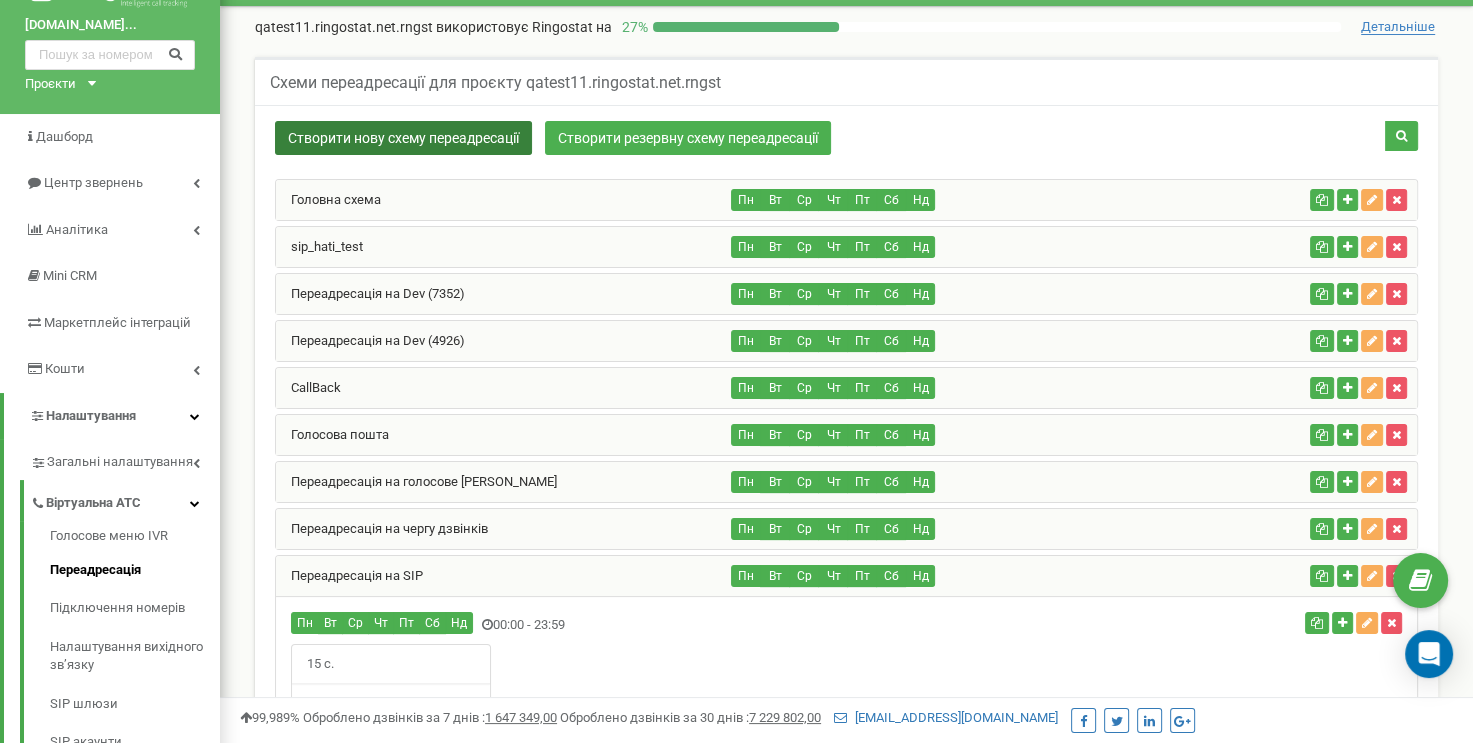 scroll, scrollTop: 0, scrollLeft: 0, axis: both 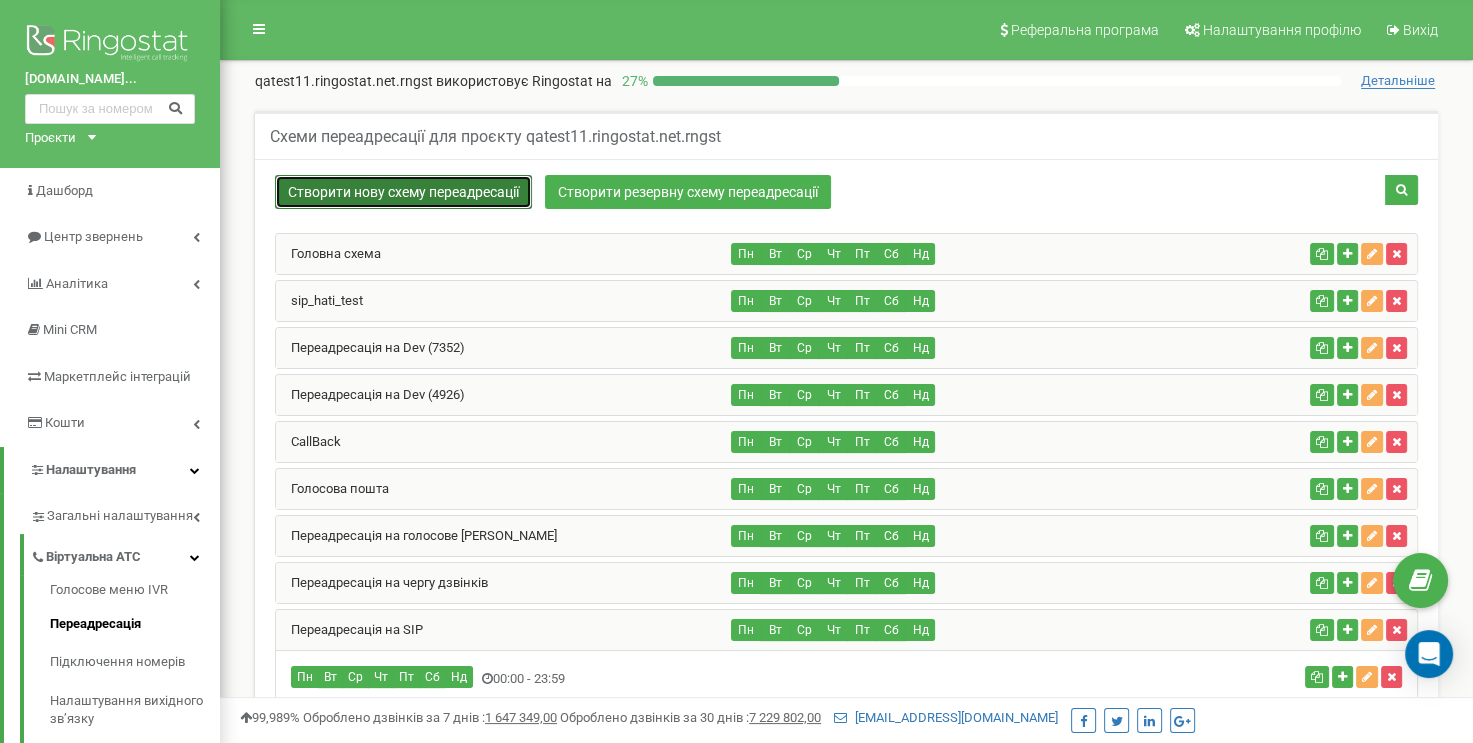 click on "Створити нову схему переадресації" at bounding box center [403, 192] 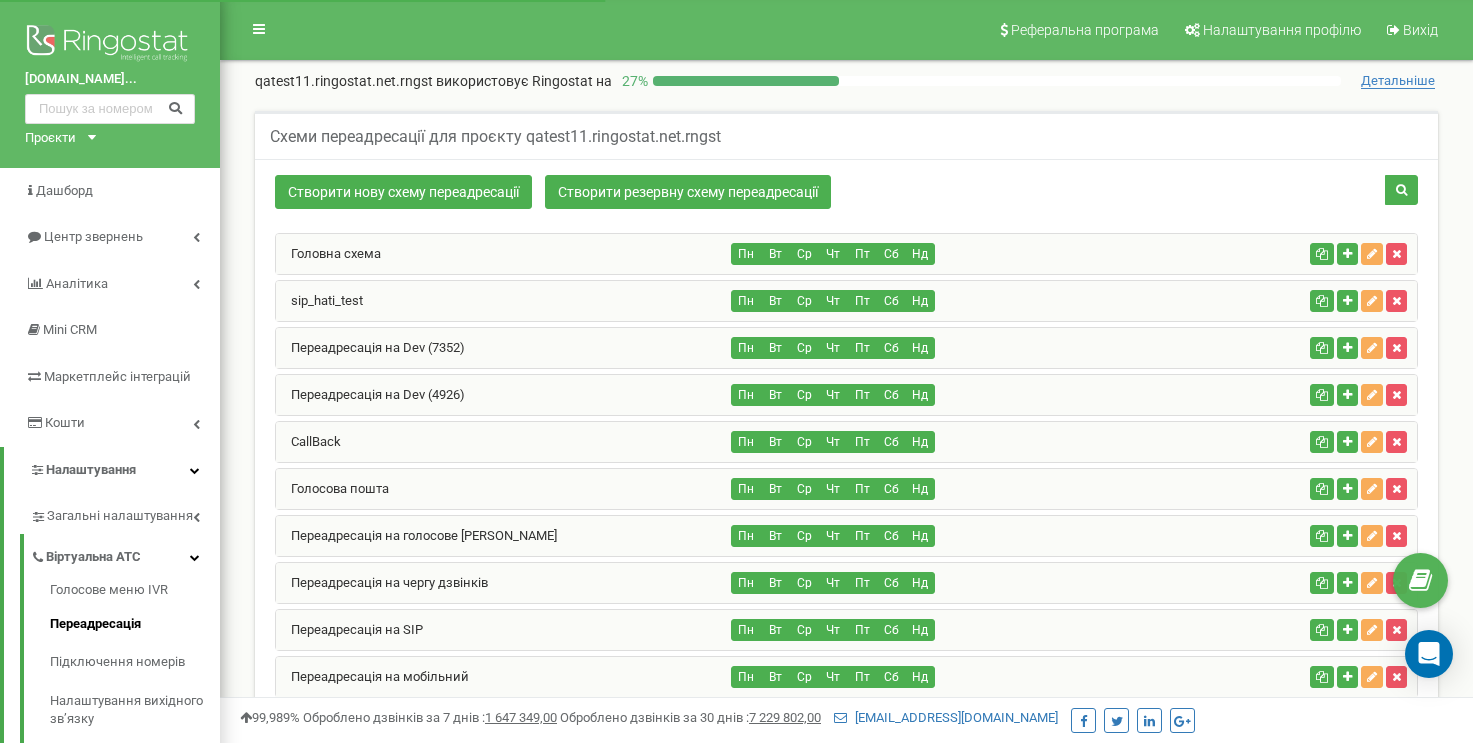 scroll, scrollTop: 566, scrollLeft: 0, axis: vertical 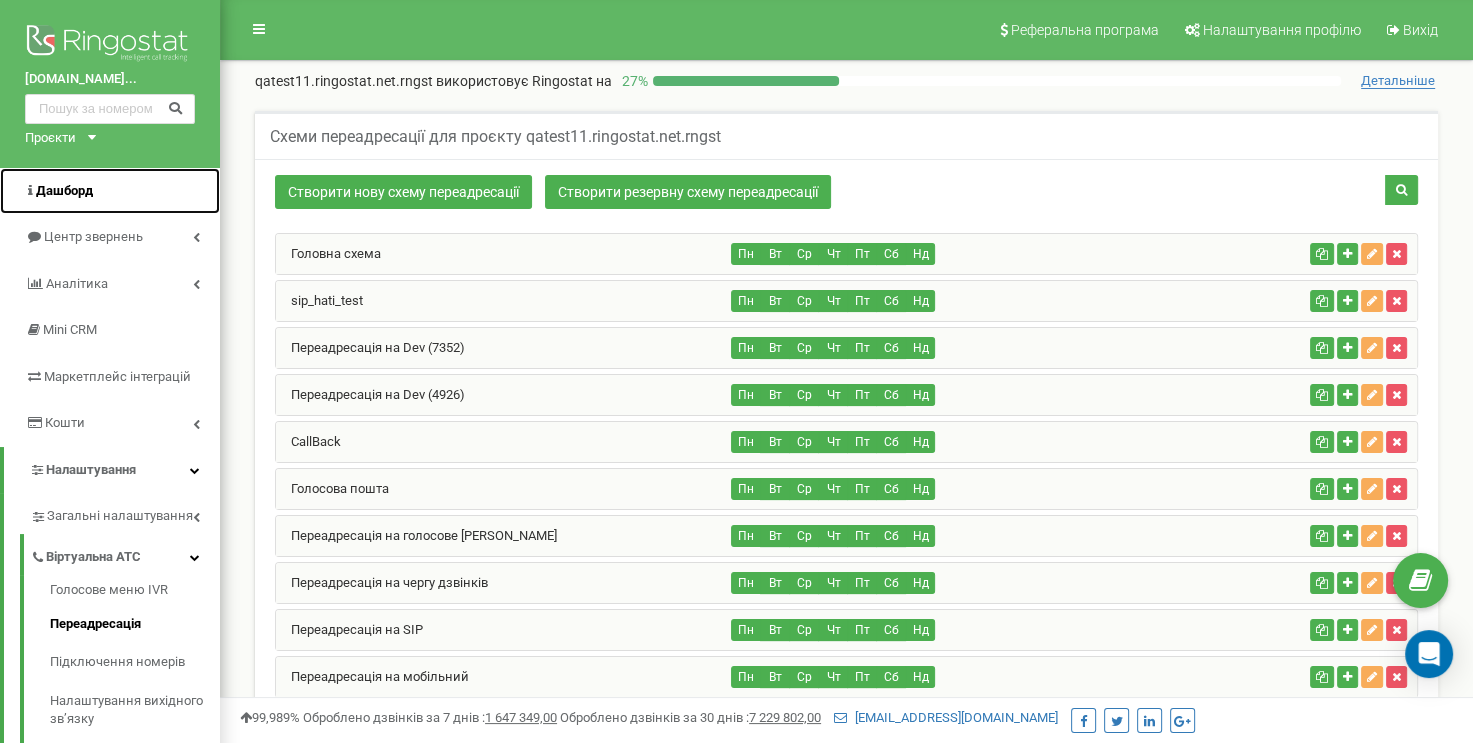 click on "Дашборд" at bounding box center (64, 190) 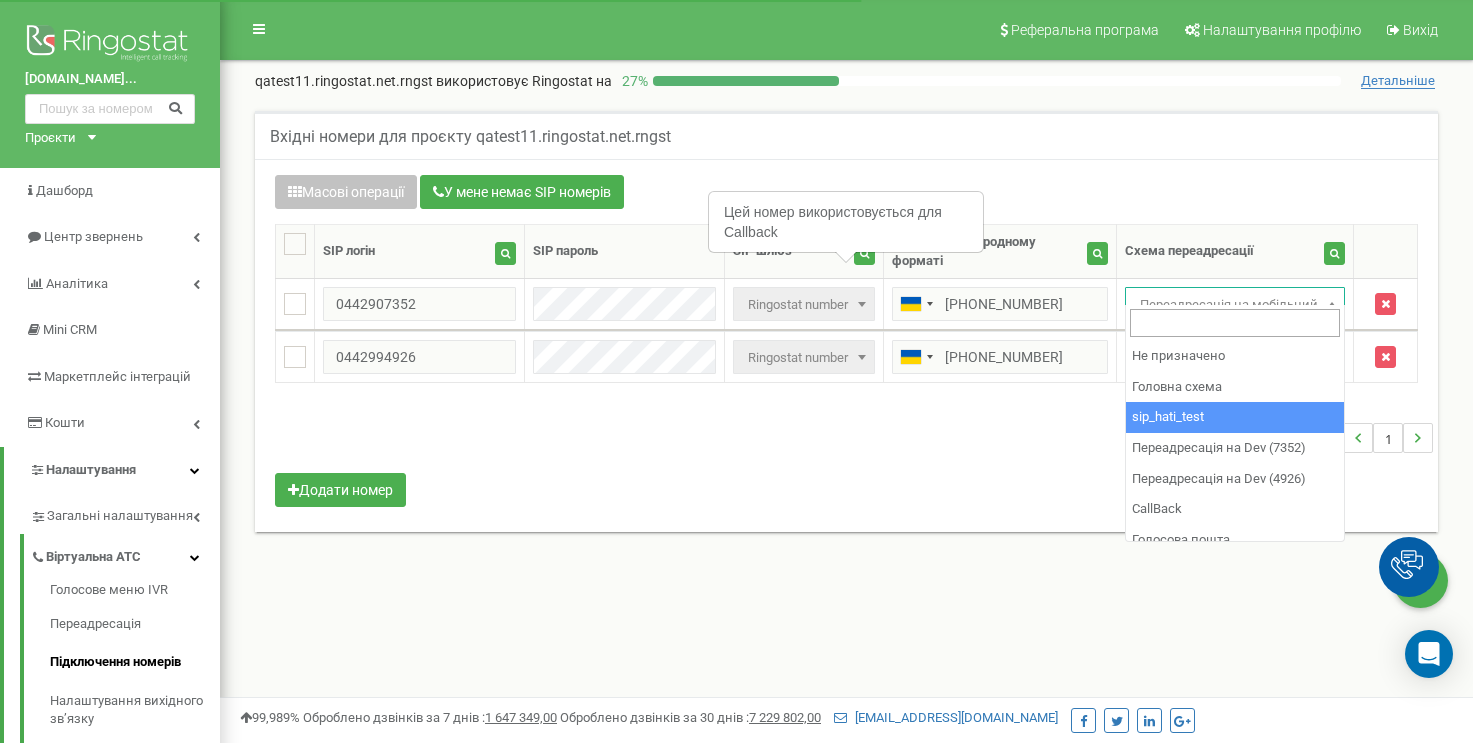 scroll, scrollTop: 100, scrollLeft: 0, axis: vertical 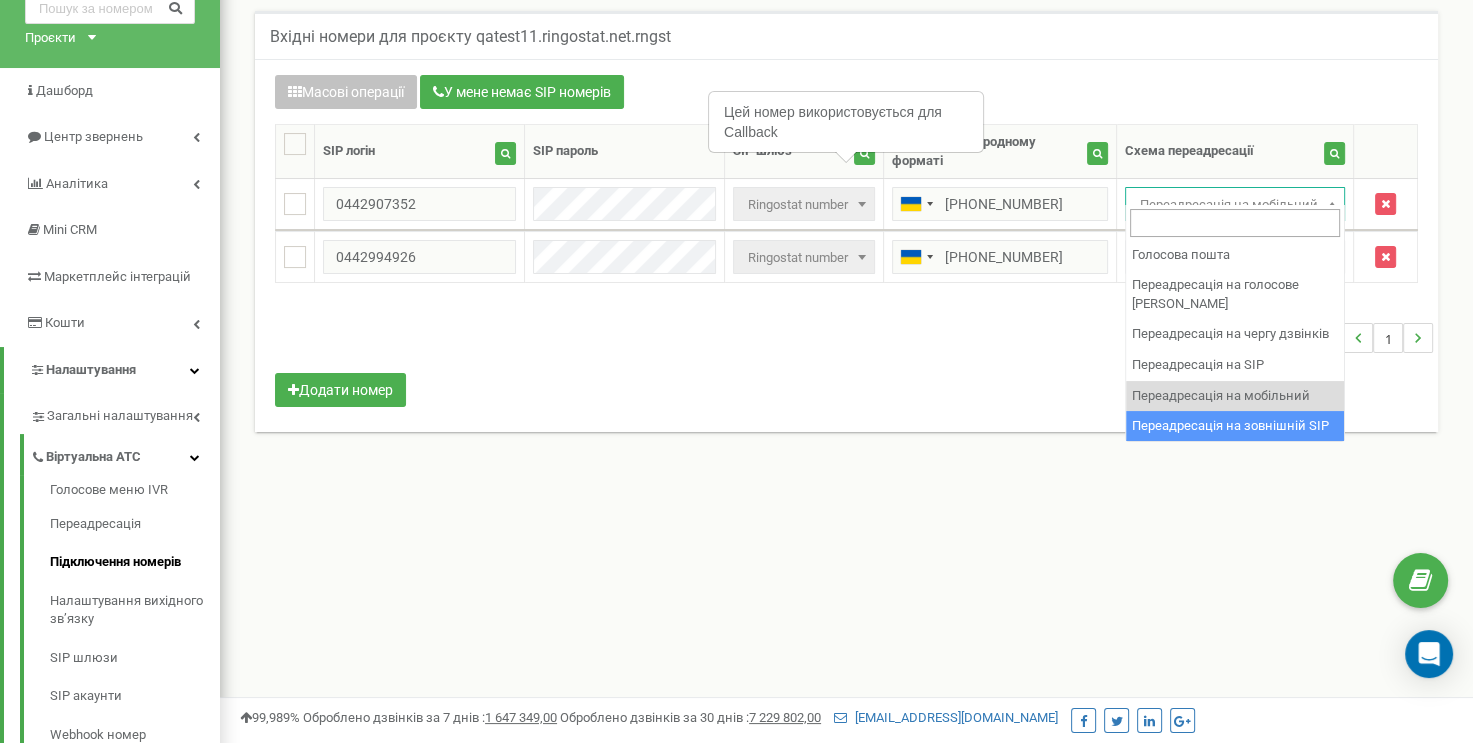 select on "251786" 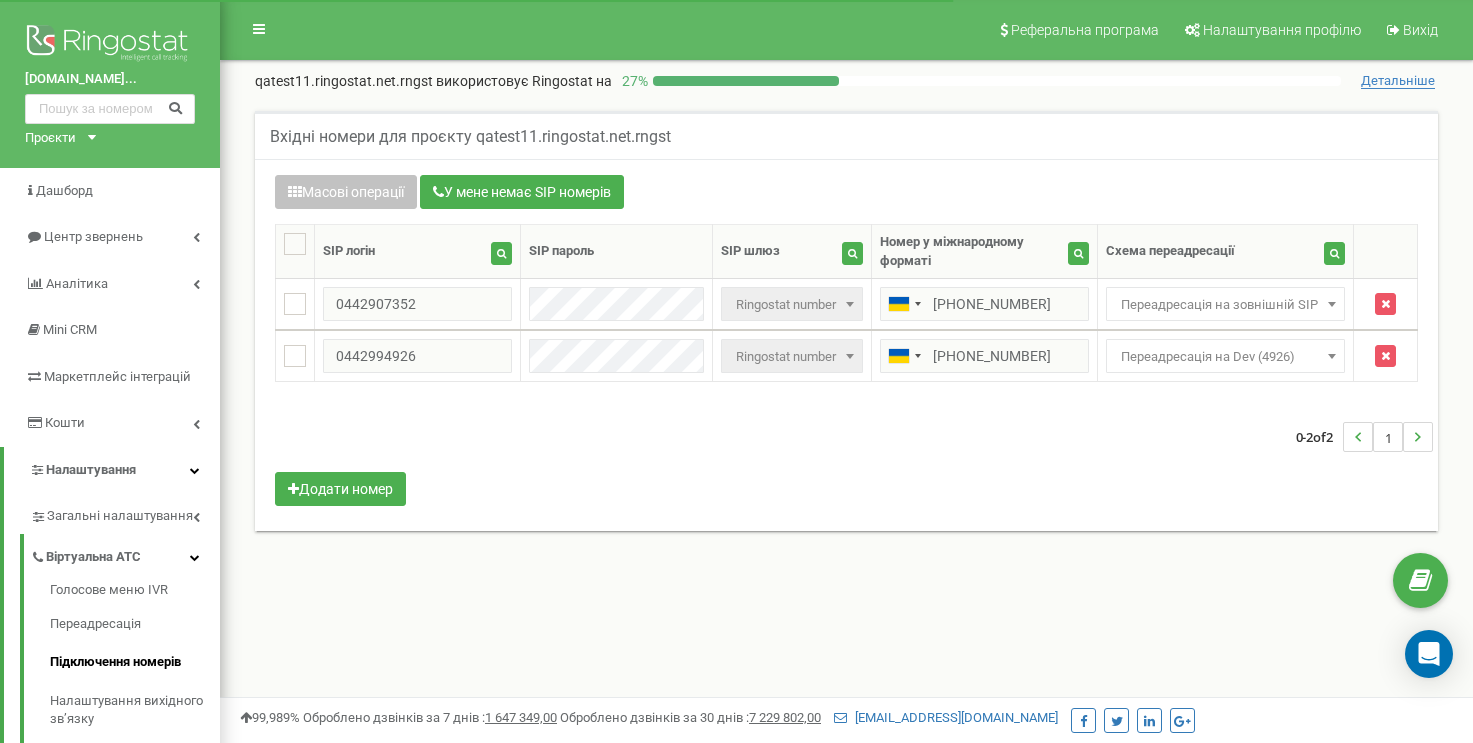 scroll, scrollTop: 100, scrollLeft: 0, axis: vertical 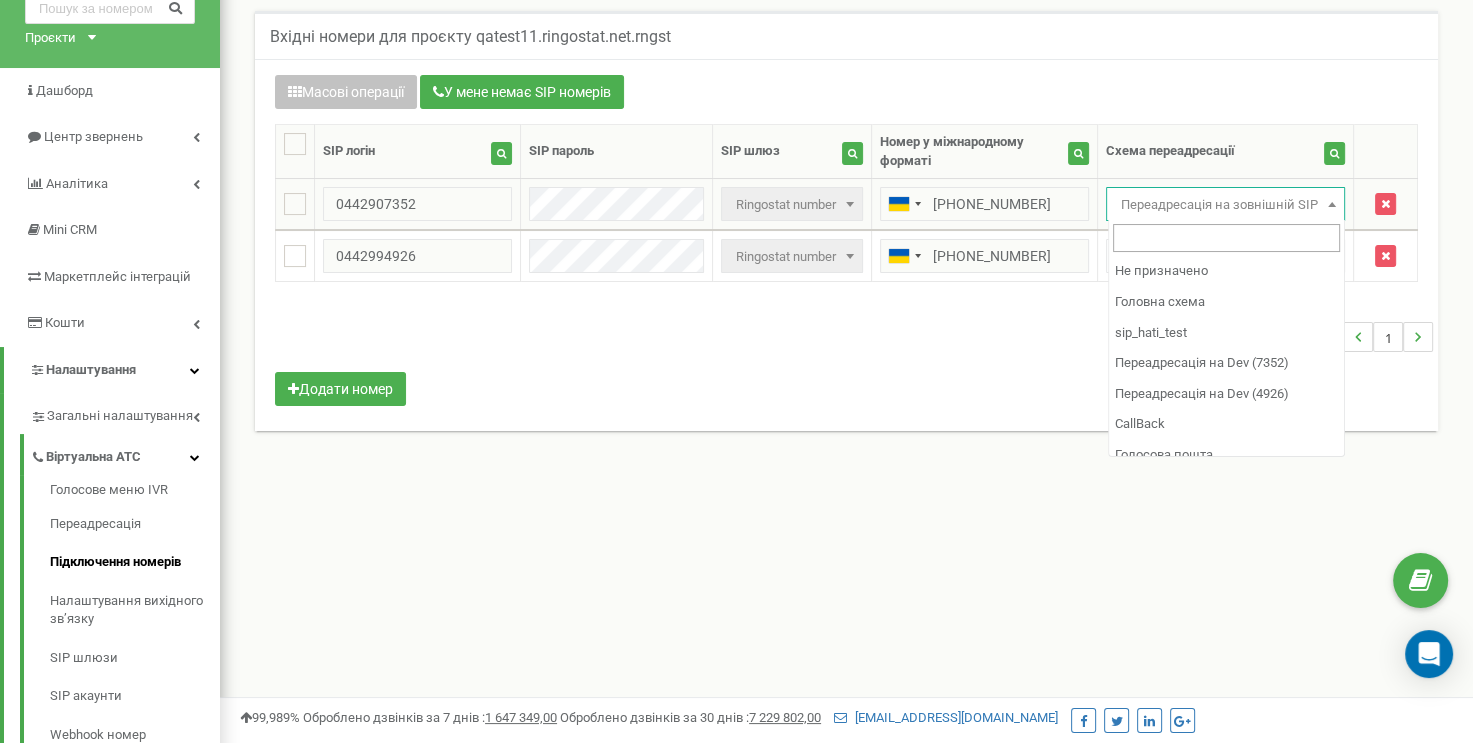 click on "Переадресація на зовнішній SIP" at bounding box center [1225, 205] 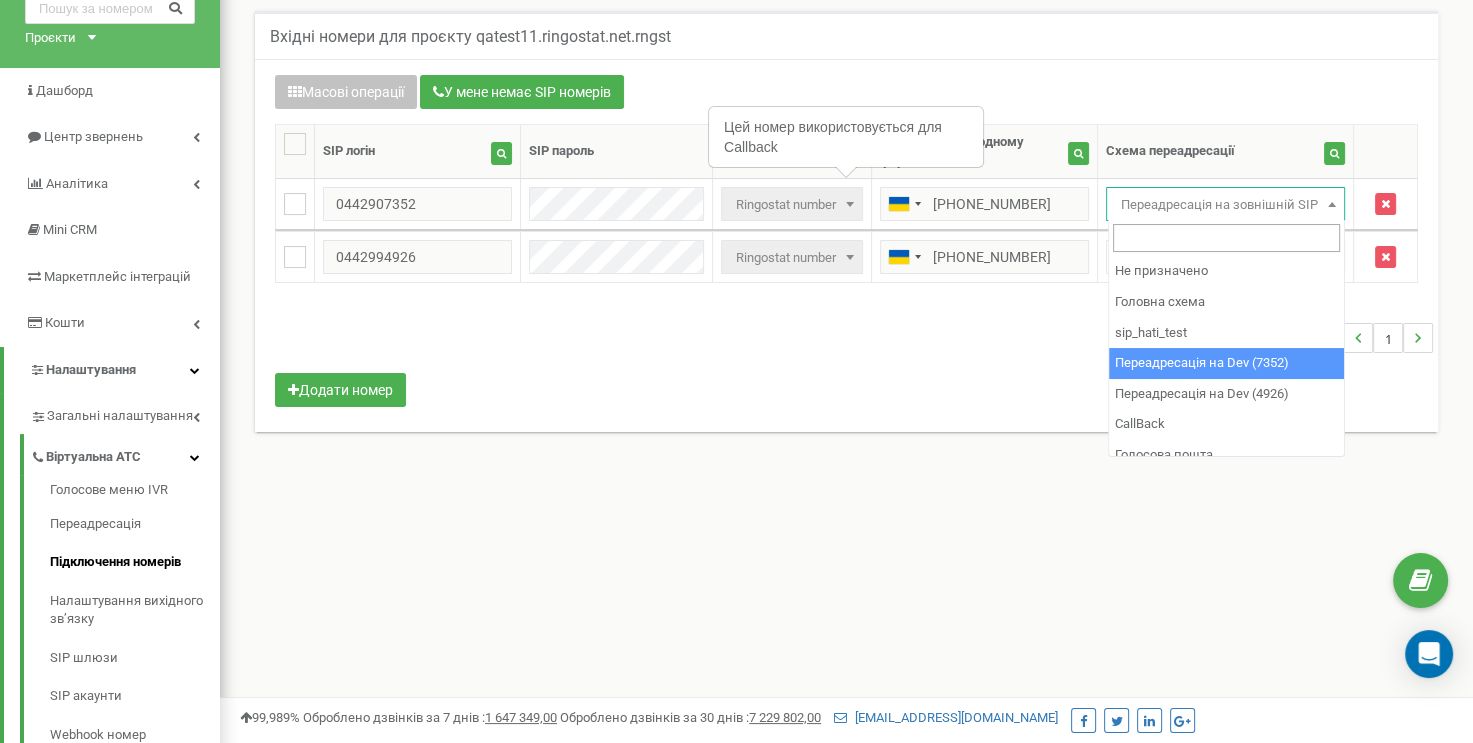select on "250016" 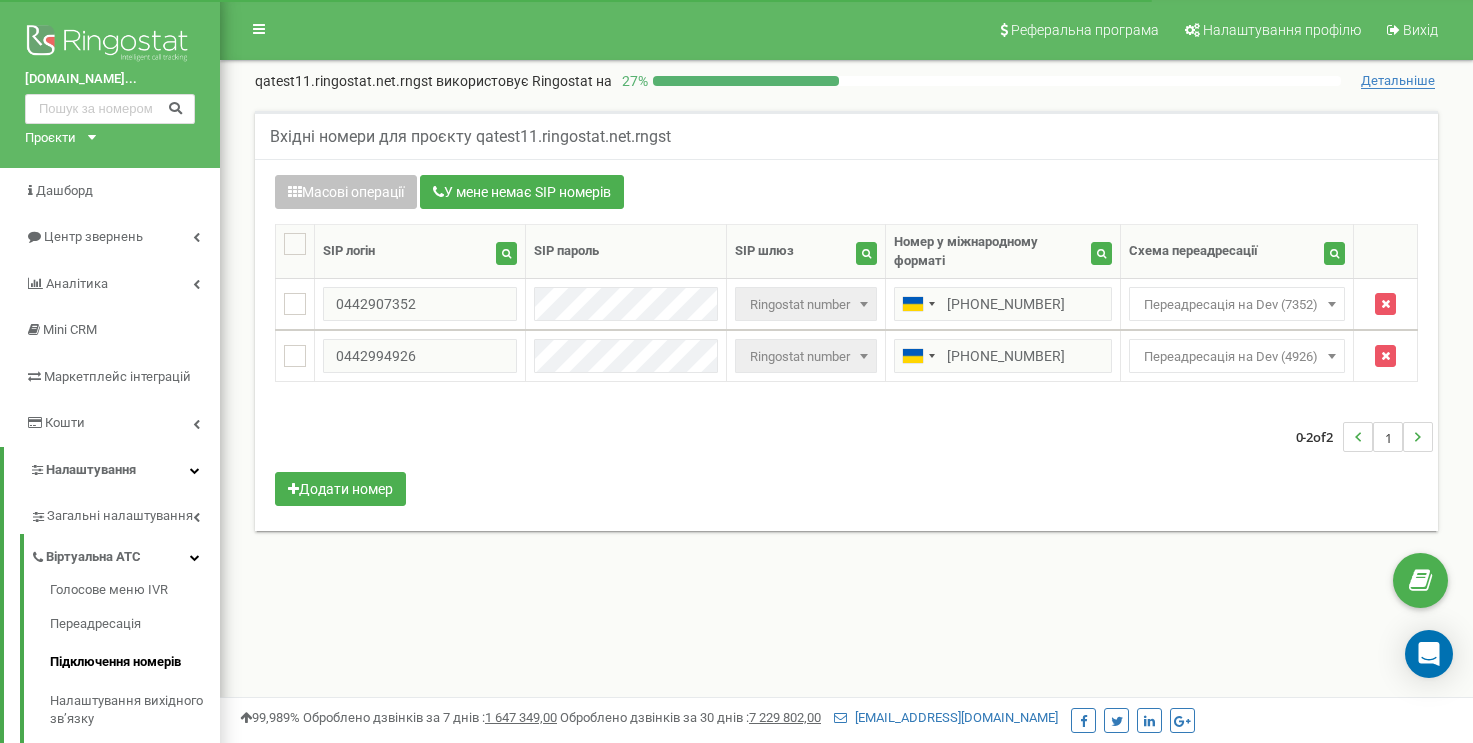 scroll, scrollTop: 100, scrollLeft: 0, axis: vertical 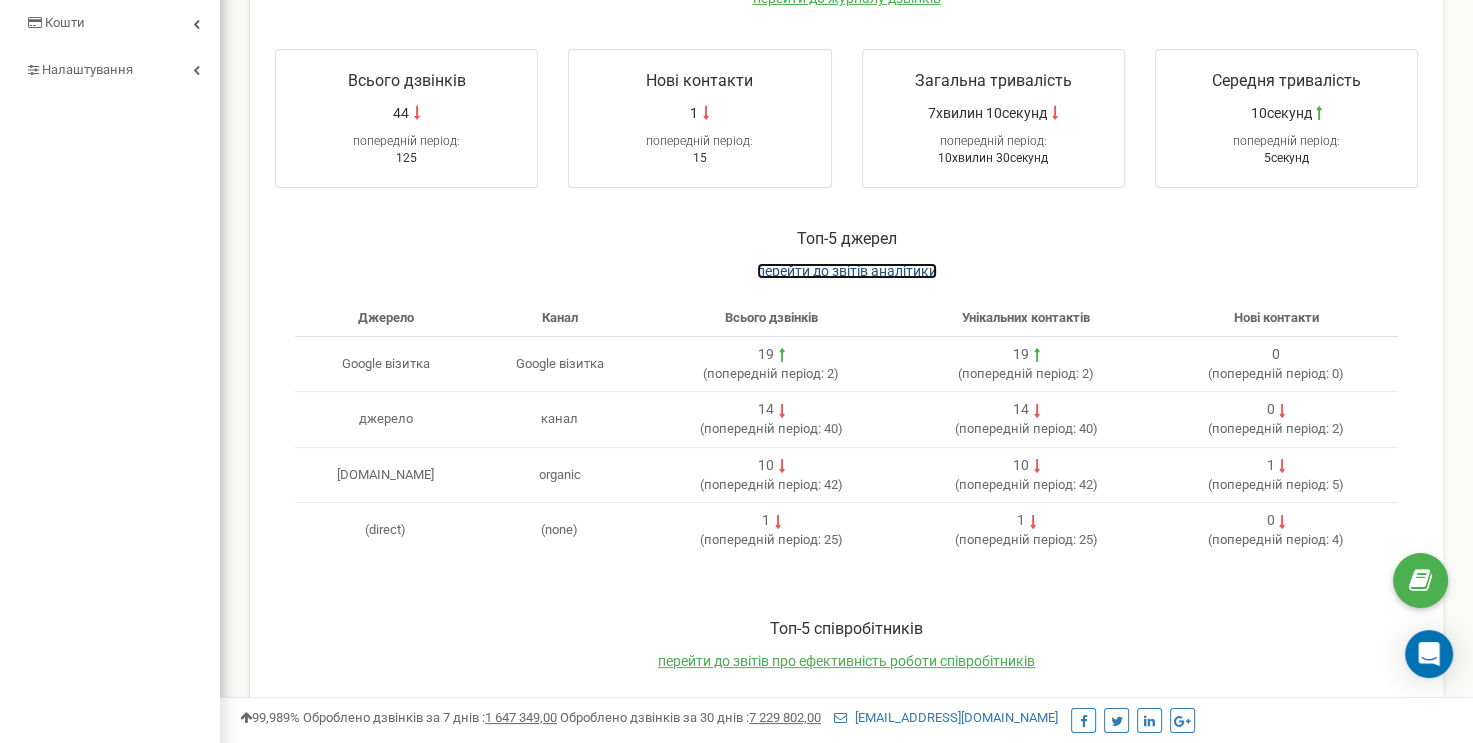 click on "перейти до звітів аналітики" at bounding box center [847, 271] 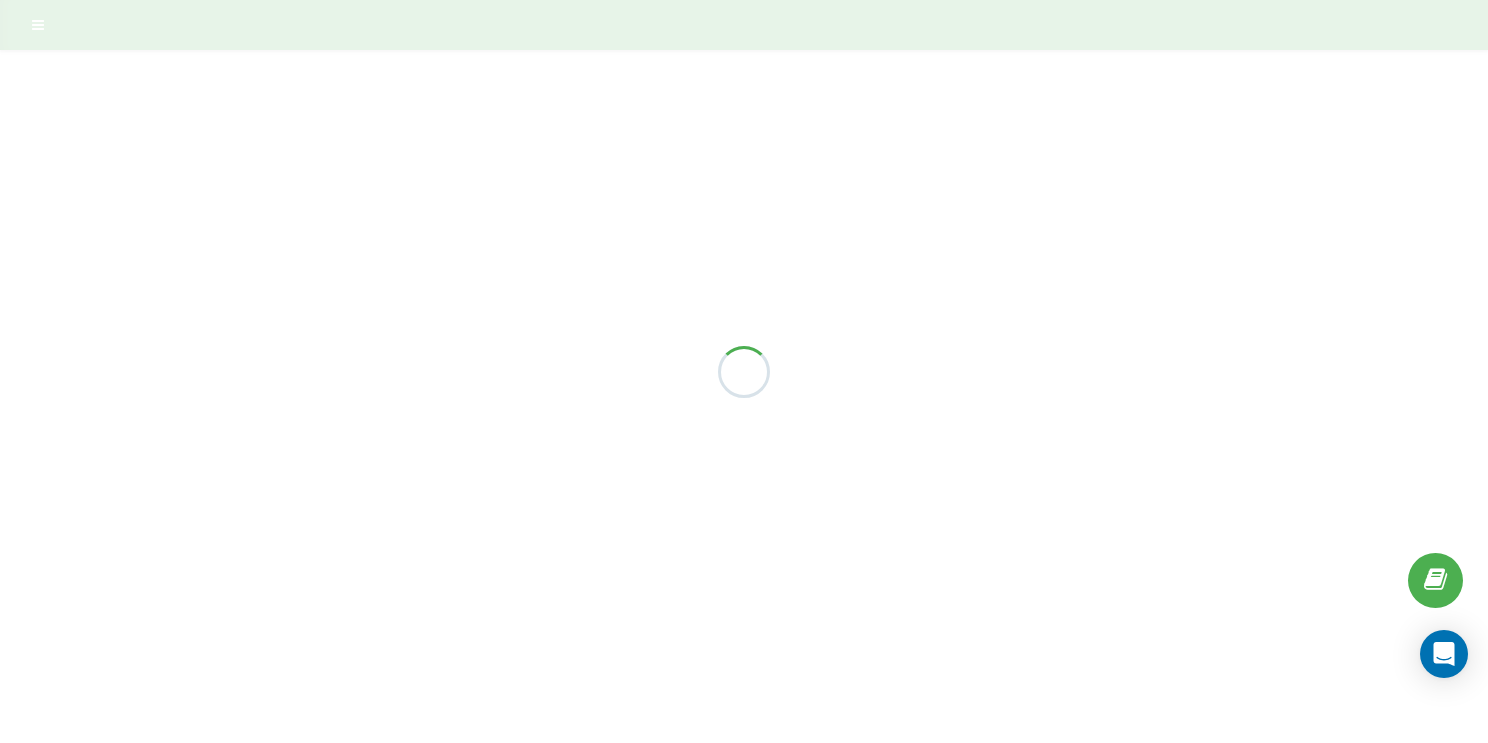 scroll, scrollTop: 0, scrollLeft: 0, axis: both 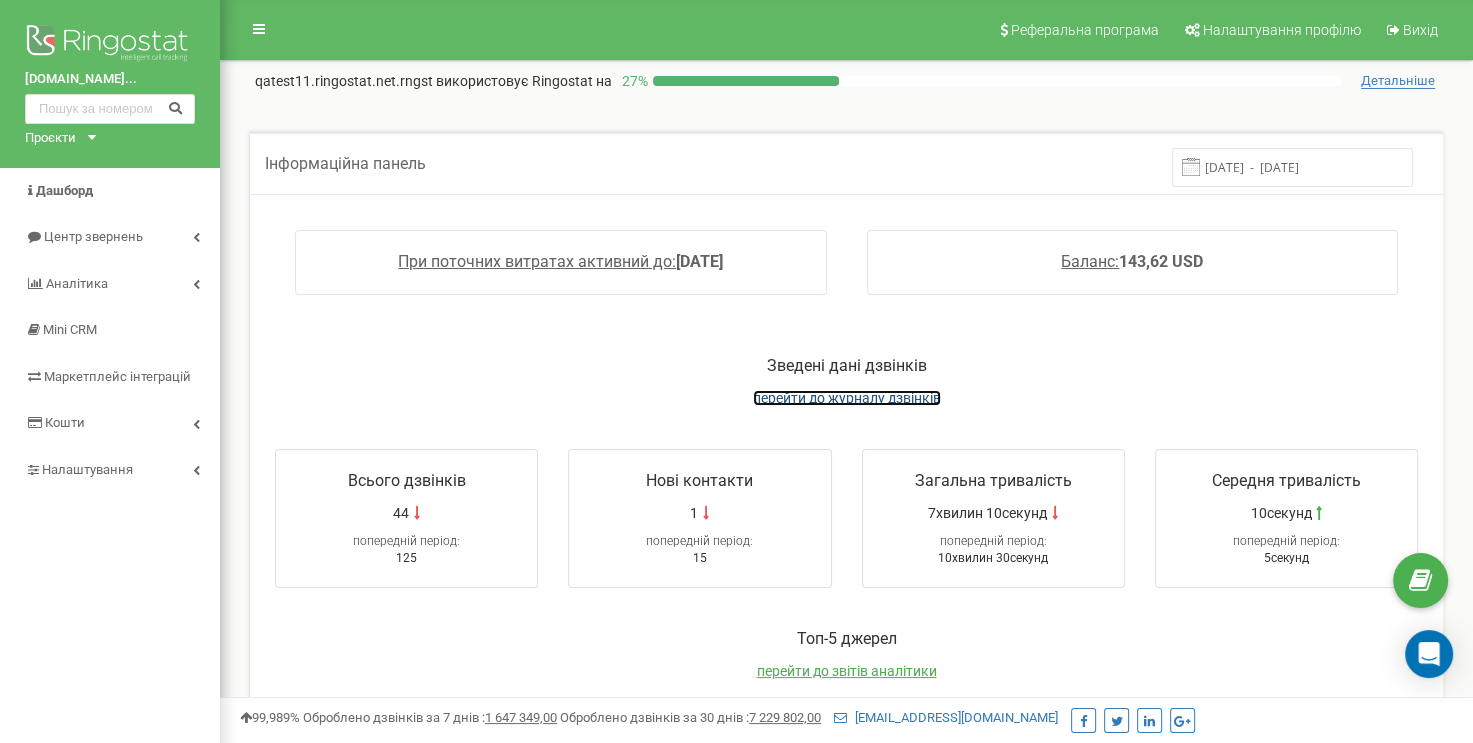 click on "перейти до журналу дзвінків" at bounding box center (847, 398) 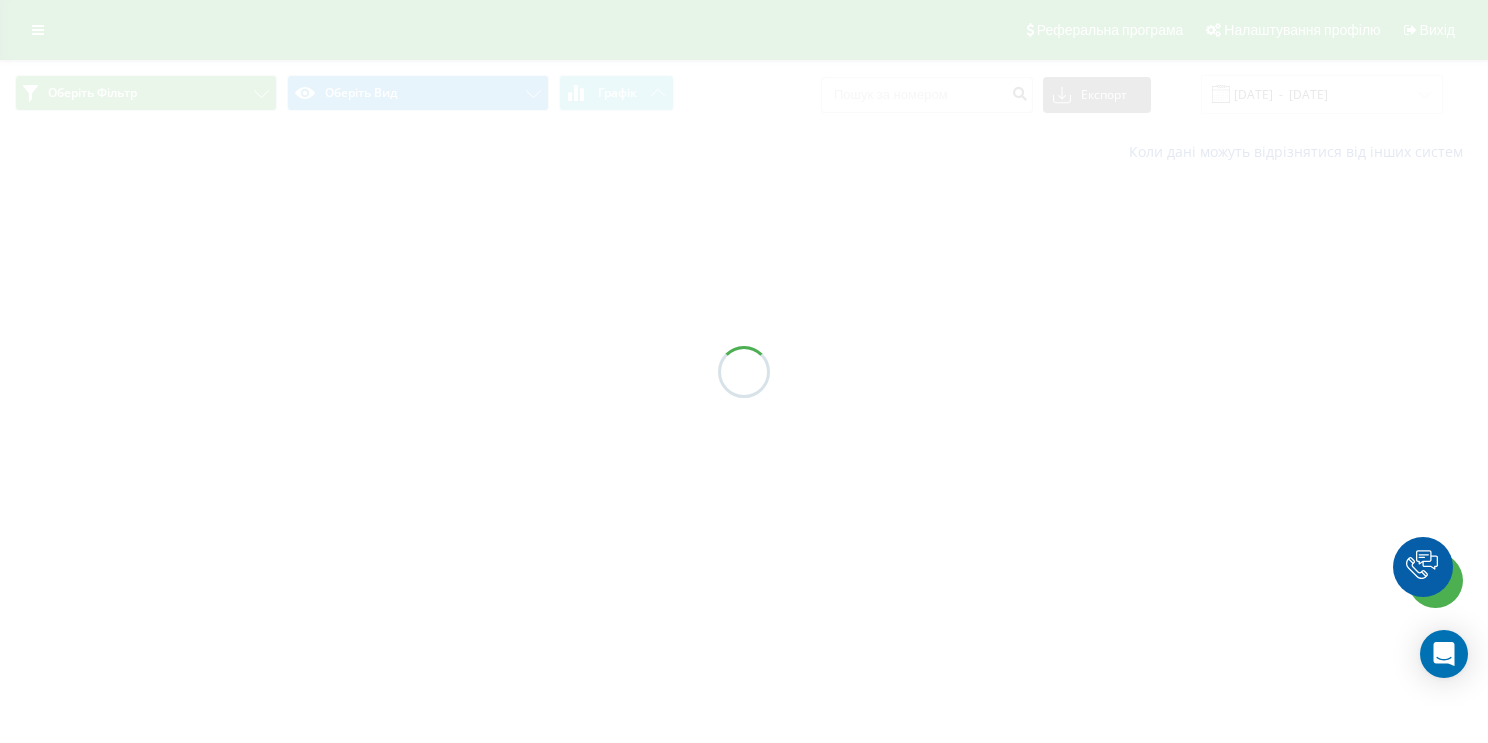 scroll, scrollTop: 0, scrollLeft: 0, axis: both 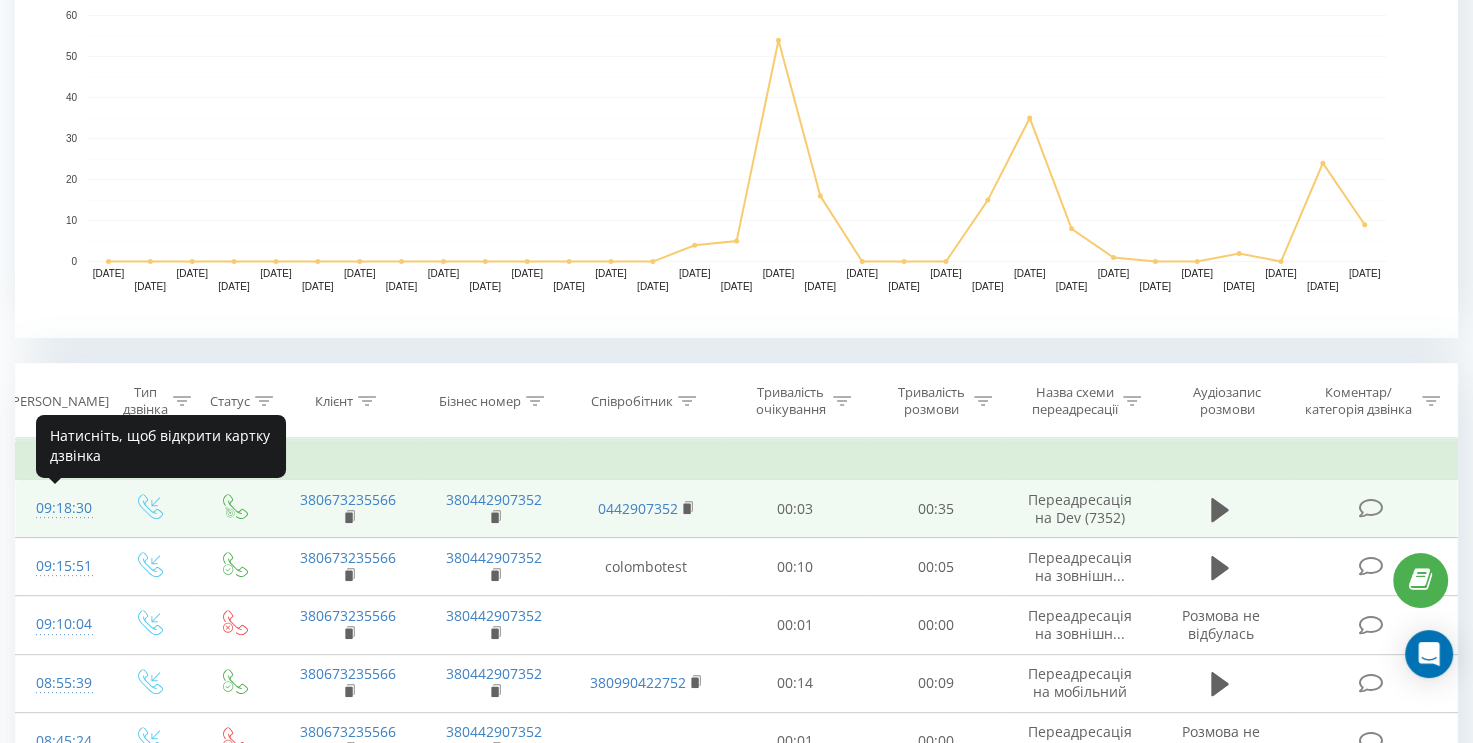 click on "09:18:30" at bounding box center (61, 508) 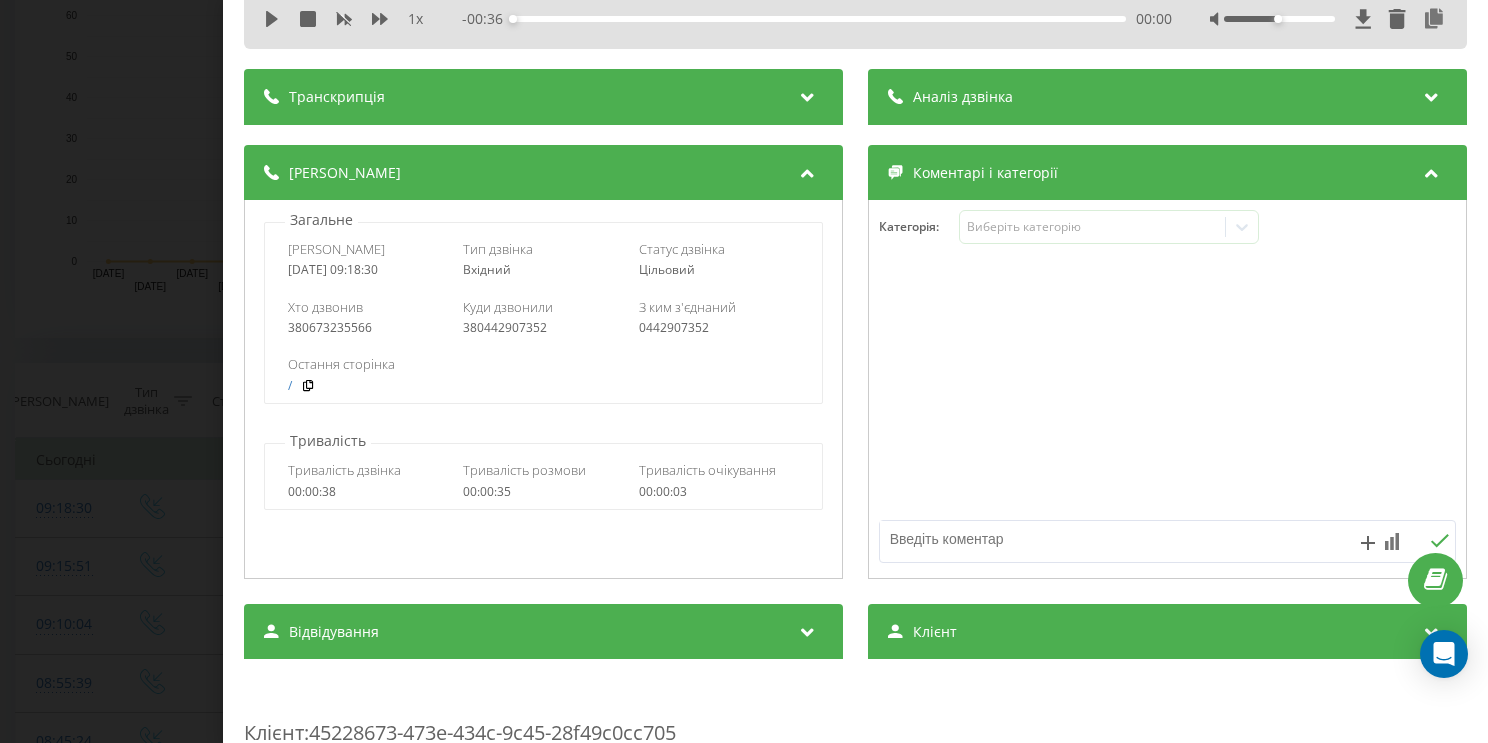 scroll, scrollTop: 0, scrollLeft: 0, axis: both 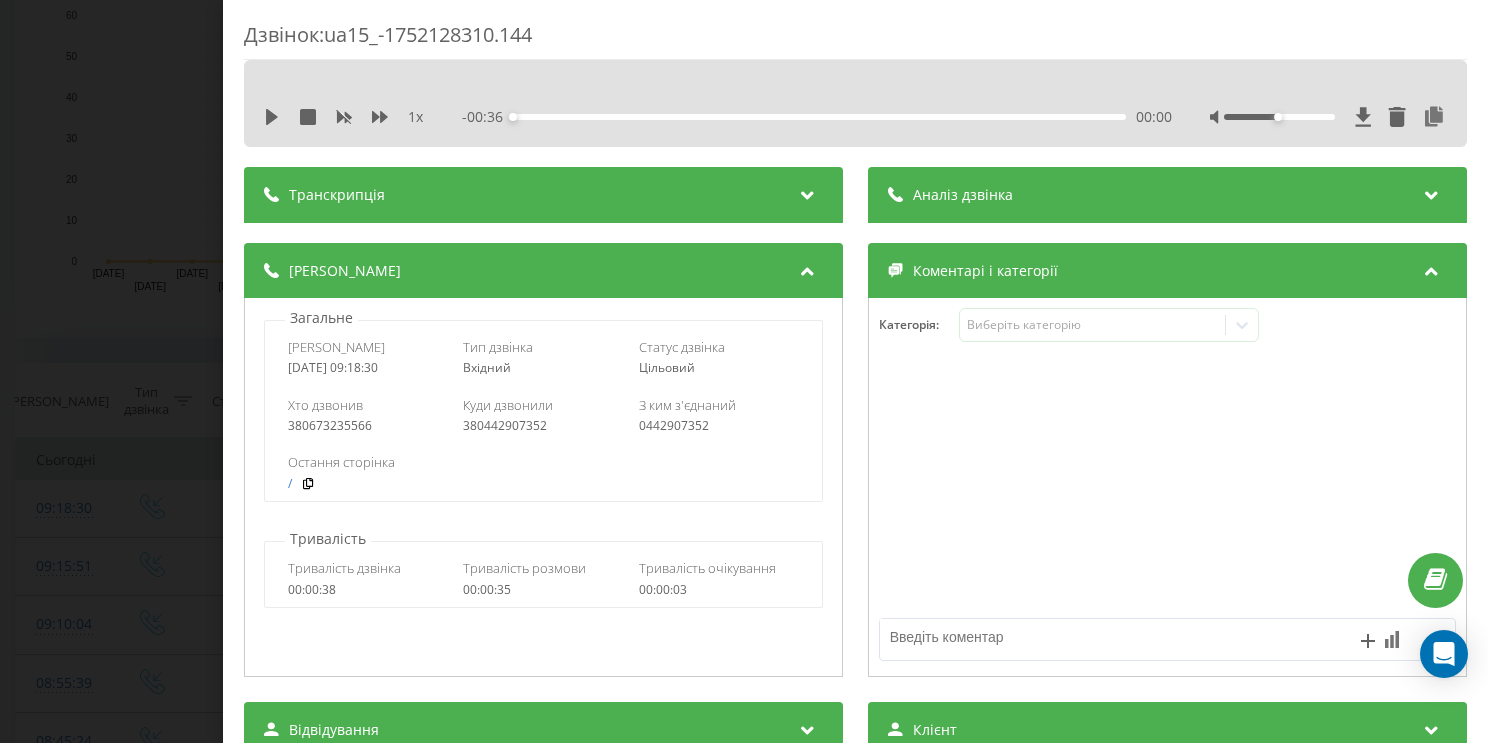 click on "Транскрипція" at bounding box center (543, 195) 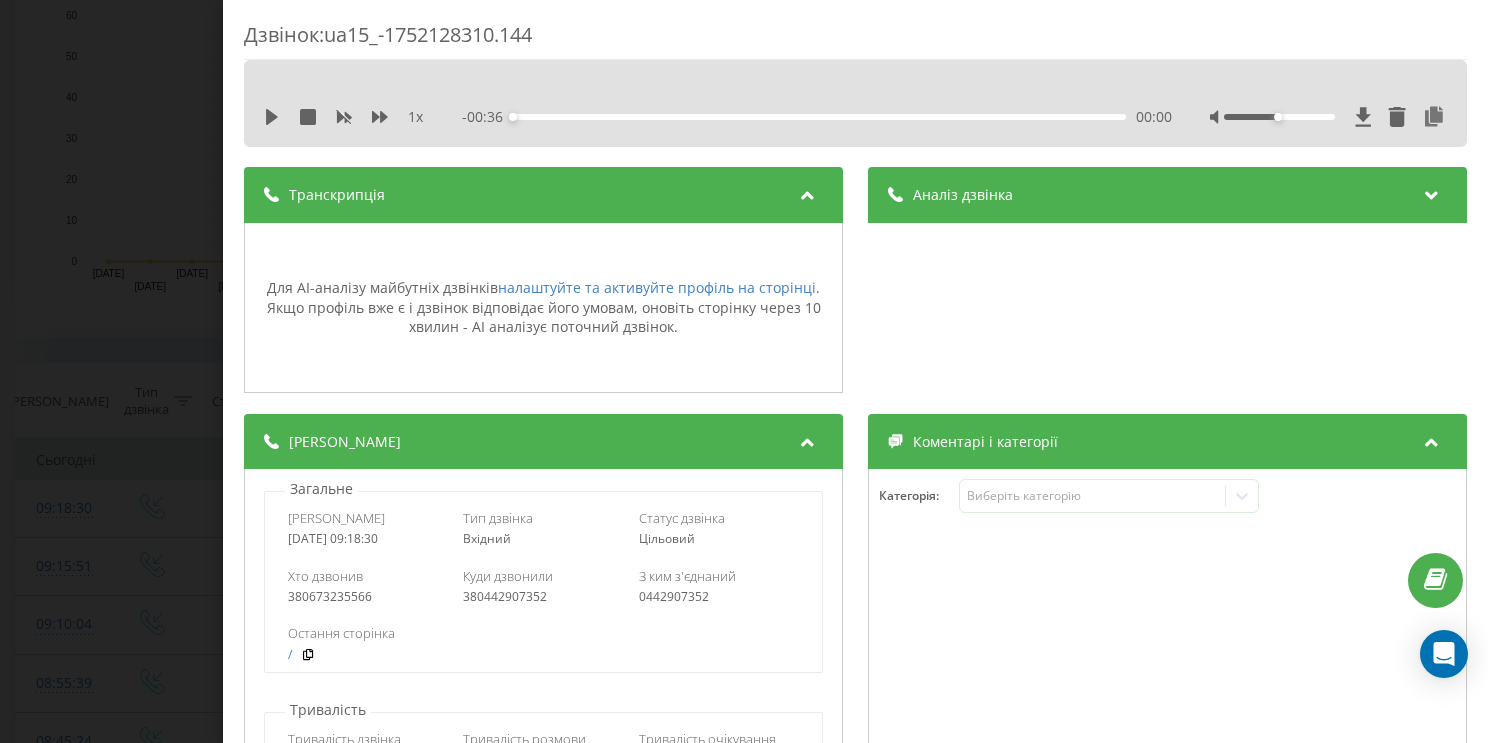 click on "Аналіз дзвінка" at bounding box center (1167, 195) 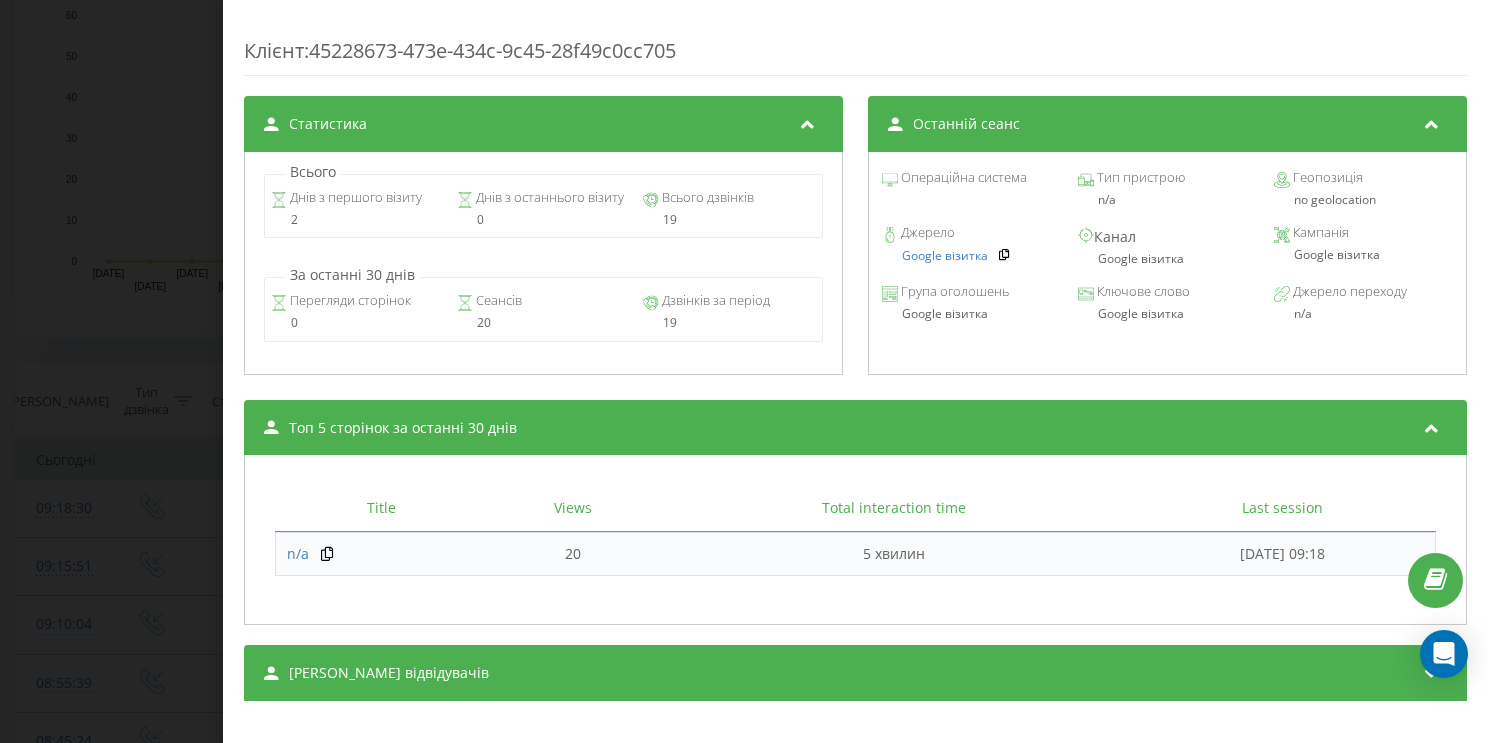 scroll, scrollTop: 969, scrollLeft: 0, axis: vertical 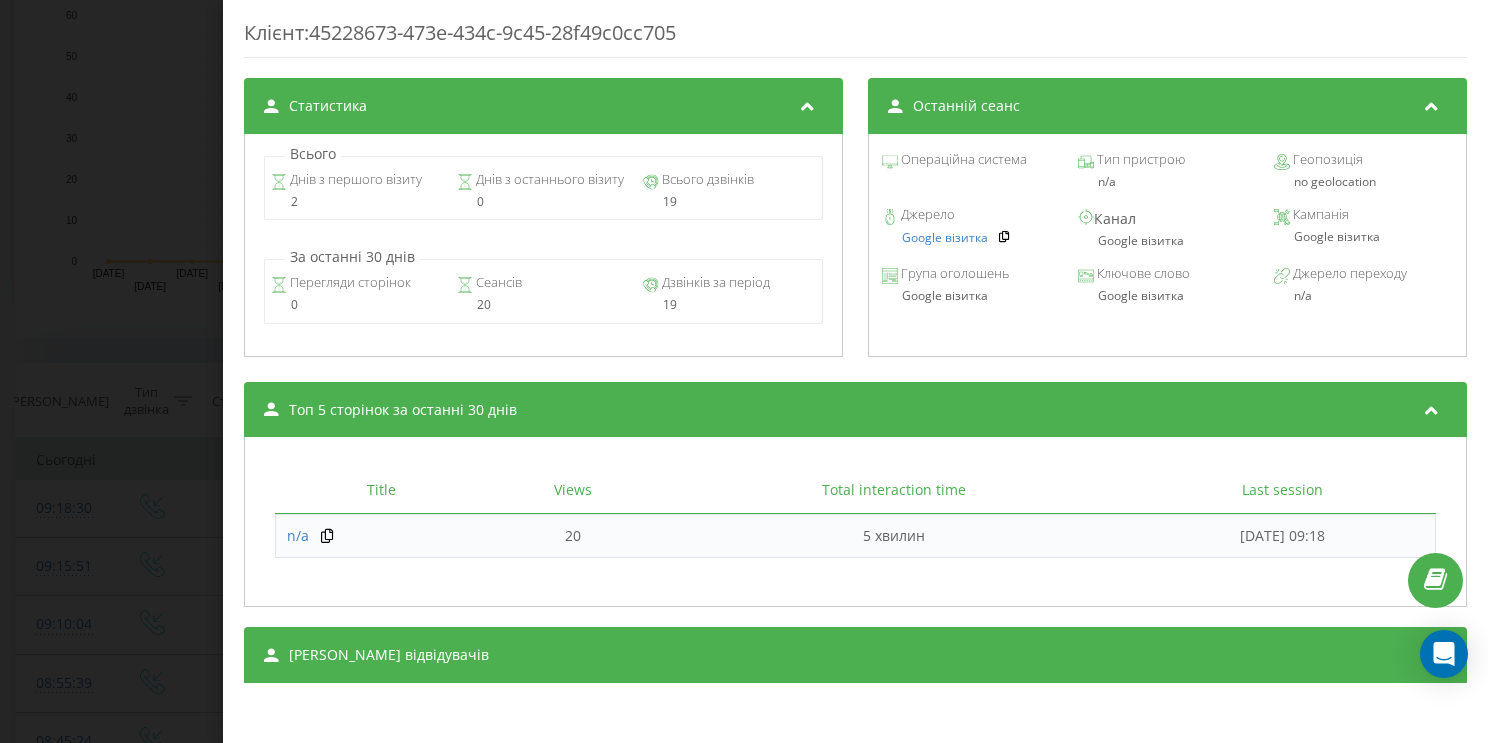 click on "Сеанси відвідувачів" at bounding box center (855, 655) 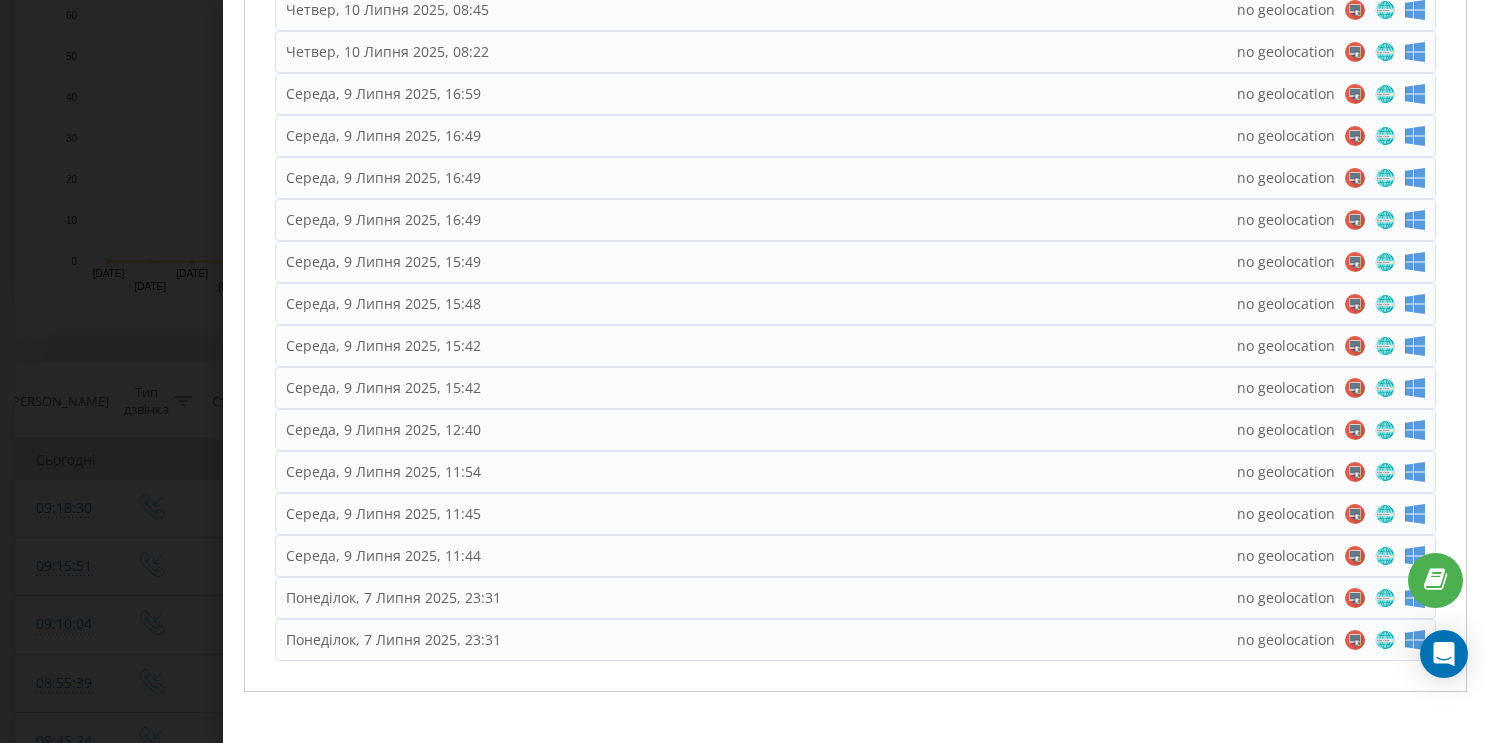 scroll, scrollTop: 1593, scrollLeft: 0, axis: vertical 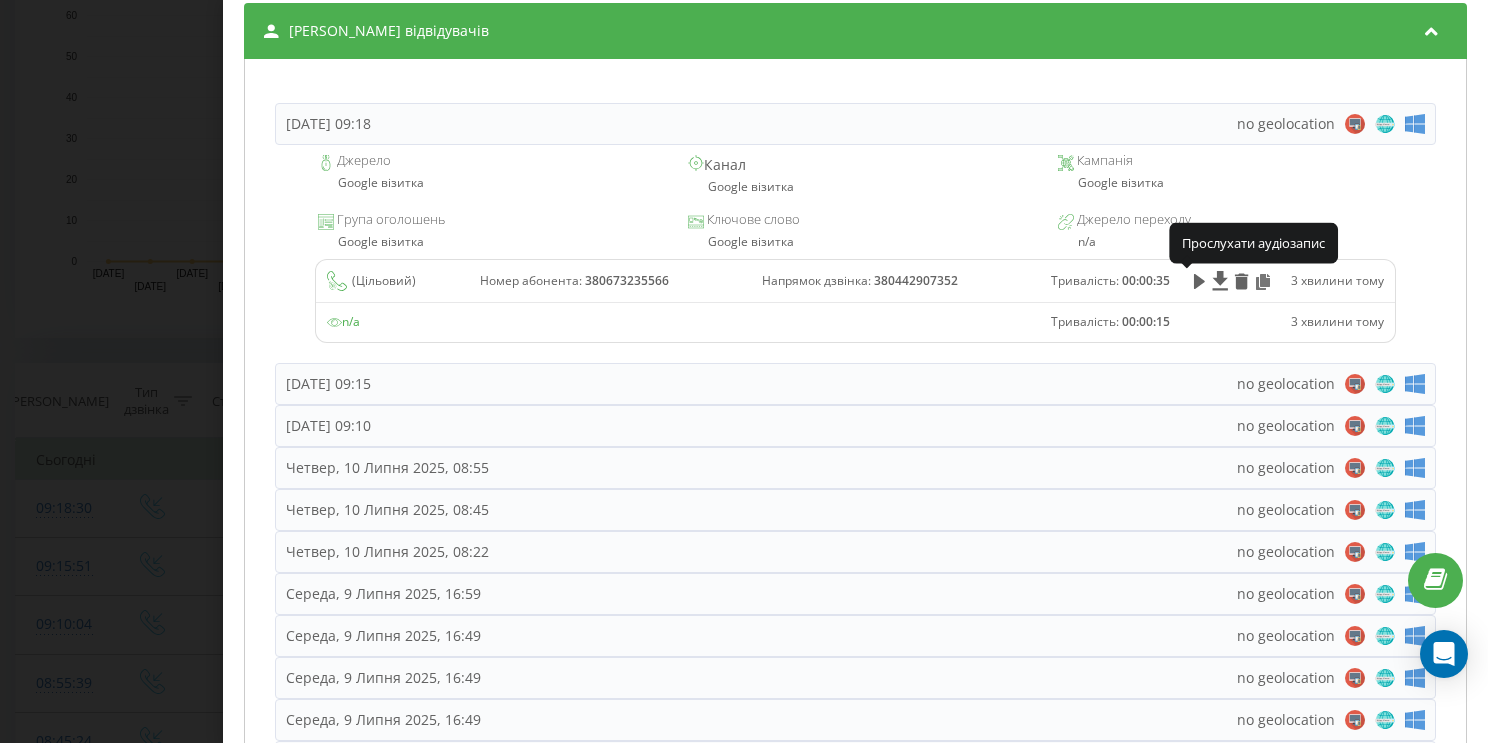 click 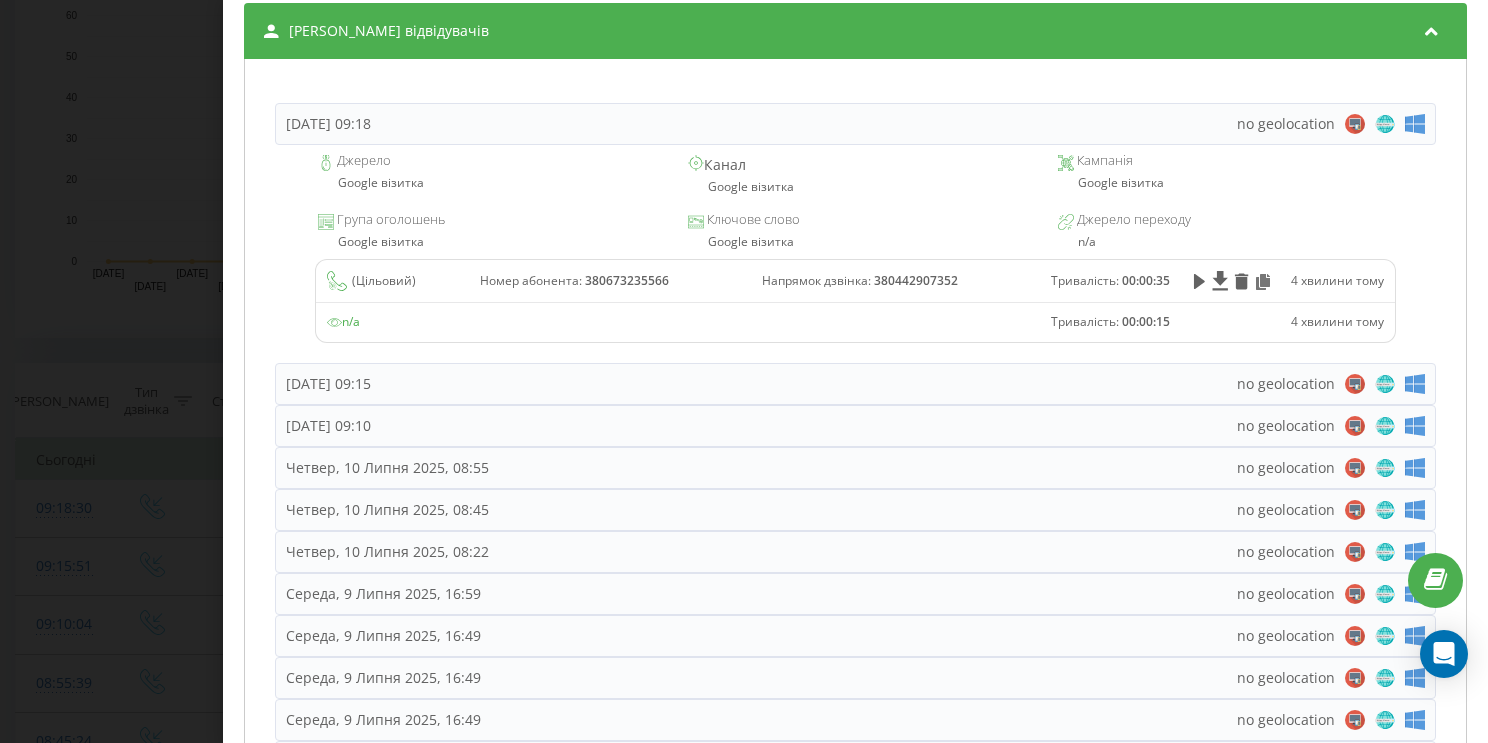 click at bounding box center (1433, 31) 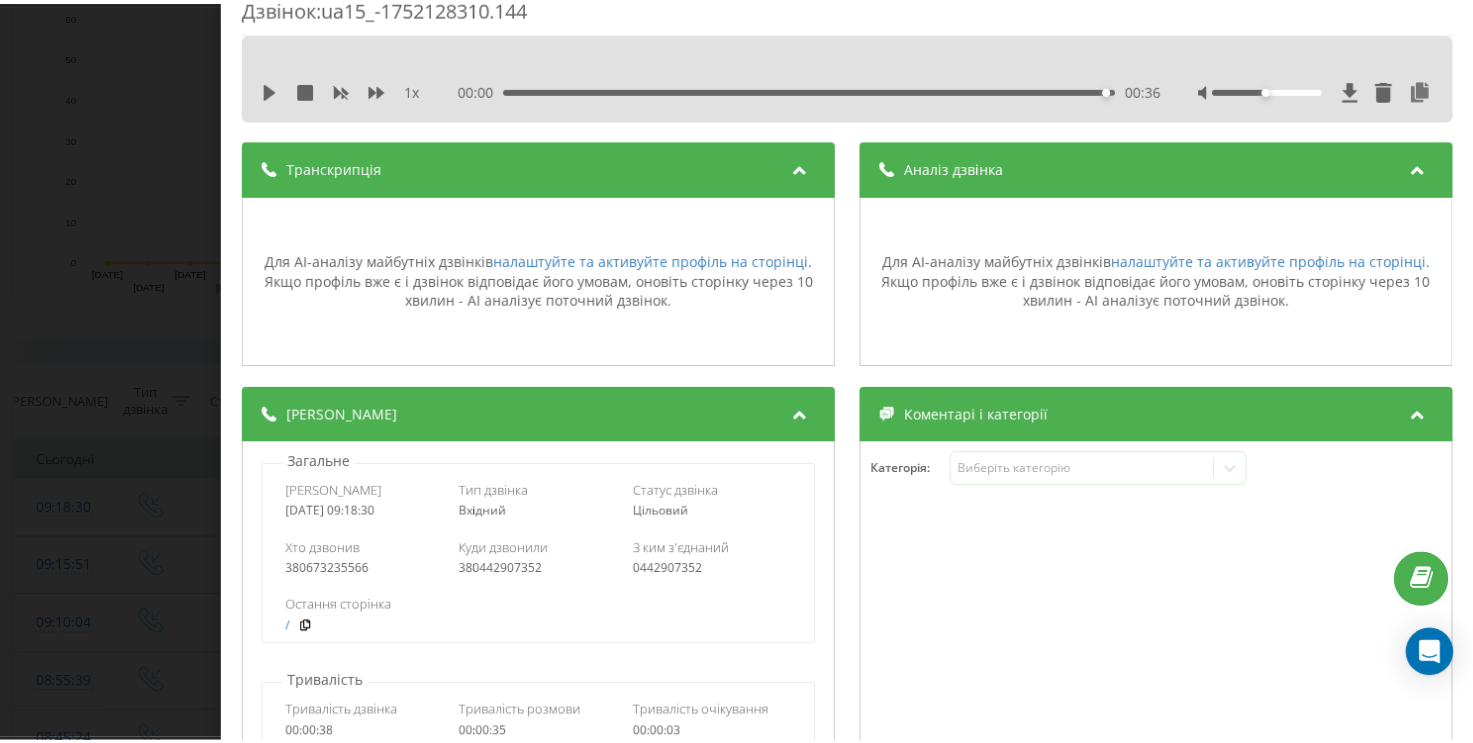 scroll, scrollTop: 0, scrollLeft: 0, axis: both 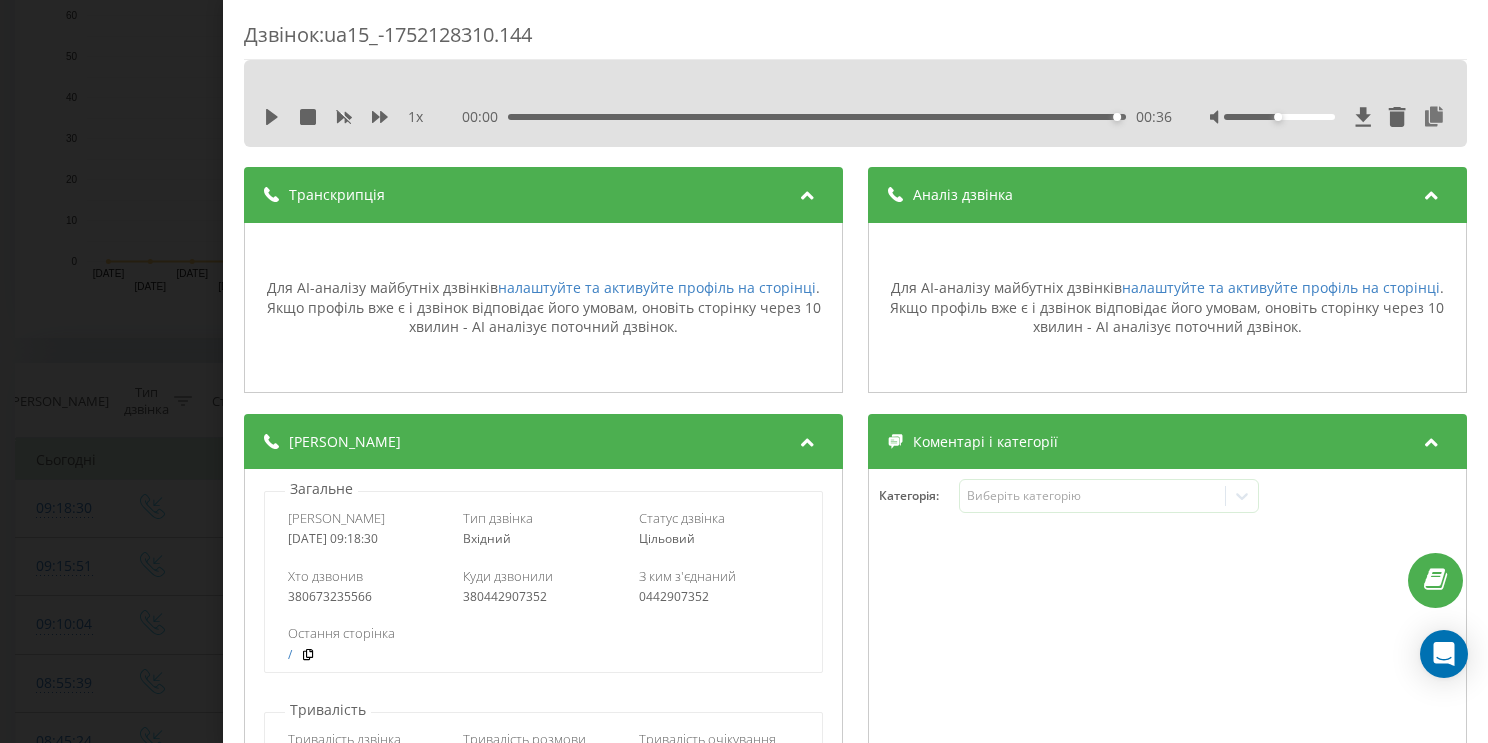 drag, startPoint x: 148, startPoint y: 51, endPoint x: 153, endPoint y: 83, distance: 32.38827 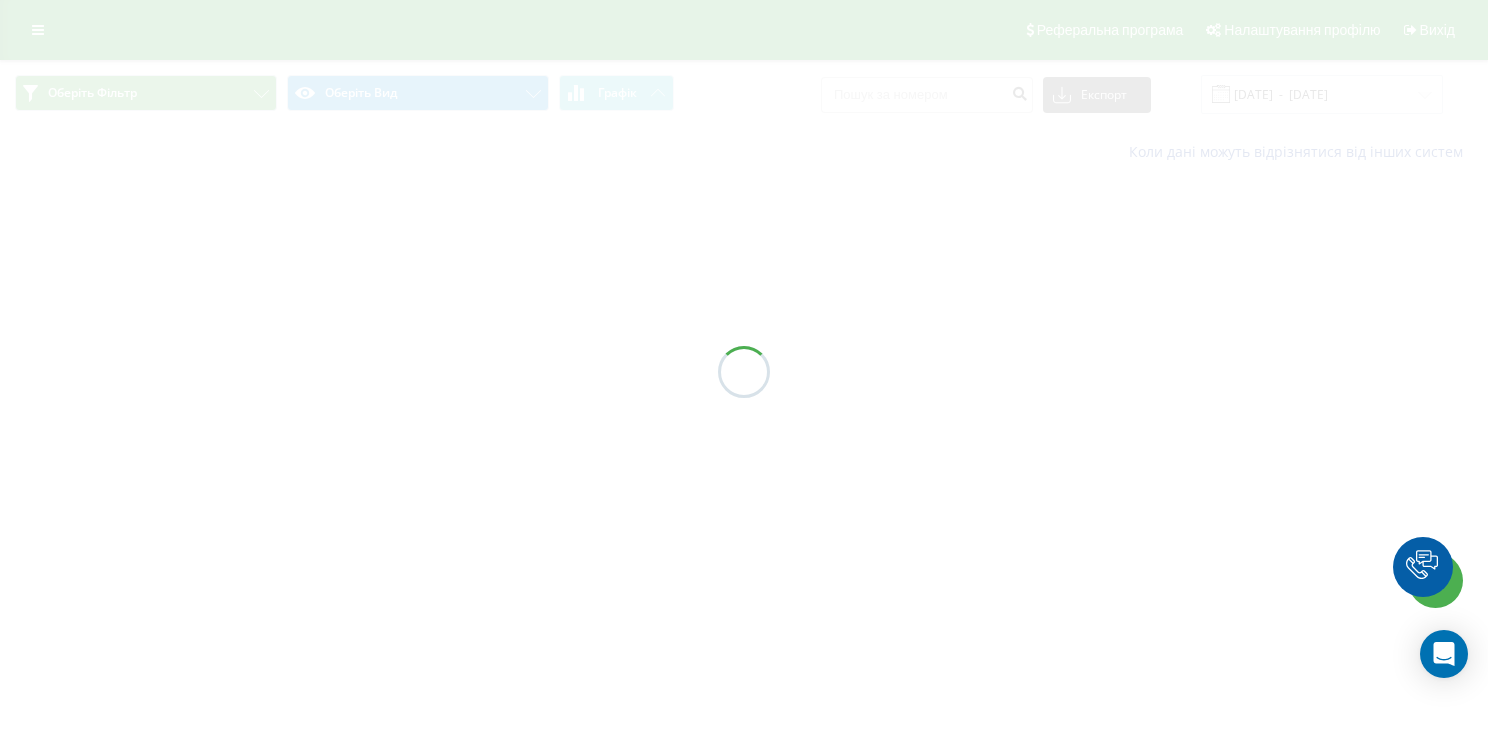 scroll, scrollTop: 0, scrollLeft: 0, axis: both 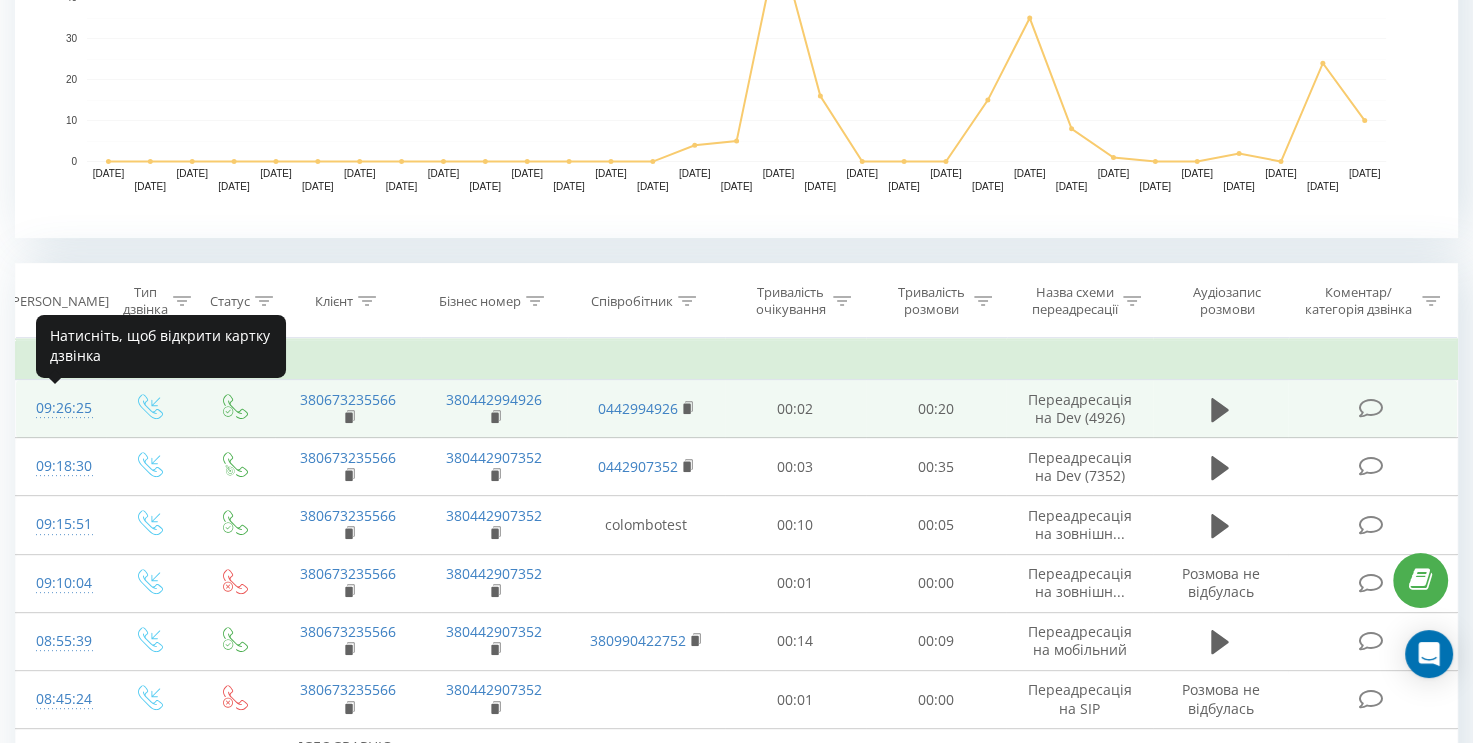 click on "09:26:25" at bounding box center (61, 408) 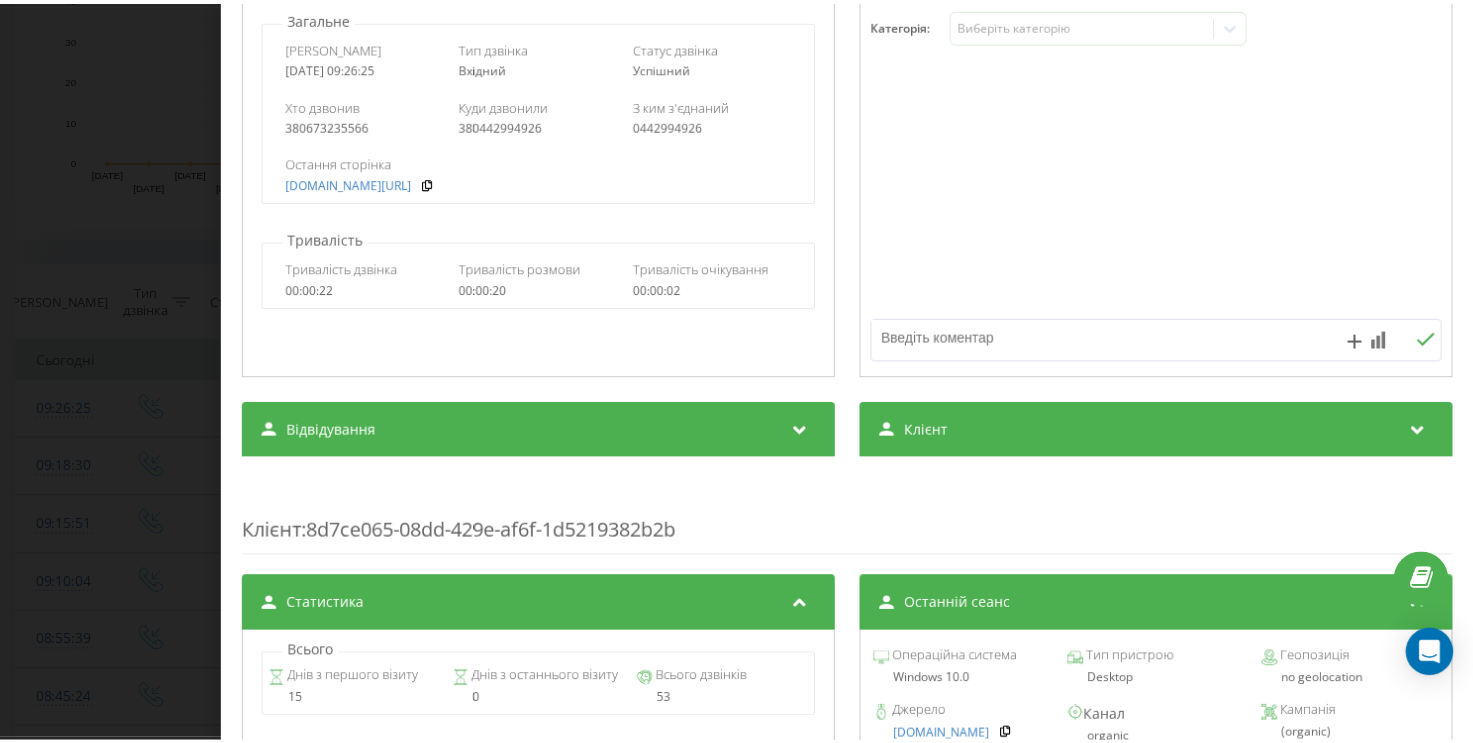 scroll, scrollTop: 200, scrollLeft: 0, axis: vertical 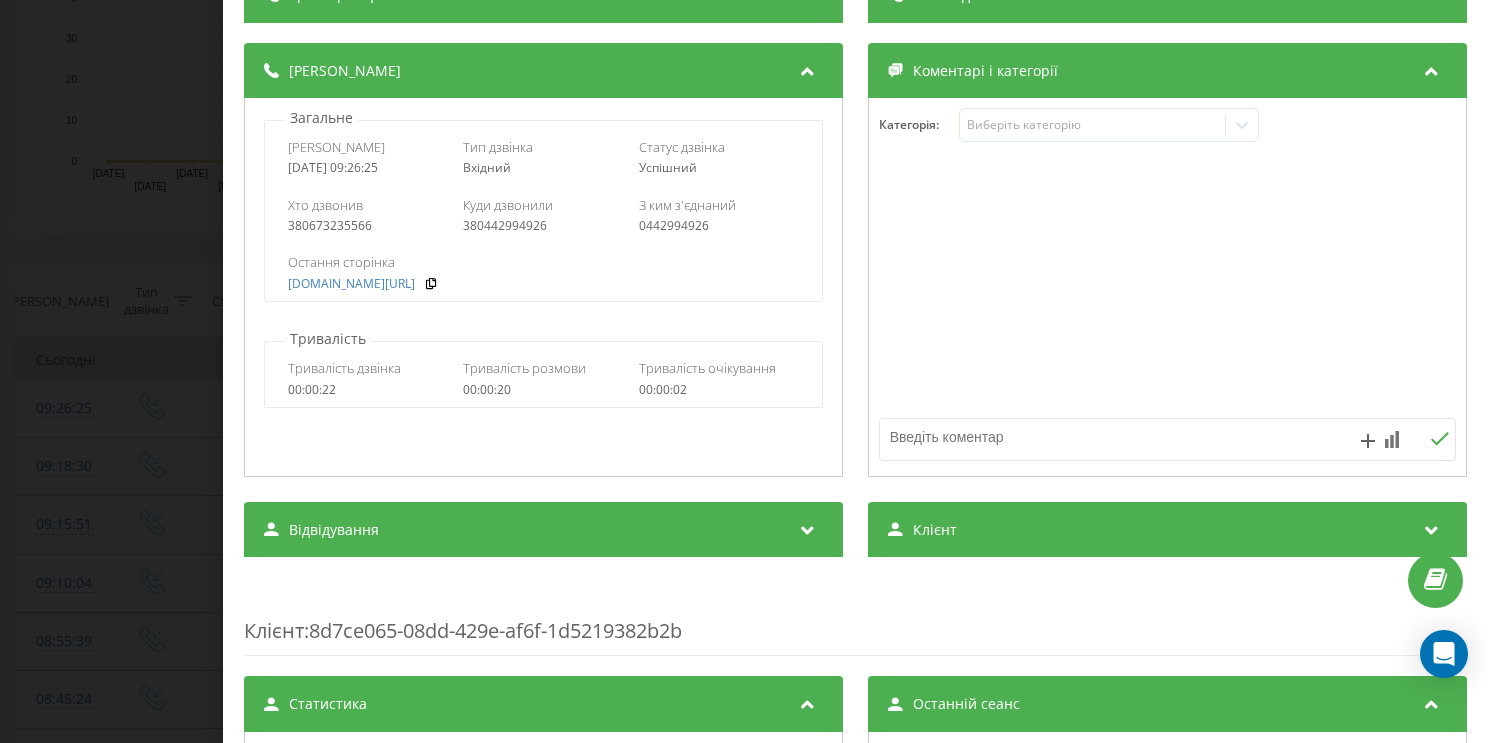 click on "Дзвінок :  ua15_-1752128785.151   1 x  - 00:20 00:00   00:00   Транскрипція Для AI-аналізу майбутніх дзвінків  налаштуйте та активуйте профіль на сторінці . Якщо профіль вже є і дзвінок відповідає його умовам, оновіть сторінку через 10 хвилин - AI аналізує поточний дзвінок. Аналіз дзвінка Для AI-аналізу майбутніх дзвінків  налаштуйте та активуйте профіль на сторінці . Якщо профіль вже є і дзвінок відповідає його умовам, оновіть сторінку через 10 хвилин - AI аналізує поточний дзвінок. Деталі дзвінка Загальне Дата дзвінка 2025-07-10 09:26:25 Тип дзвінка Вхідний Статус дзвінка Успішний 380673235566 : n/a" at bounding box center [744, 371] 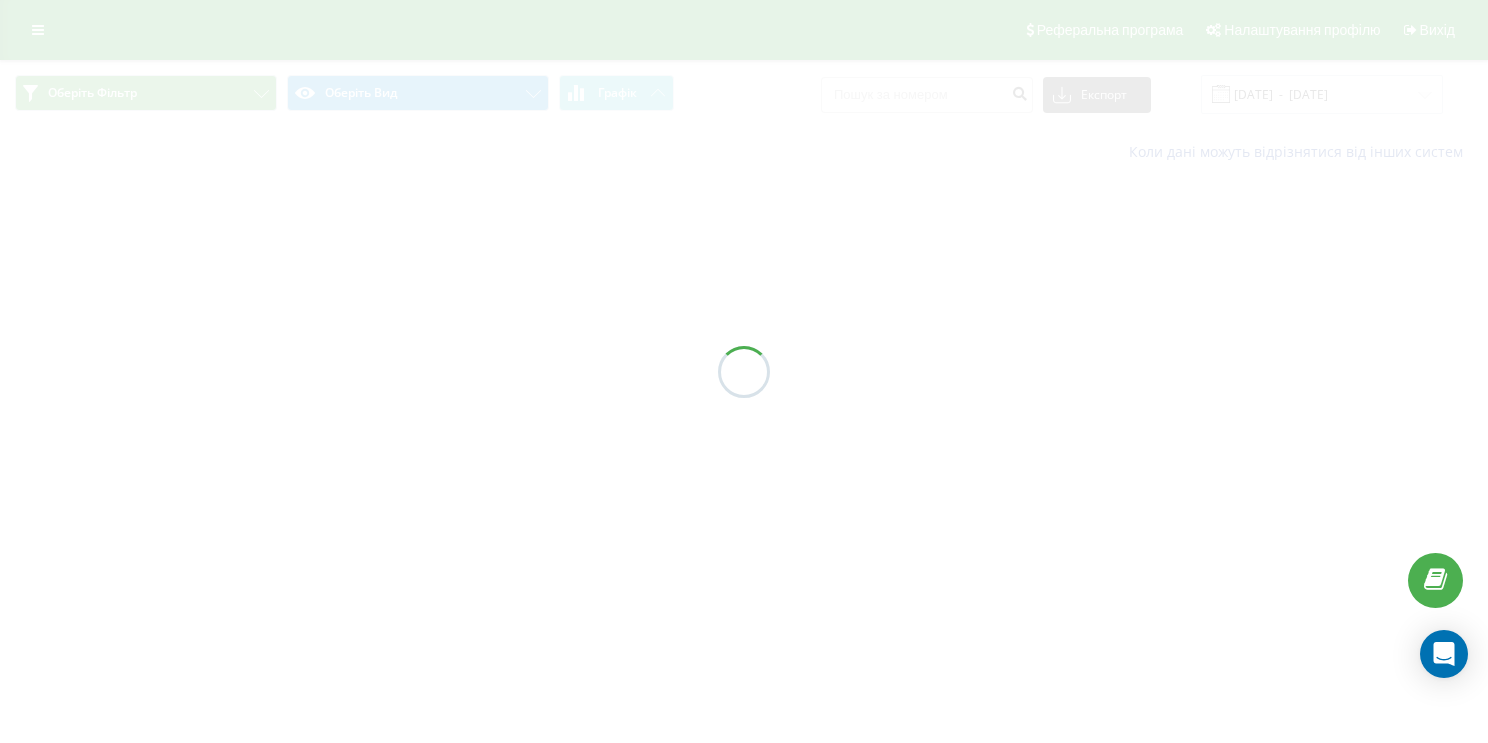 scroll, scrollTop: 0, scrollLeft: 0, axis: both 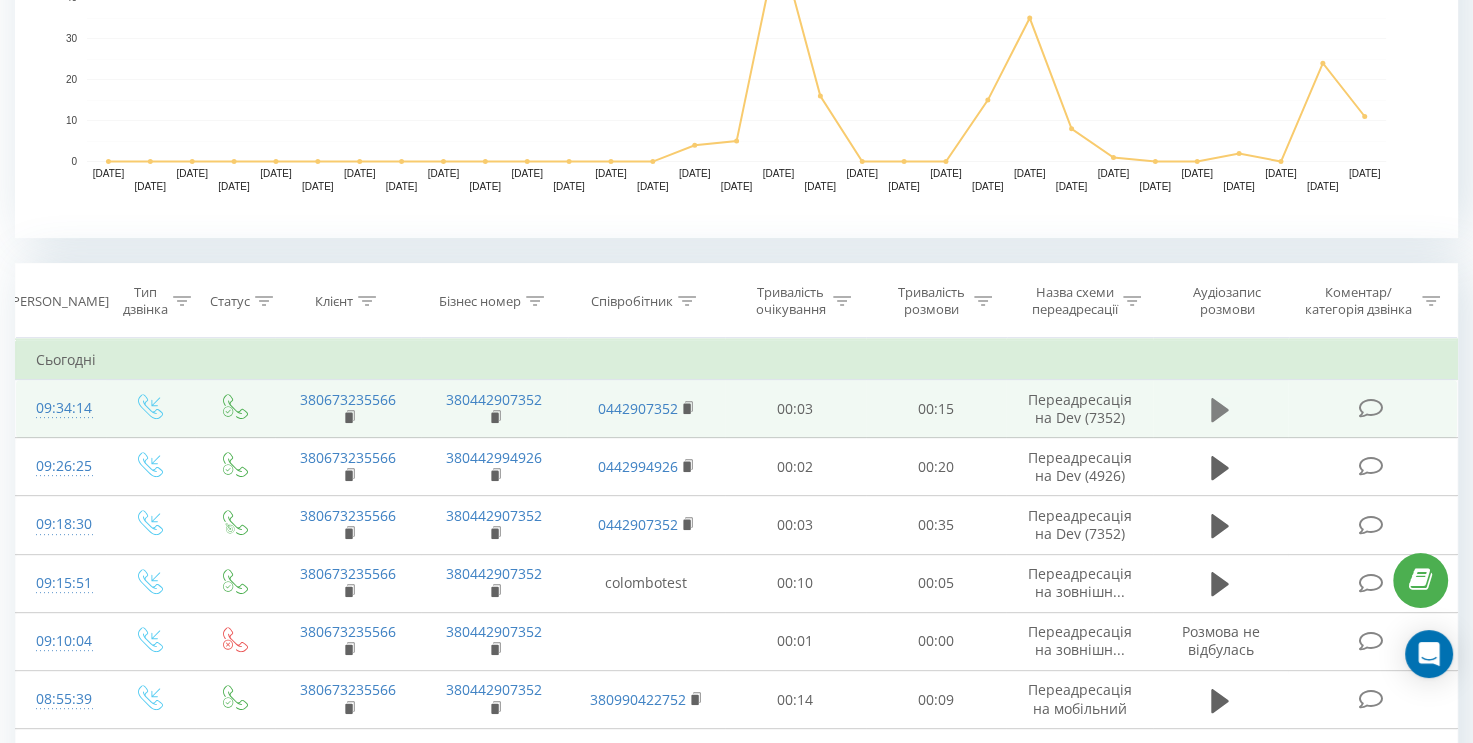 click 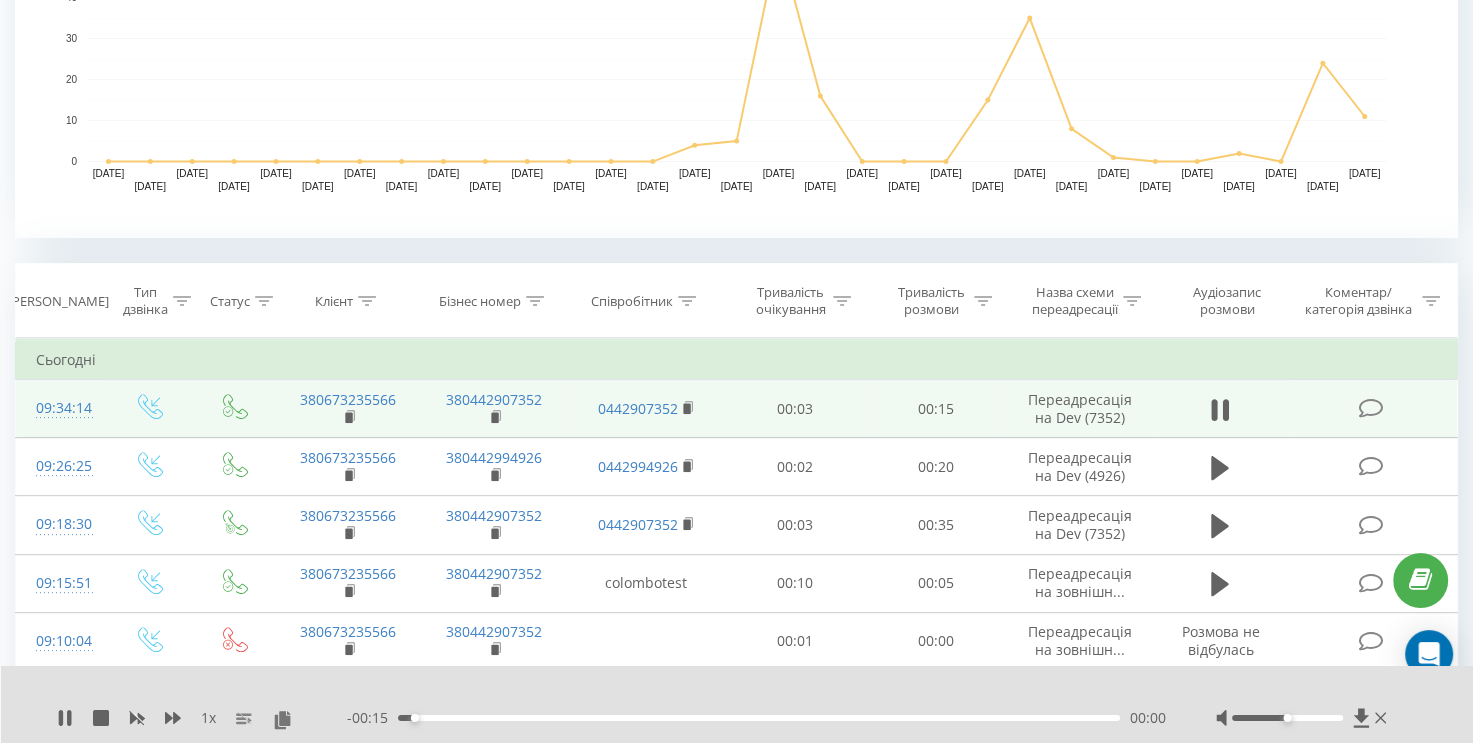 click on "- 00:15 00:00   00:00" at bounding box center (756, 718) 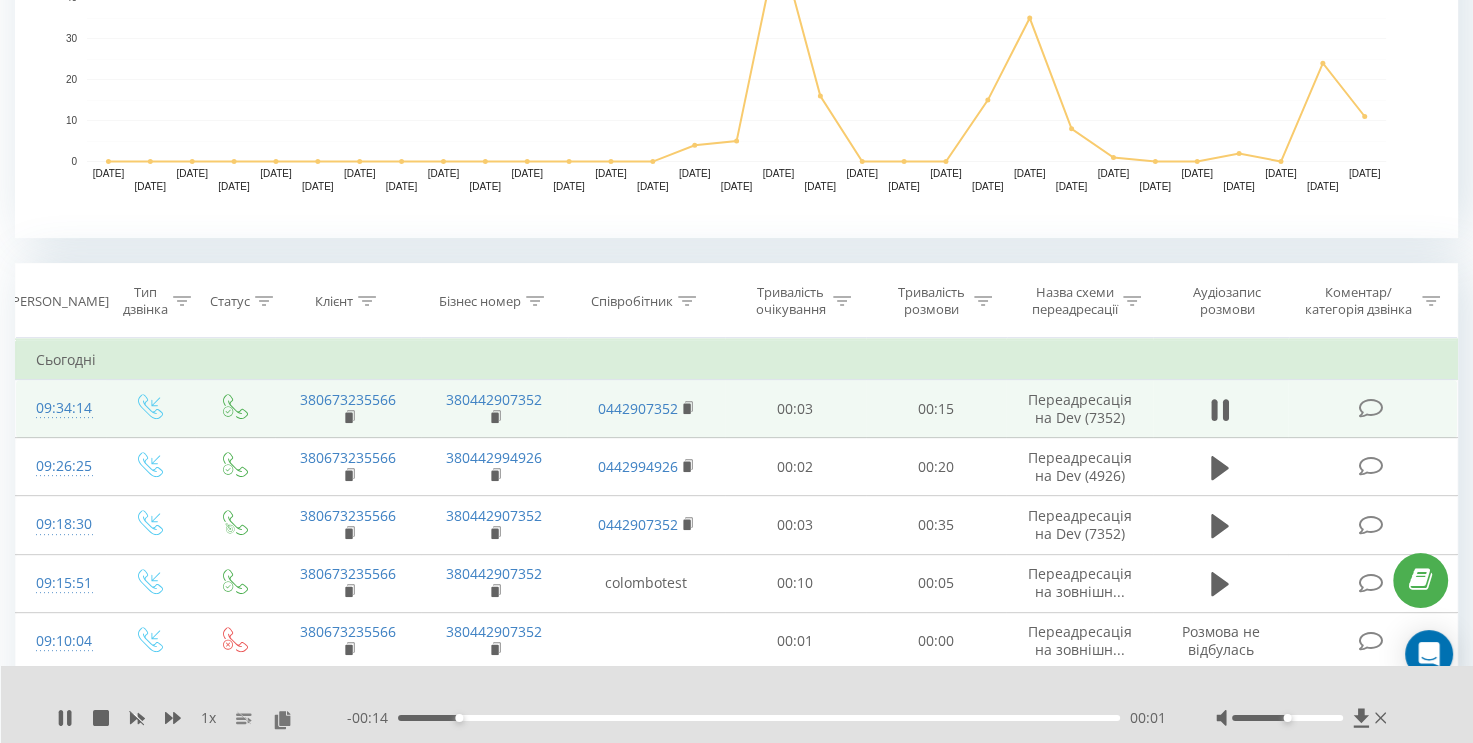 click on "- 00:14 00:01   00:01" at bounding box center [756, 718] 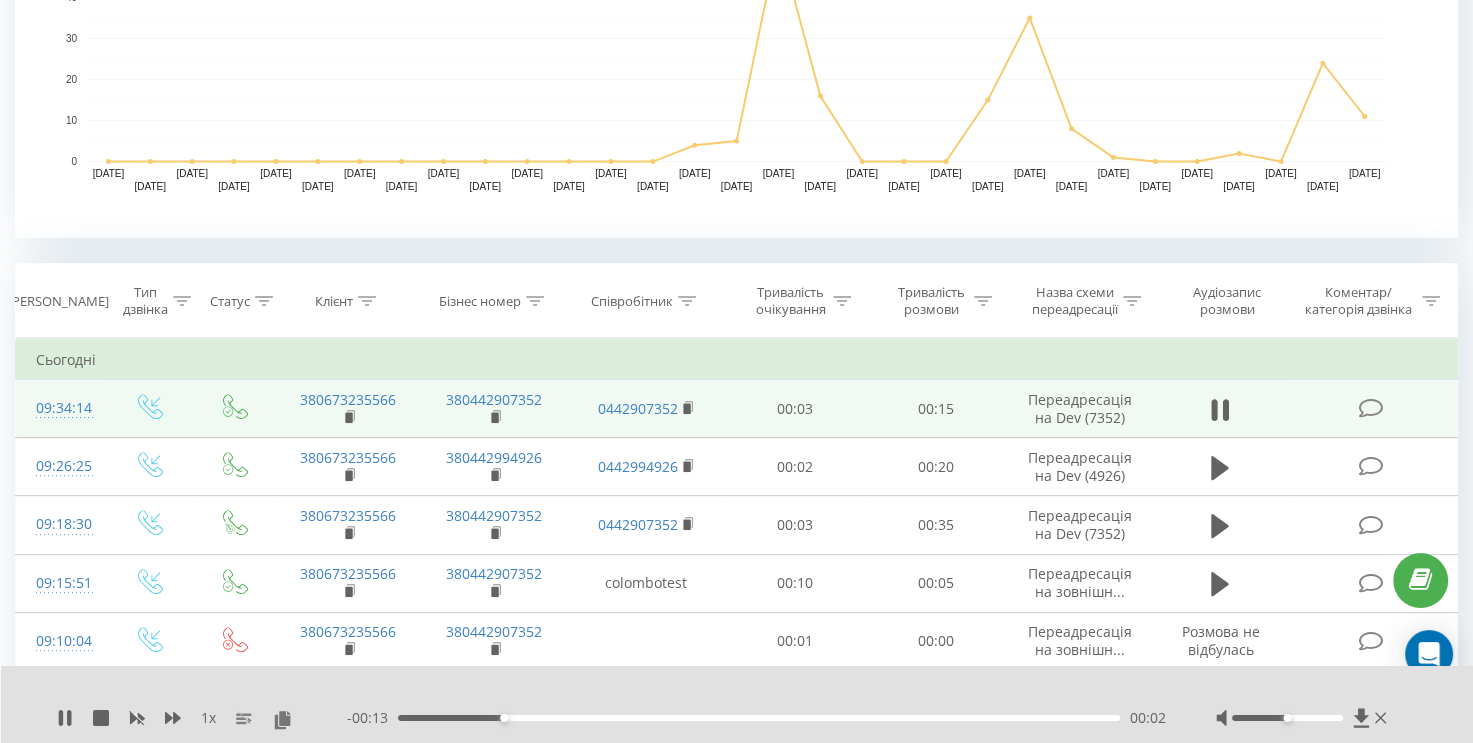 click on "00:02" at bounding box center [759, 718] 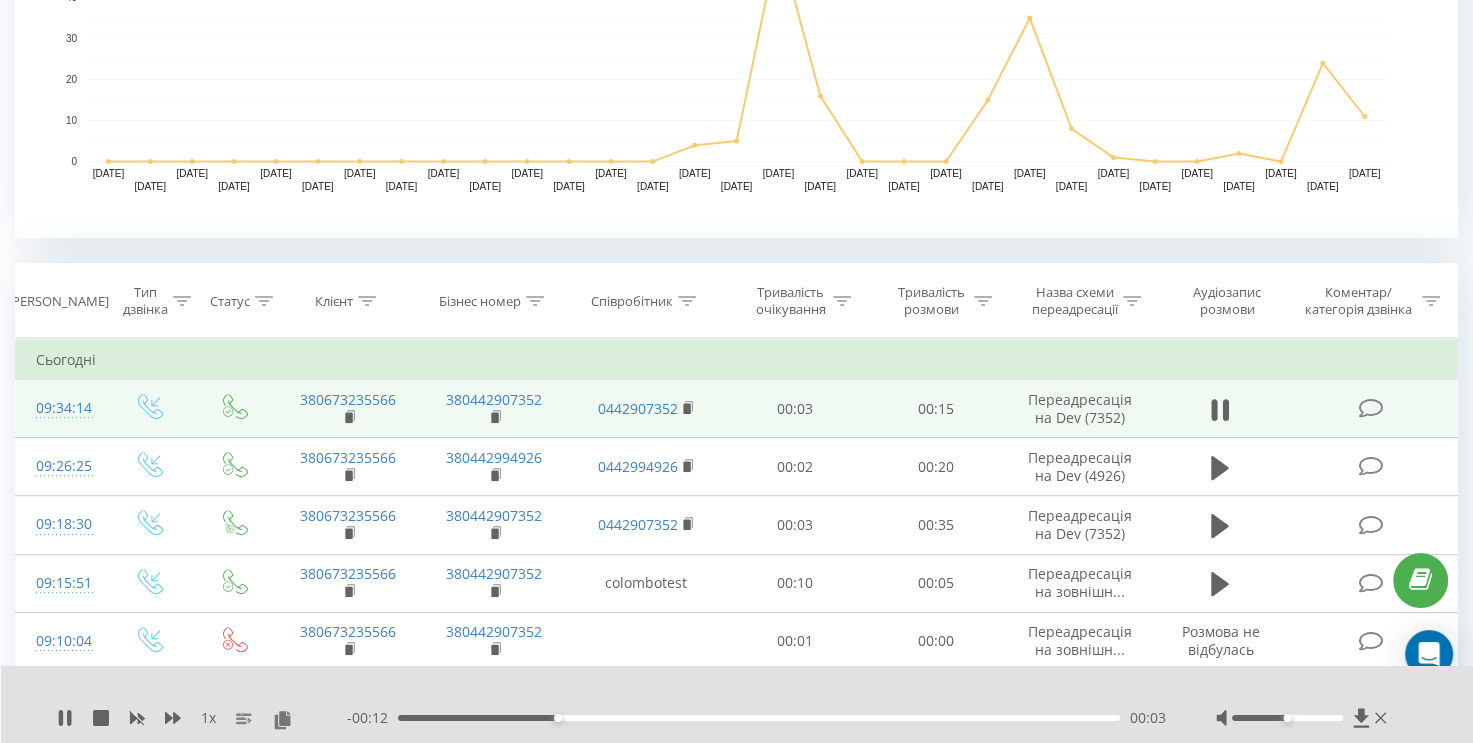 click on "00:03" at bounding box center (759, 718) 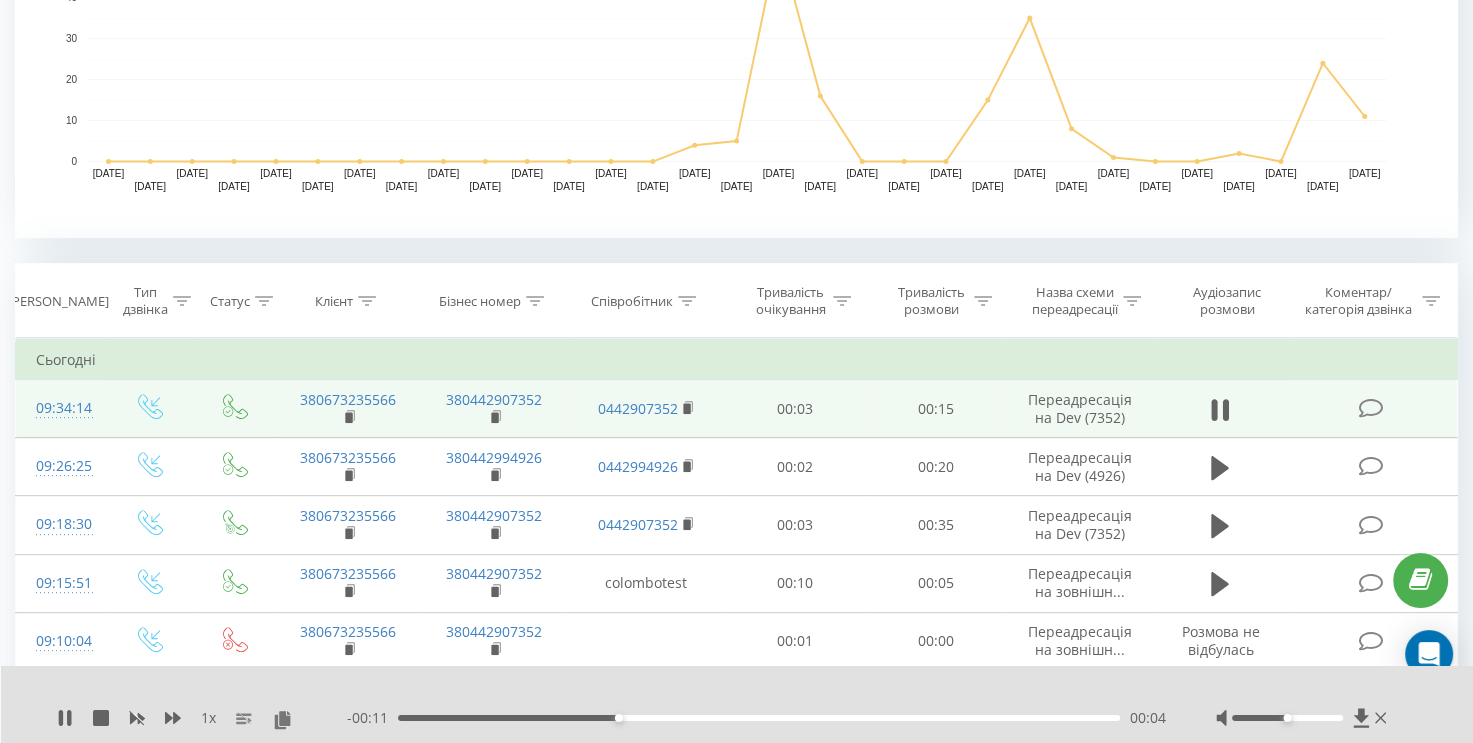 click on "00:04" at bounding box center (759, 718) 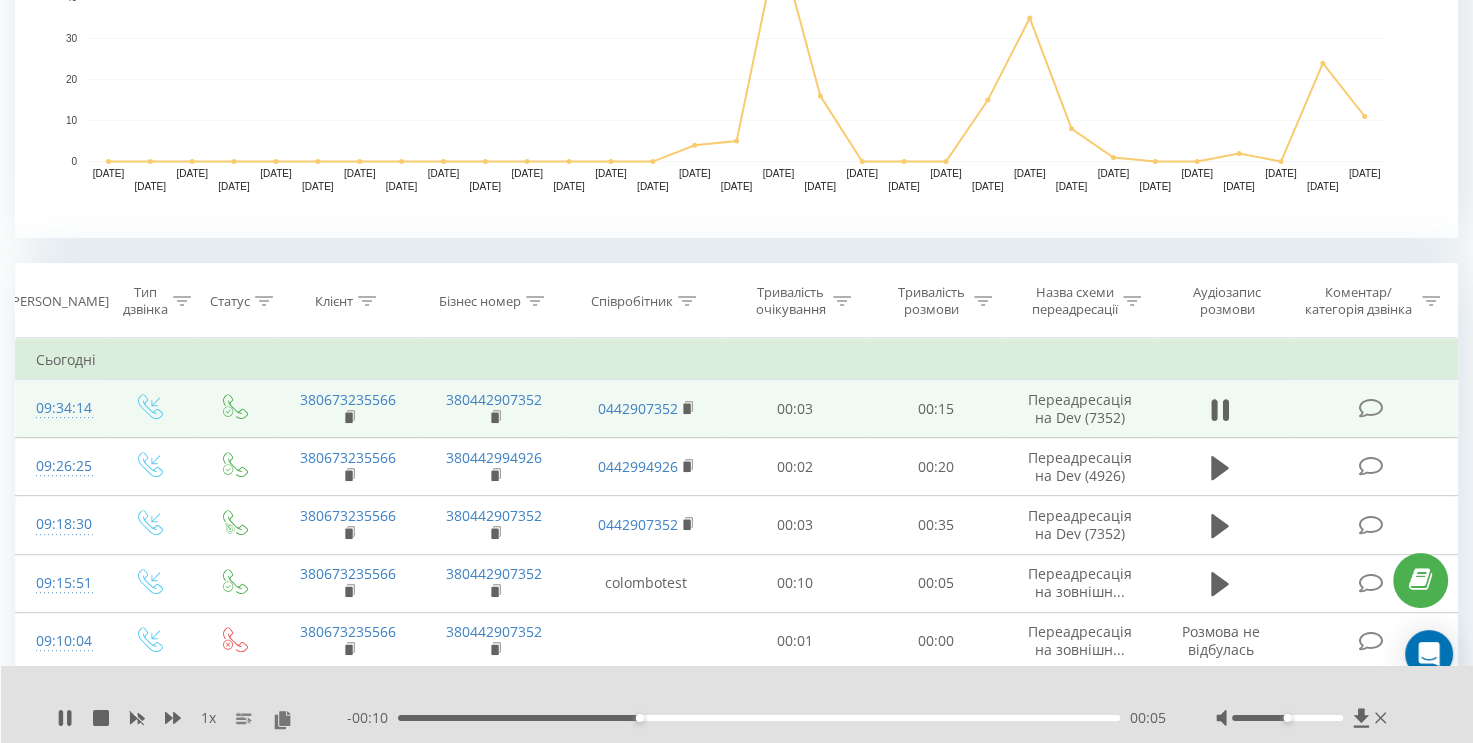 click on "00:05" at bounding box center [759, 718] 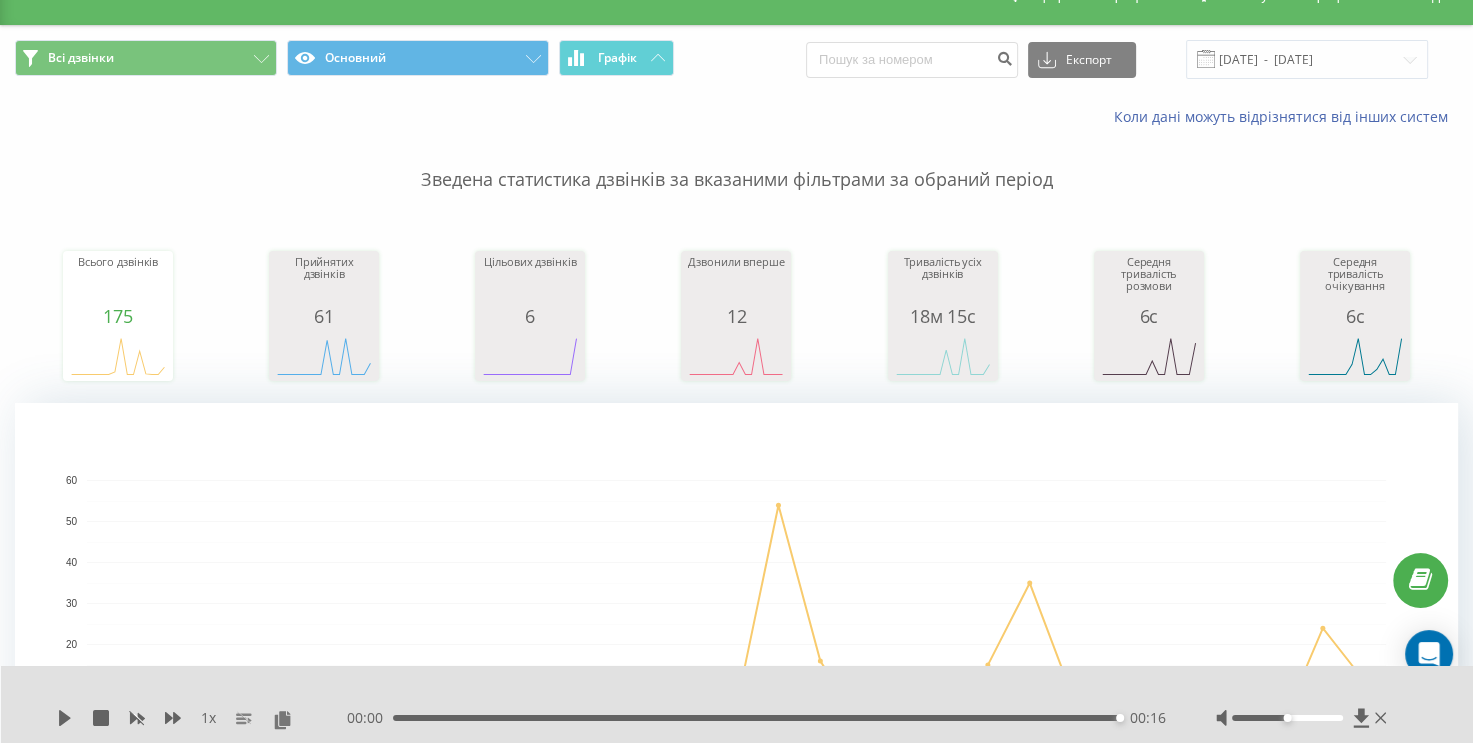 scroll, scrollTop: 0, scrollLeft: 0, axis: both 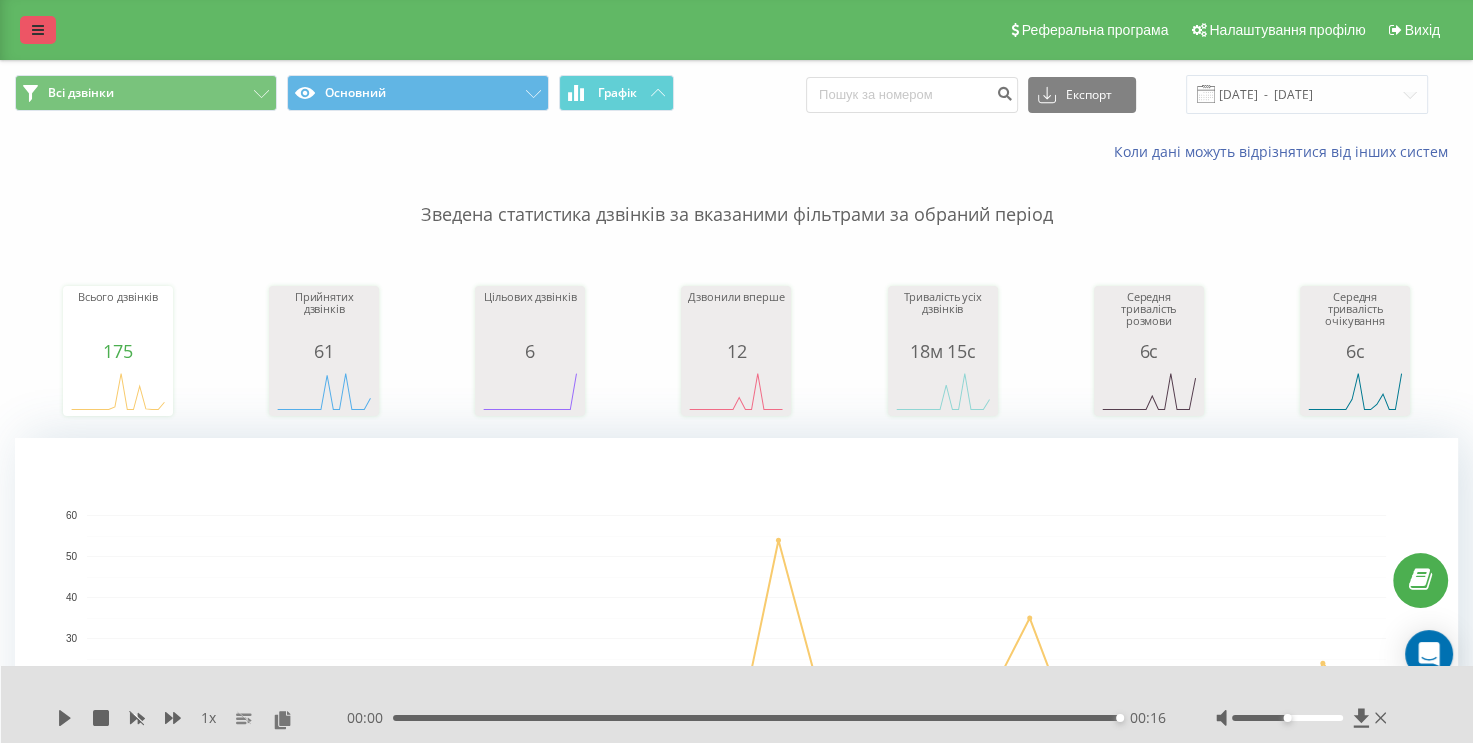 click at bounding box center [38, 30] 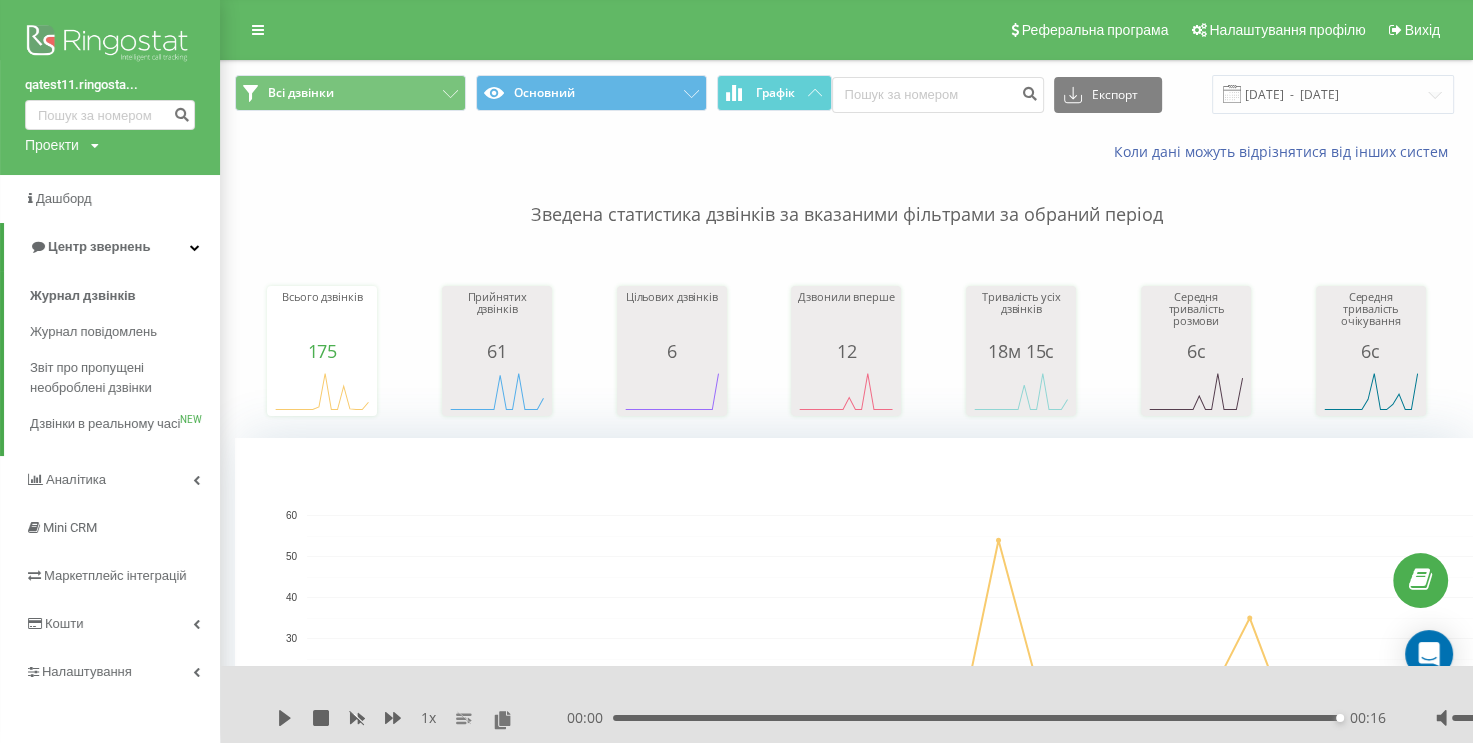 click on "Проекти qatest11.ringostat.net.rngst qatest11colombo.ringostat.net.rngst" at bounding box center [62, 145] 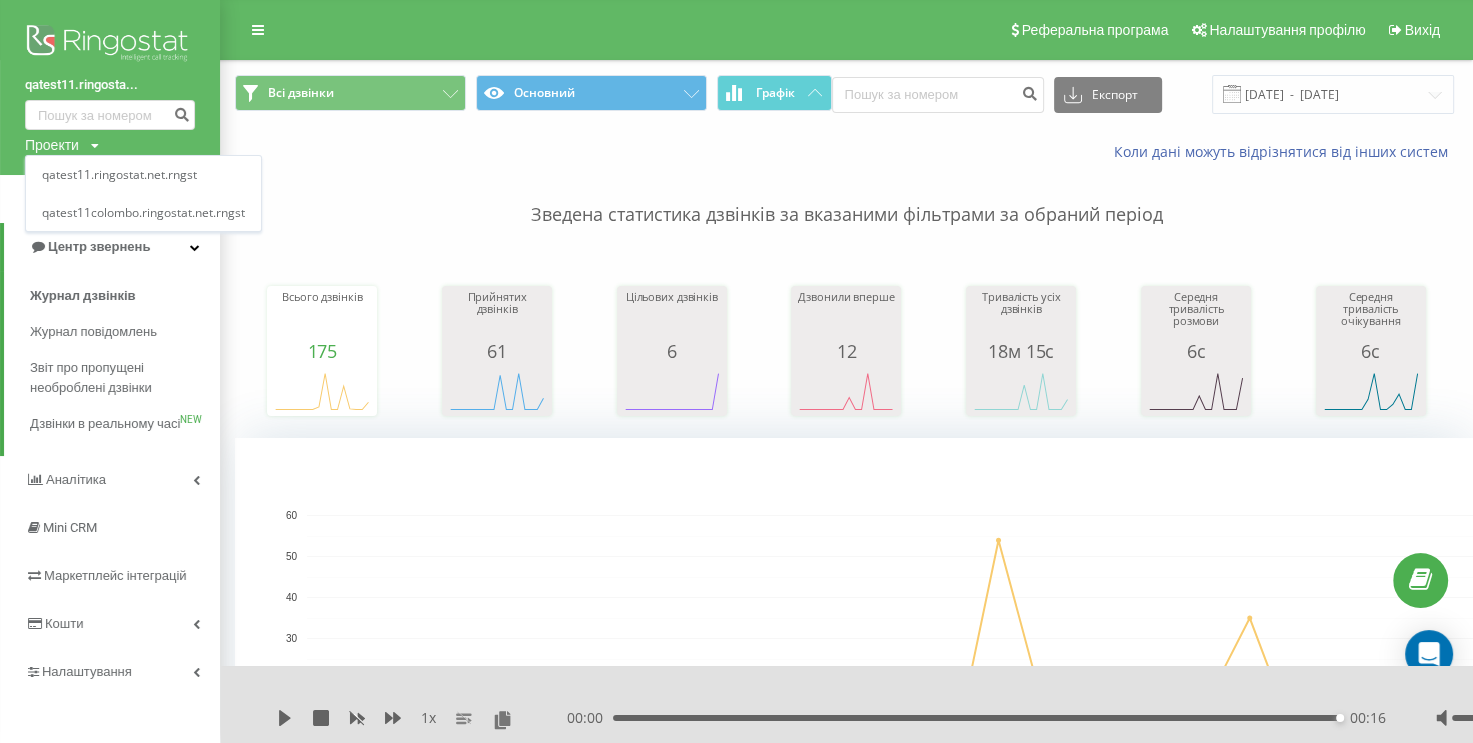 click on "Проекти" at bounding box center [52, 145] 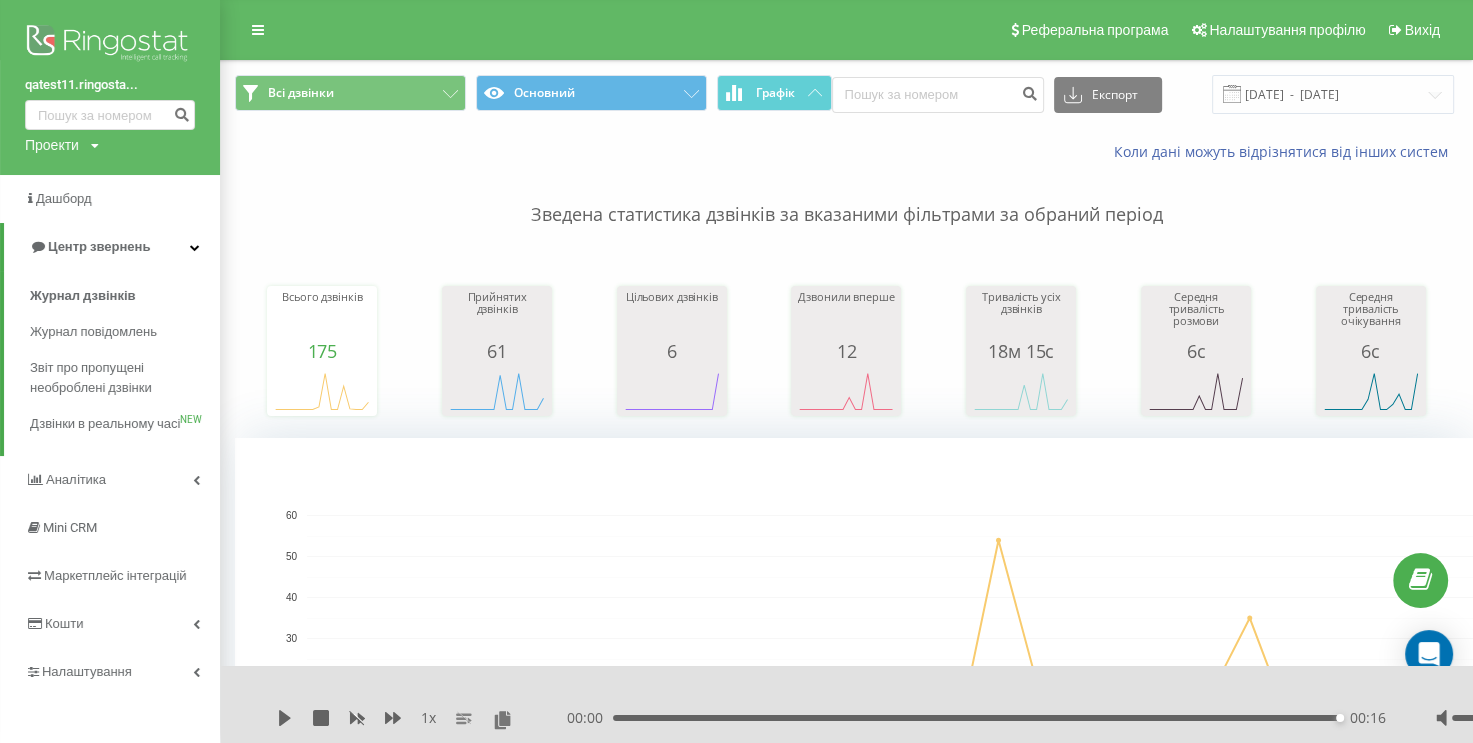 click on "qatest11.ringosta..." at bounding box center [110, 85] 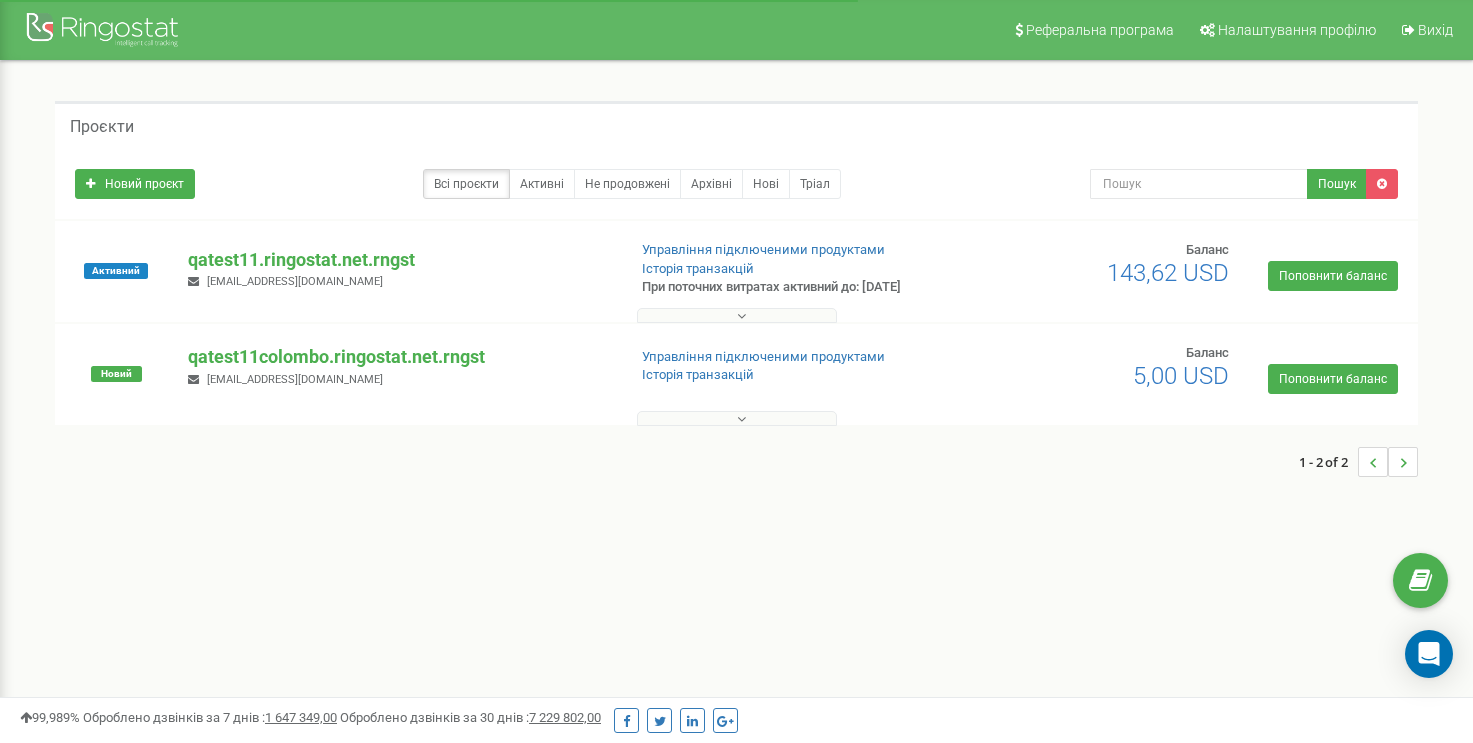 click on "Новий проєкт" at bounding box center [135, 184] 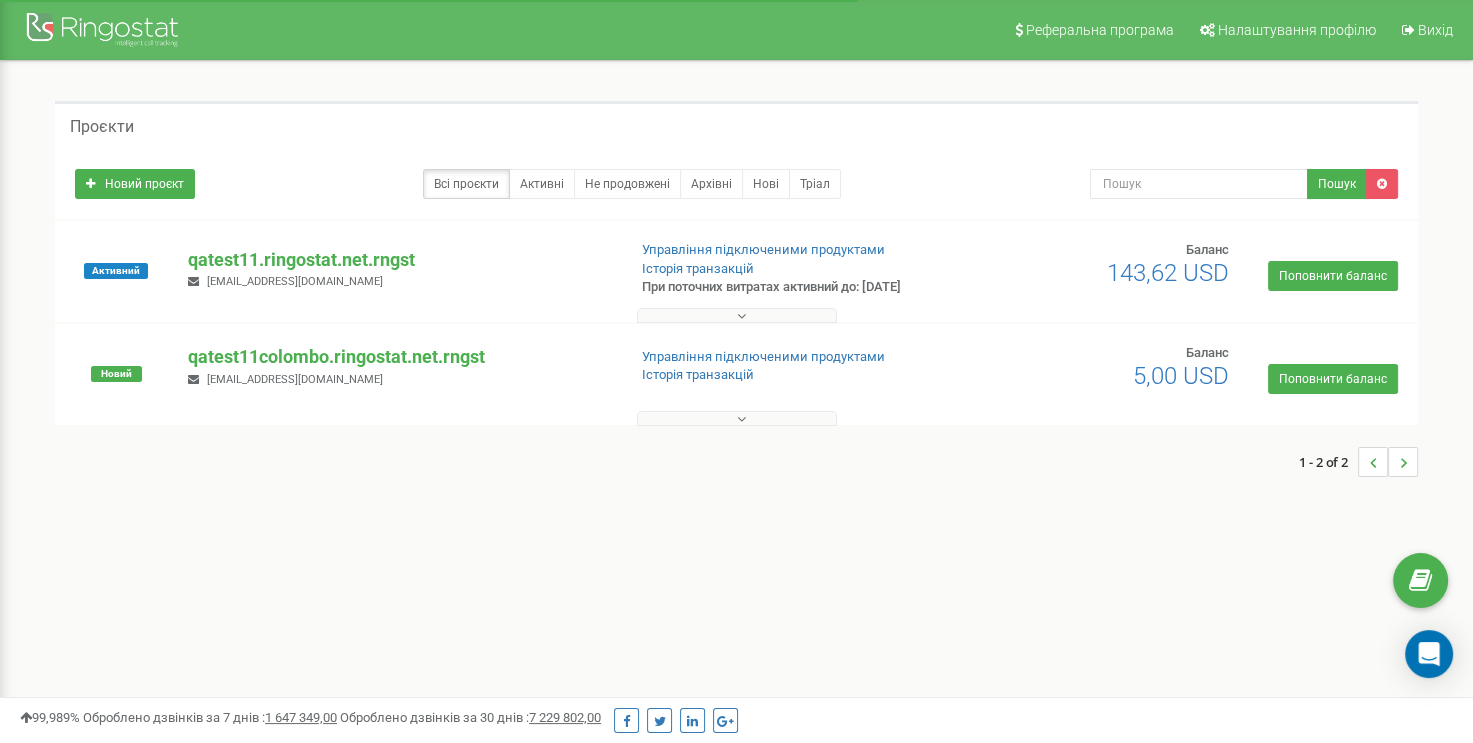 scroll, scrollTop: 0, scrollLeft: 0, axis: both 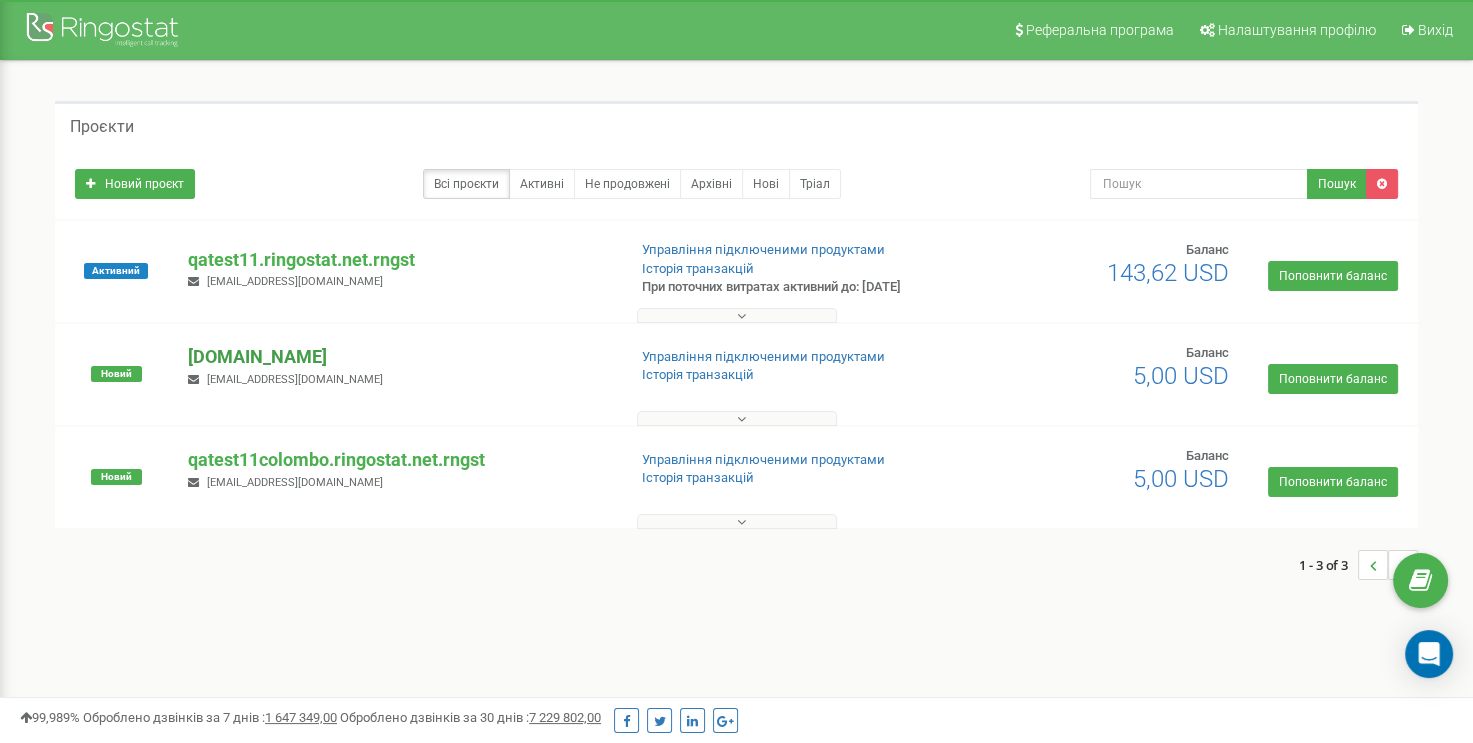 click on "[DOMAIN_NAME]" at bounding box center [398, 357] 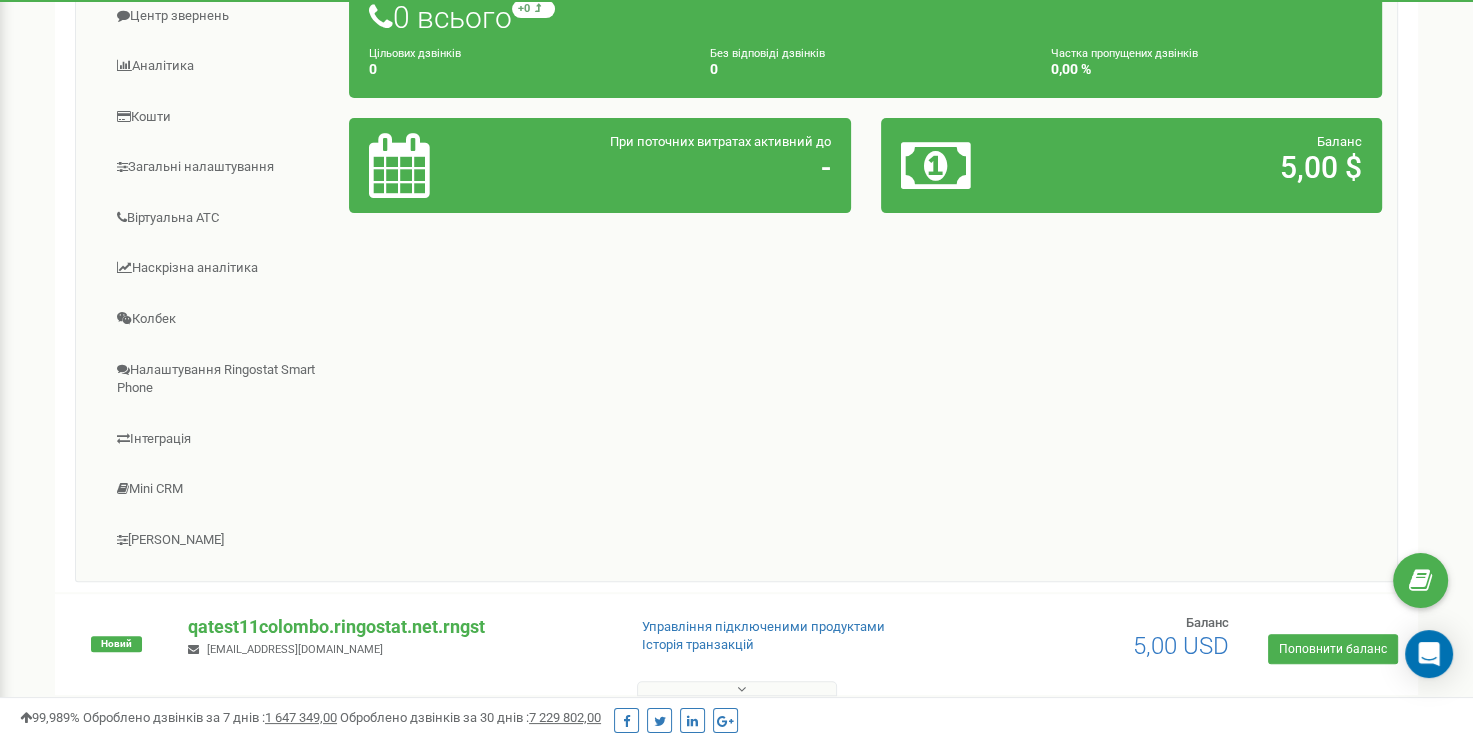 scroll, scrollTop: 100, scrollLeft: 0, axis: vertical 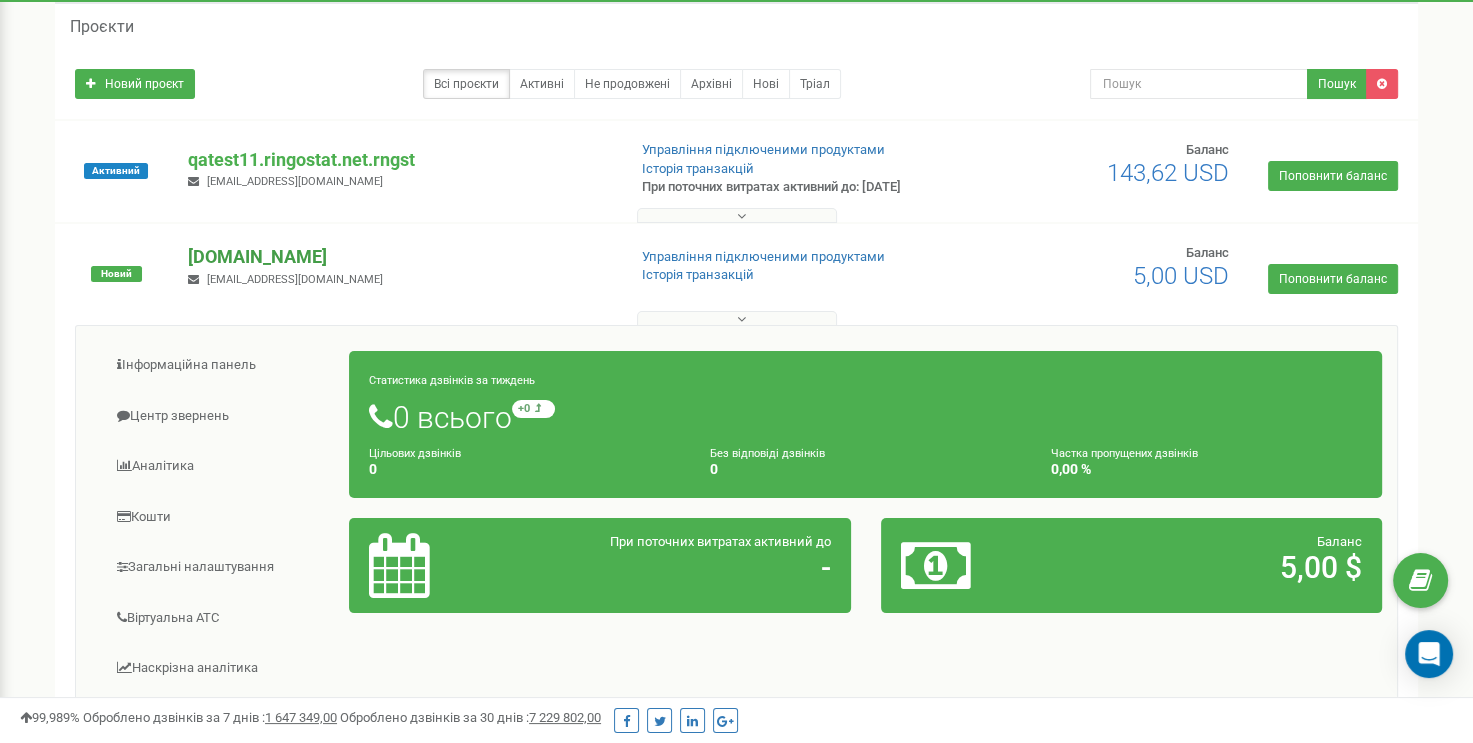 click on "[DOMAIN_NAME]" at bounding box center [398, 257] 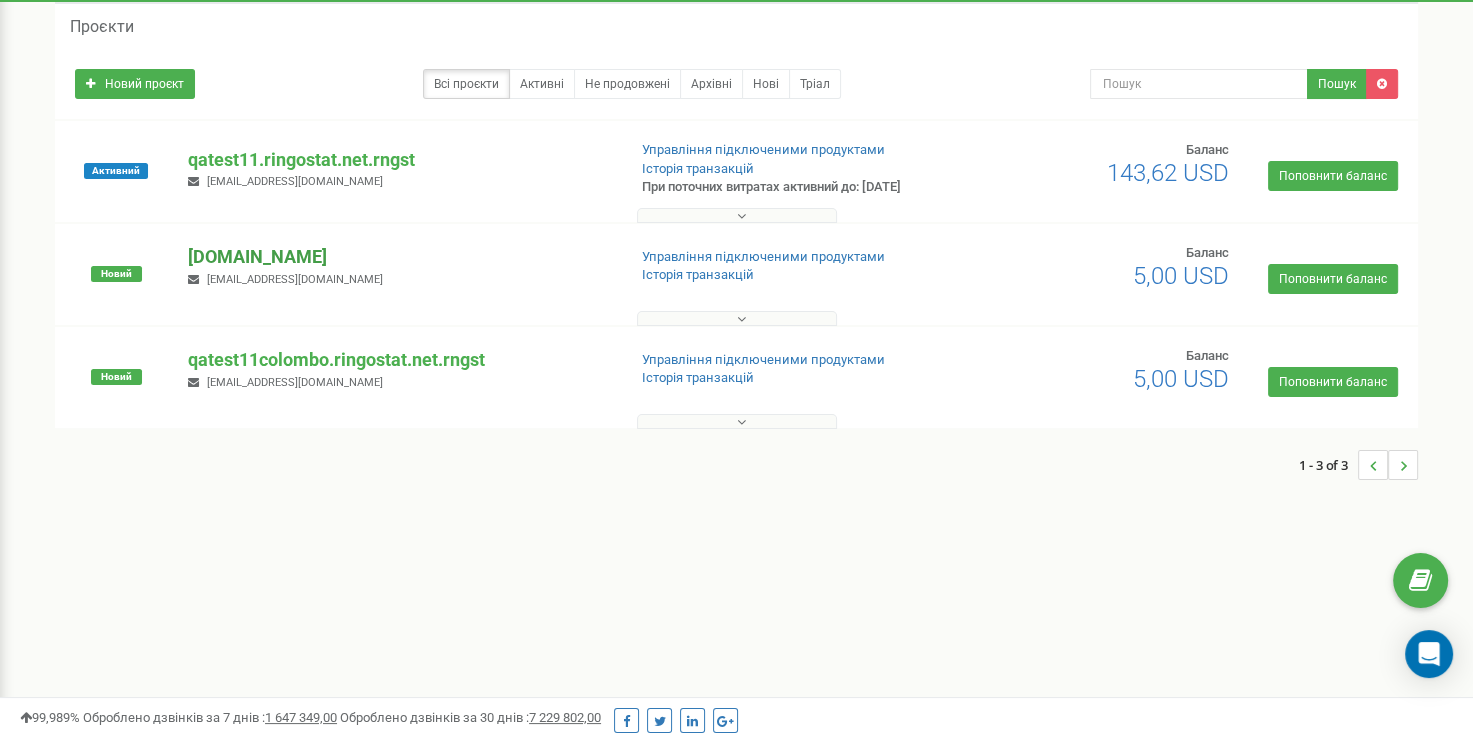 click on "[DOMAIN_NAME]" at bounding box center (398, 257) 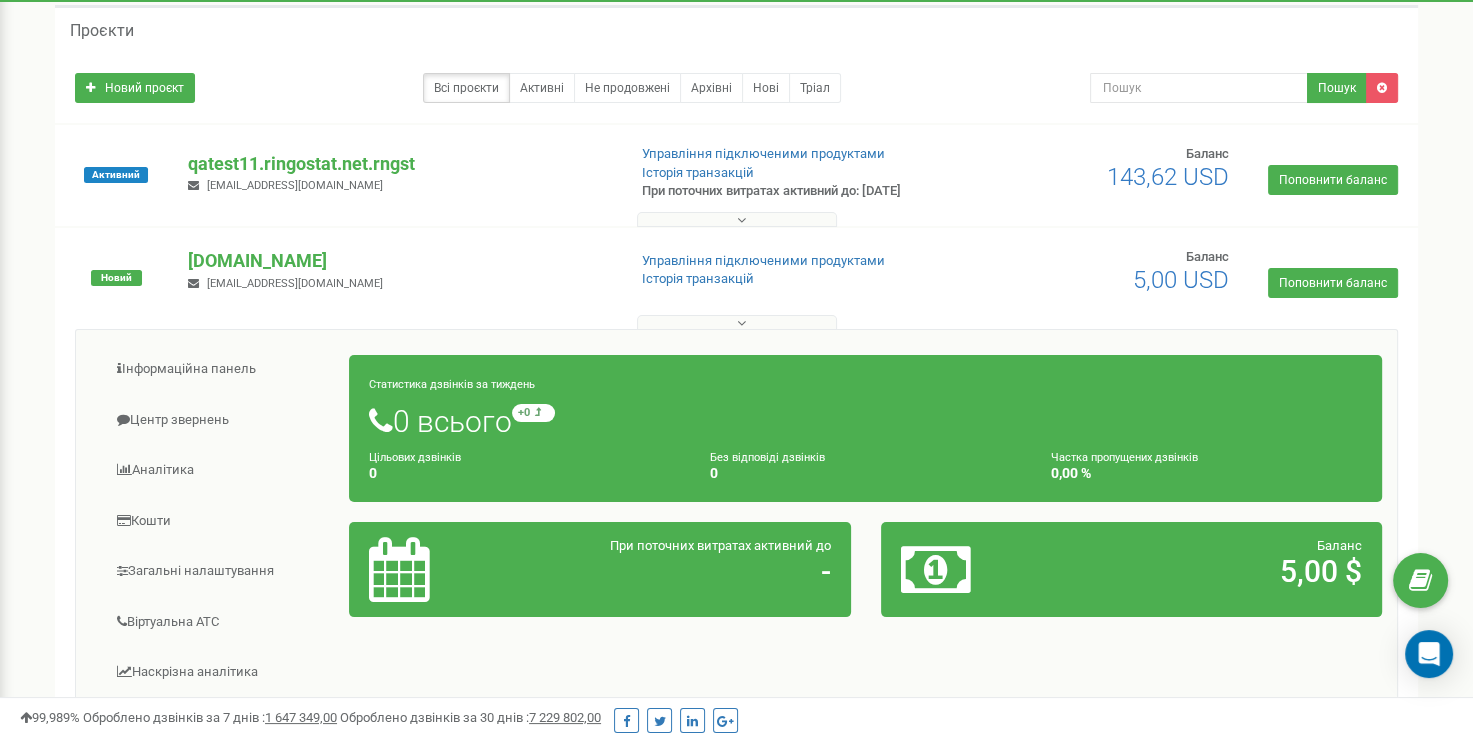 scroll, scrollTop: 200, scrollLeft: 0, axis: vertical 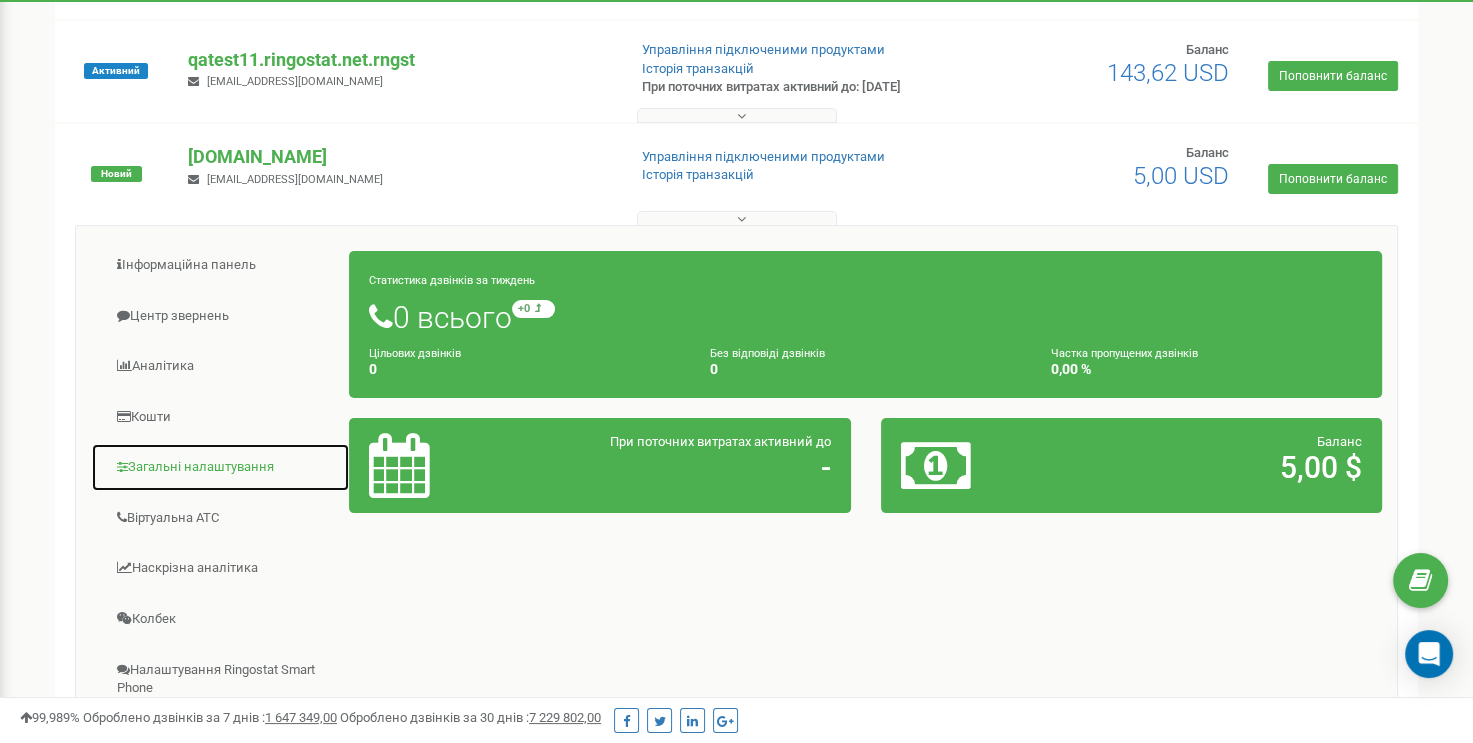 click on "Загальні налаштування" at bounding box center [220, 467] 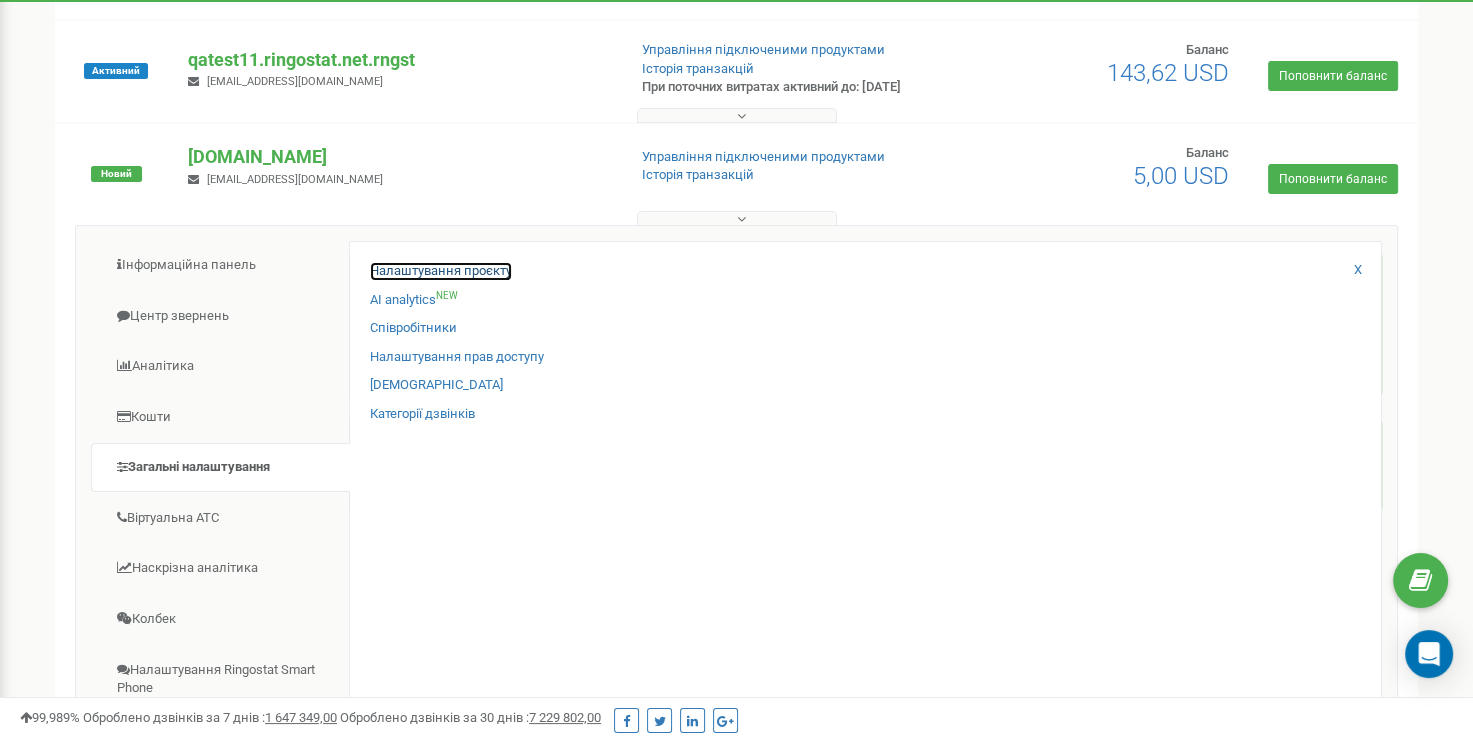 click on "Налаштування проєкту" at bounding box center (441, 271) 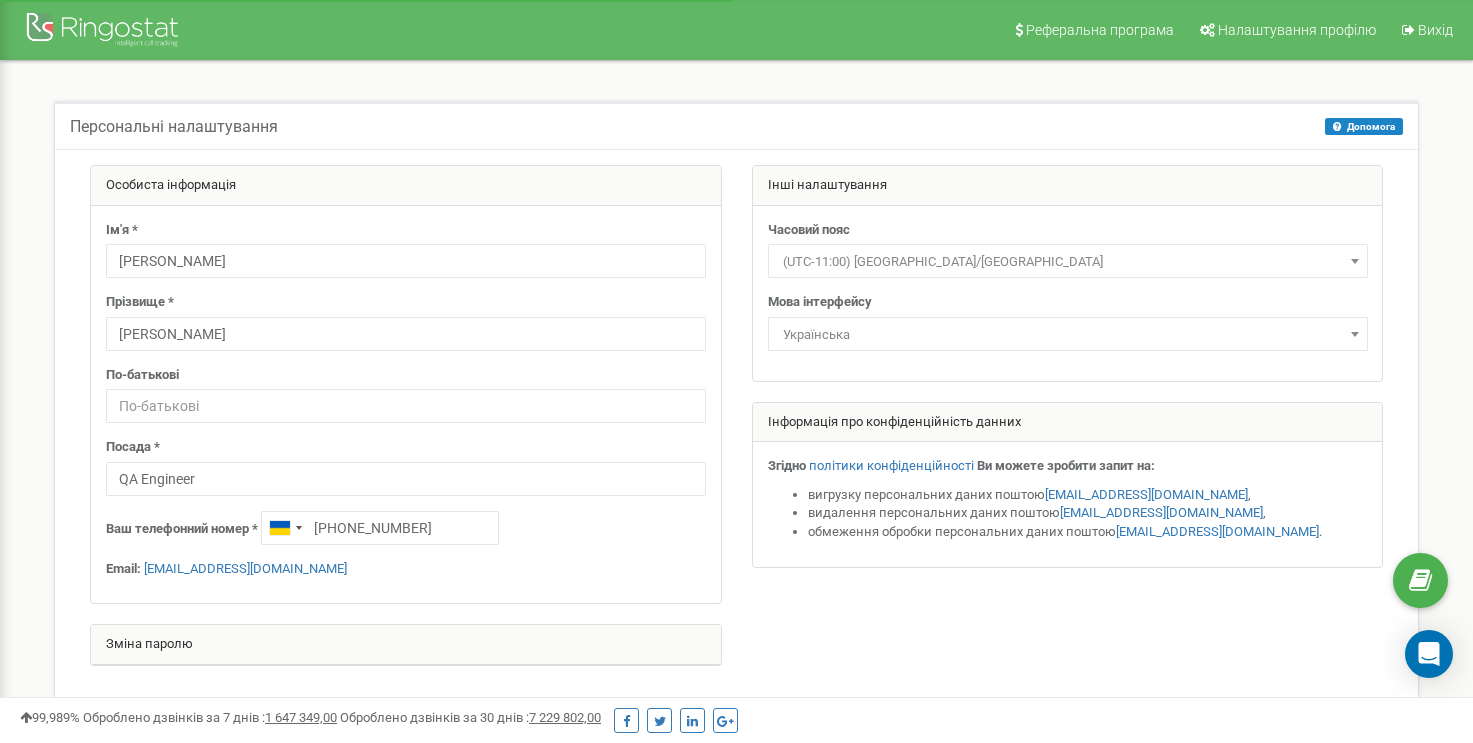 scroll, scrollTop: 0, scrollLeft: 0, axis: both 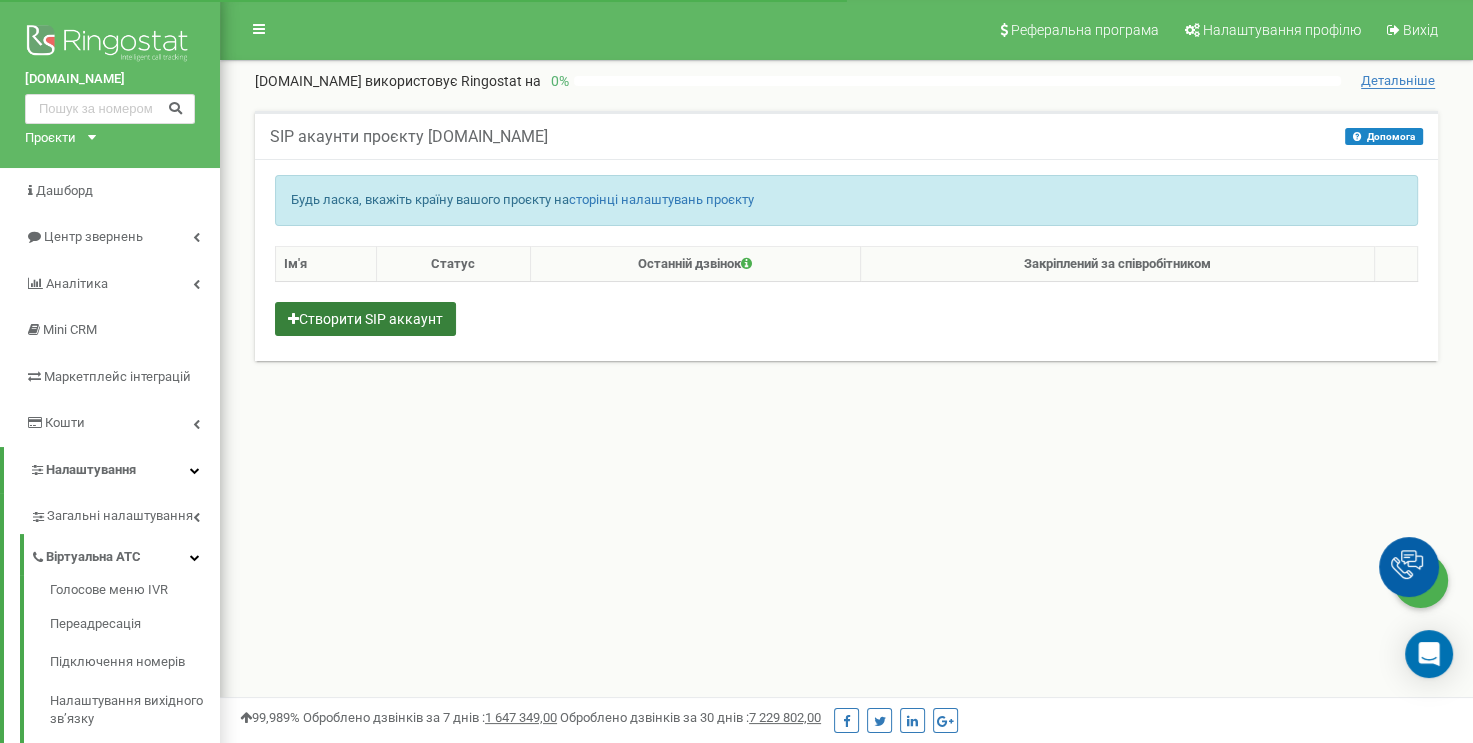 click on "Створити SIP аккаунт" at bounding box center [365, 319] 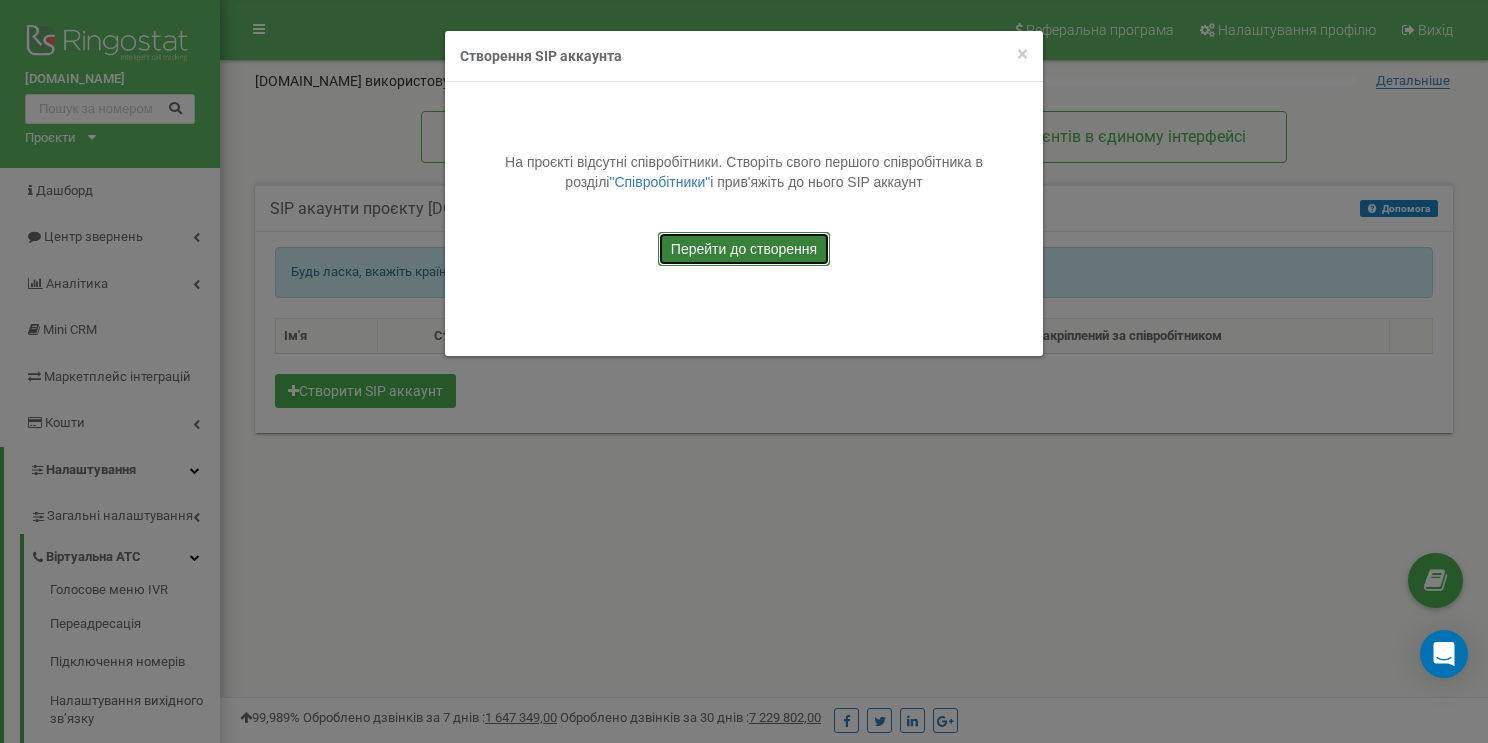 click on "Перейти до створення" at bounding box center [744, 249] 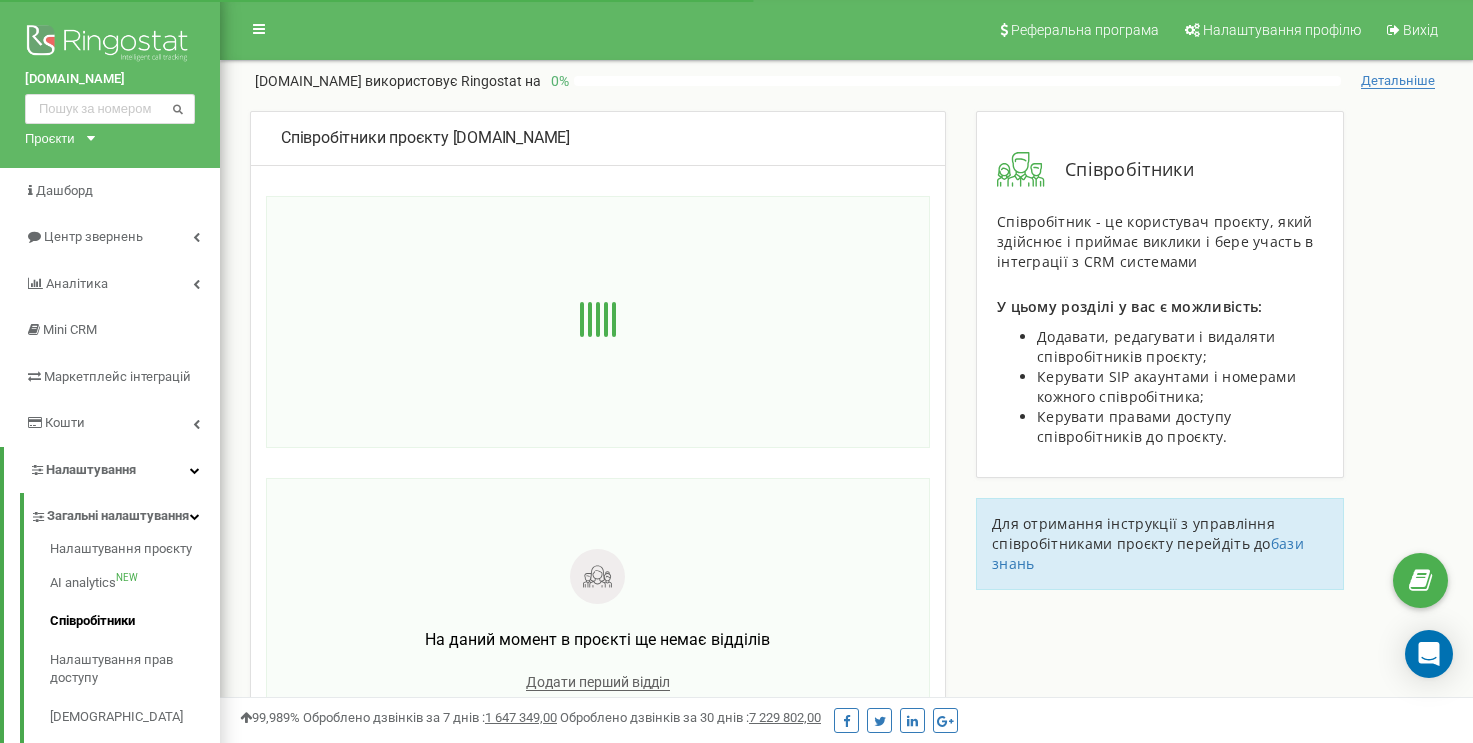 scroll, scrollTop: 0, scrollLeft: 0, axis: both 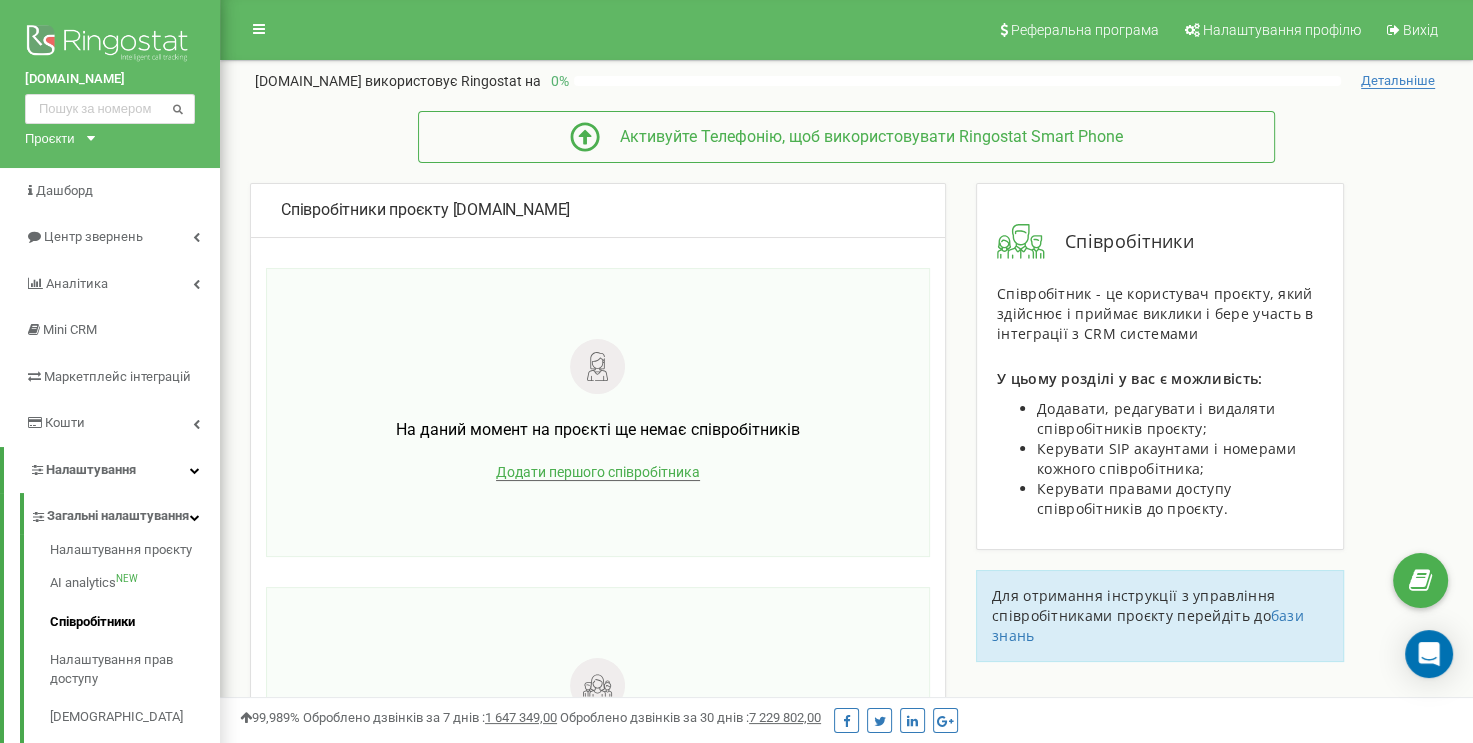click on "Додати першого співробітника" at bounding box center [598, 472] 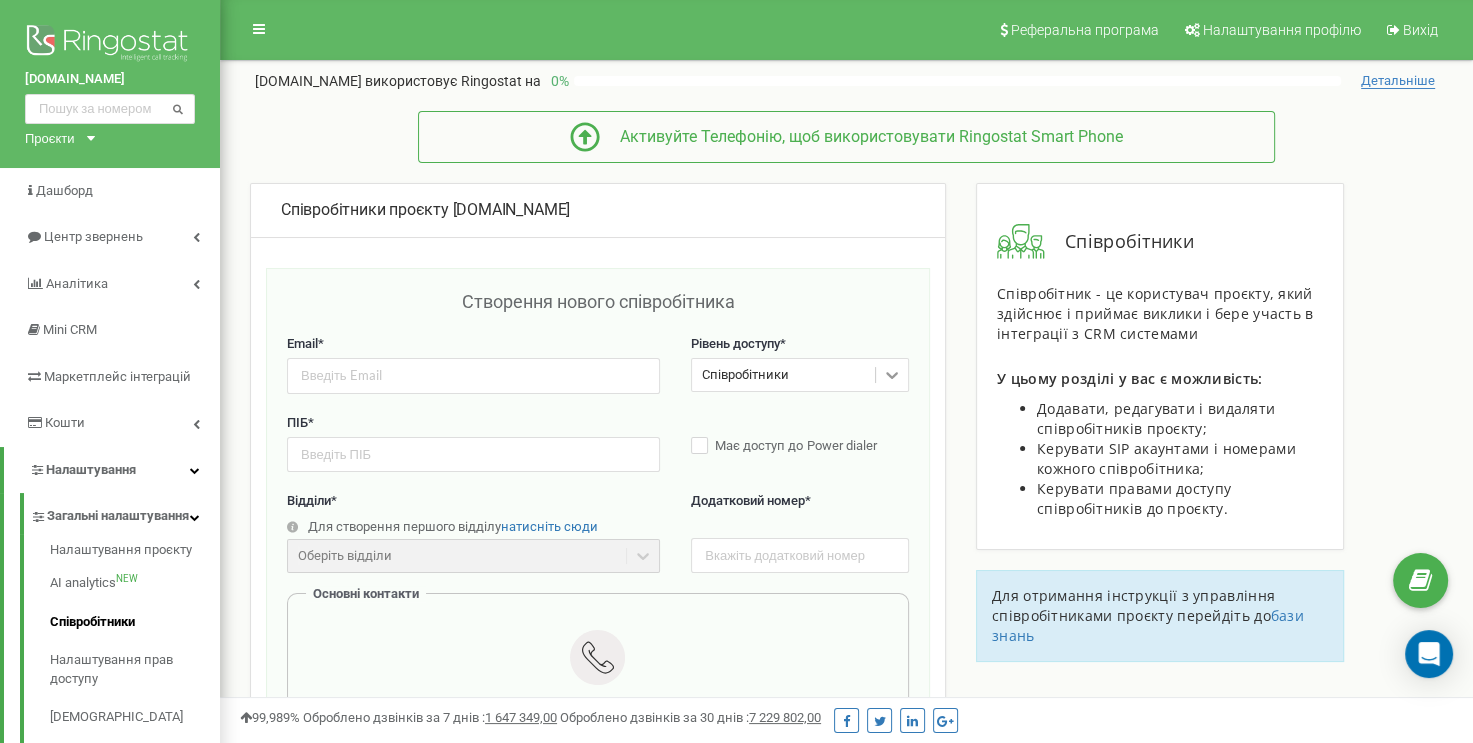 click on "Співробітники" at bounding box center (800, 375) 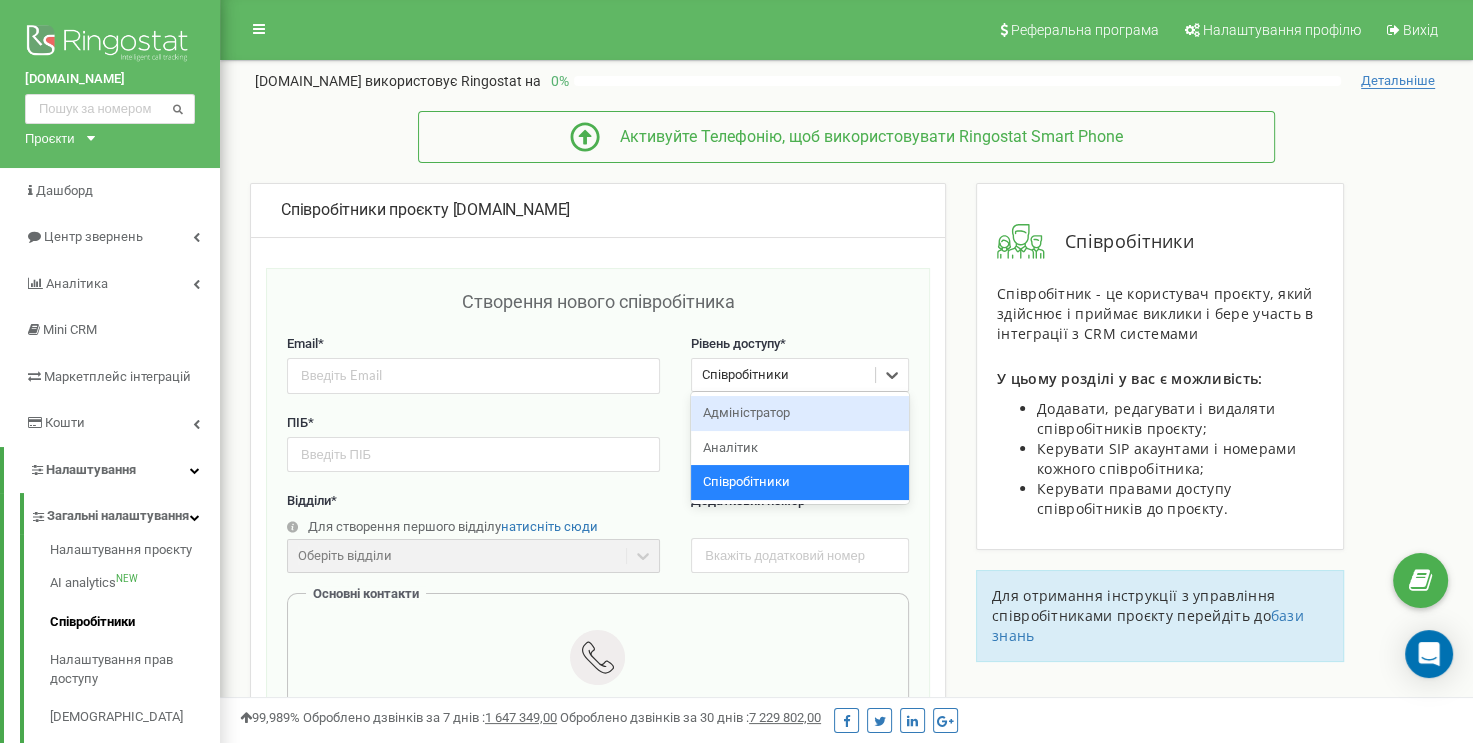 click on "Адміністратор" at bounding box center [800, 413] 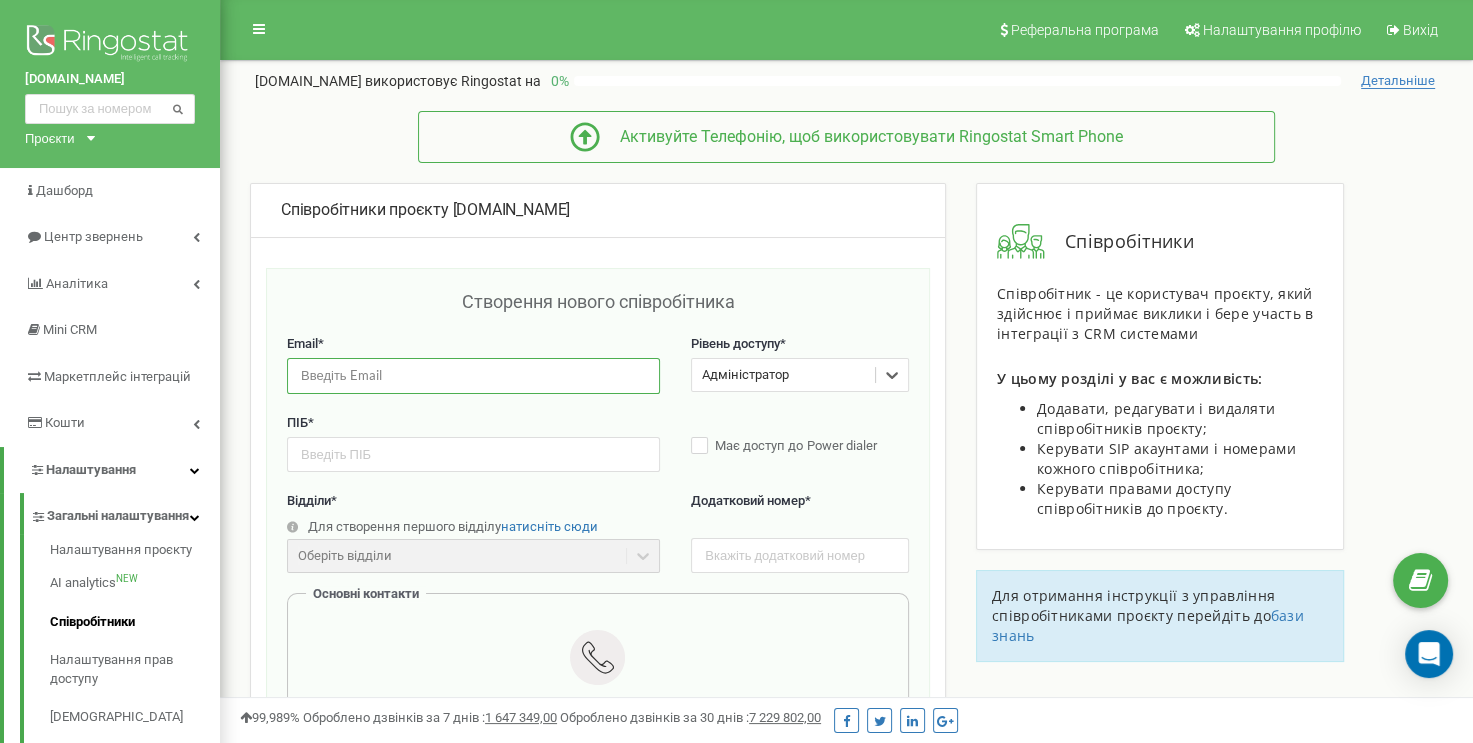 click at bounding box center [473, 375] 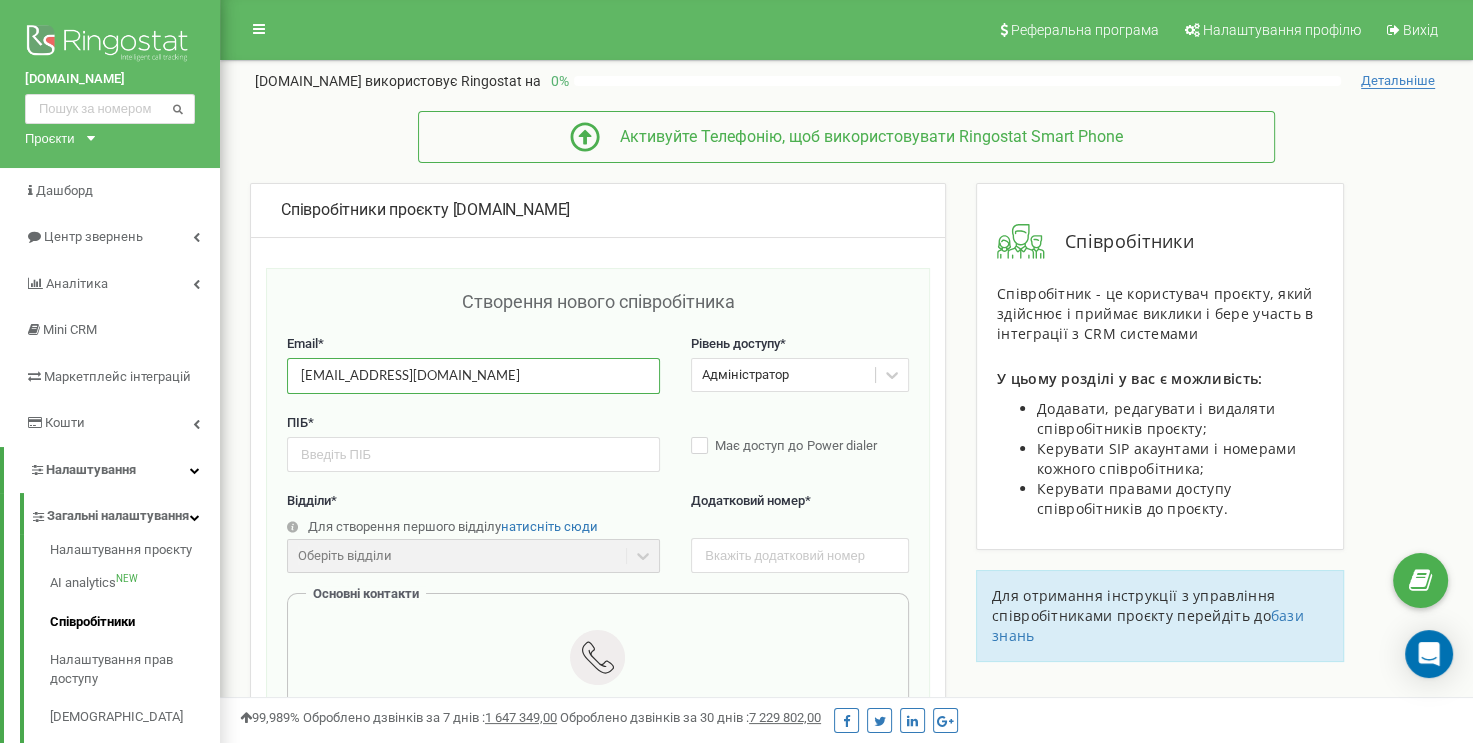 click on "i.shylov+1@ringostat.com" at bounding box center (473, 375) 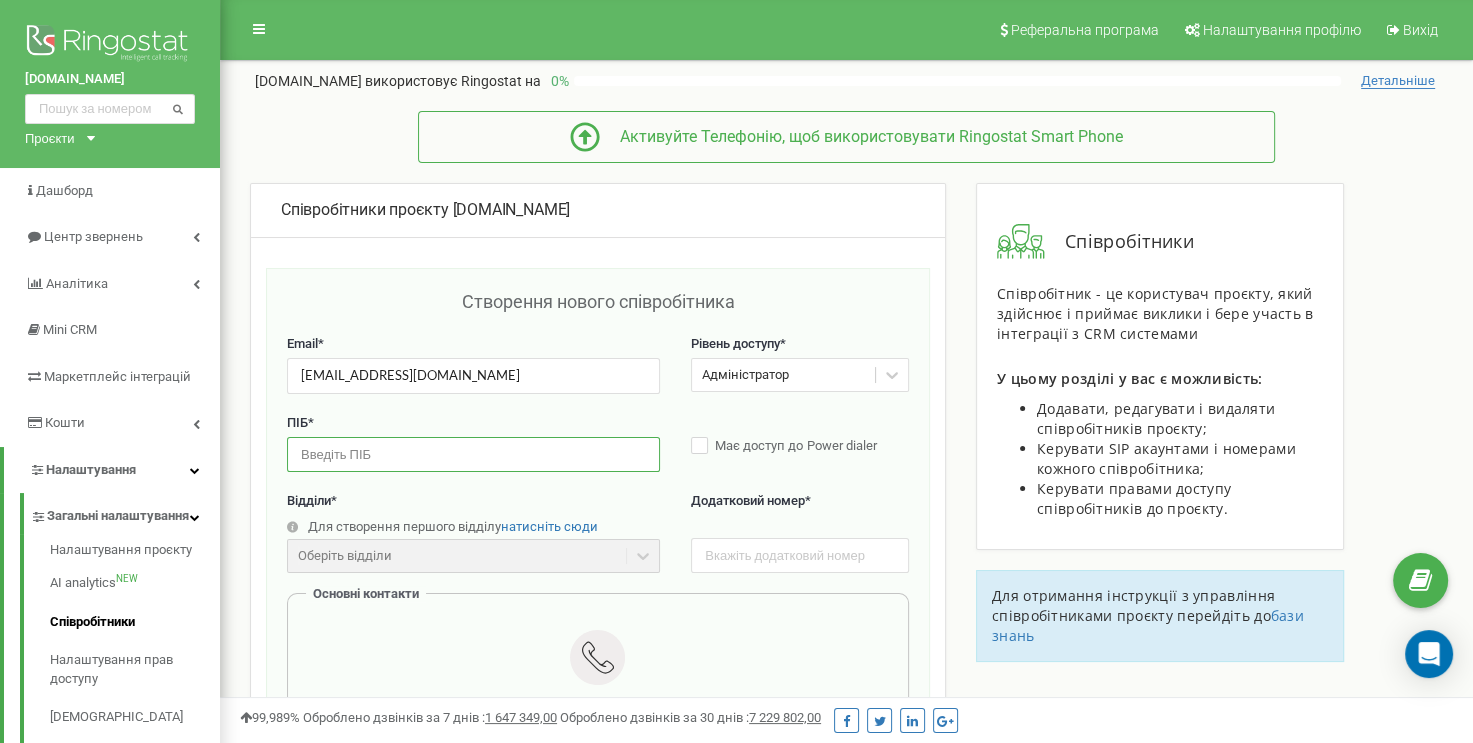 click at bounding box center [473, 454] 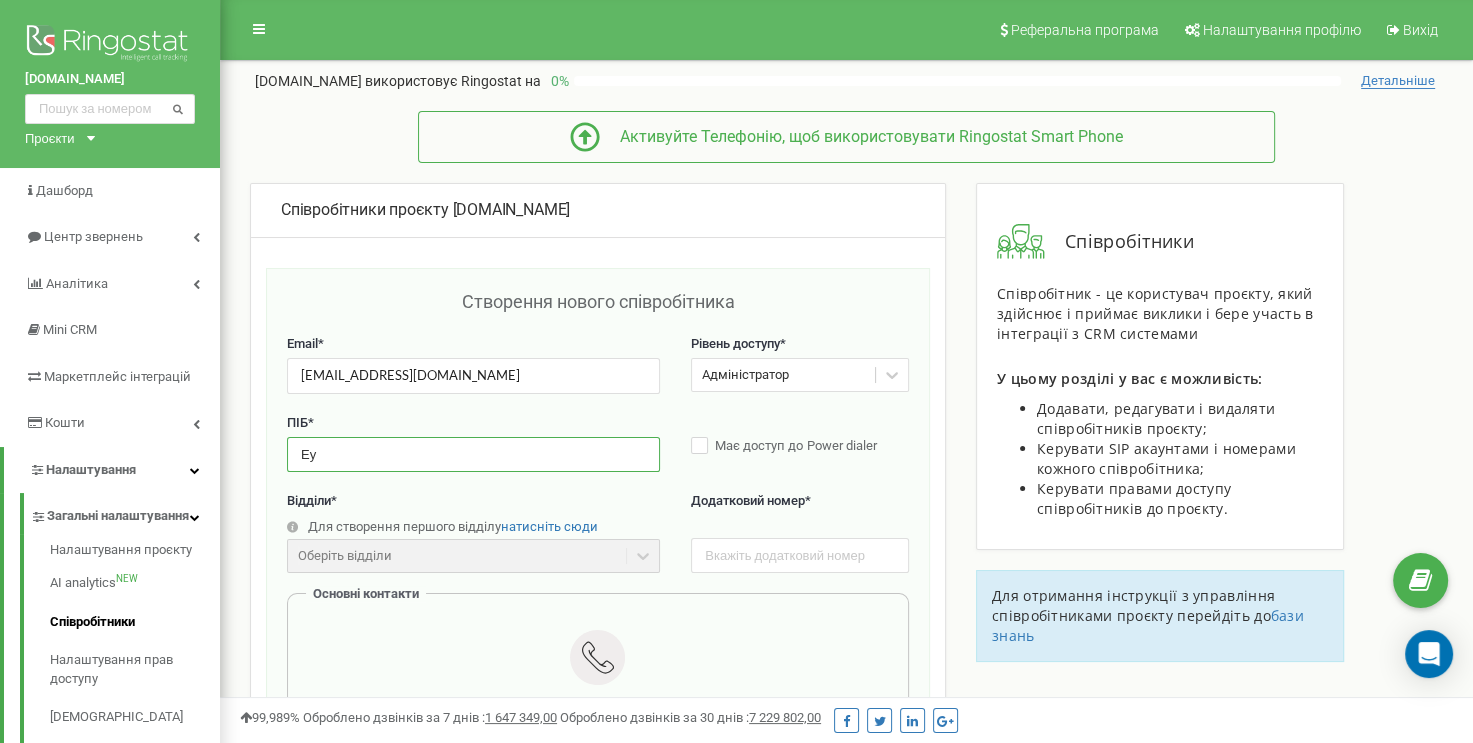 type on "Е" 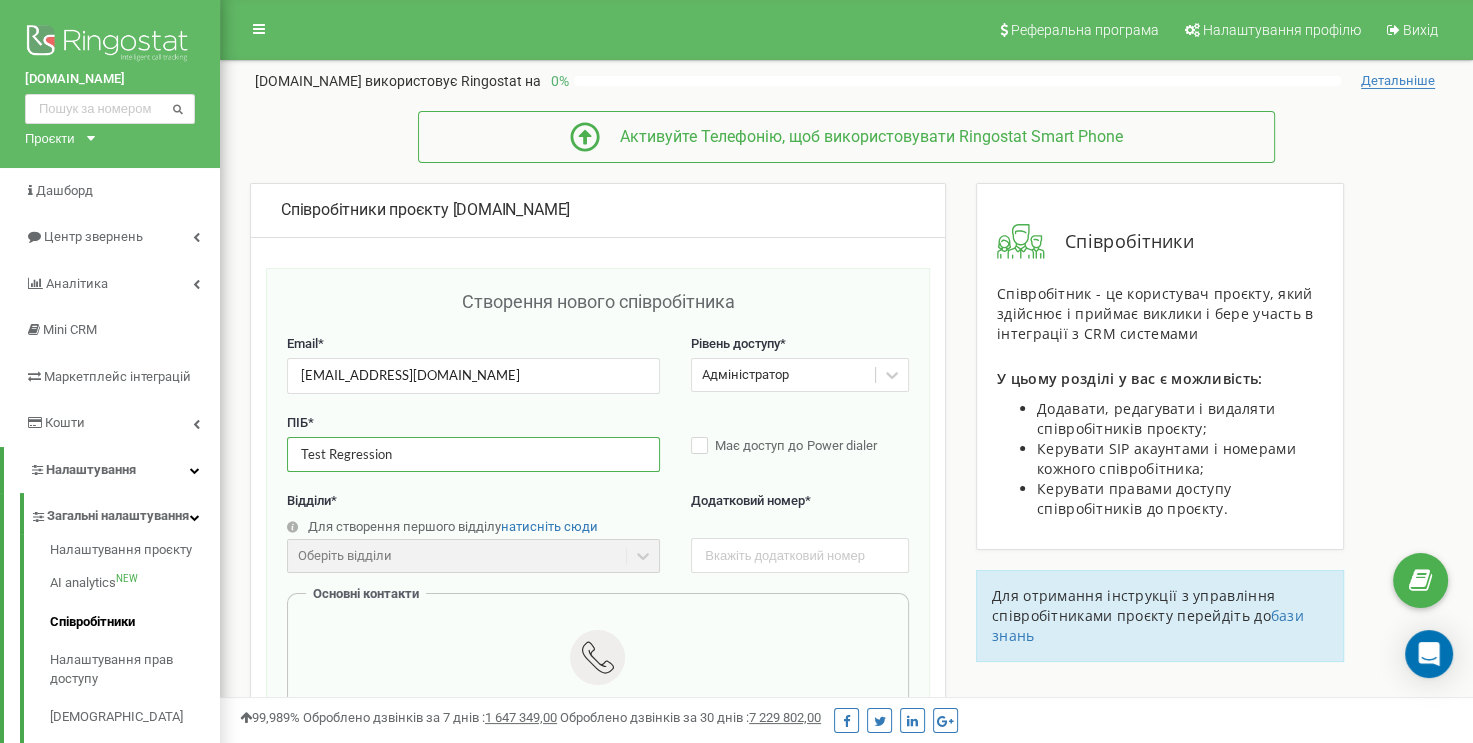 type on "Test Regression" 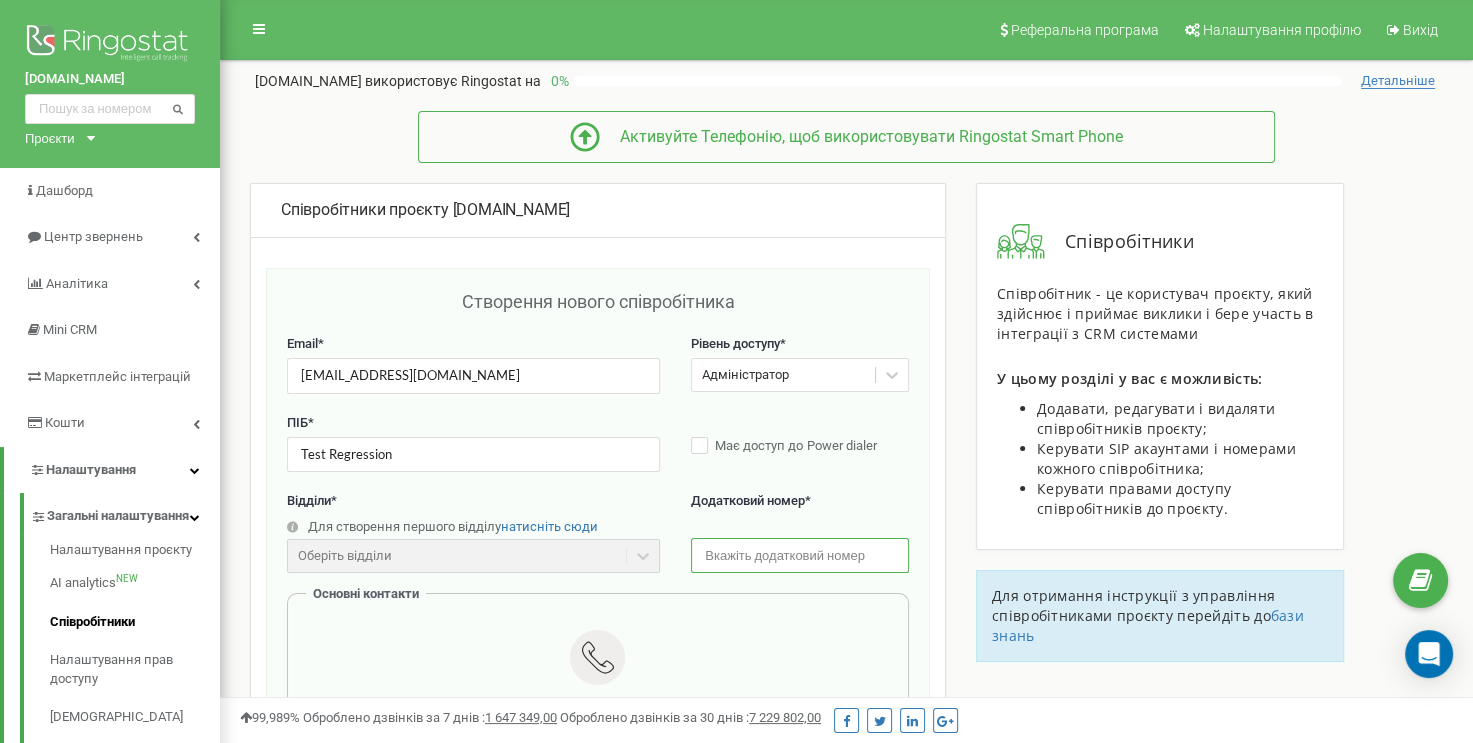 click at bounding box center [800, 555] 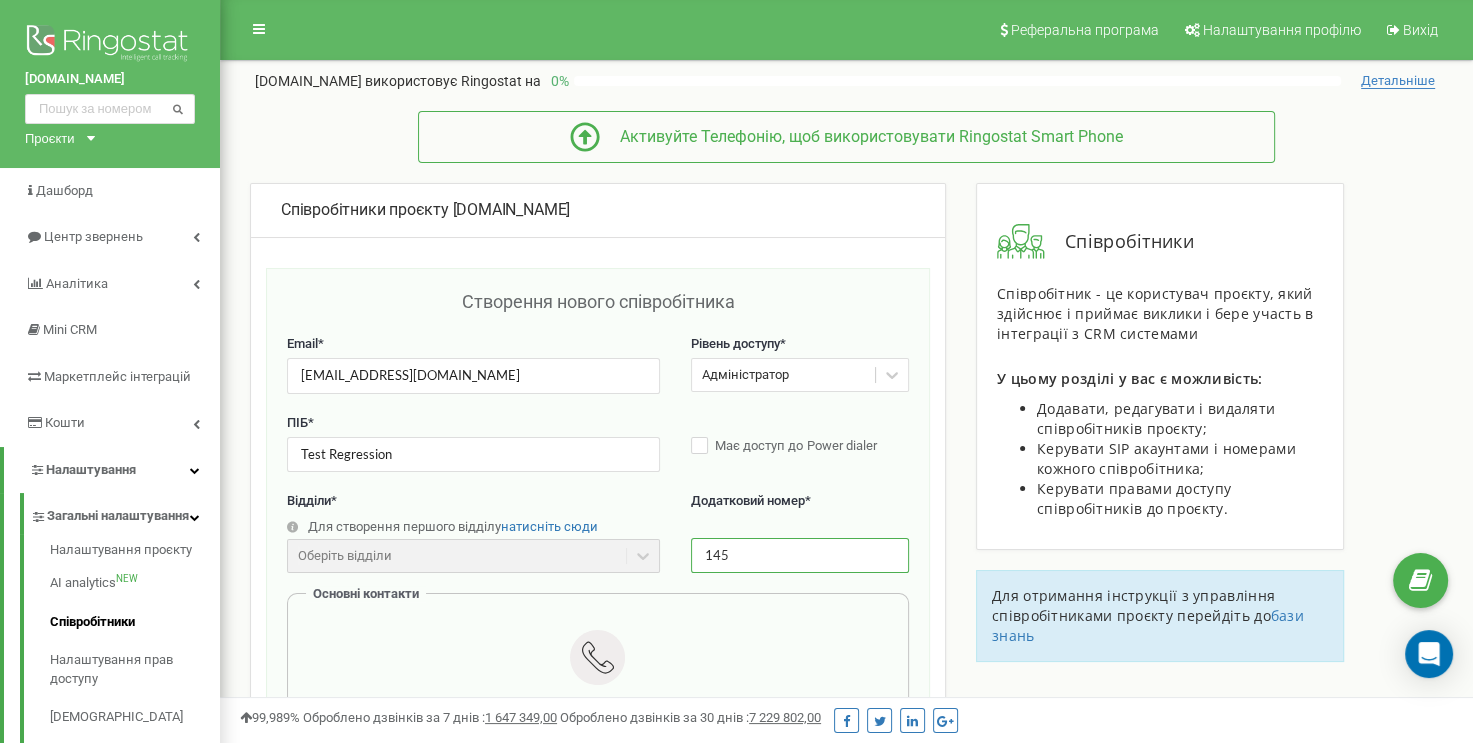 type on "145" 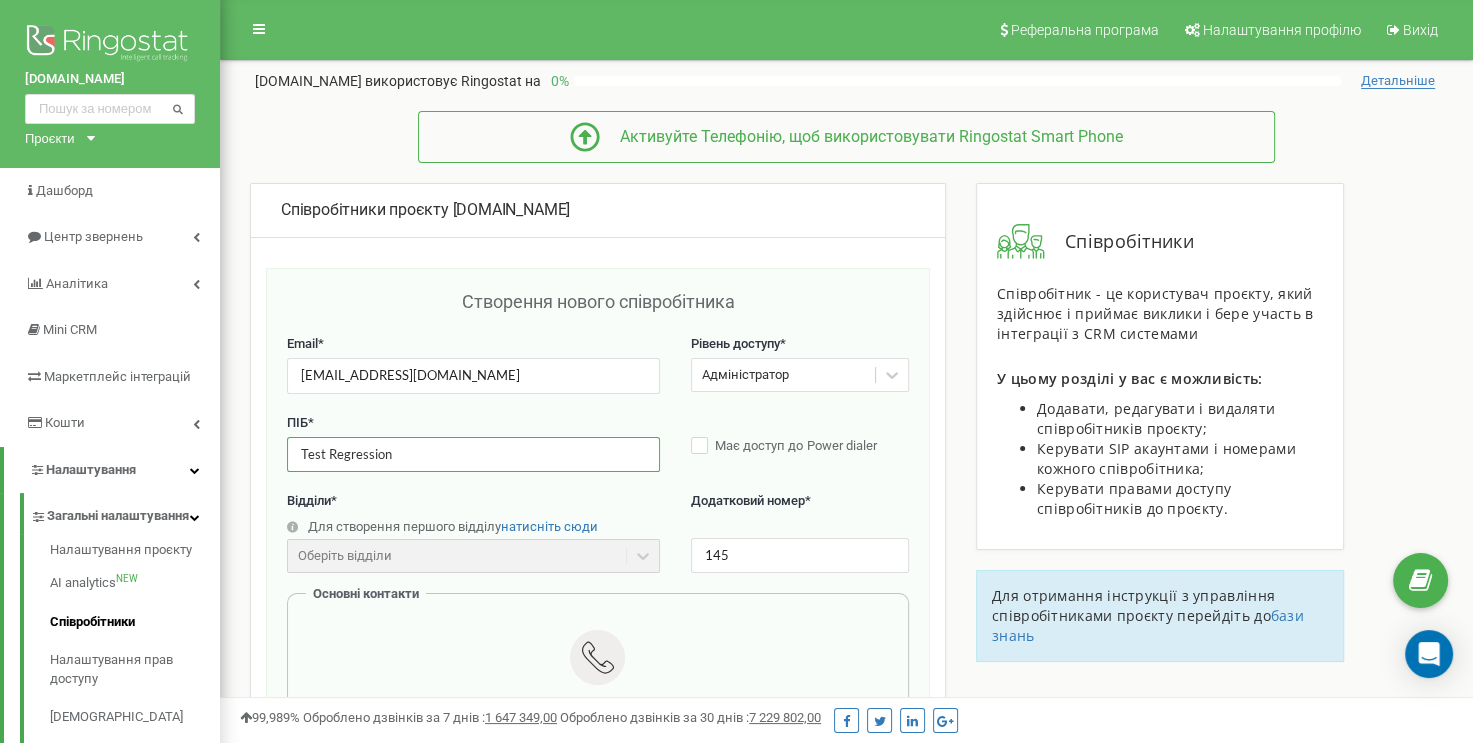 click on "Test Regression" at bounding box center (473, 454) 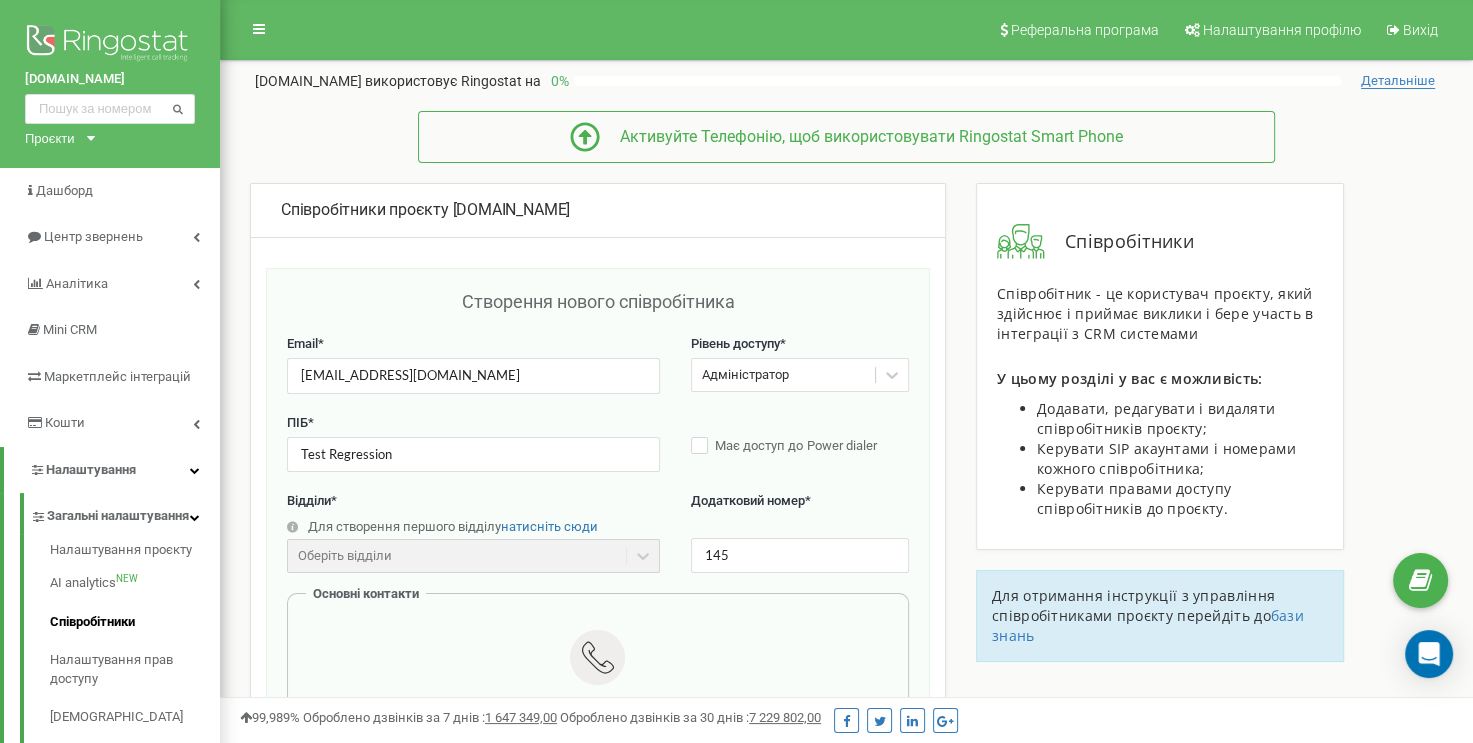 click on "Email * i.shylov+2@ringostat.com Рівень доступу * Адміністратор" at bounding box center (598, 374) 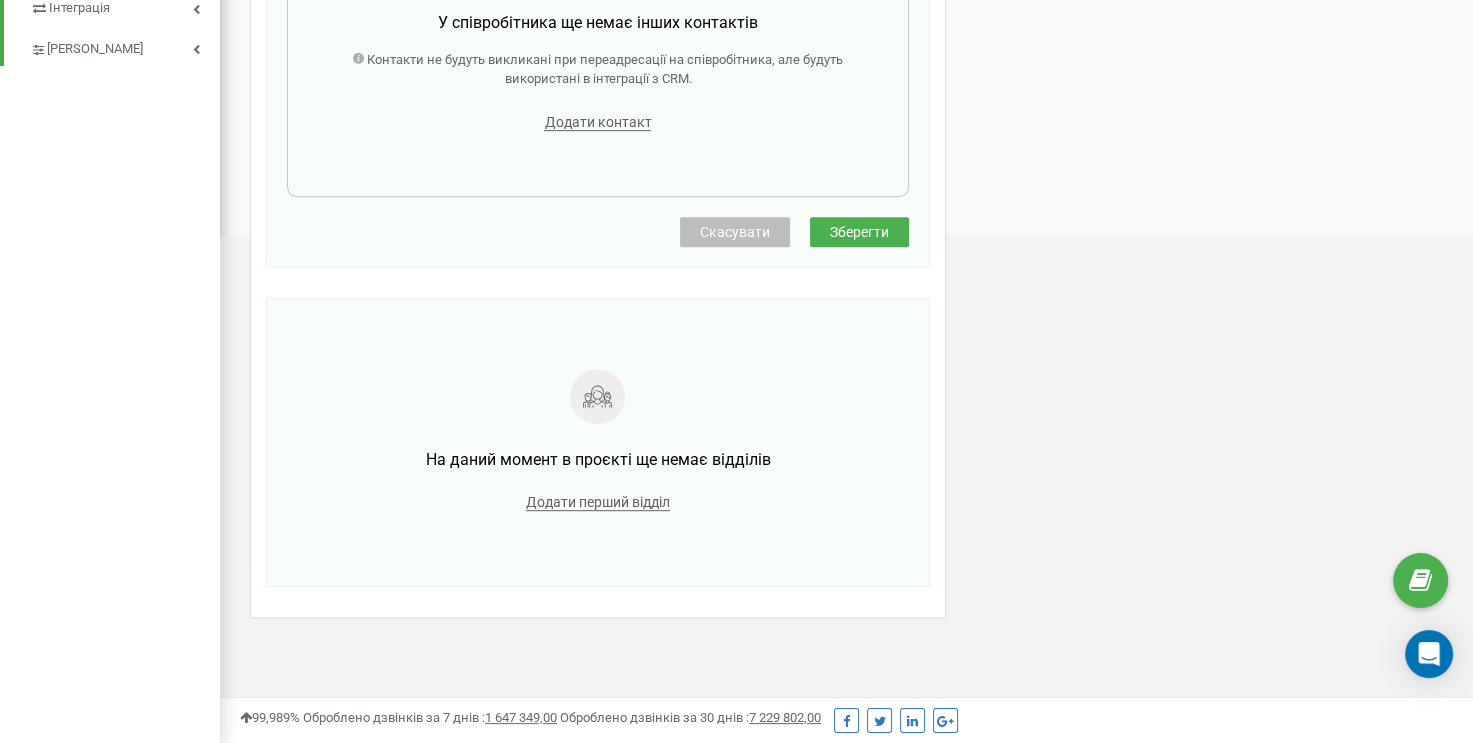 click on "Зберегти" at bounding box center [859, 232] 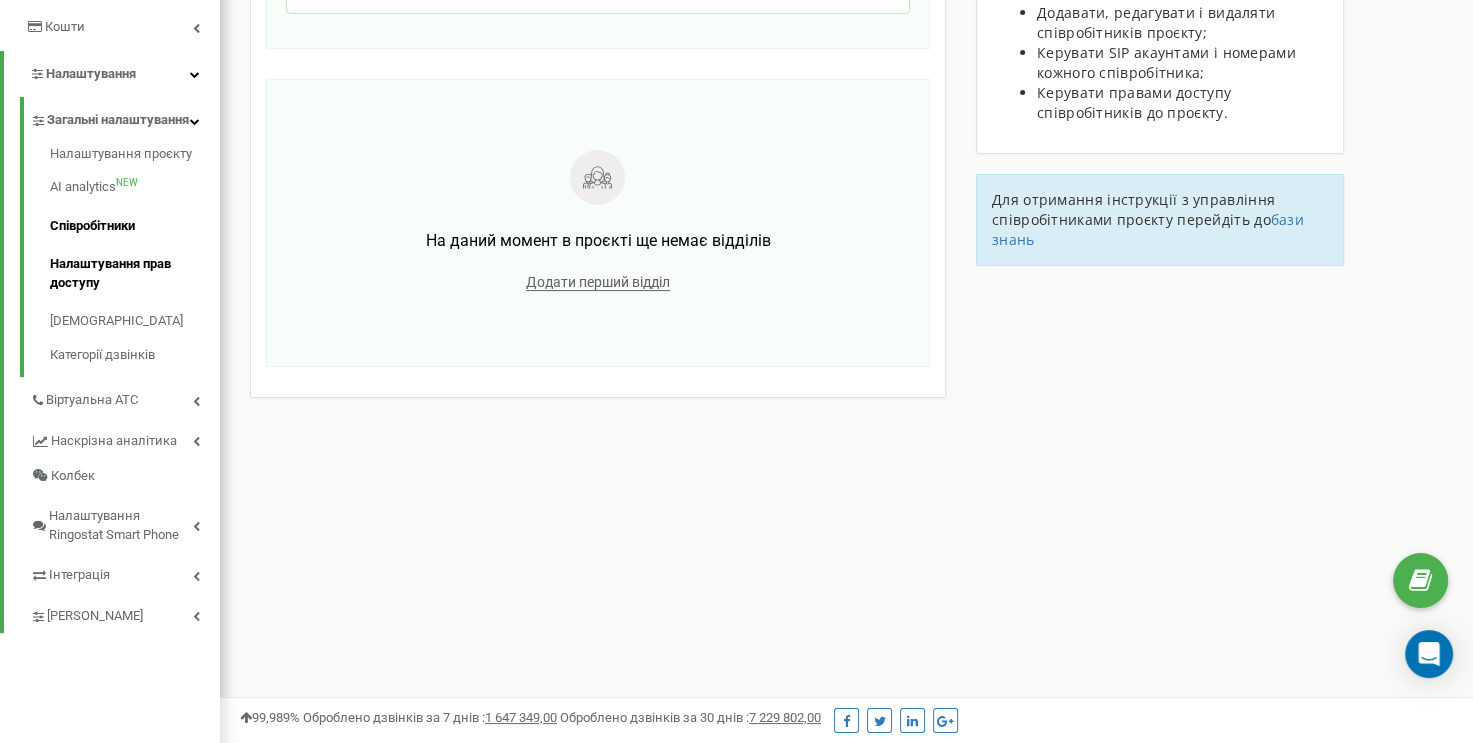 scroll, scrollTop: 400, scrollLeft: 0, axis: vertical 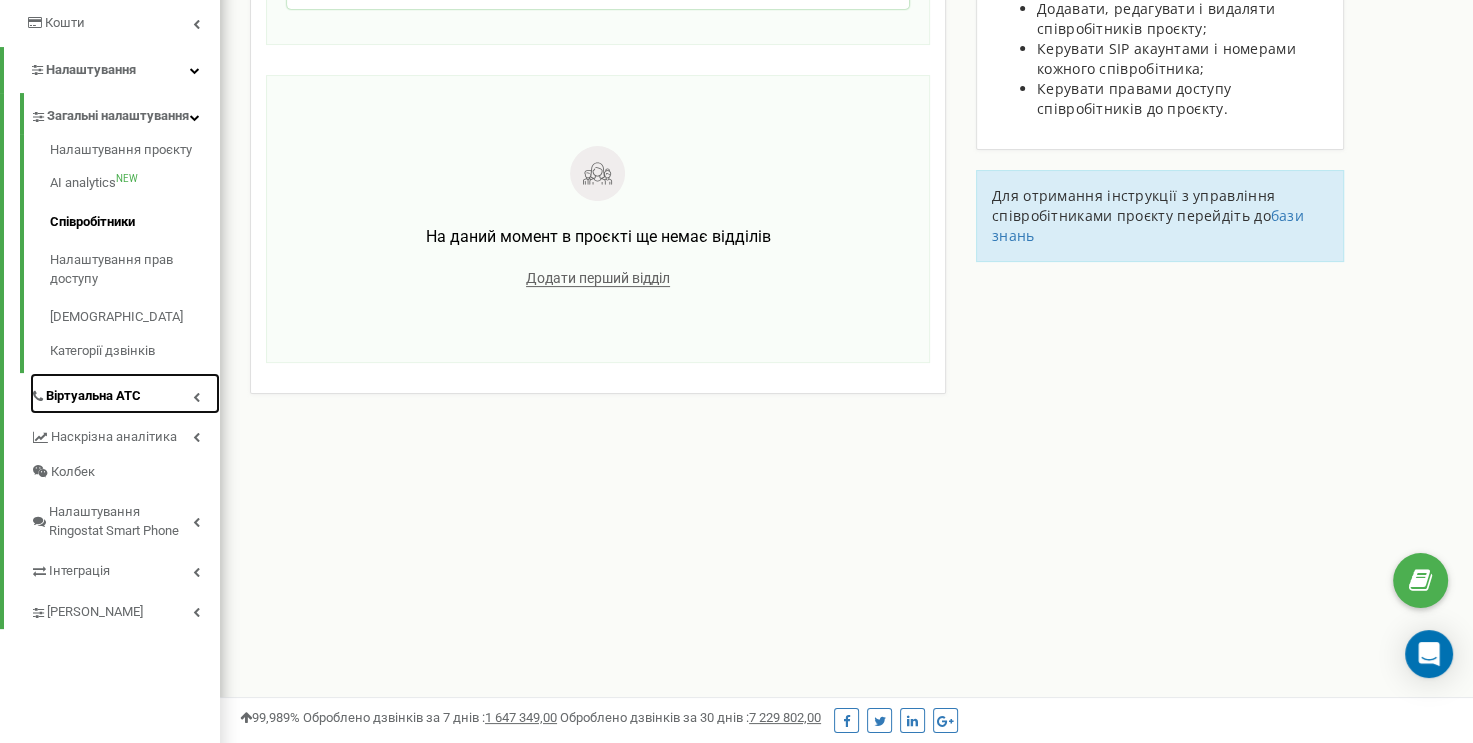 click on "Віртуальна АТС" at bounding box center (125, 393) 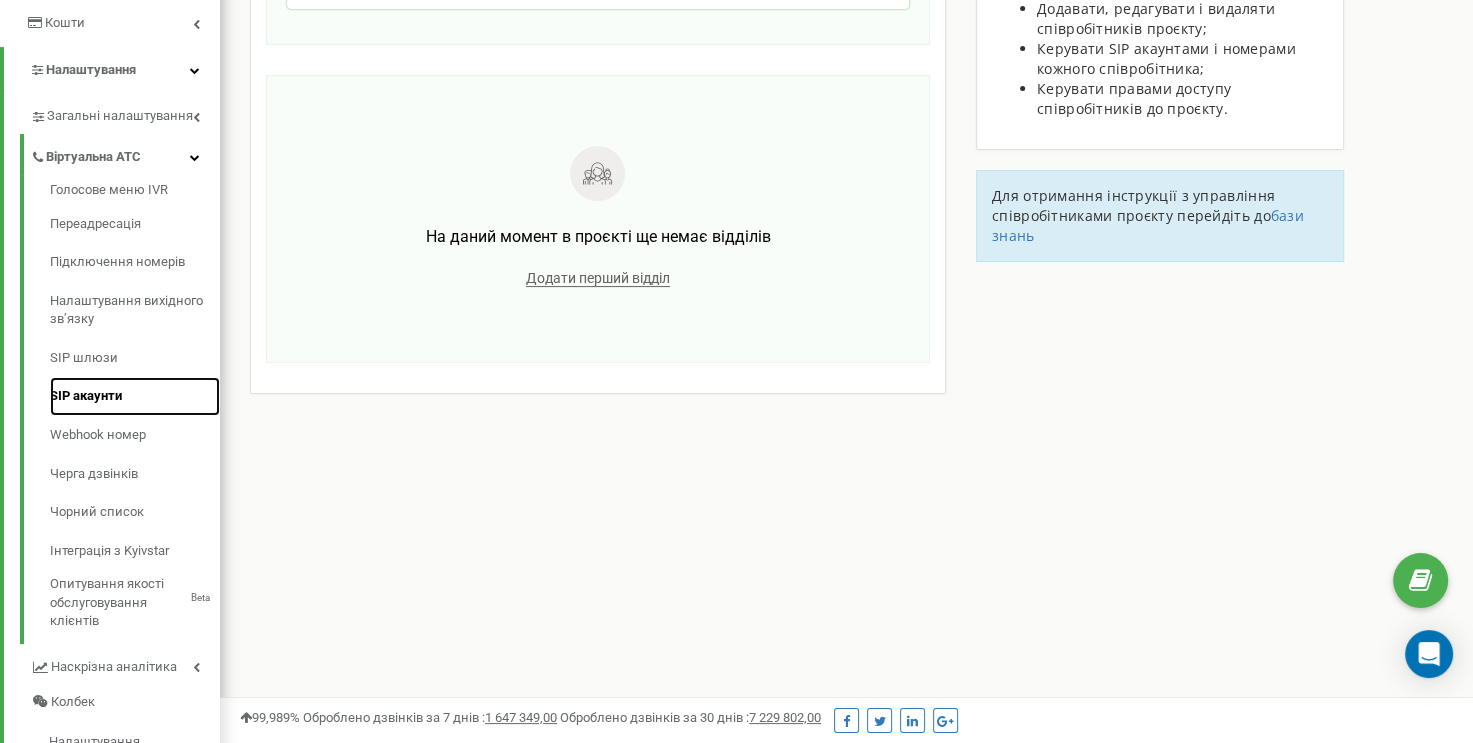 click on "SIP акаунти" at bounding box center [135, 396] 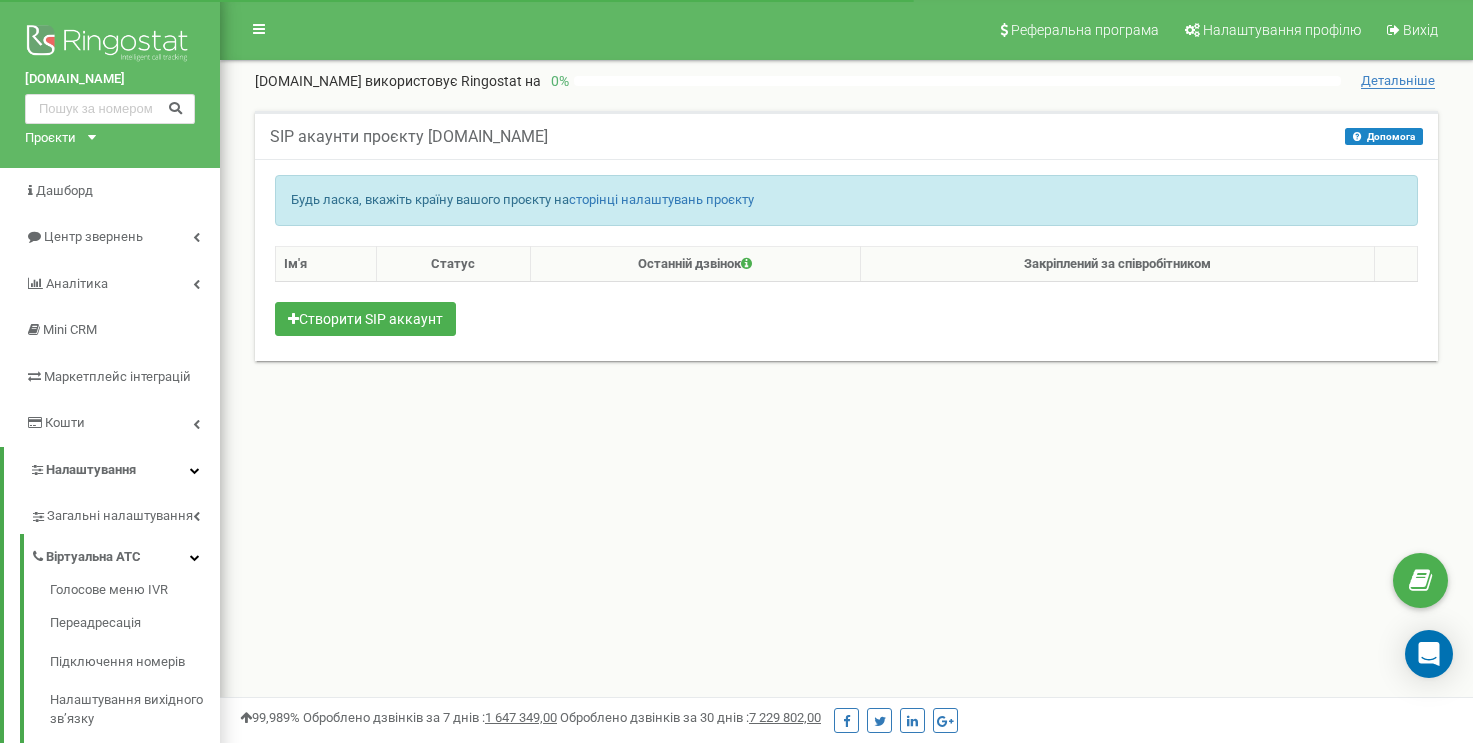 scroll, scrollTop: 0, scrollLeft: 0, axis: both 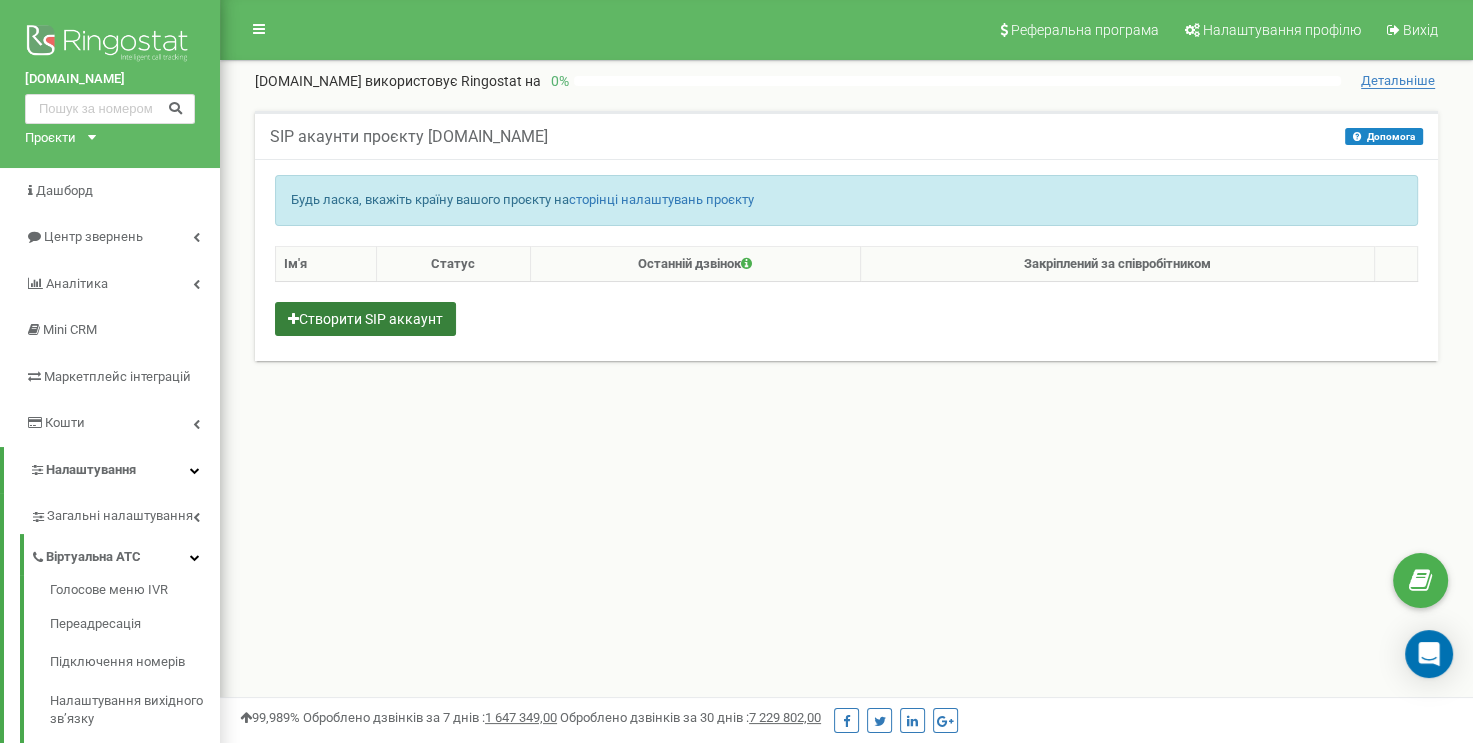 click on "Створити SIP аккаунт" at bounding box center (365, 319) 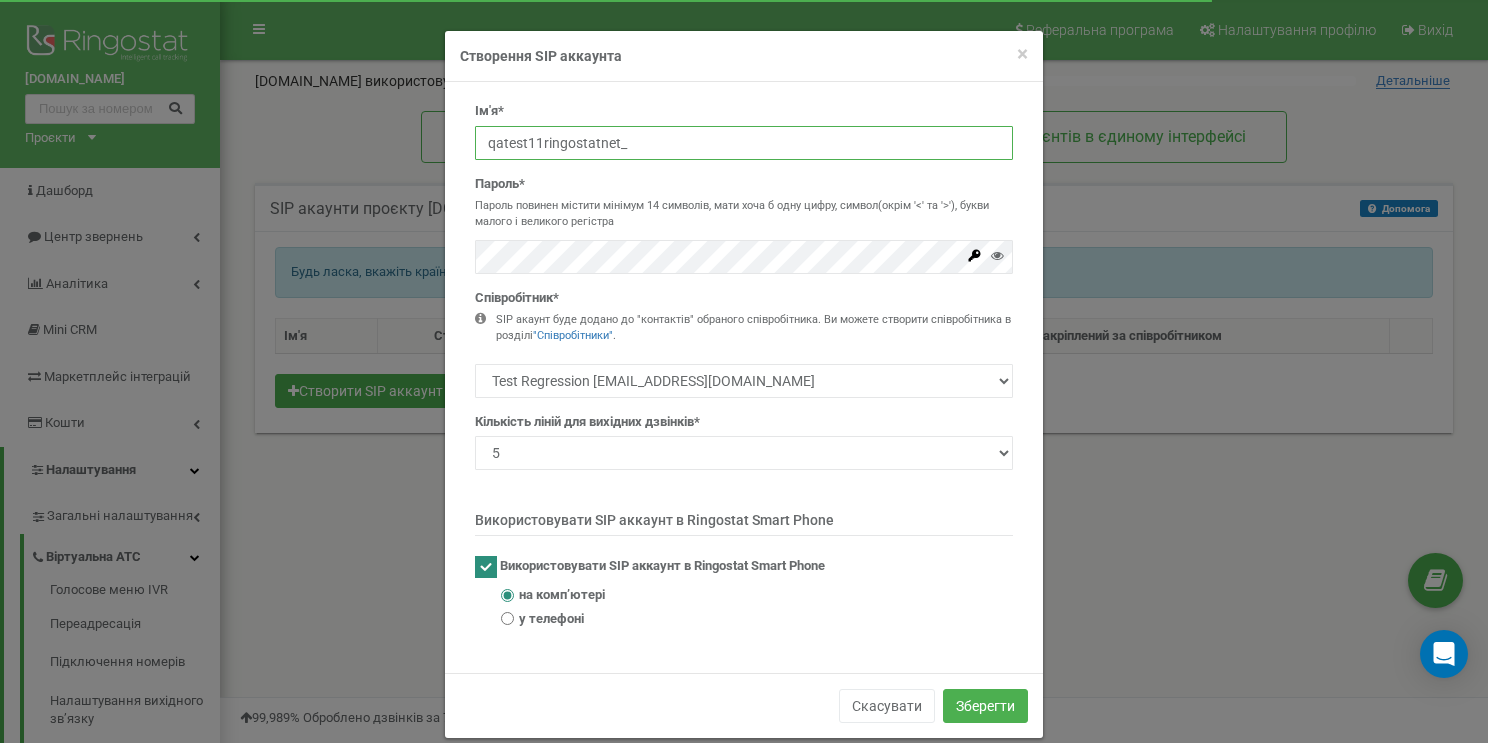 click on "qatest11ringostatnet_" at bounding box center [744, 143] 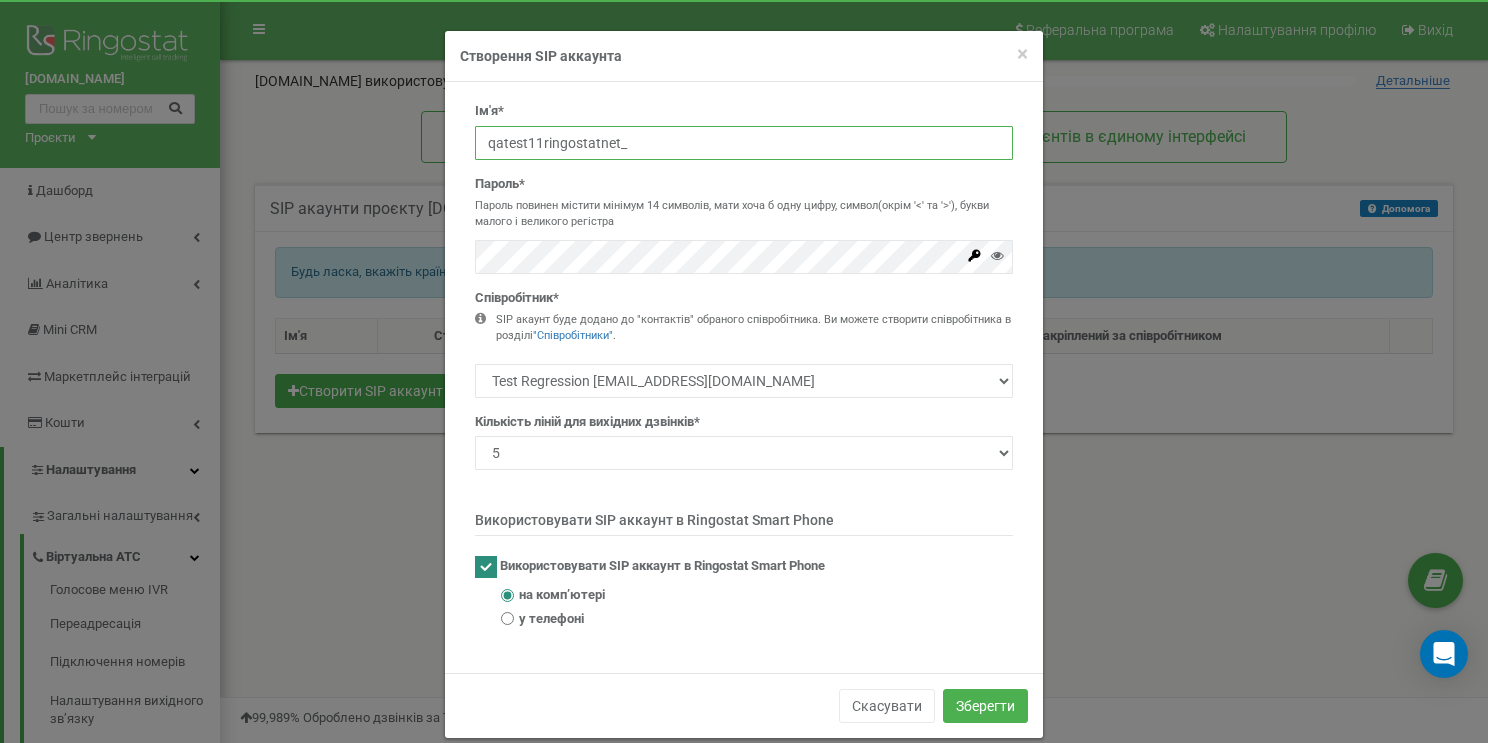 click on "qatest11ringostatnet_" at bounding box center [744, 143] 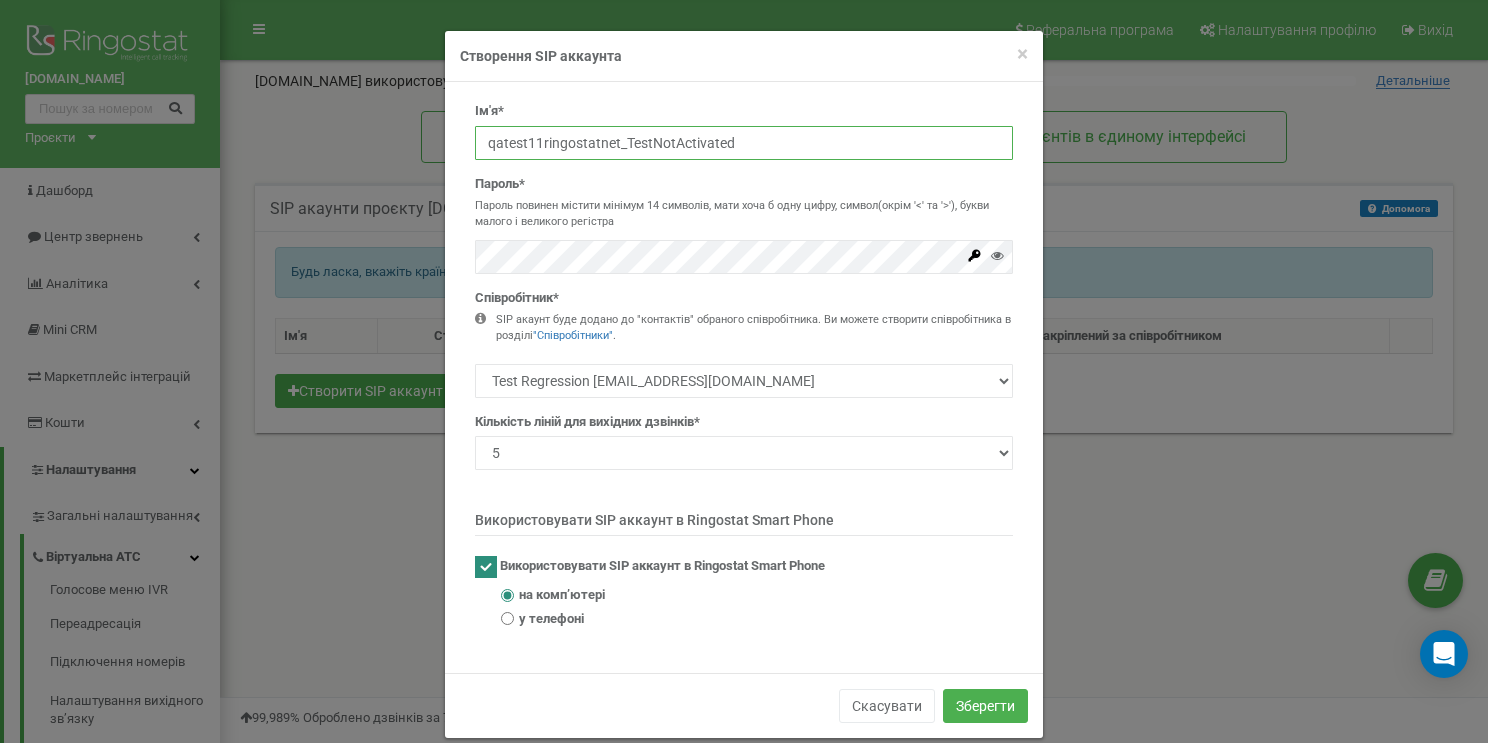 drag, startPoint x: 732, startPoint y: 143, endPoint x: 468, endPoint y: 143, distance: 264 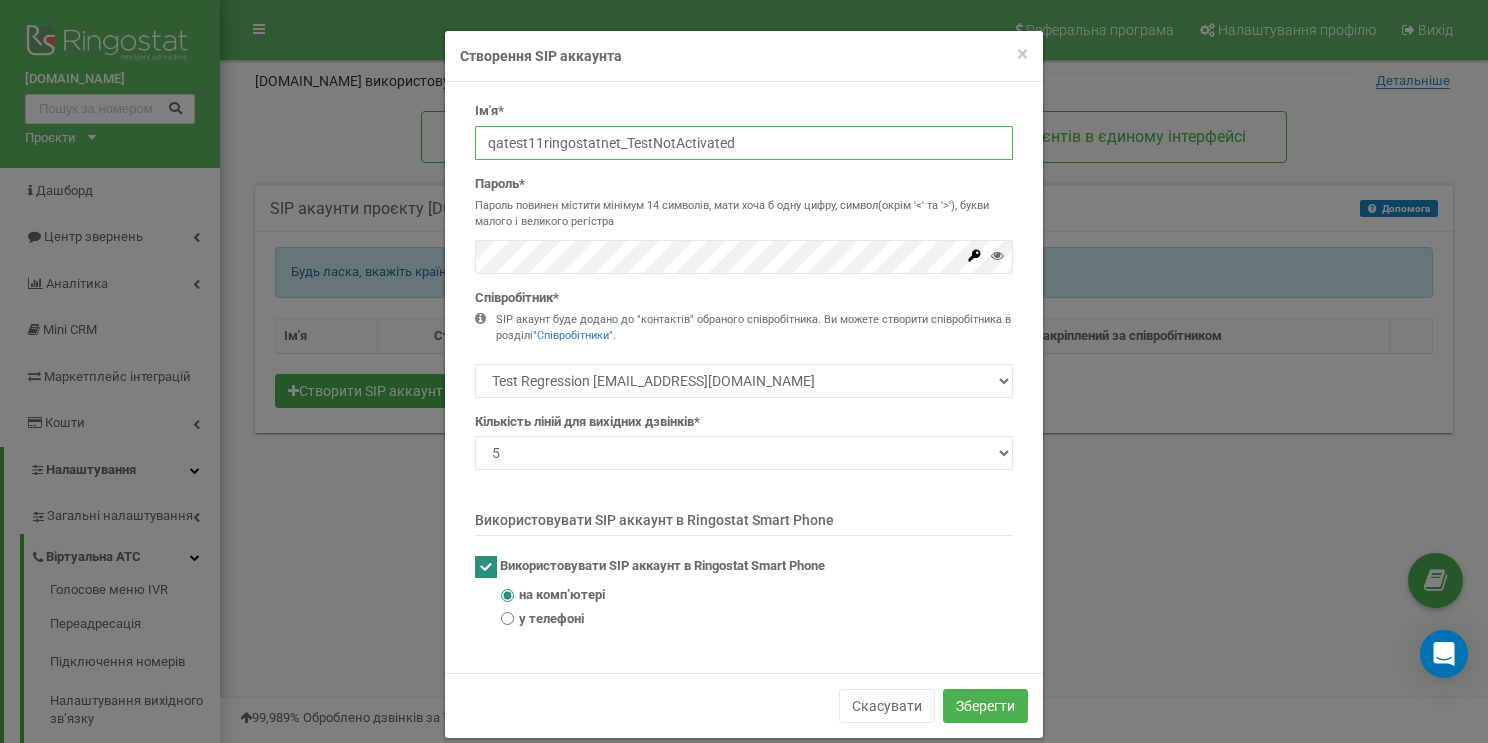 click on "qatest11ringostatnet_TestNotActivated" at bounding box center (744, 143) 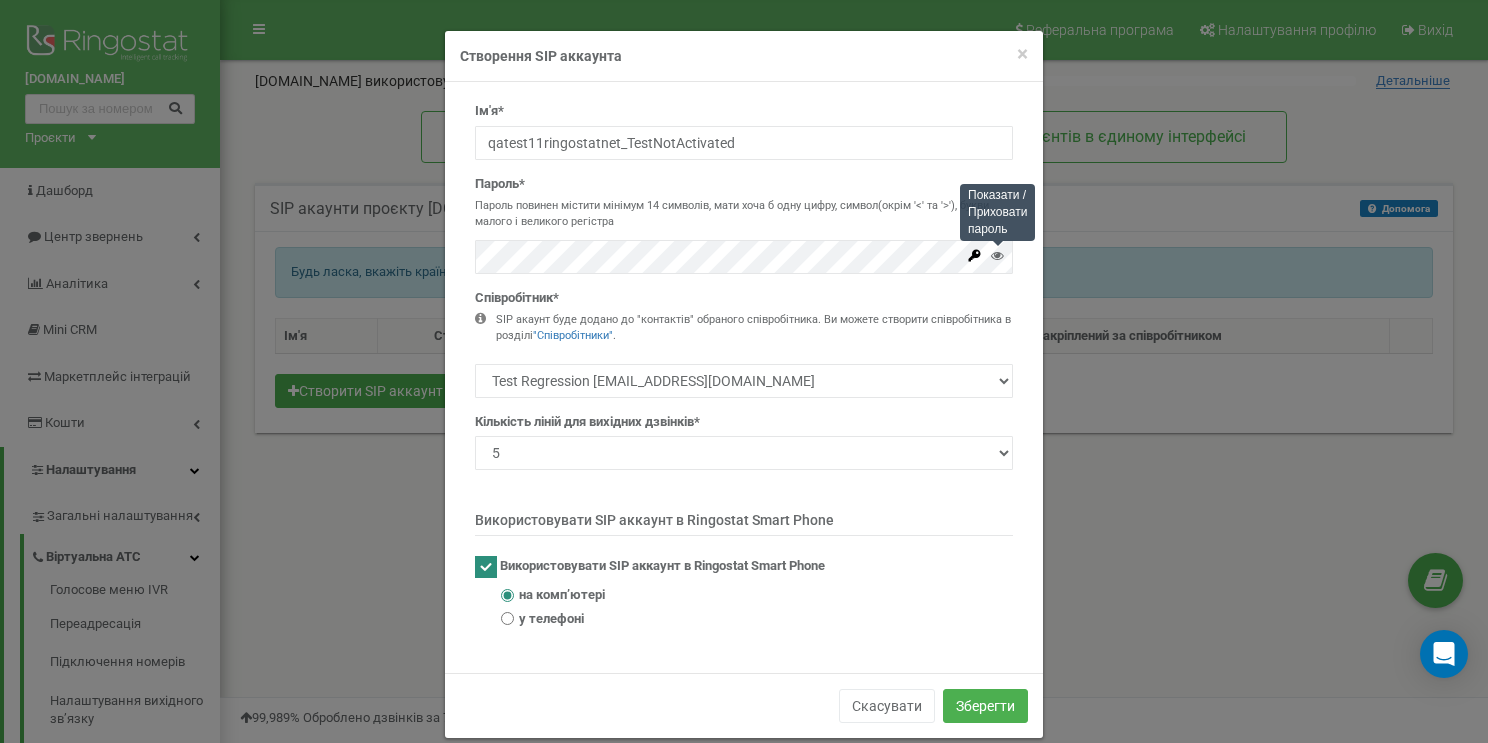 click at bounding box center (997, 255) 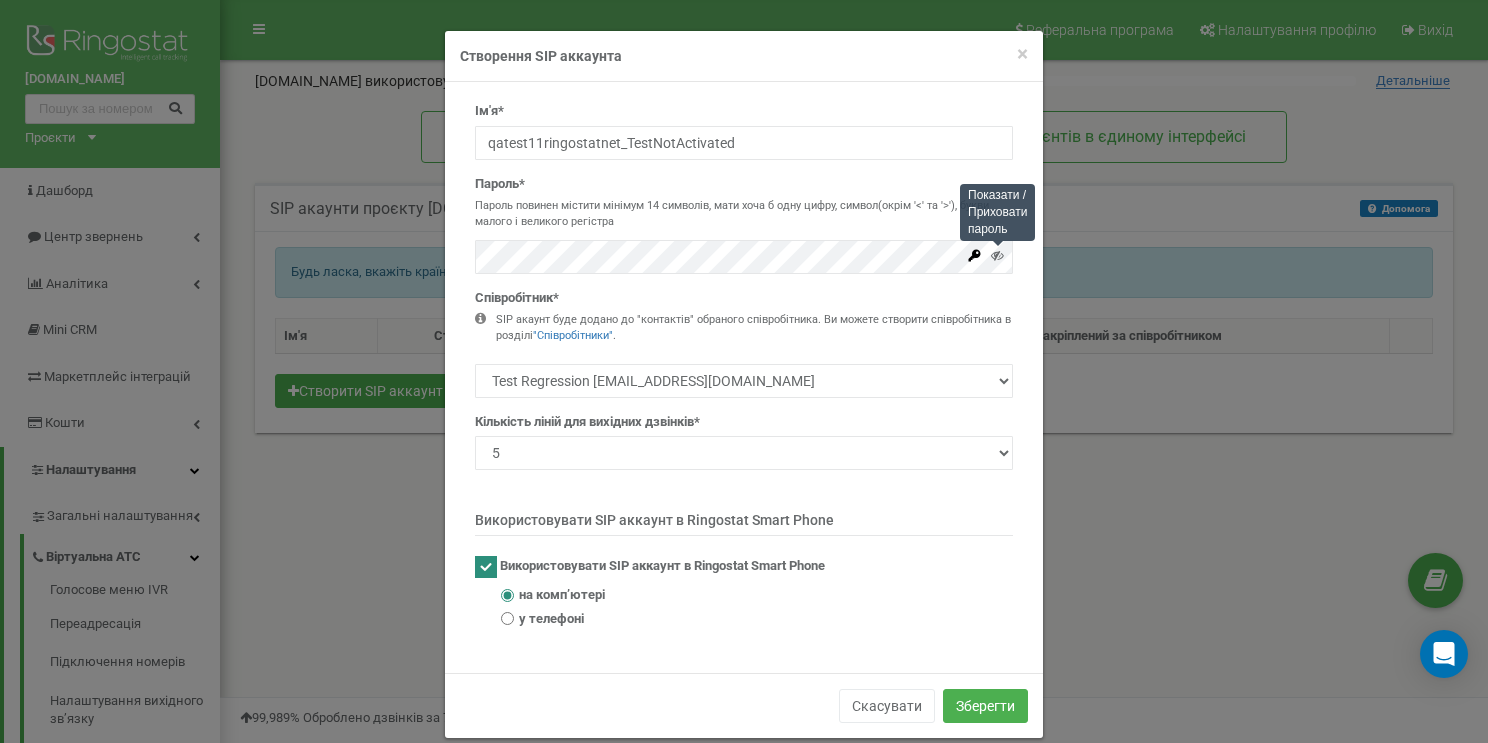 click at bounding box center (997, 255) 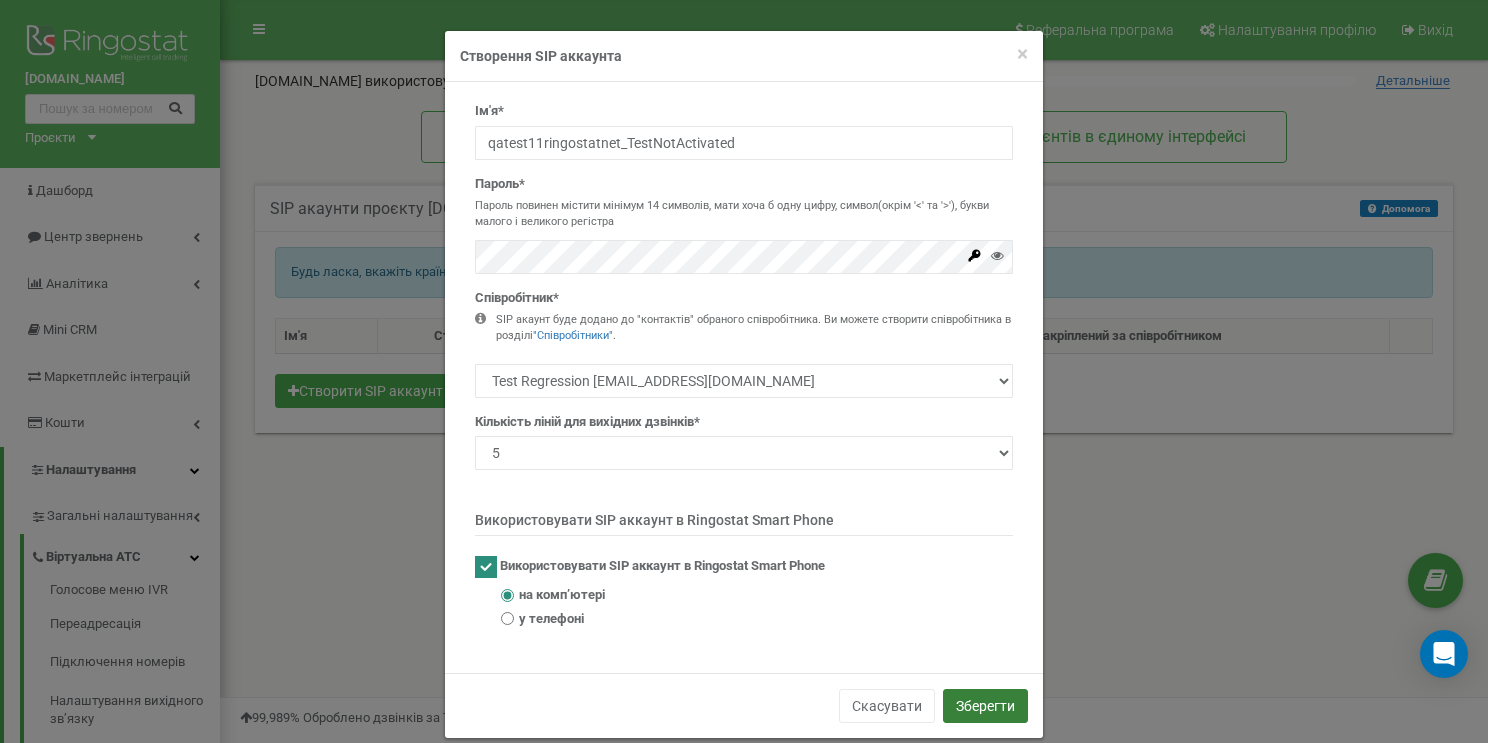 click on "Зберегти" at bounding box center (985, 706) 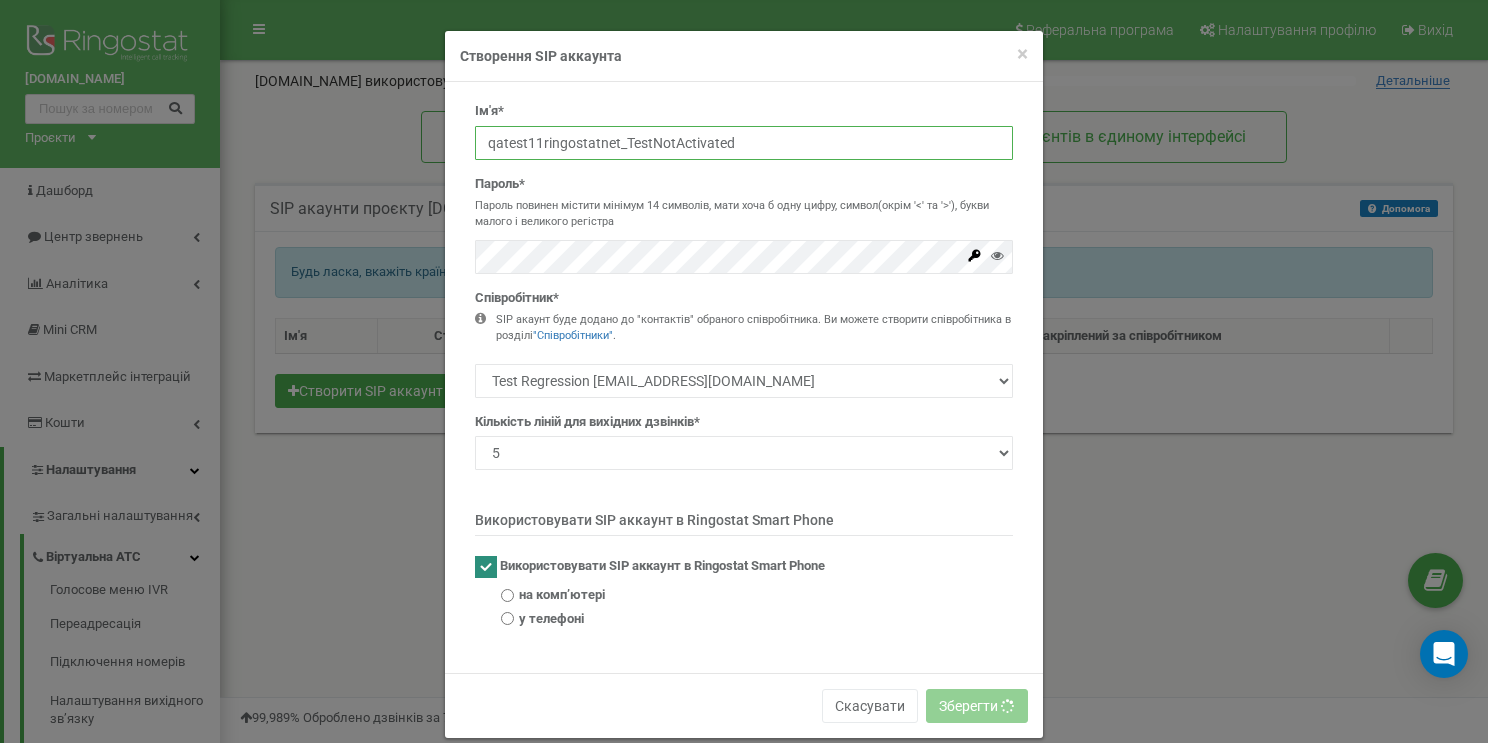 drag, startPoint x: 724, startPoint y: 141, endPoint x: 410, endPoint y: 139, distance: 314.00638 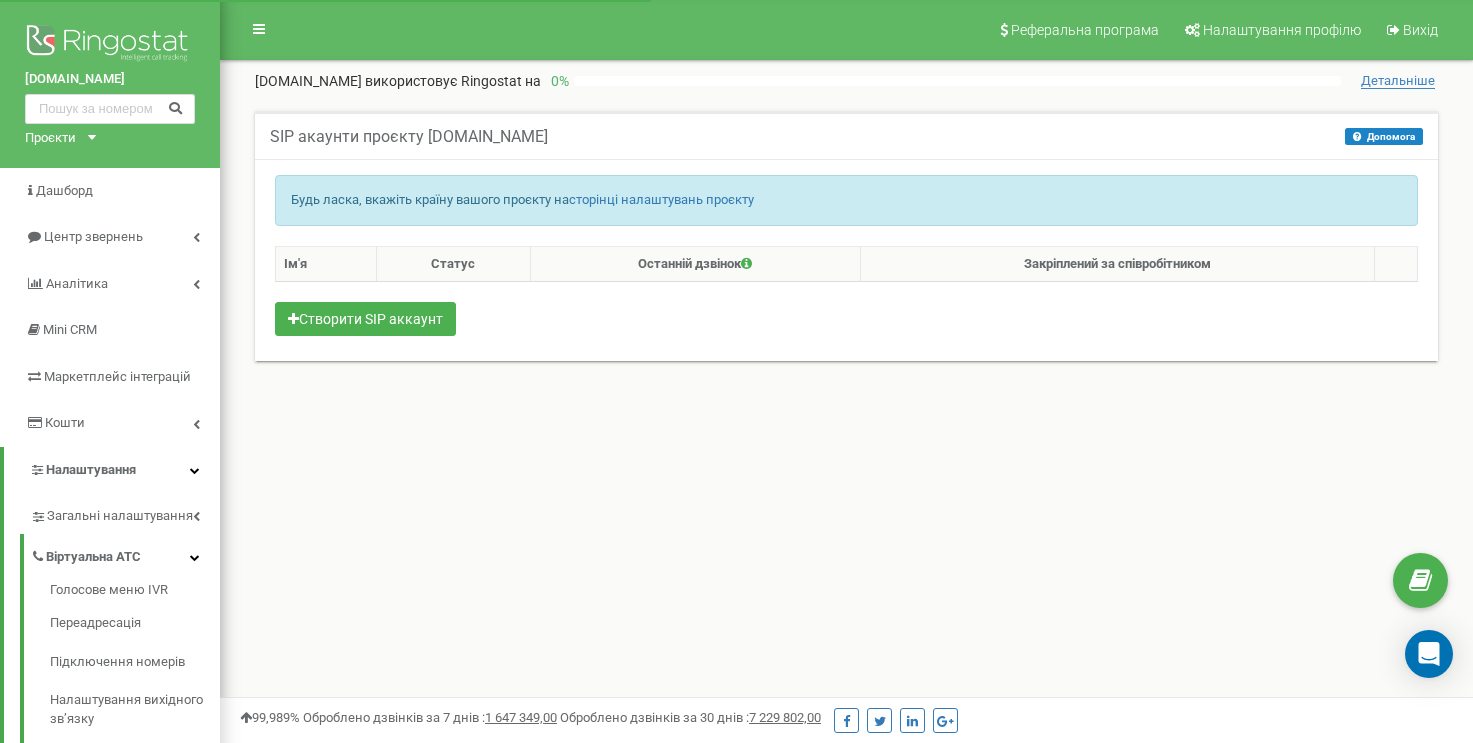 scroll, scrollTop: 0, scrollLeft: 0, axis: both 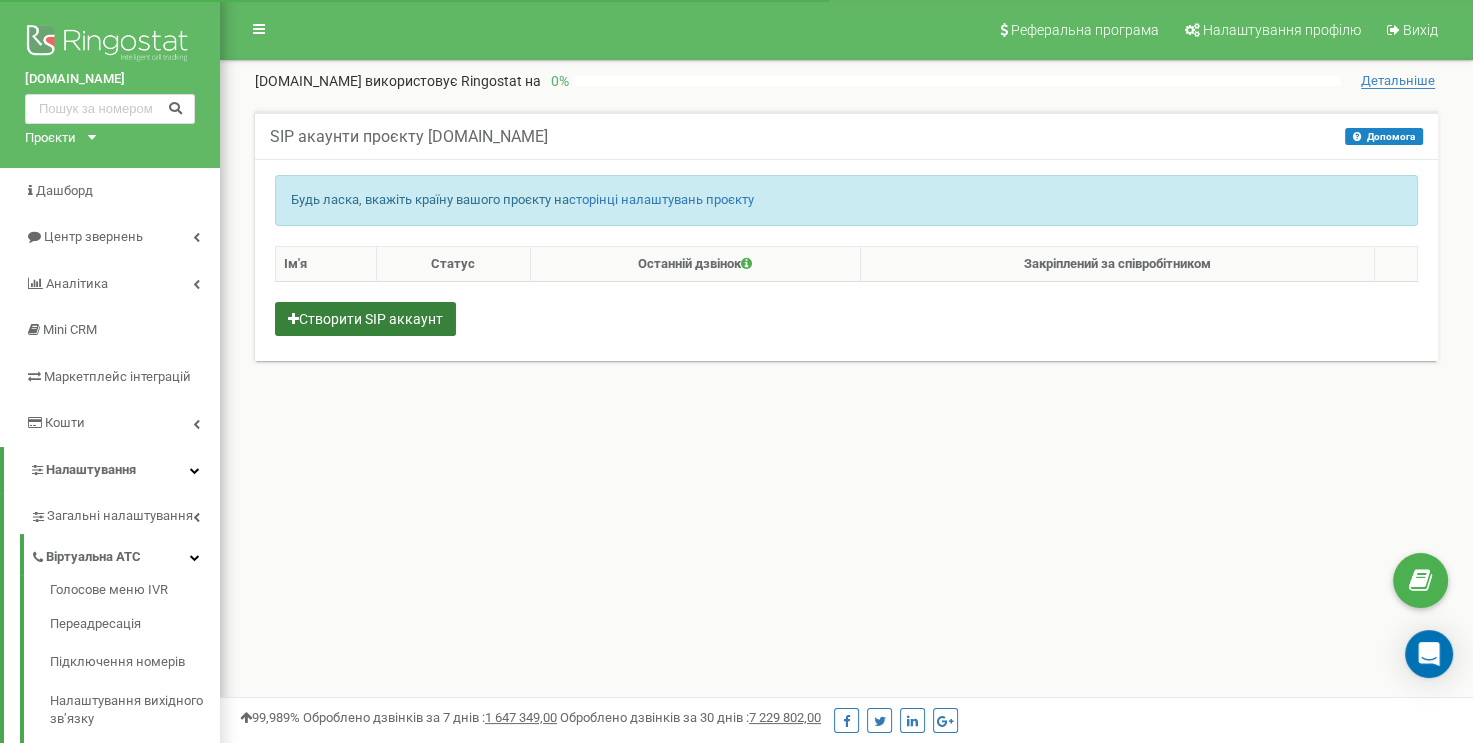 click on "Створити SIP аккаунт" at bounding box center [365, 319] 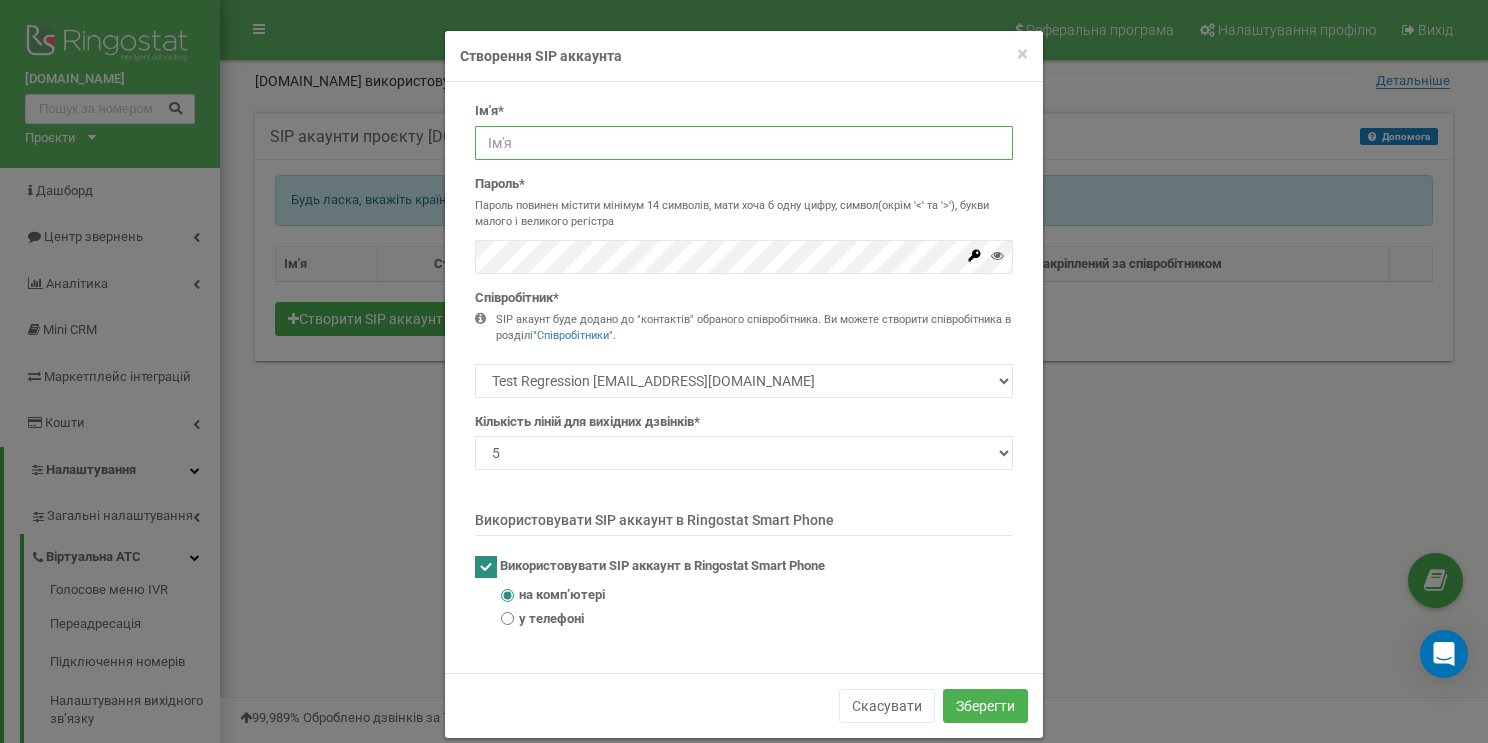 type on "qatest11ringostatnet_" 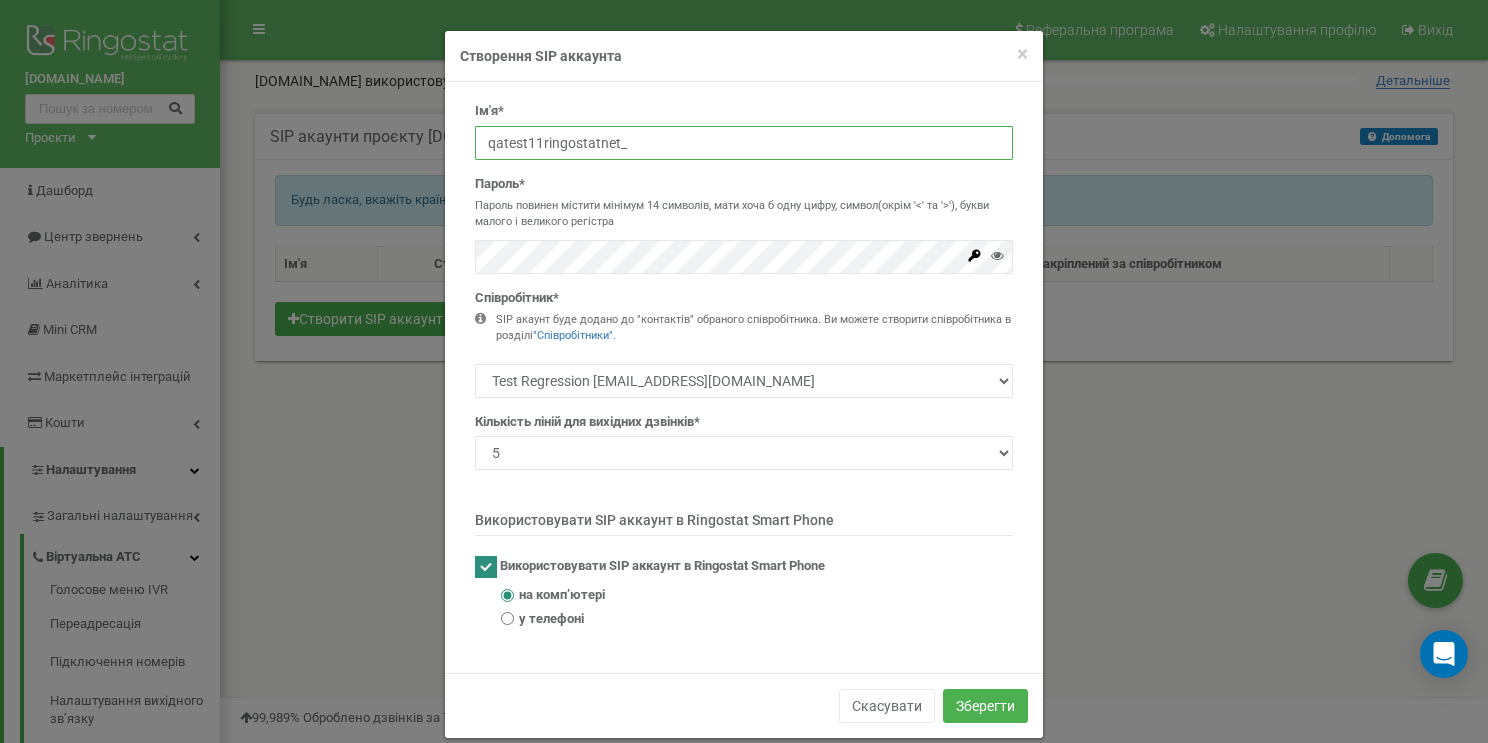 click on "qatest11ringostatnet_" at bounding box center (744, 143) 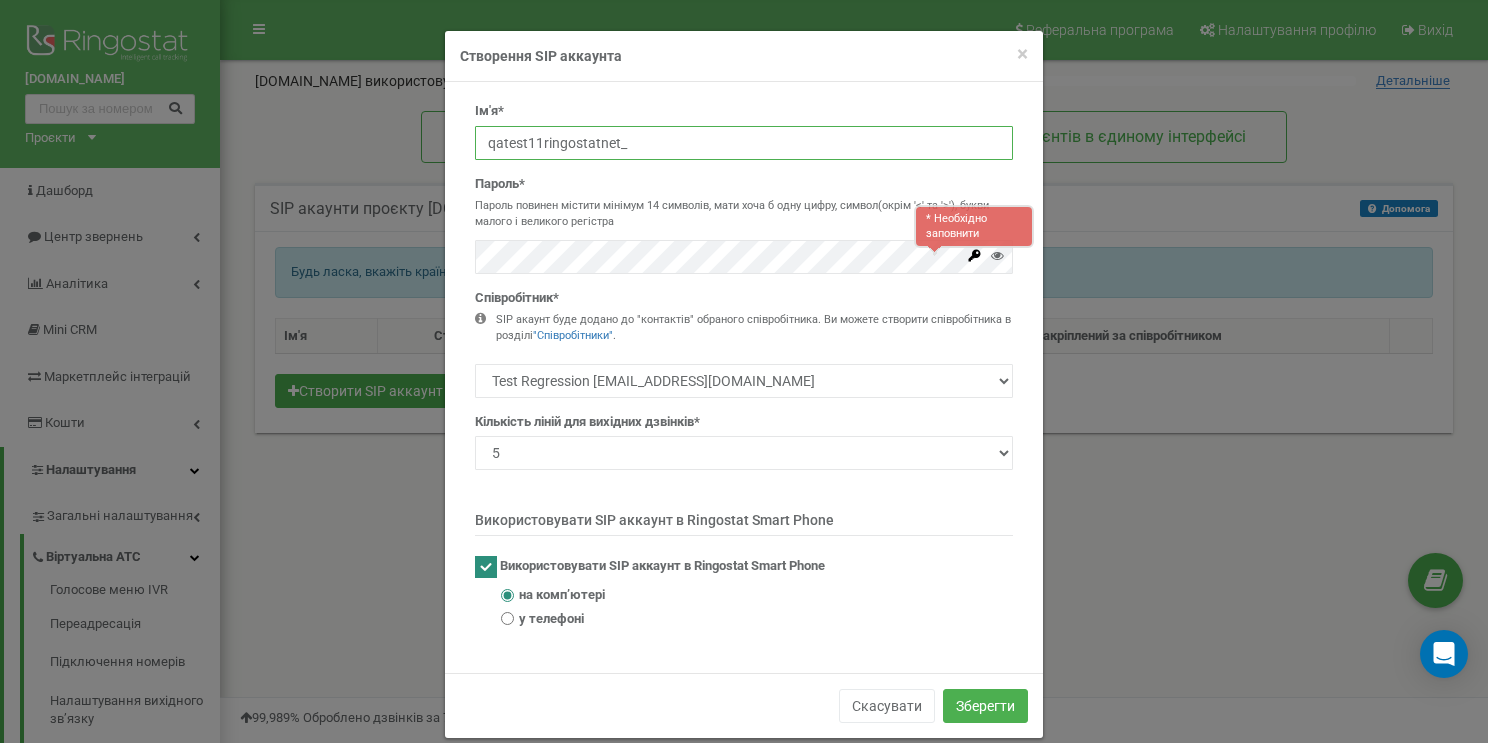 drag, startPoint x: 448, startPoint y: 142, endPoint x: 428, endPoint y: 142, distance: 20 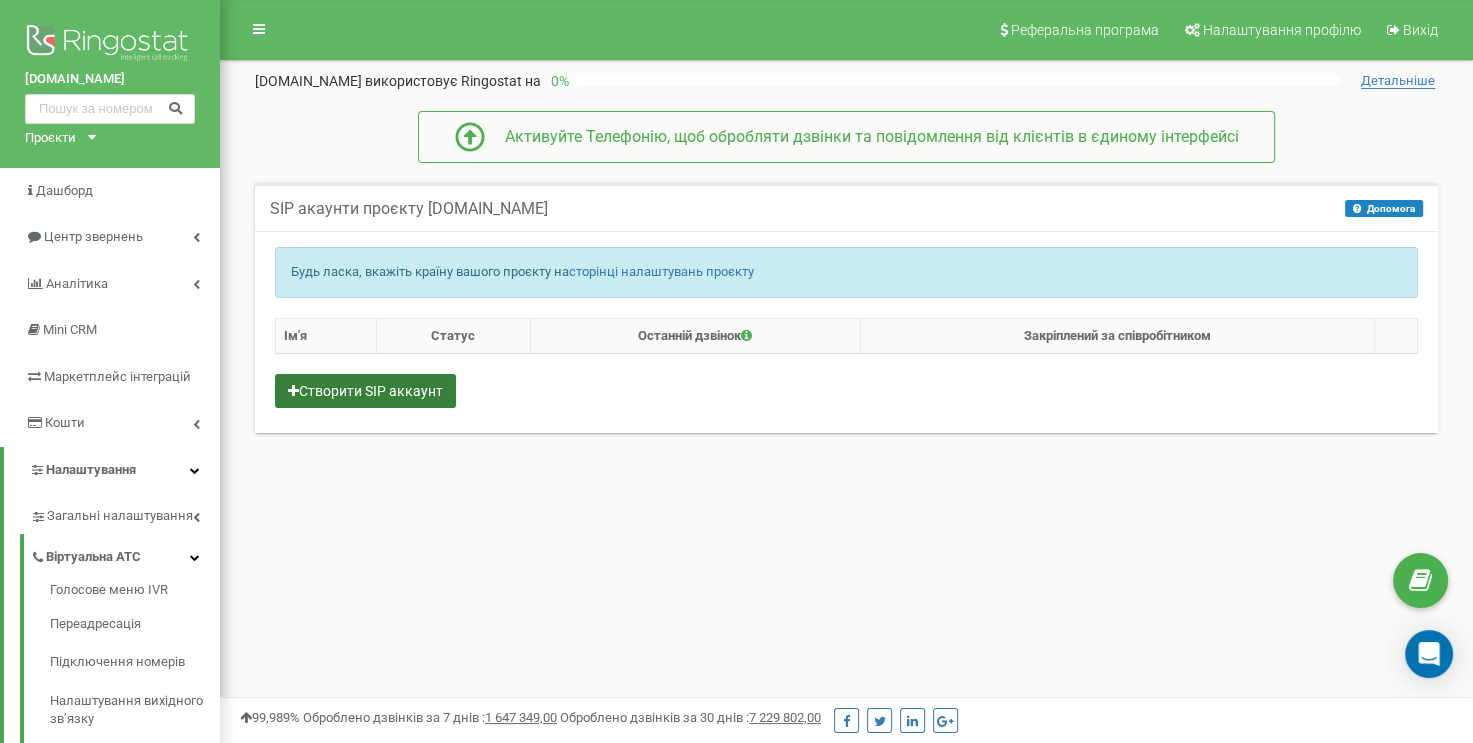 drag, startPoint x: 404, startPoint y: 377, endPoint x: 434, endPoint y: 341, distance: 46.8615 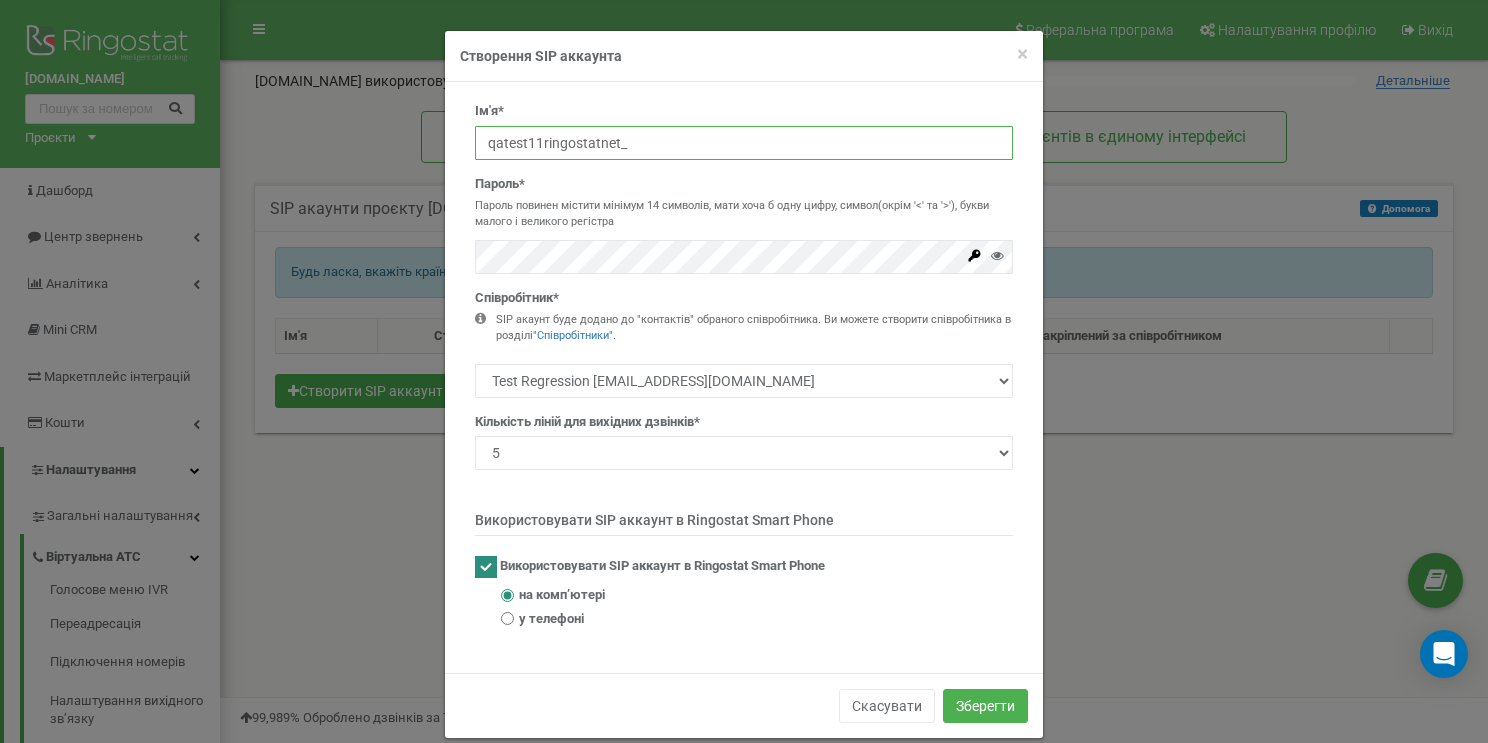 click on "qatest11ringostatnet_" at bounding box center [744, 143] 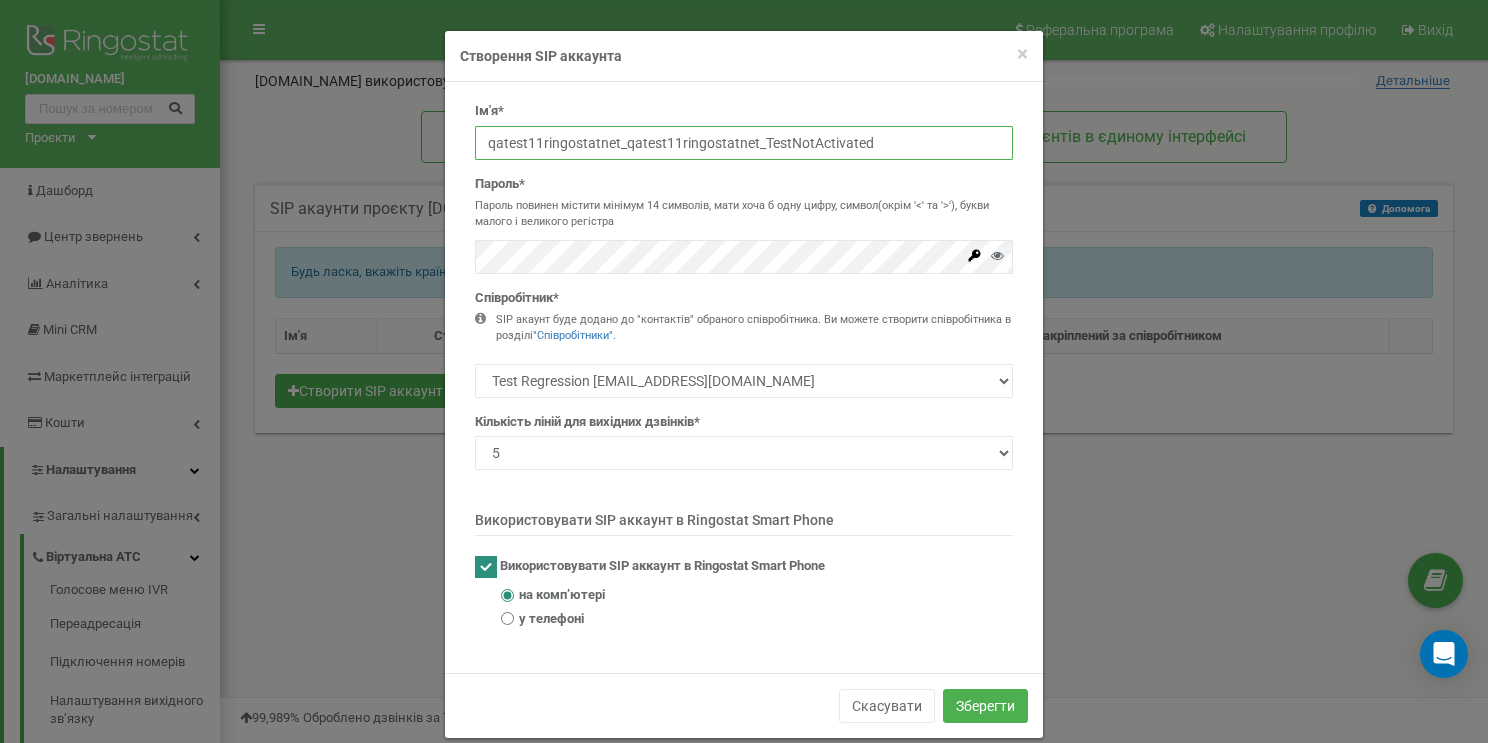 drag, startPoint x: 619, startPoint y: 143, endPoint x: 455, endPoint y: 143, distance: 164 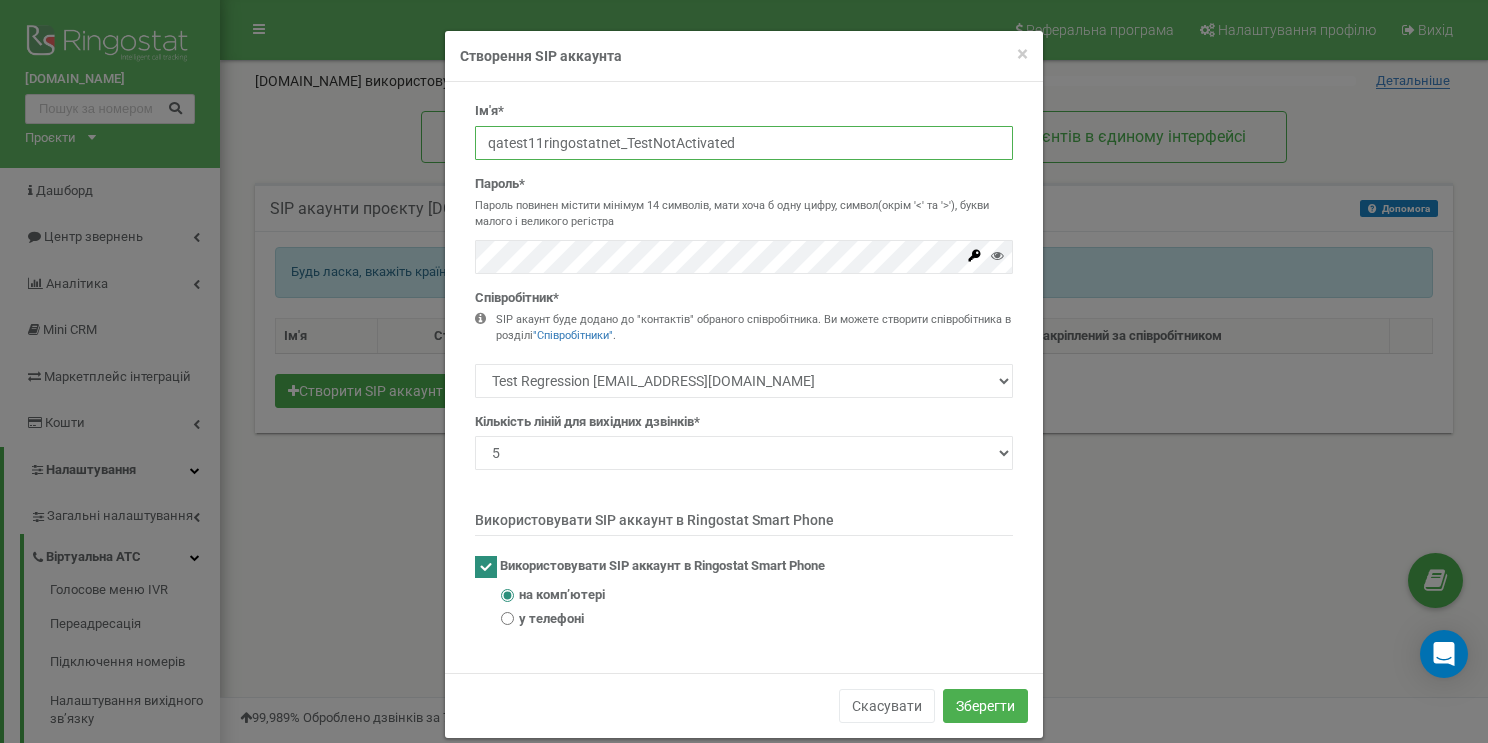 type on "qatest11ringostatnet_TestNotActivated" 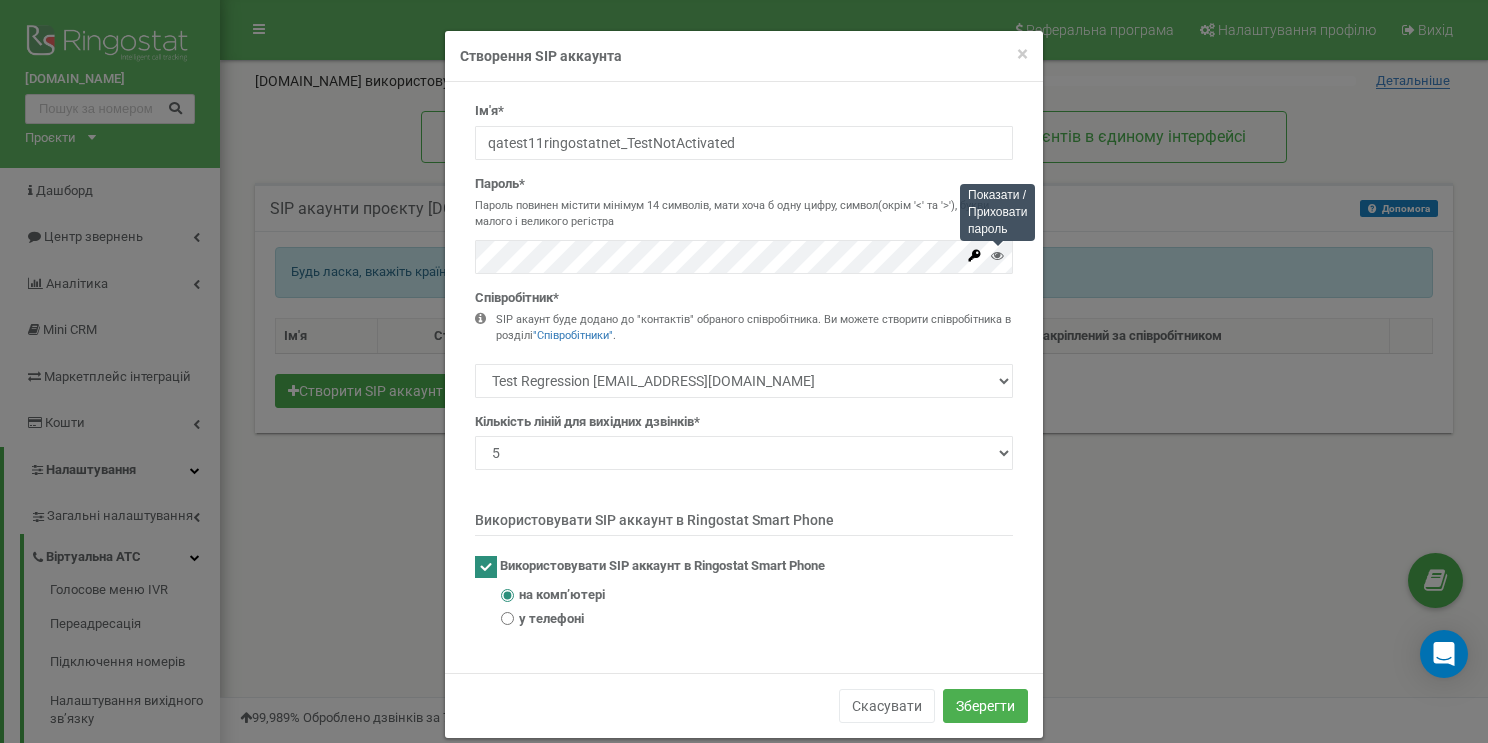 click at bounding box center [997, 255] 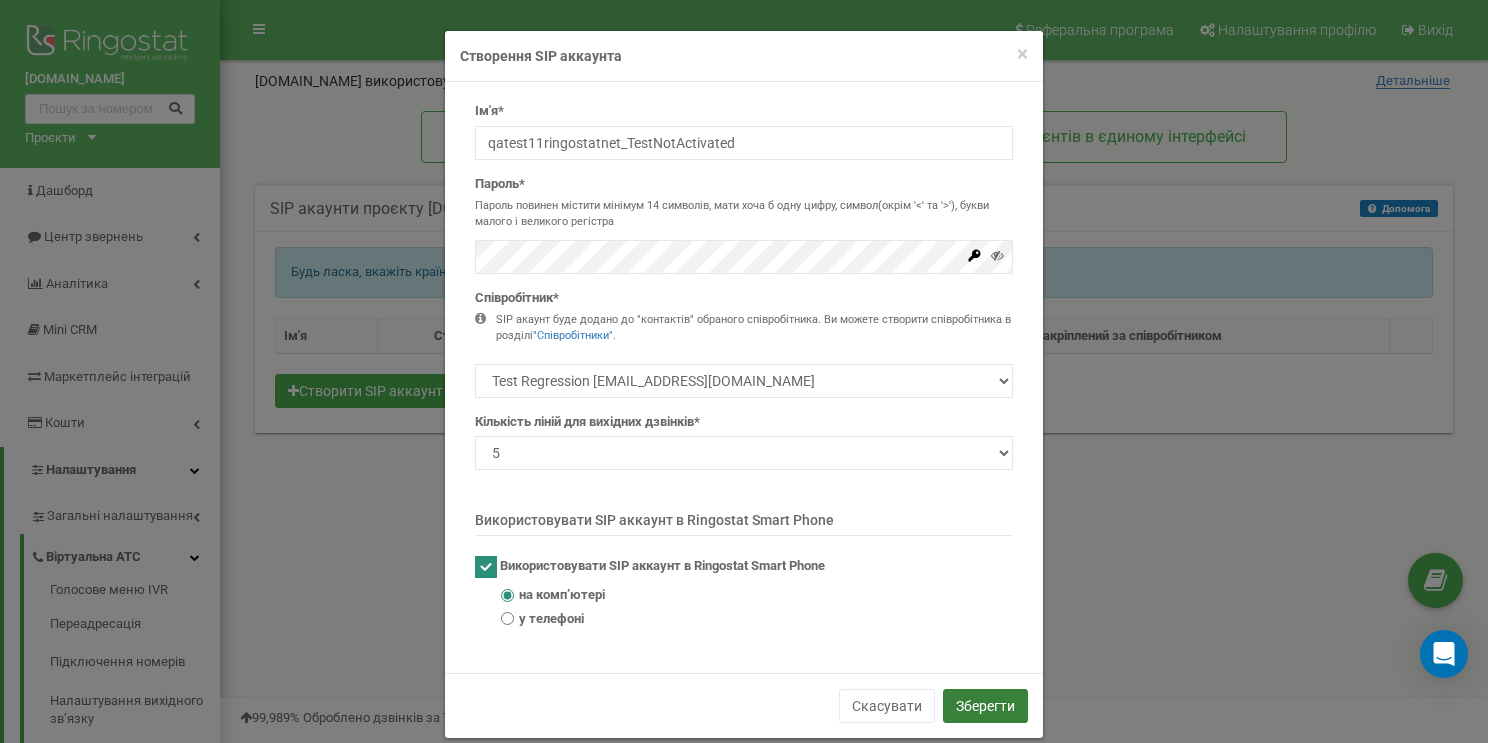 click on "Зберегти" at bounding box center (985, 706) 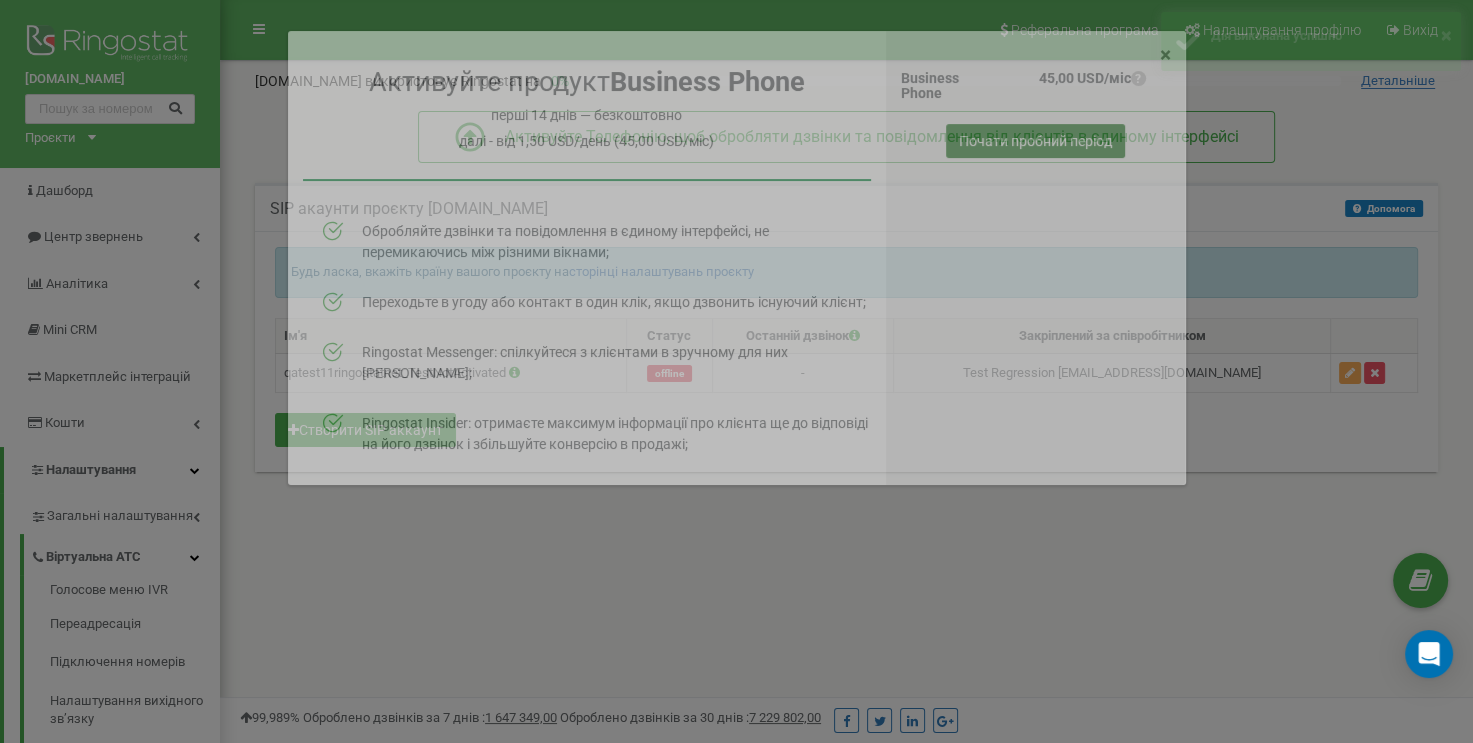 click on "Почати пробний період" at bounding box center [1035, 141] 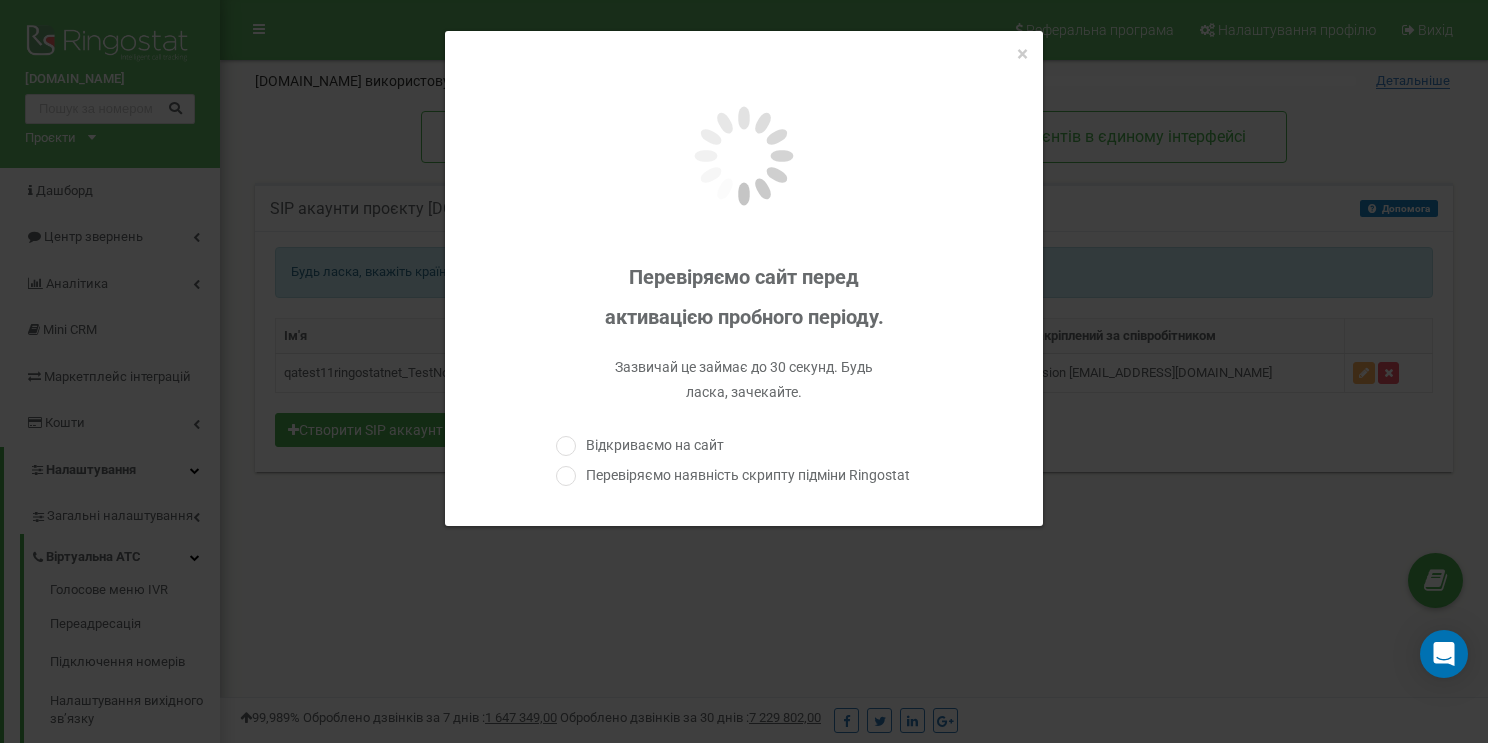 click at bounding box center (566, 446) 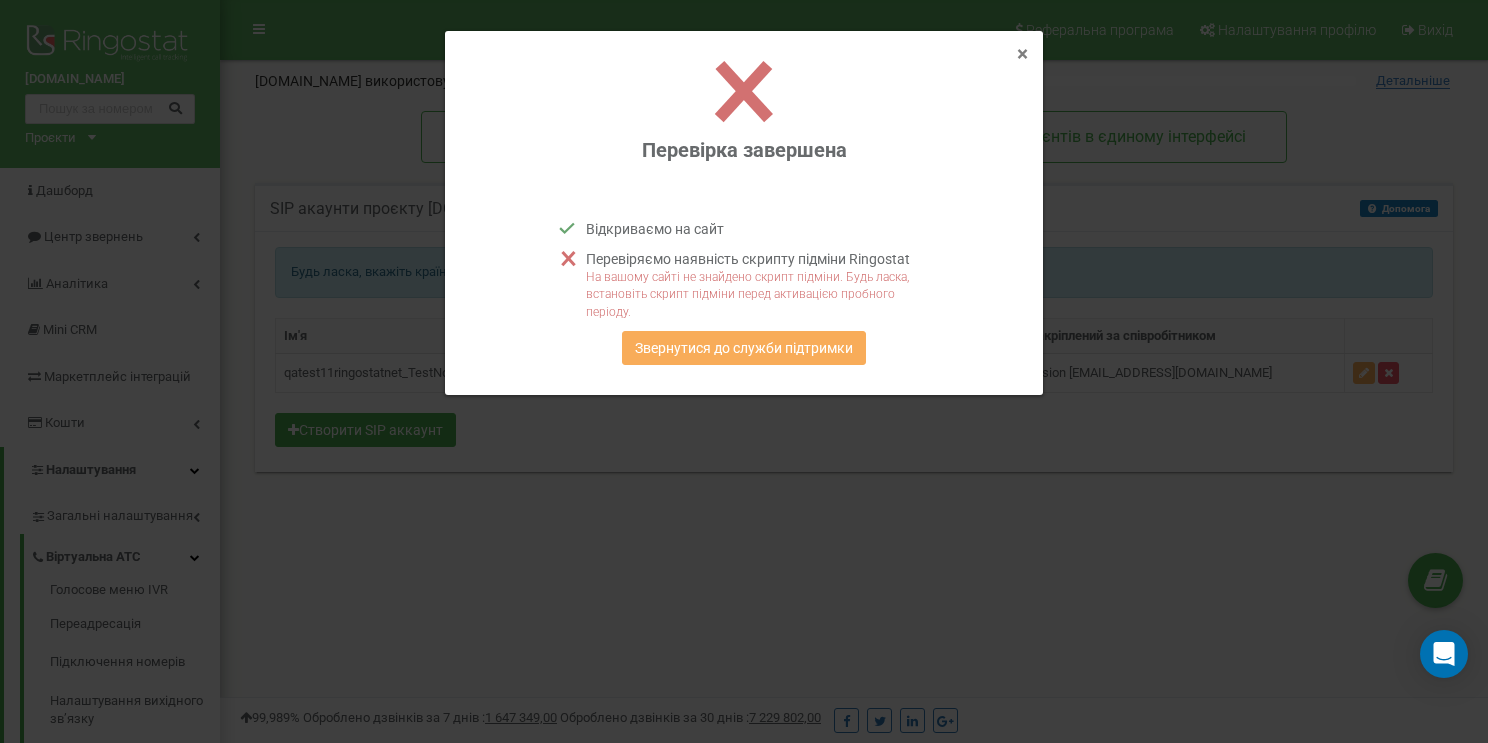 click on "×" at bounding box center (1022, 54) 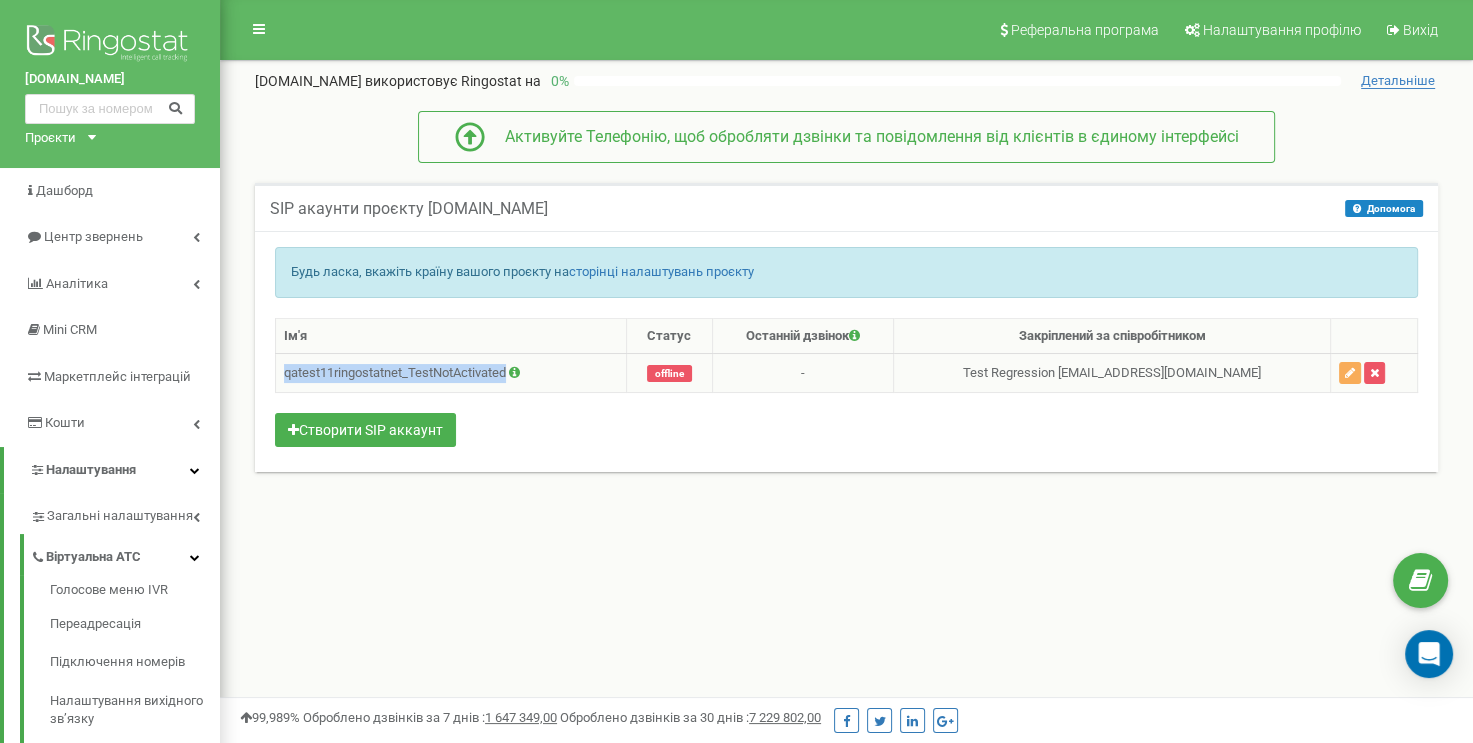 drag, startPoint x: 510, startPoint y: 370, endPoint x: 282, endPoint y: 371, distance: 228.0022 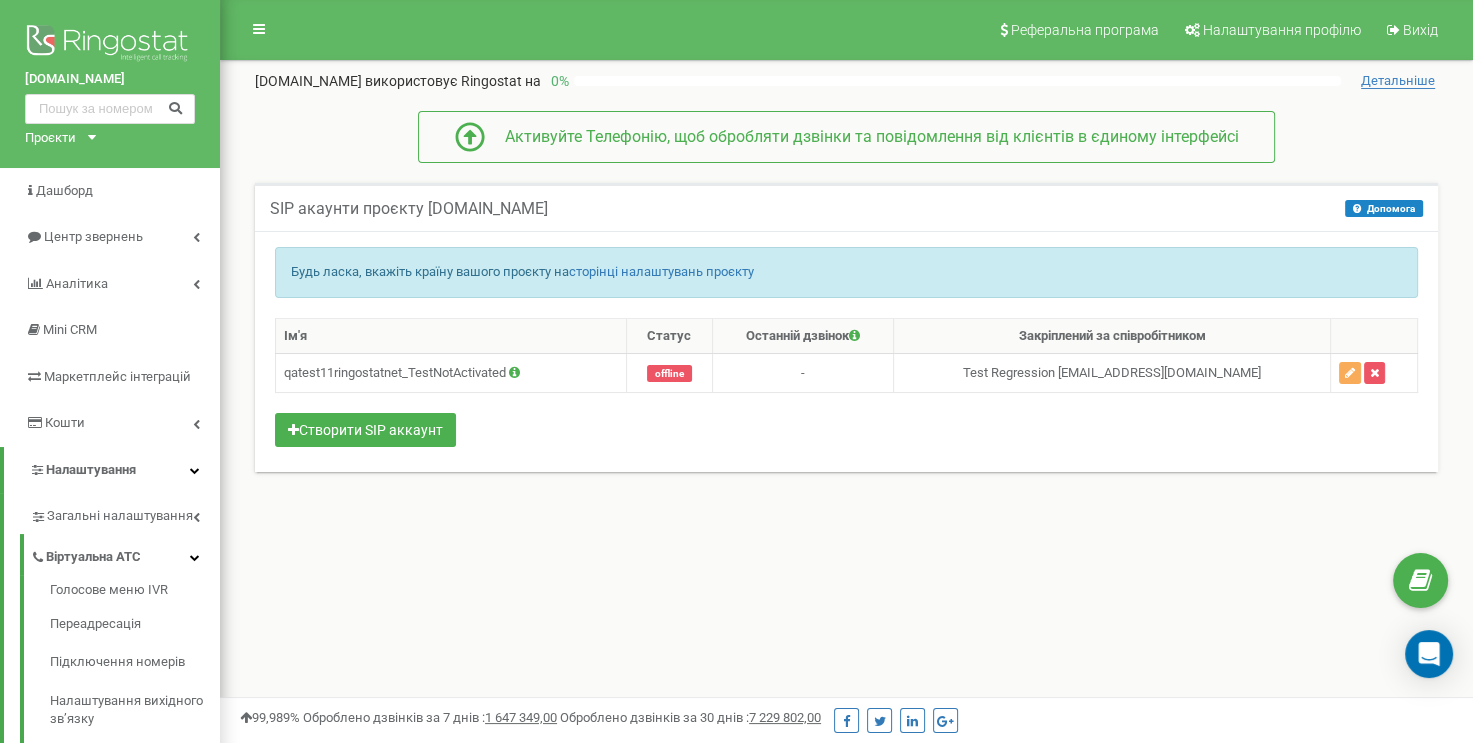 click on "Ім'я
Статус
Останній дзвінок
Закріплений за співробітником
qatest11ringostatnet_TestNotActivated
offline
-
Test Regression i.shylov+2@ringostat.com" at bounding box center [846, 385] 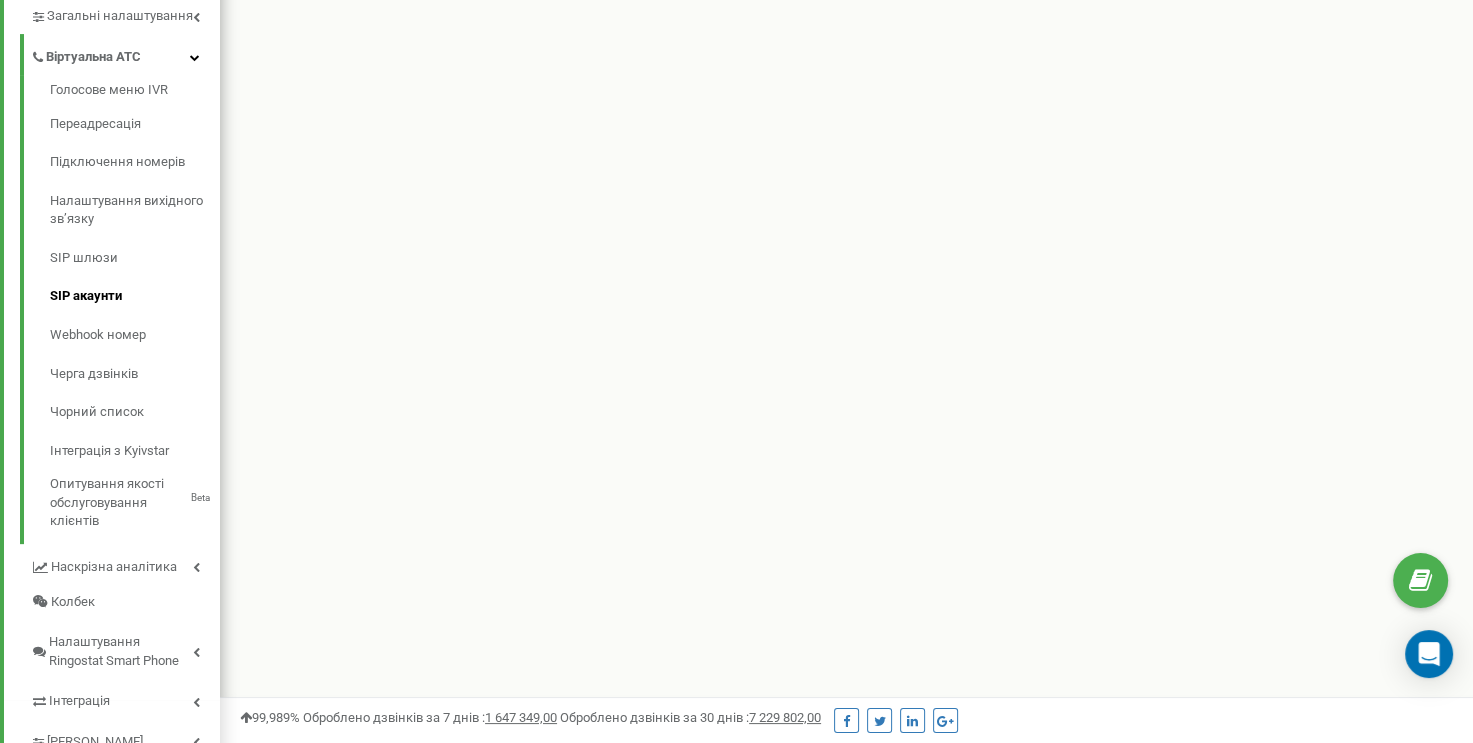 scroll, scrollTop: 400, scrollLeft: 0, axis: vertical 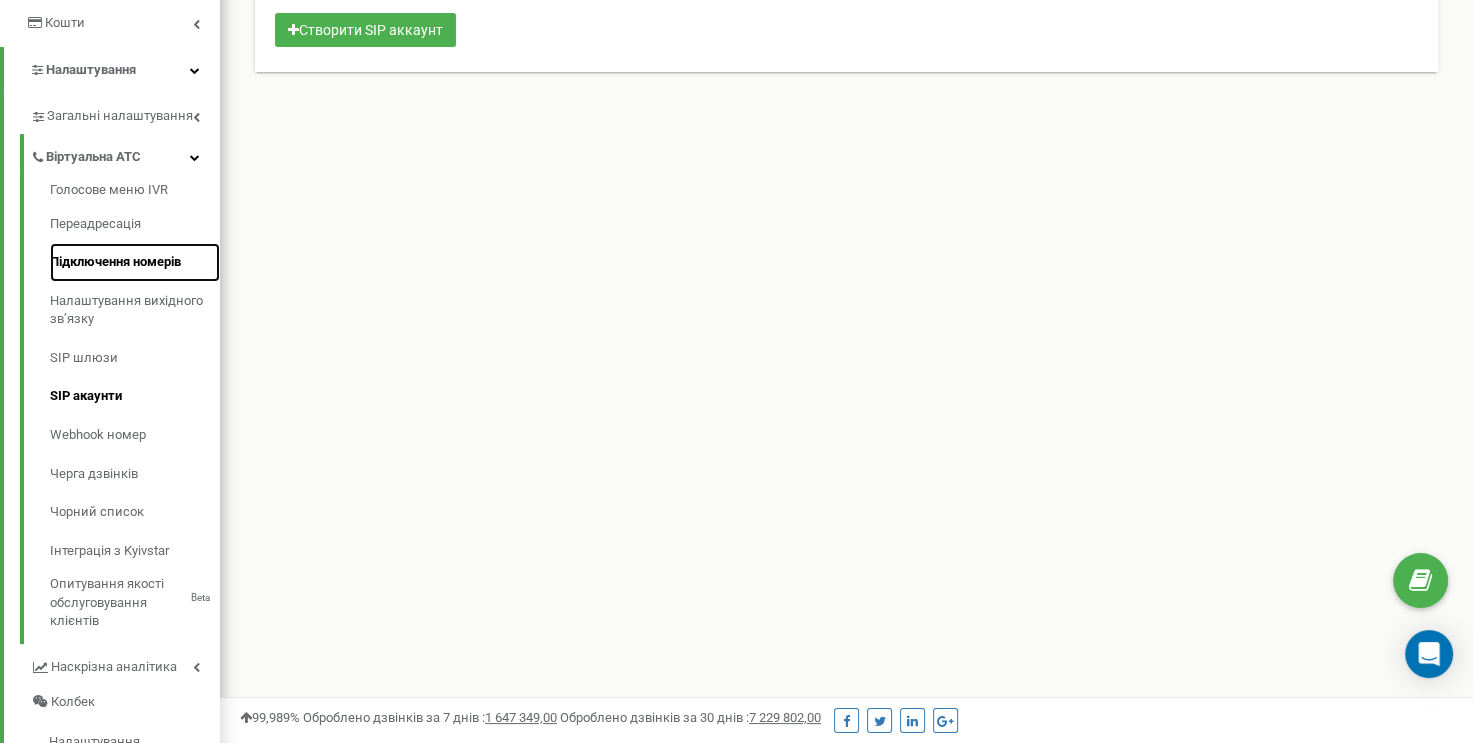 click on "Підключення номерів" at bounding box center [135, 262] 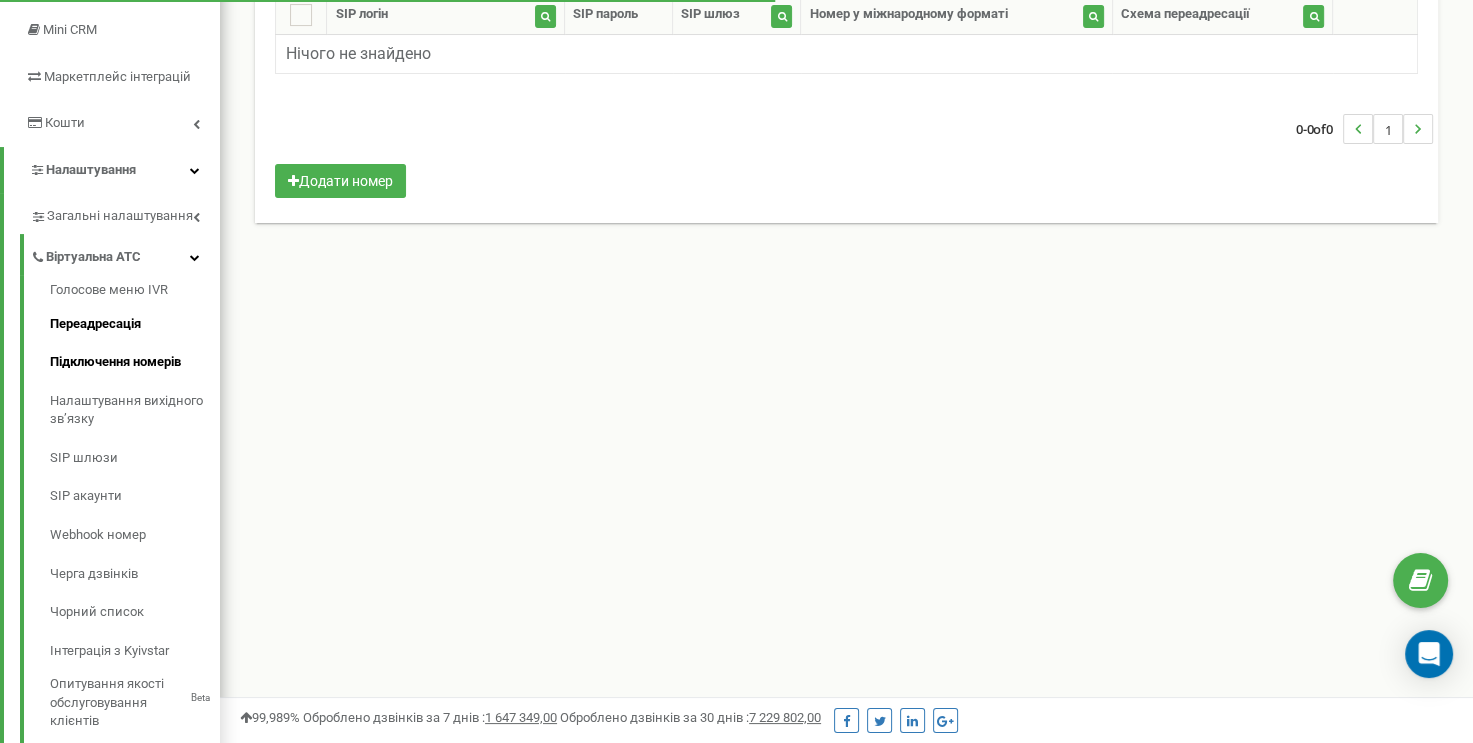 scroll, scrollTop: 0, scrollLeft: 0, axis: both 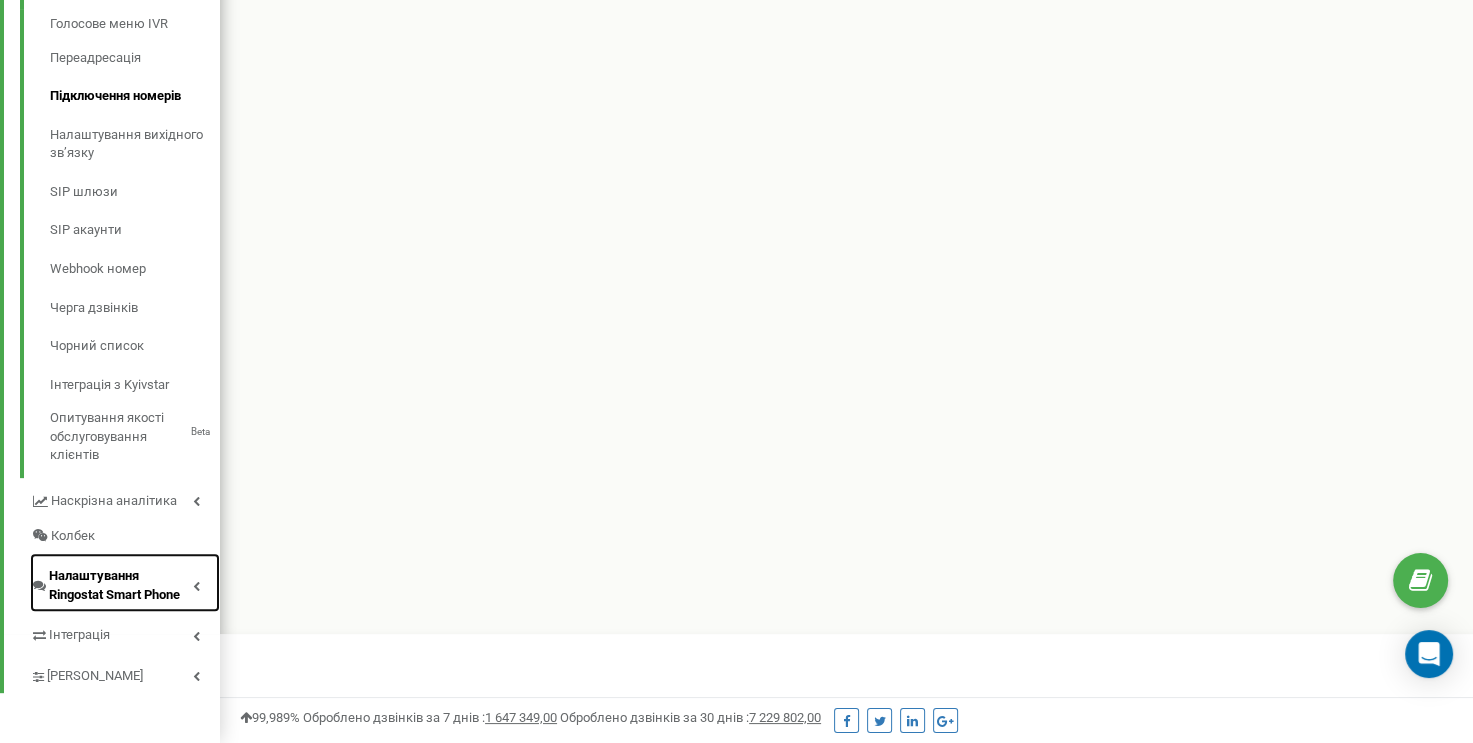 click on "Налаштування Ringostat Smart Phone" at bounding box center (125, 582) 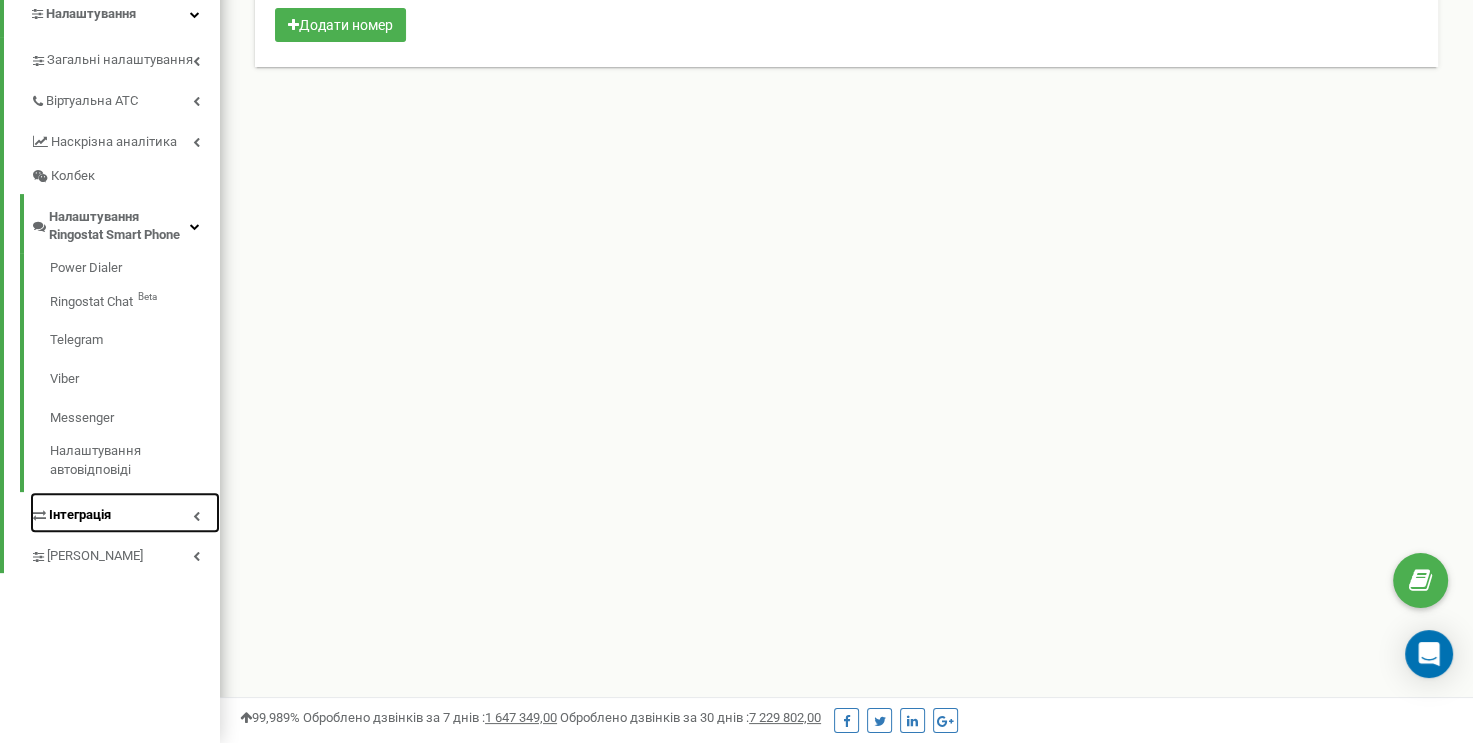 click at bounding box center [196, 516] 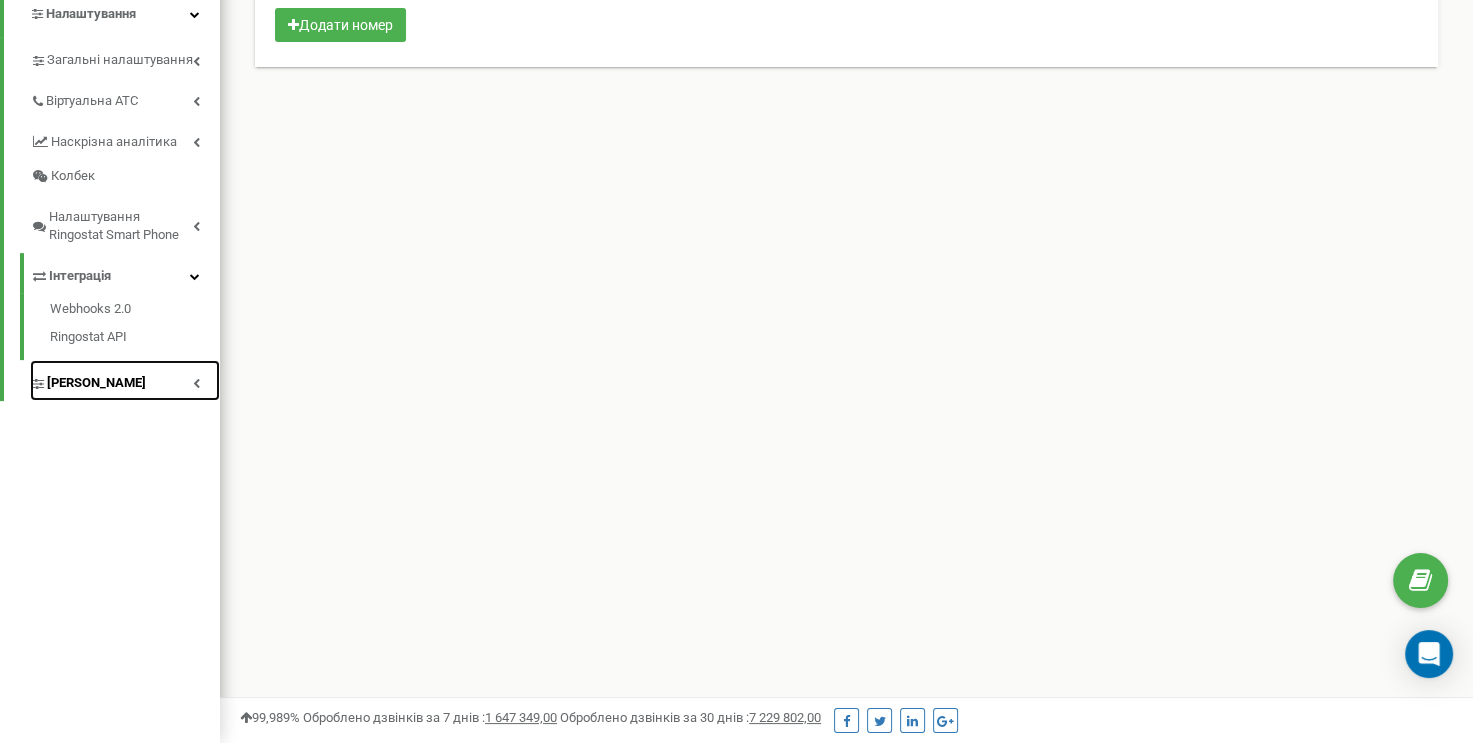 click on "[PERSON_NAME]" at bounding box center (125, 380) 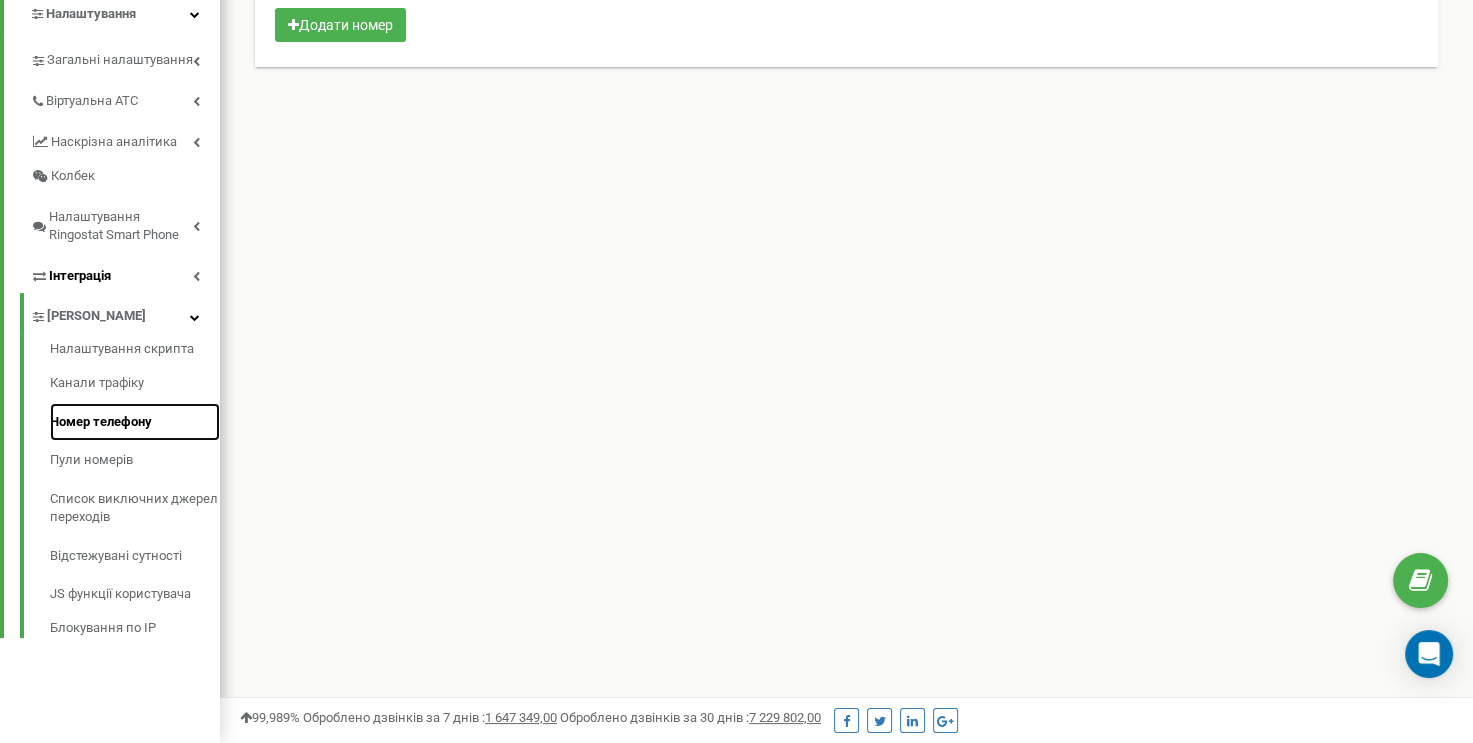 click on "Номер телефону" at bounding box center [135, 422] 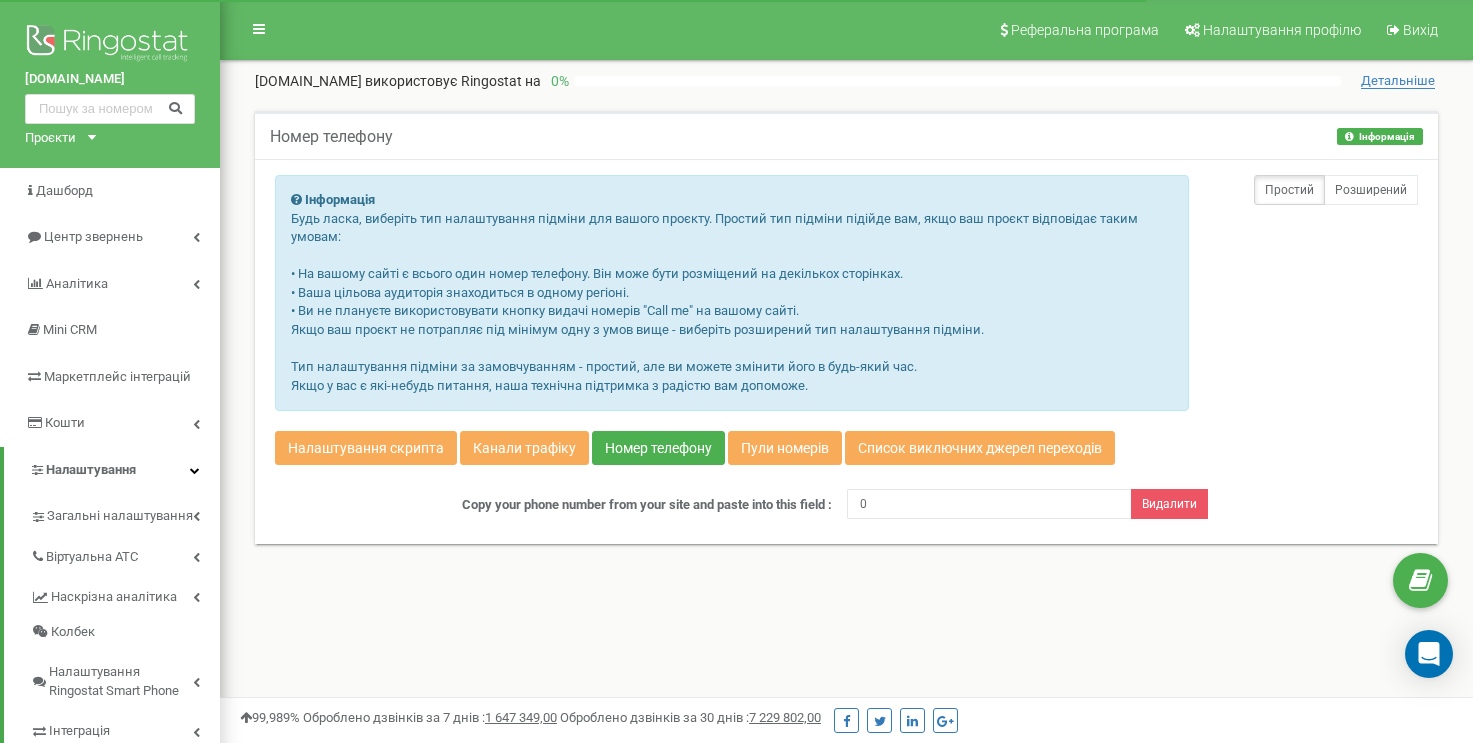 scroll, scrollTop: 224, scrollLeft: 0, axis: vertical 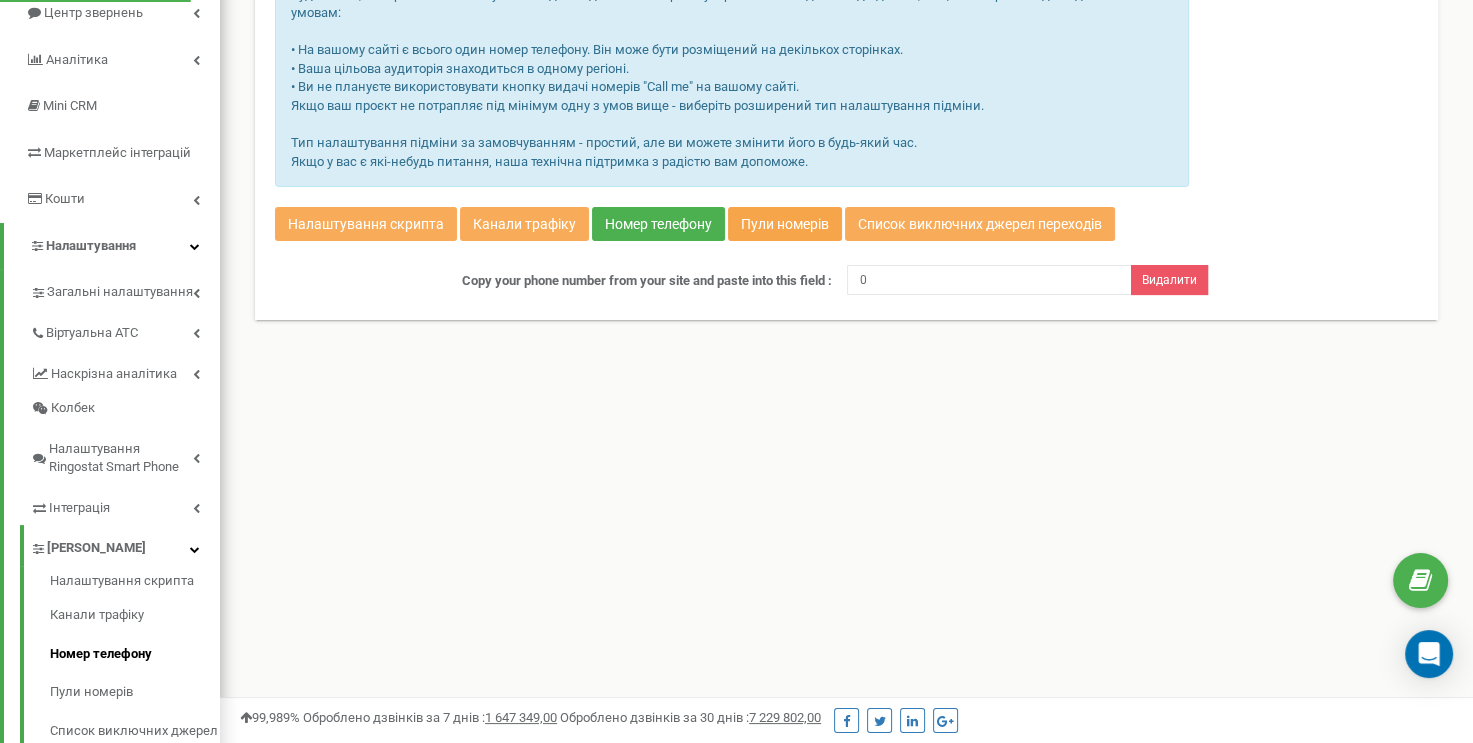 drag, startPoint x: 888, startPoint y: 275, endPoint x: 822, endPoint y: 278, distance: 66.068146 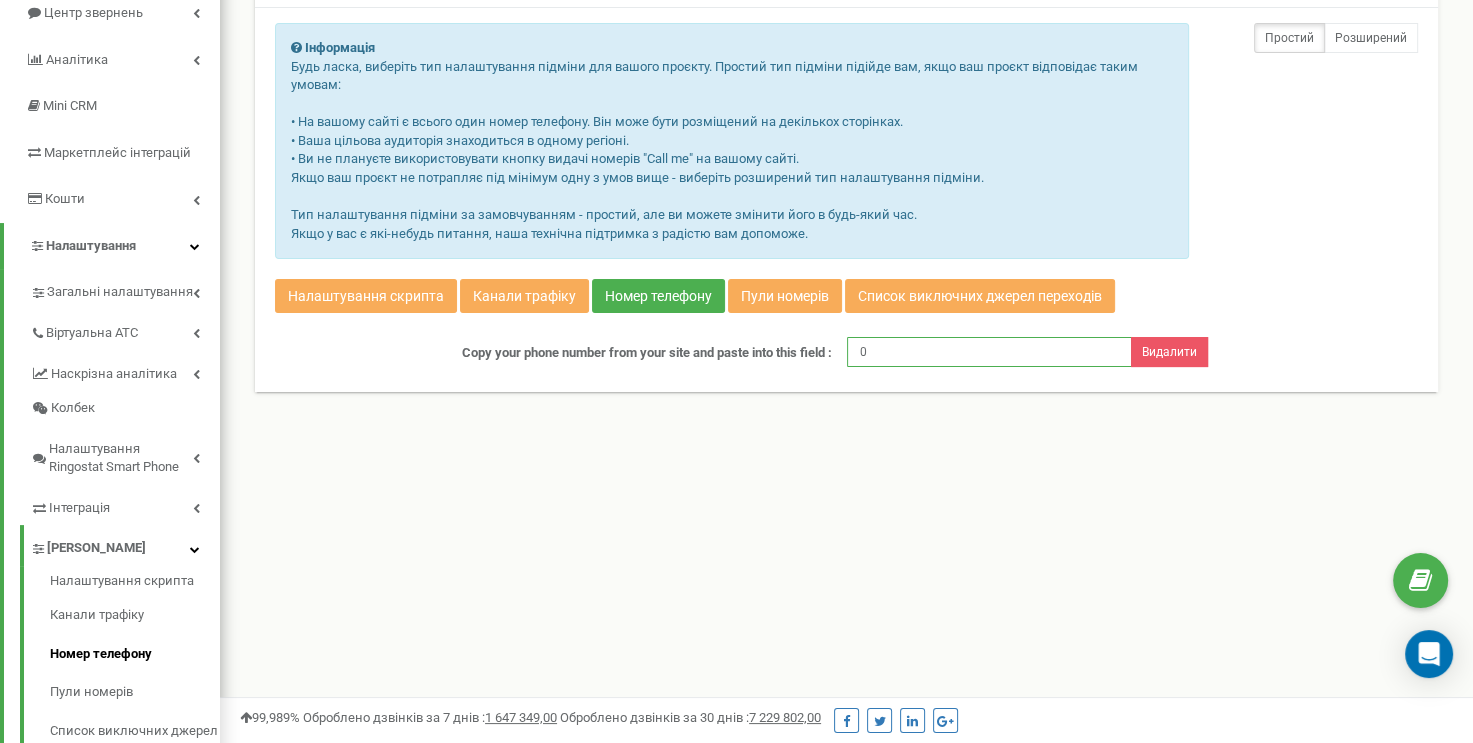 paste on "[PHONE_NUMBER]" 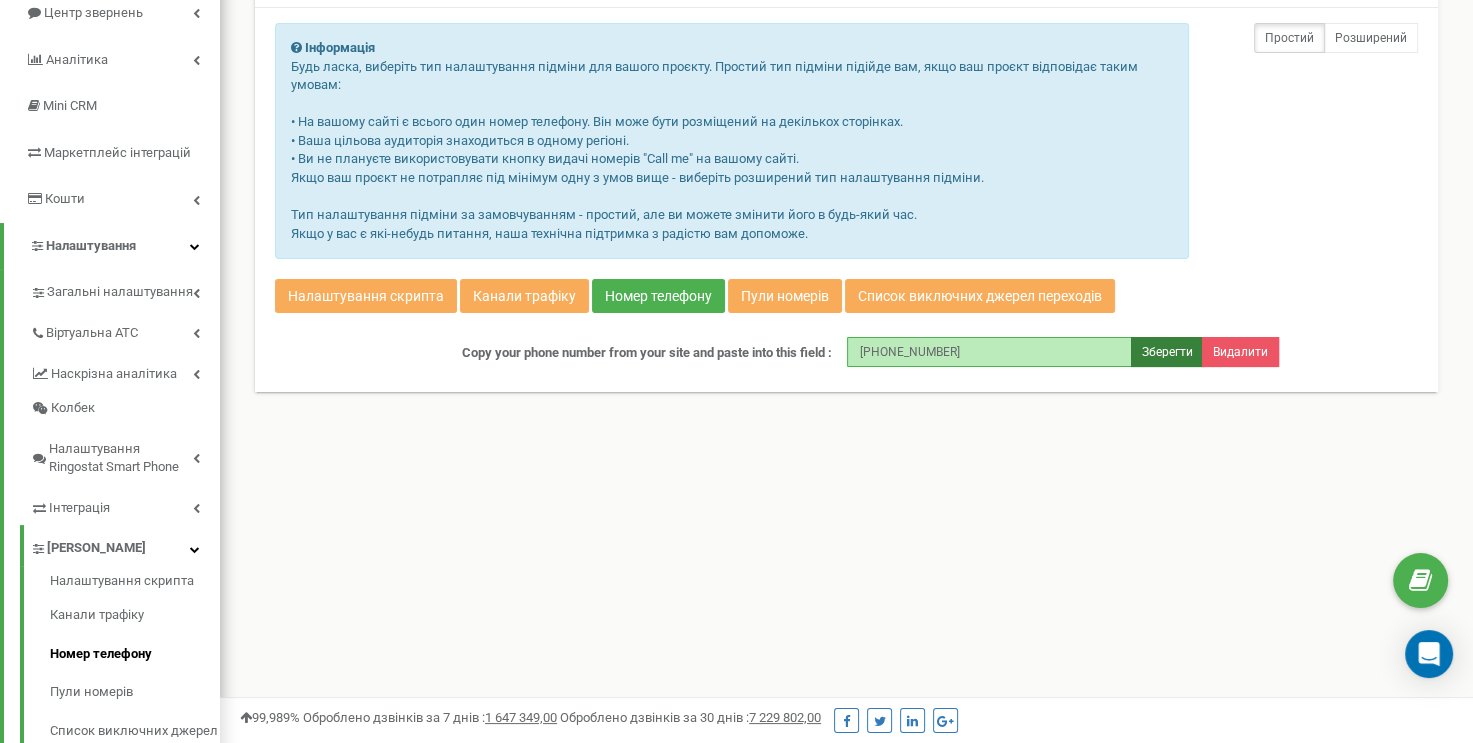 type on "[PHONE_NUMBER]" 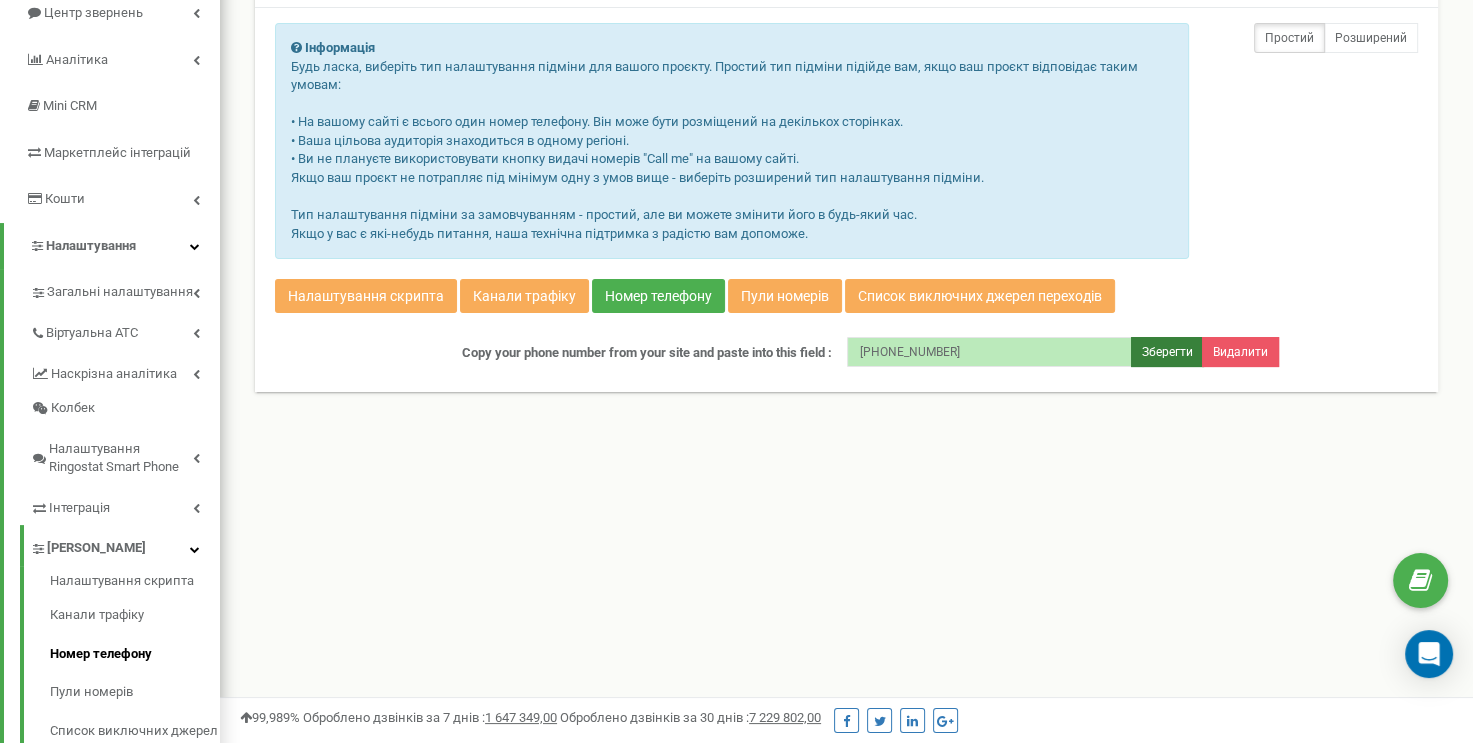 click on "Зберегти" at bounding box center [1167, 352] 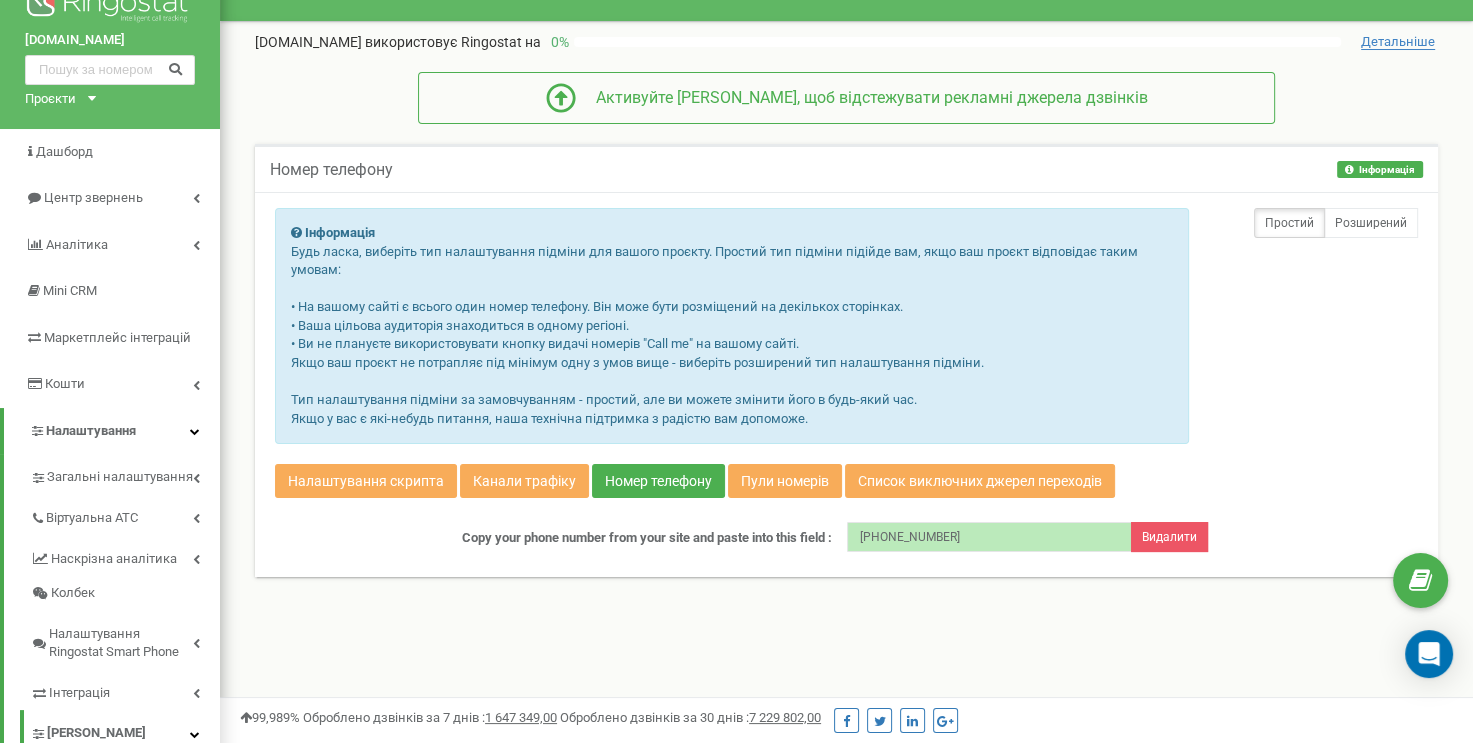 scroll, scrollTop: 0, scrollLeft: 0, axis: both 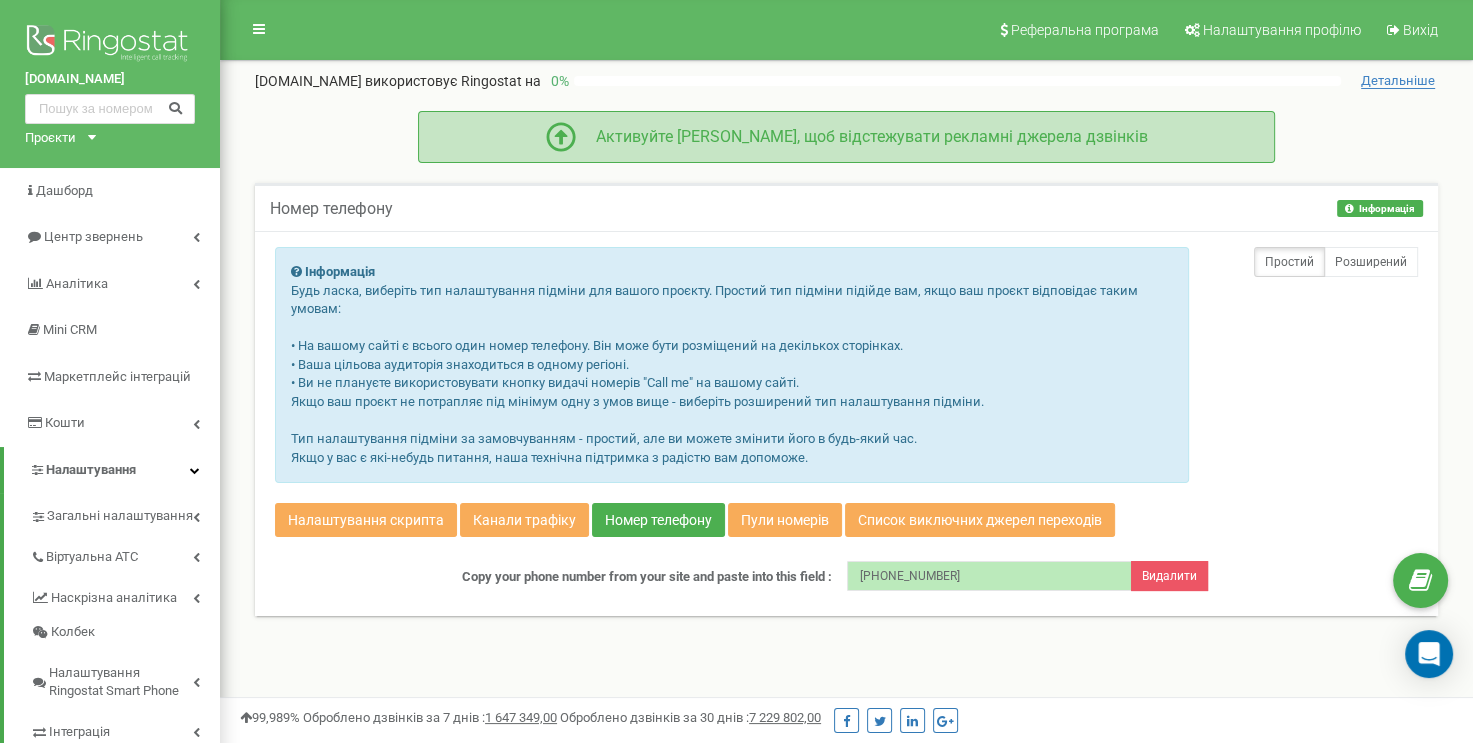 click on "Активуйте [PERSON_NAME], щоб відстежувати рекламні джерела дзвінків" at bounding box center (862, 137) 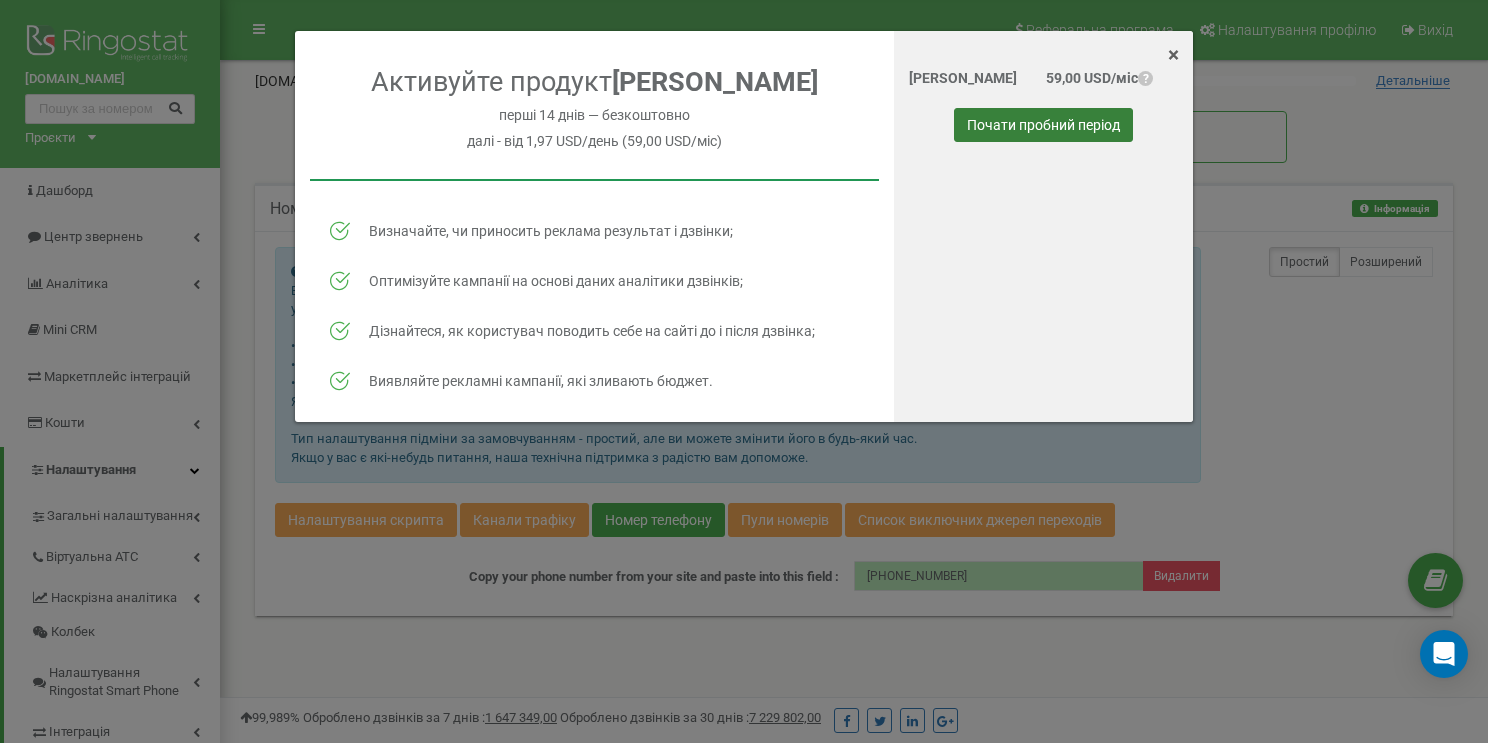 click on "Почати пробний період" at bounding box center (1043, 125) 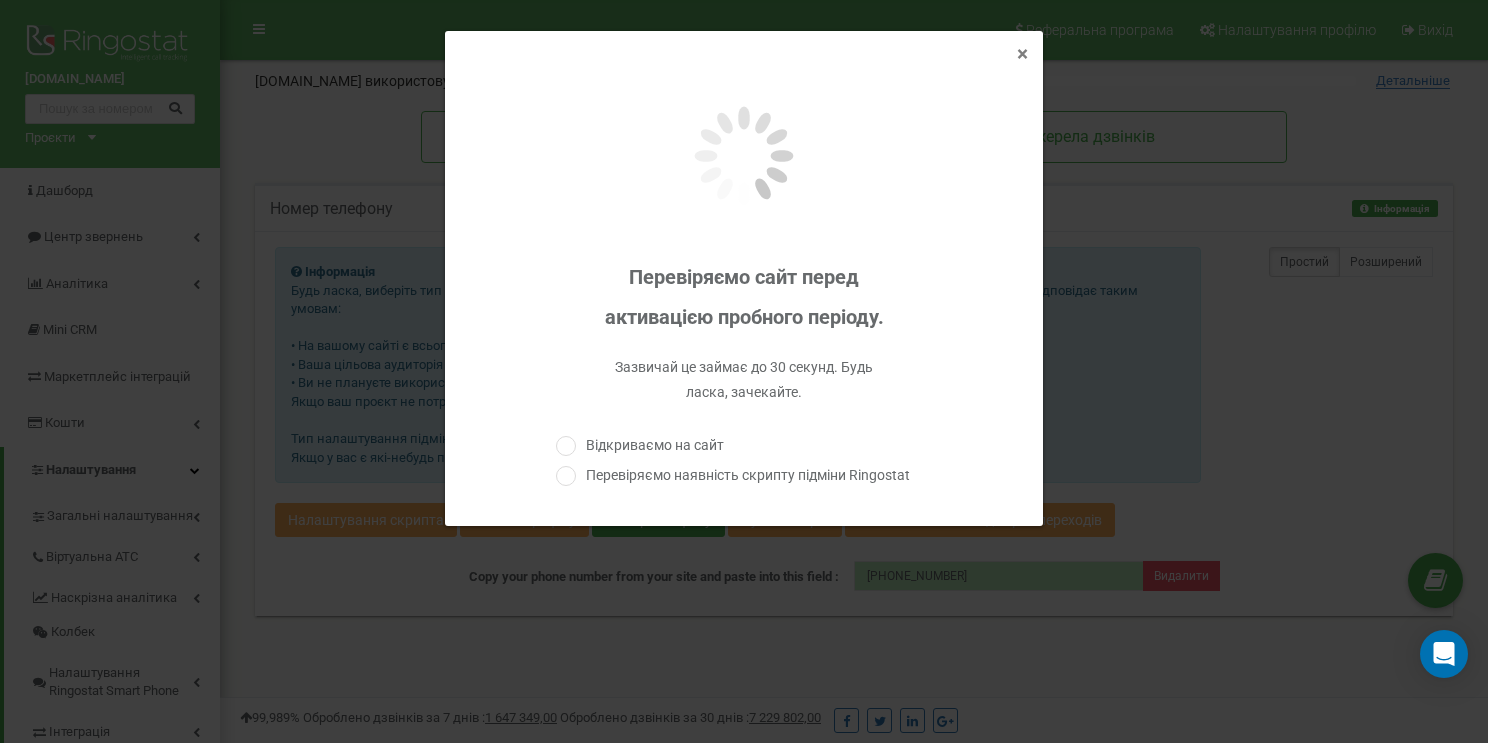 click on "×" at bounding box center [1022, 54] 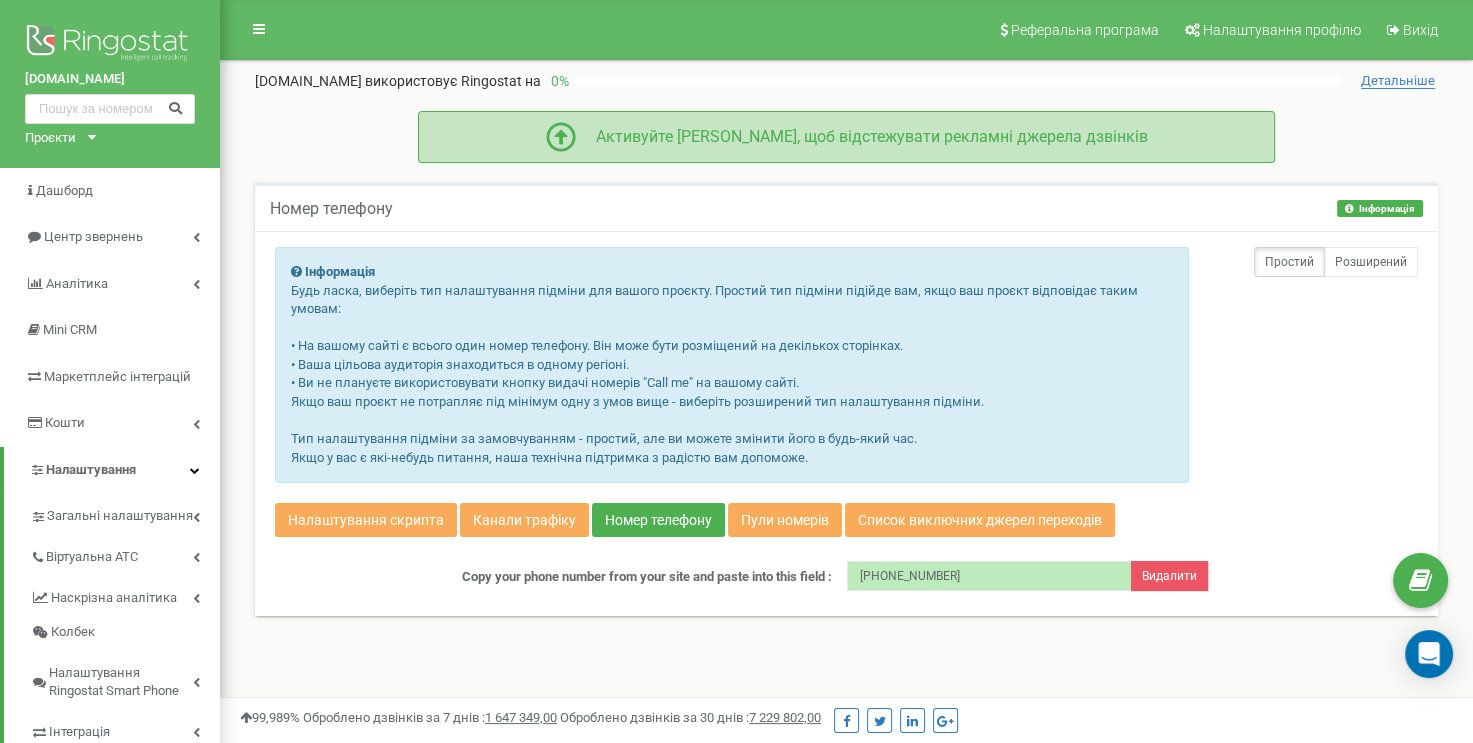 click on "Активуйте [PERSON_NAME], щоб відстежувати рекламні джерела дзвінків" at bounding box center [862, 137] 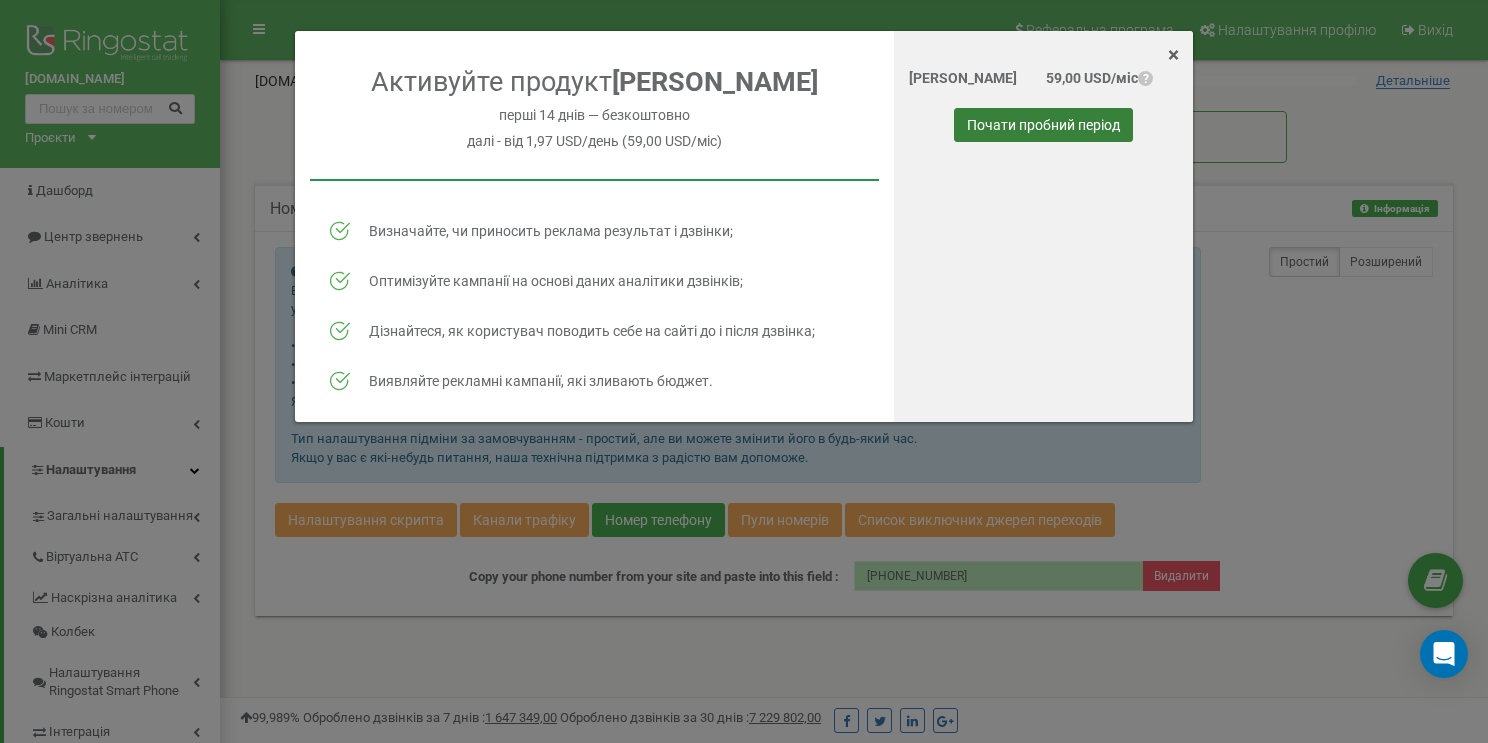 click on "Почати пробний період" at bounding box center [1043, 125] 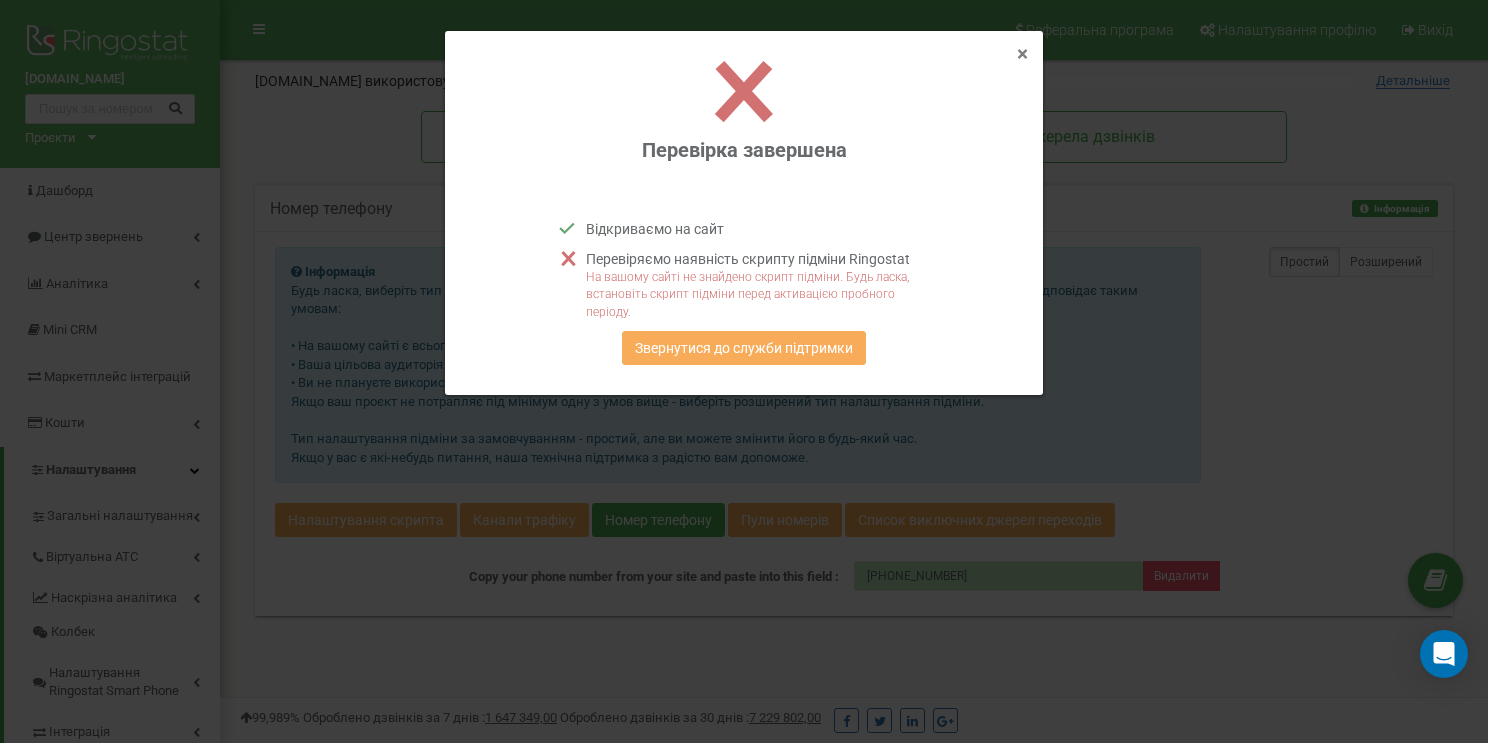 click on "×" at bounding box center (1022, 54) 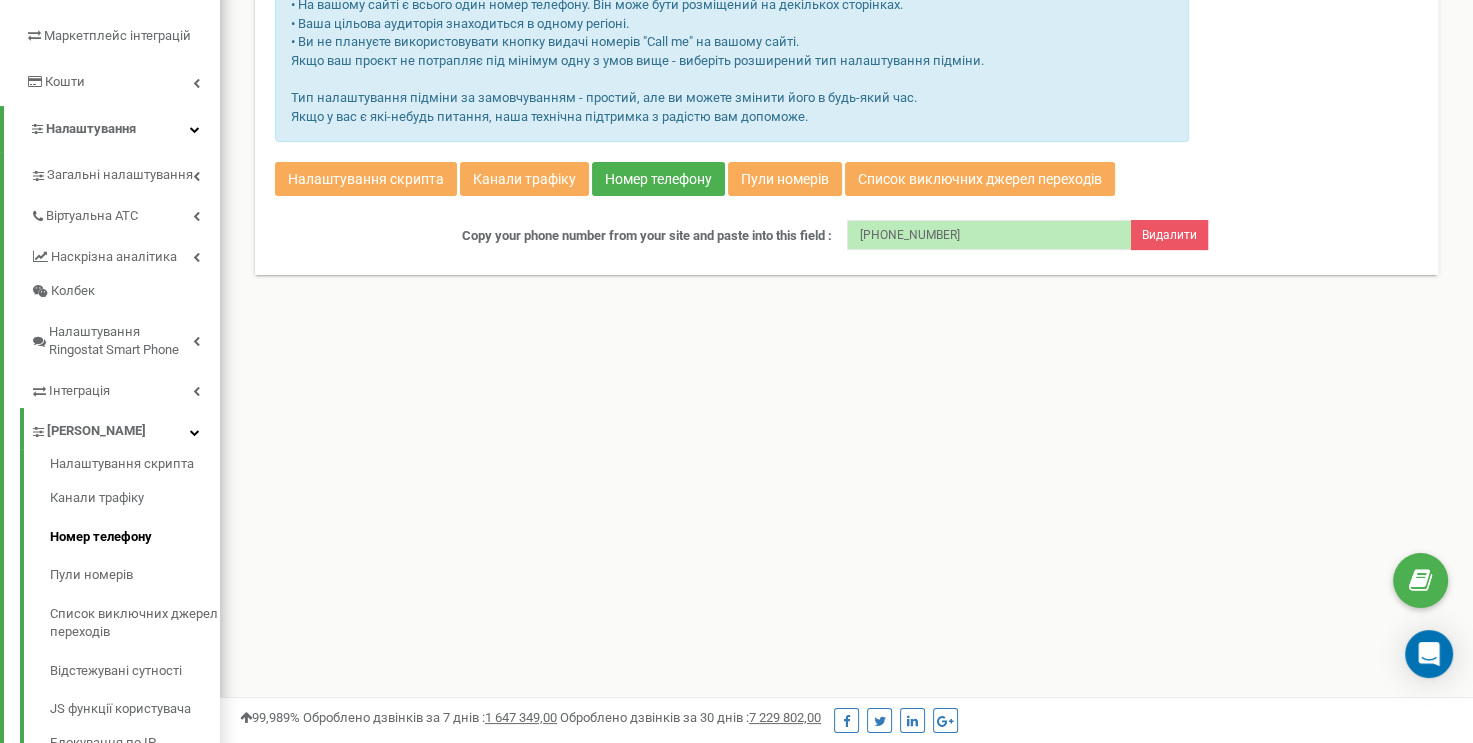 scroll, scrollTop: 456, scrollLeft: 0, axis: vertical 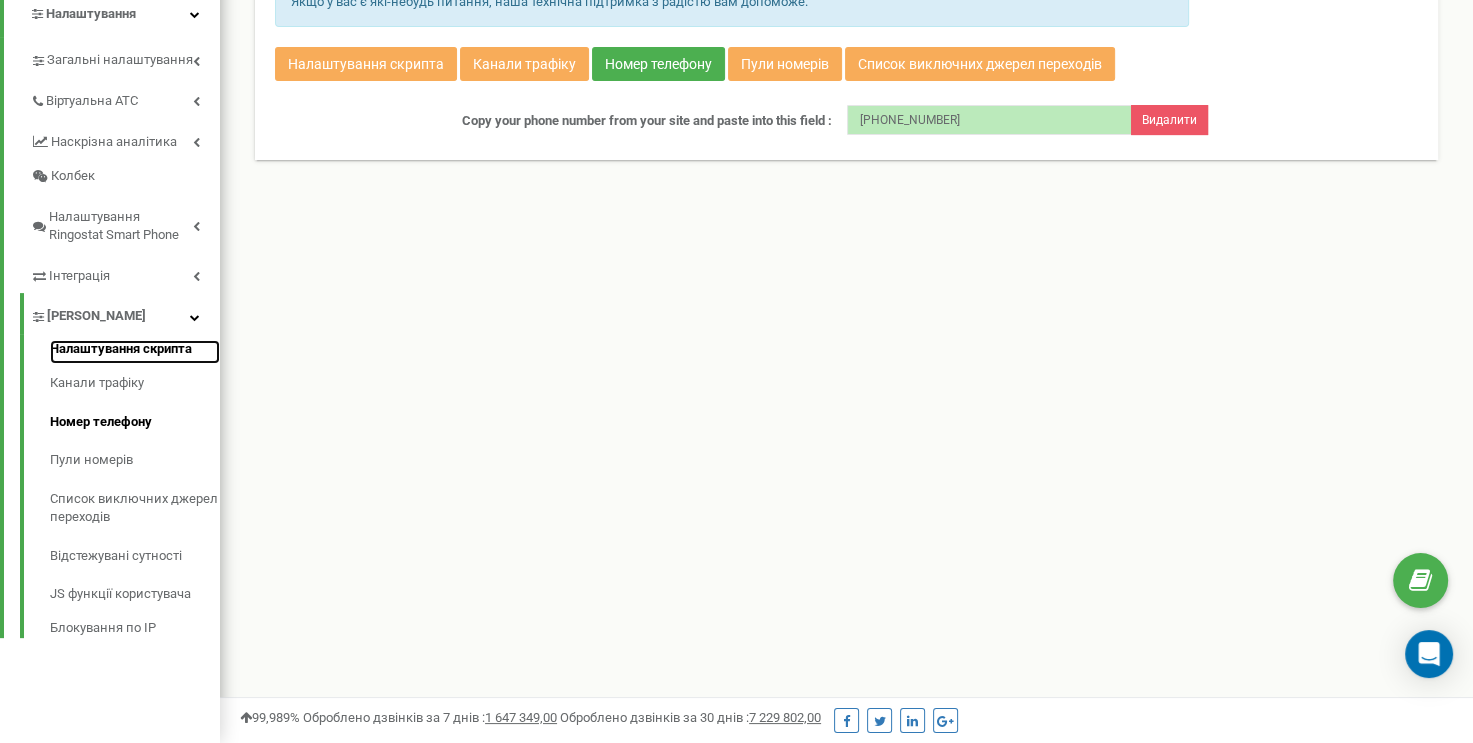 click on "Налаштування скрипта" at bounding box center (135, 352) 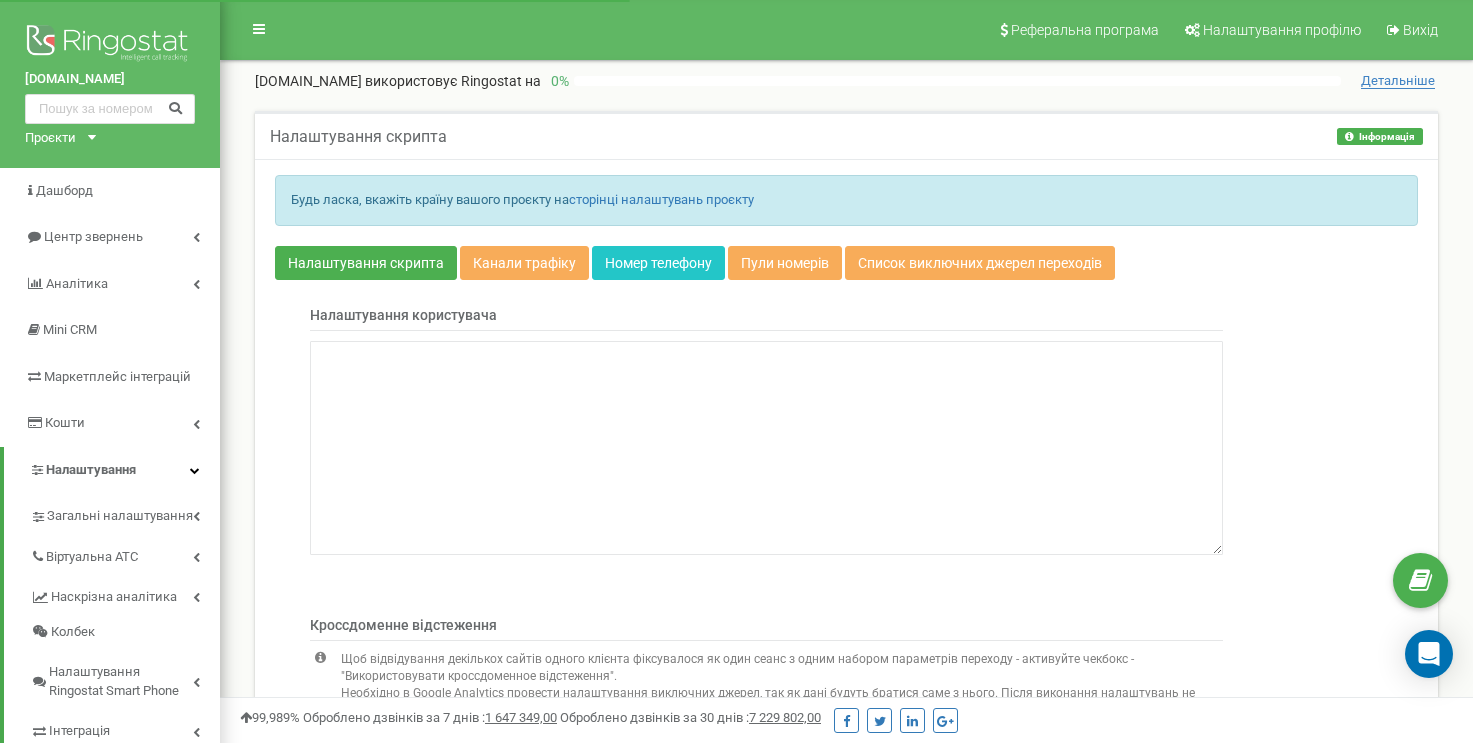 scroll, scrollTop: 0, scrollLeft: 0, axis: both 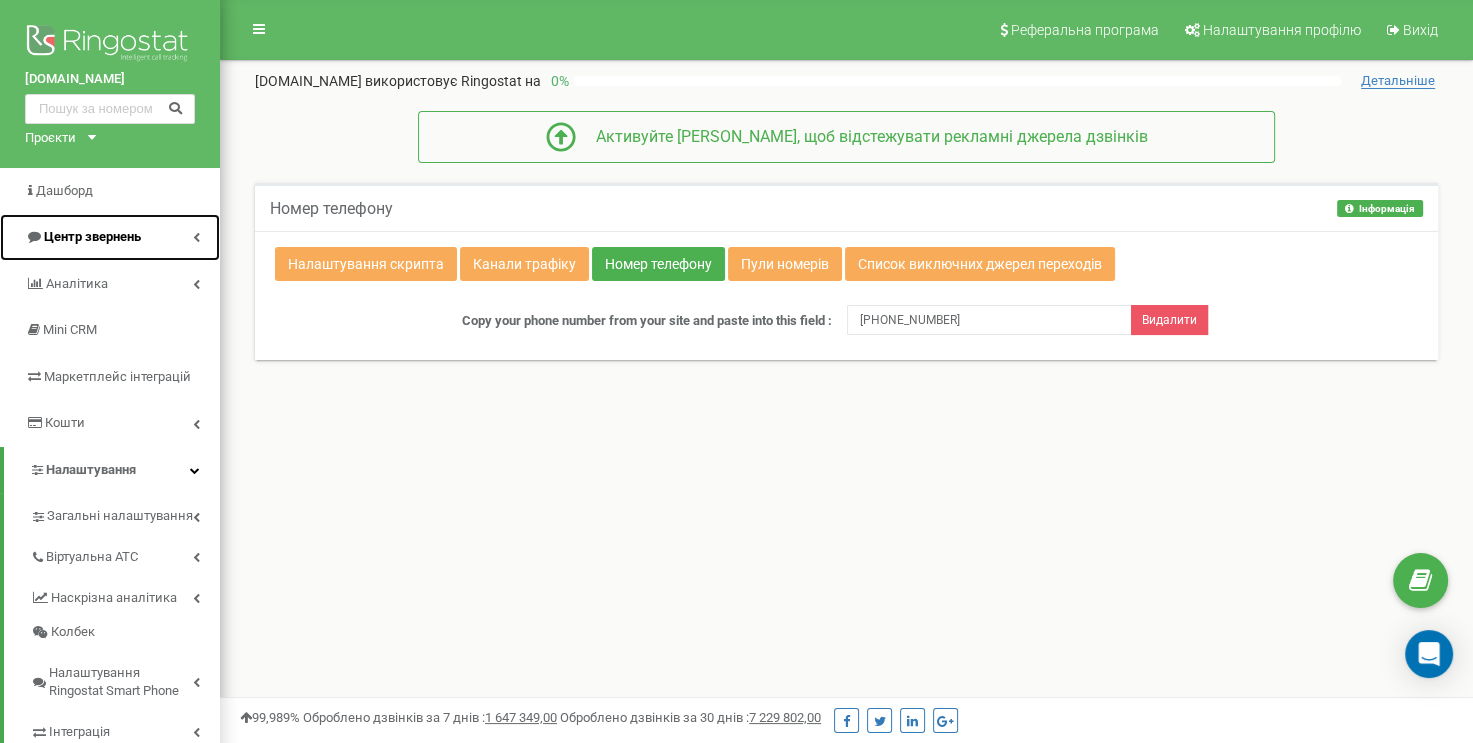 click at bounding box center (196, 237) 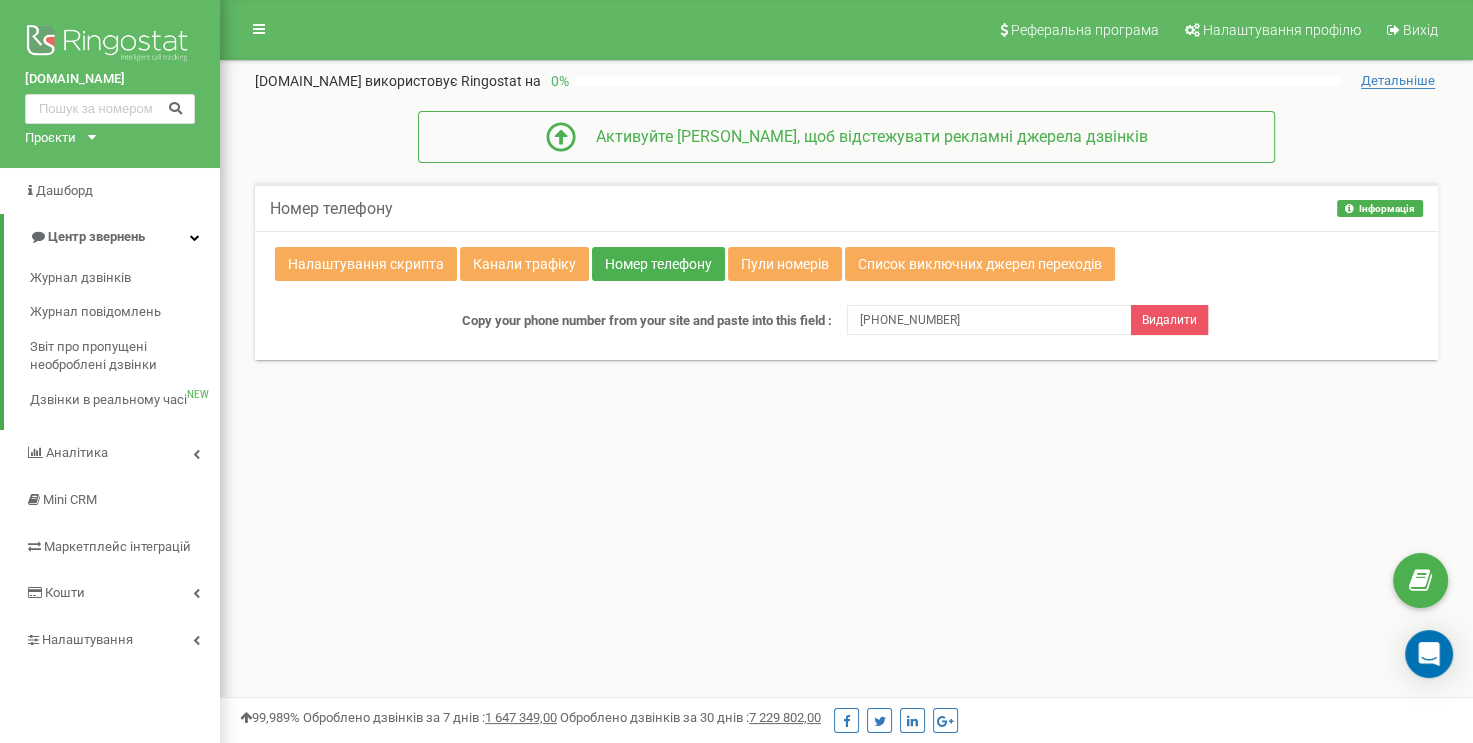 click on "[DOMAIN_NAME] Проєкти qatest11.ringostat.net.rngst qatest11colombo.ringostat.net.rngst [DOMAIN_NAME]" at bounding box center [110, 84] 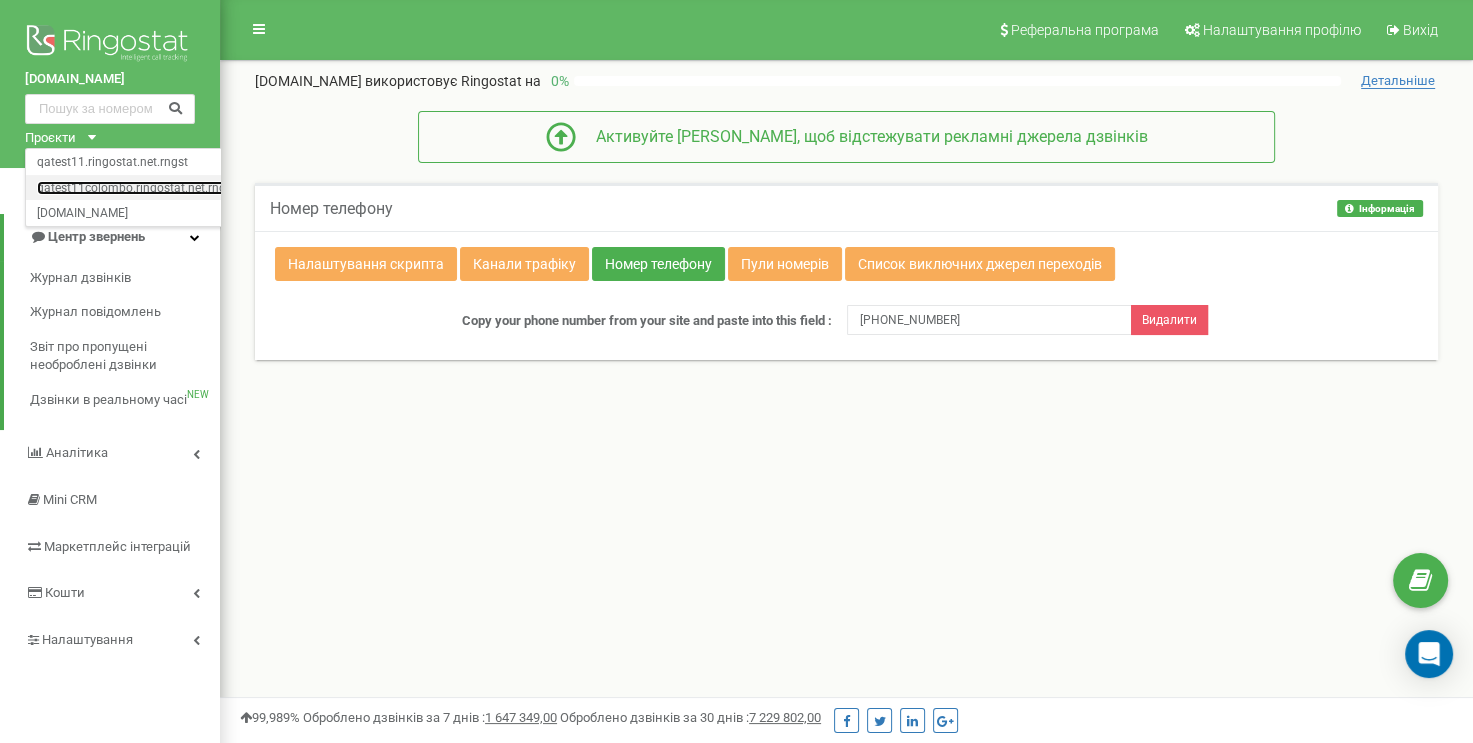 click on "qatest11colombo.ringostat.net.rngst" at bounding box center [136, 187] 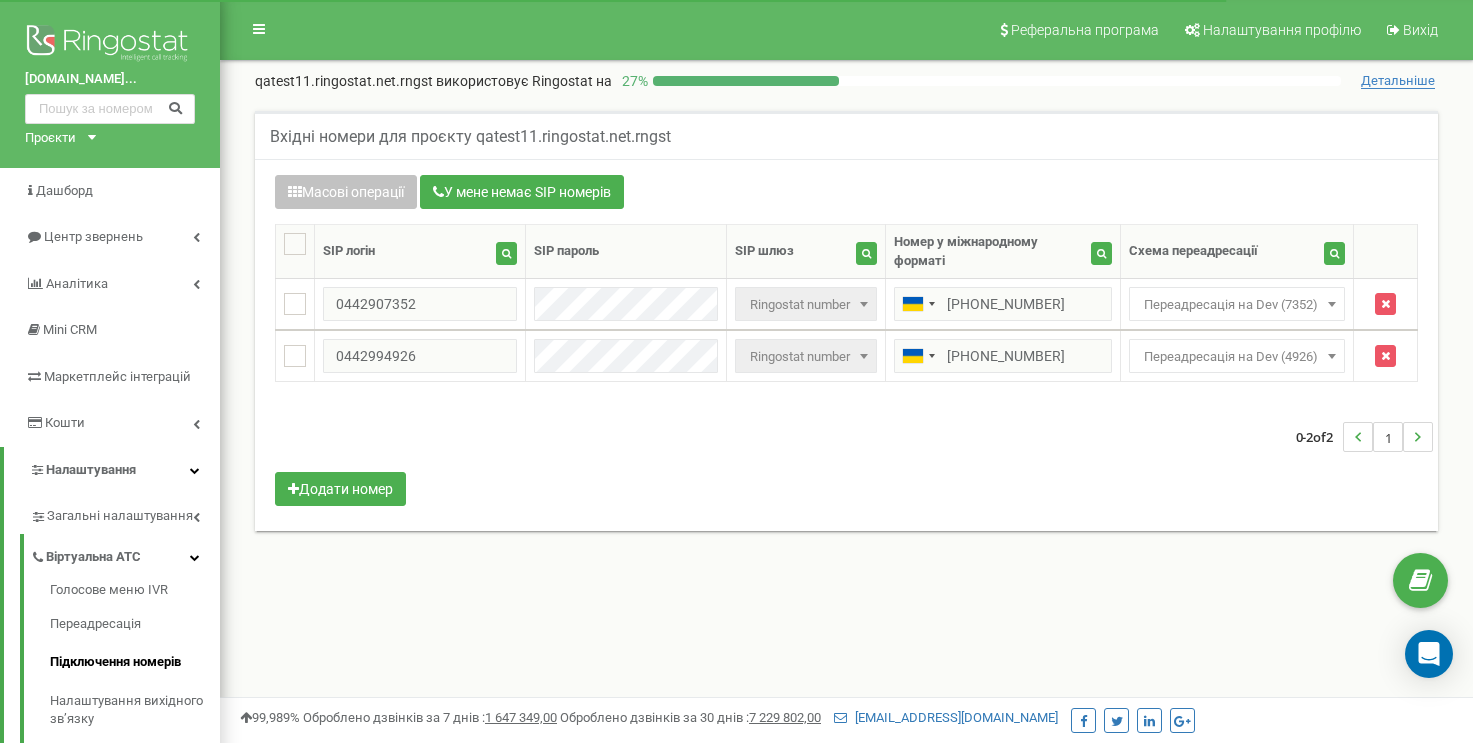 scroll, scrollTop: 100, scrollLeft: 0, axis: vertical 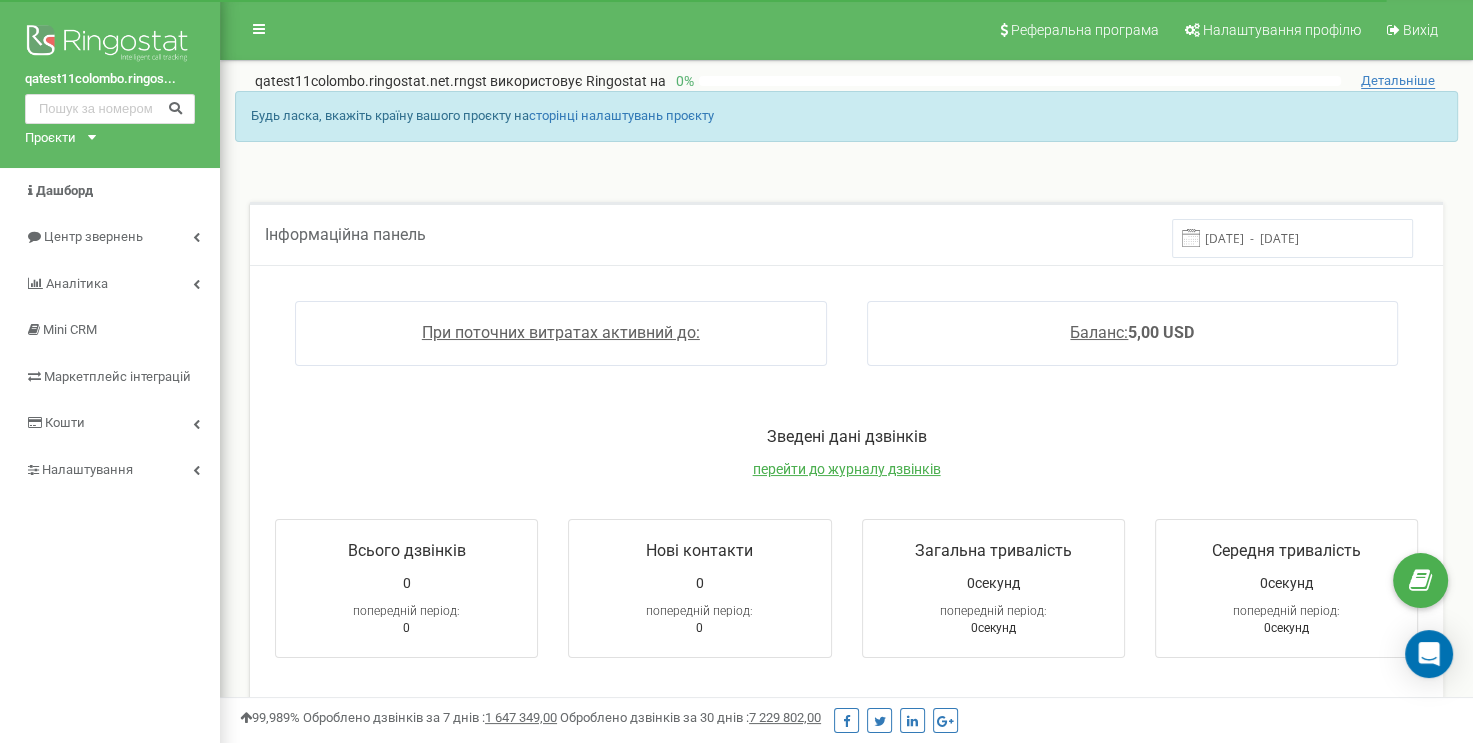 click on "Проєкти qatest11.ringostat.net.rngst qatest11colombo.ringostat.net.rngst [DOMAIN_NAME]" at bounding box center [56, 138] 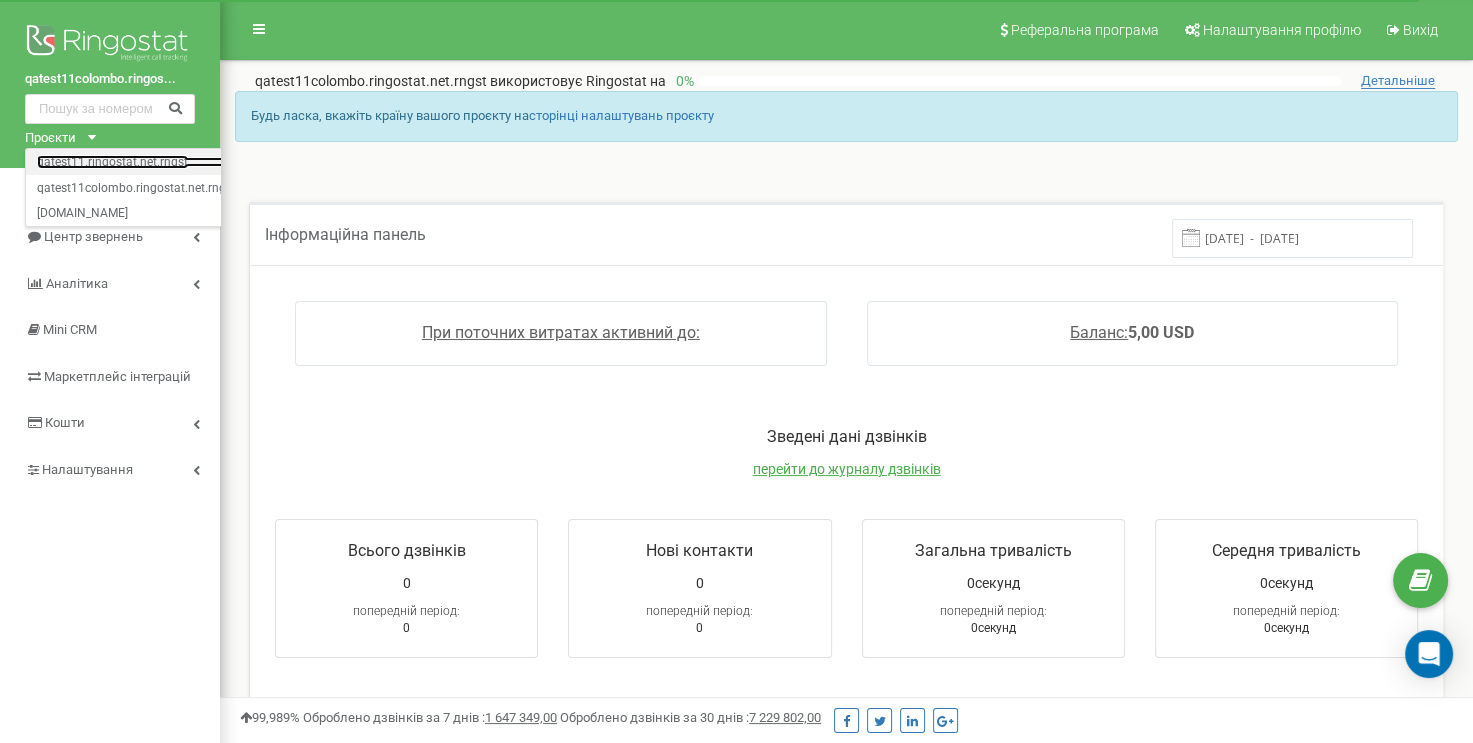 click on "qatest11.ringostat.net.rngst" at bounding box center [136, 161] 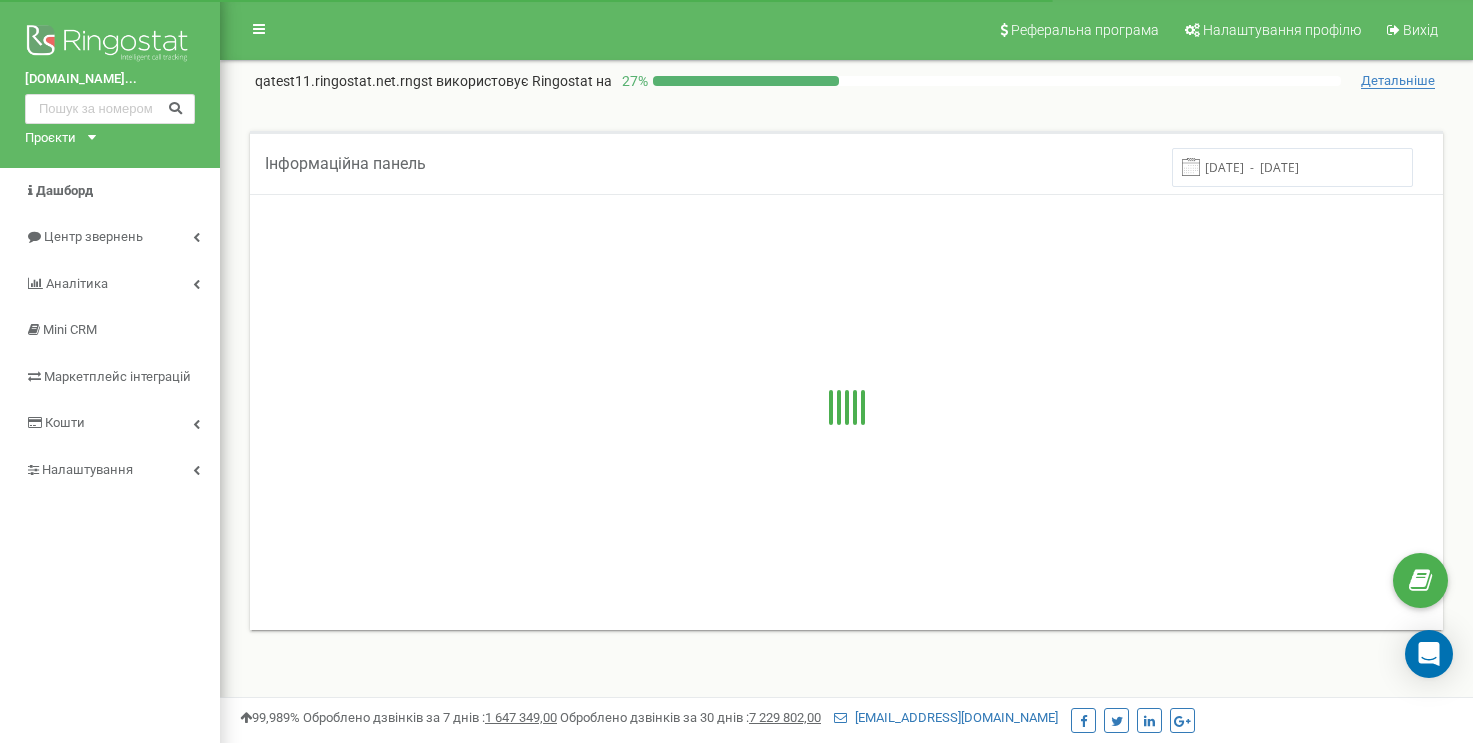 scroll, scrollTop: 0, scrollLeft: 0, axis: both 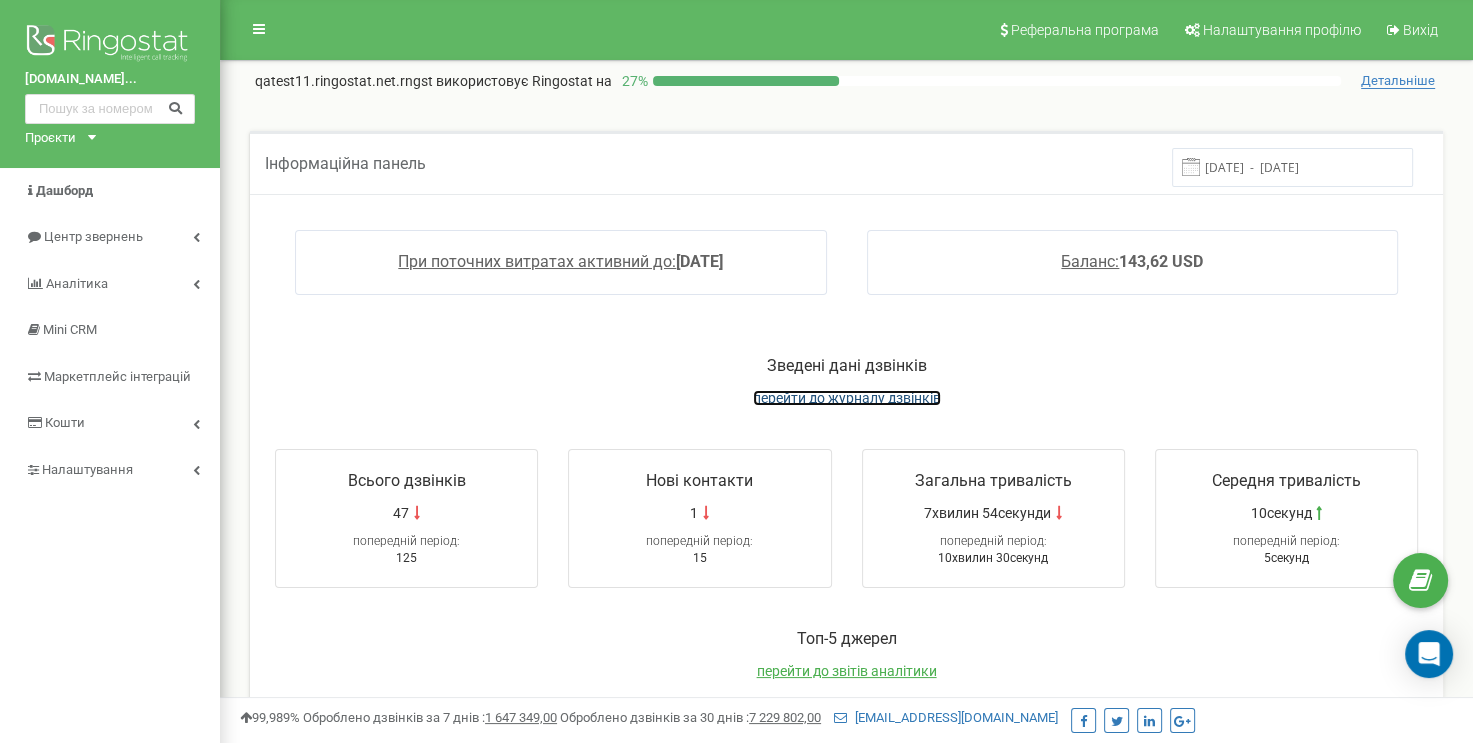 click on "перейти до журналу дзвінків" at bounding box center (847, 398) 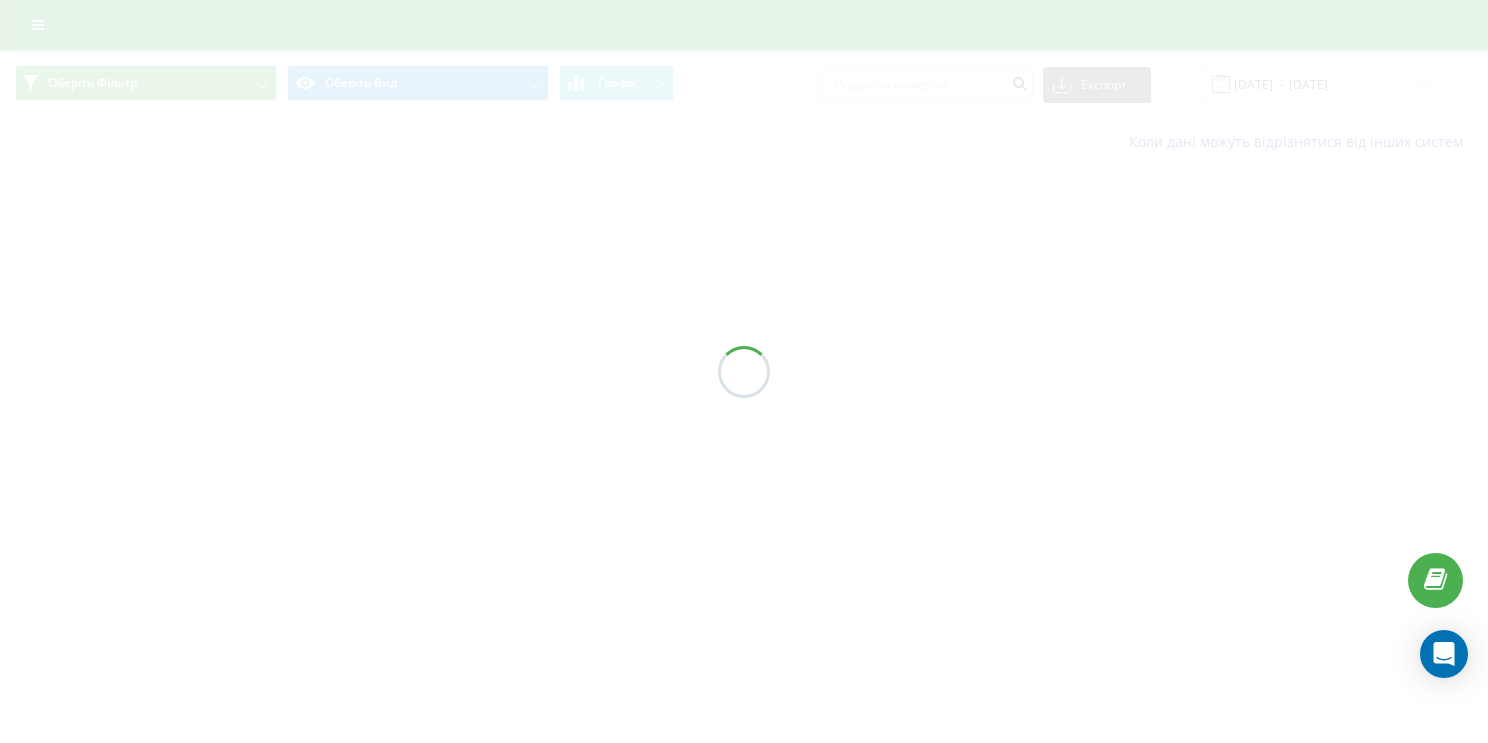 scroll, scrollTop: 0, scrollLeft: 0, axis: both 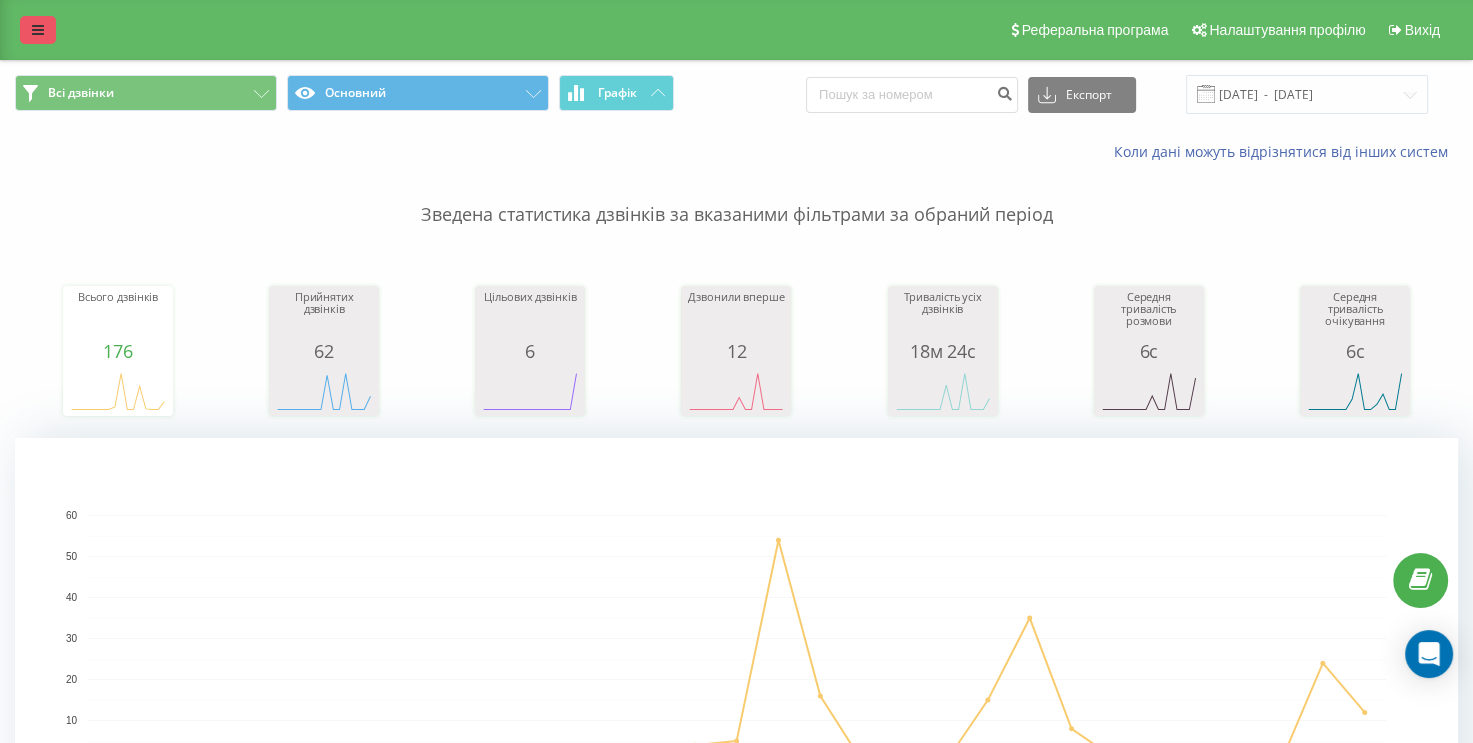 click at bounding box center (38, 30) 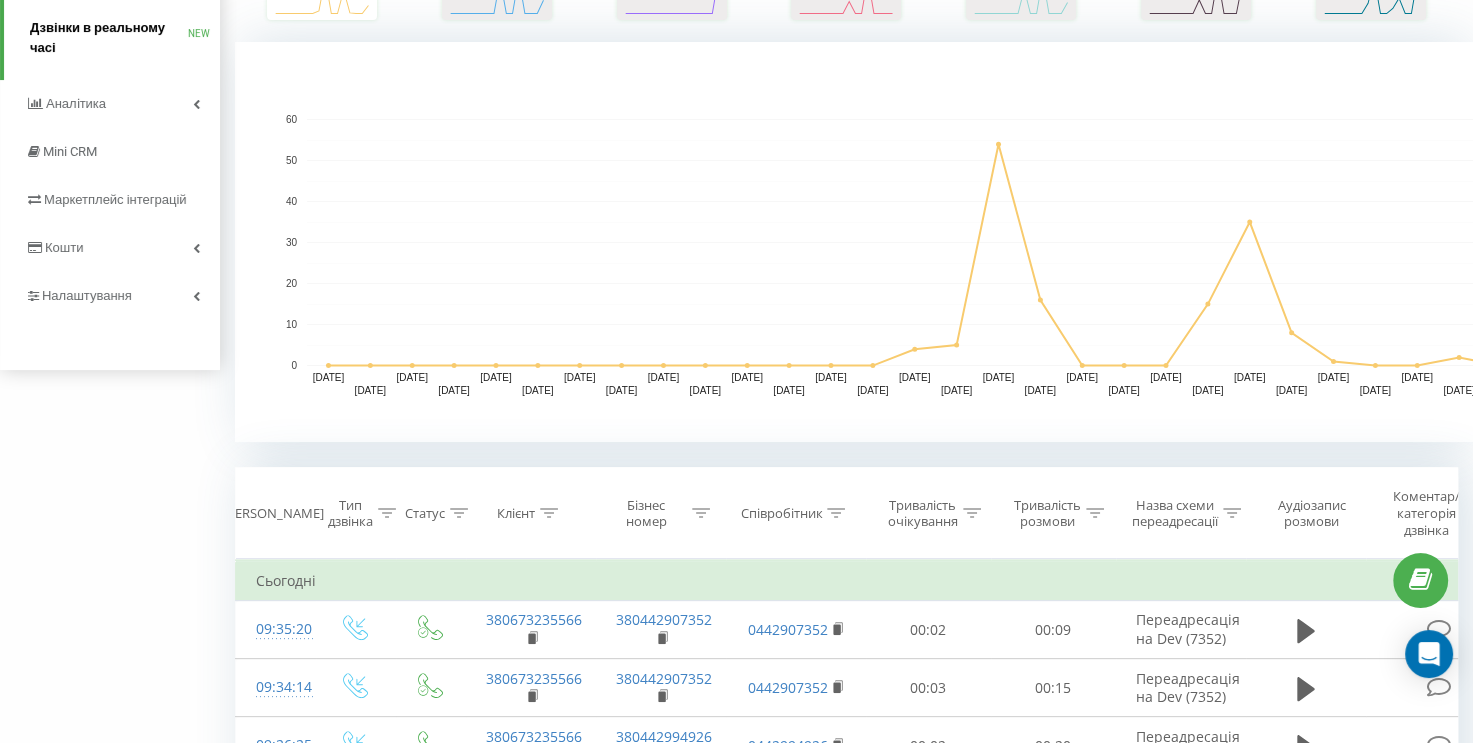 scroll, scrollTop: 400, scrollLeft: 0, axis: vertical 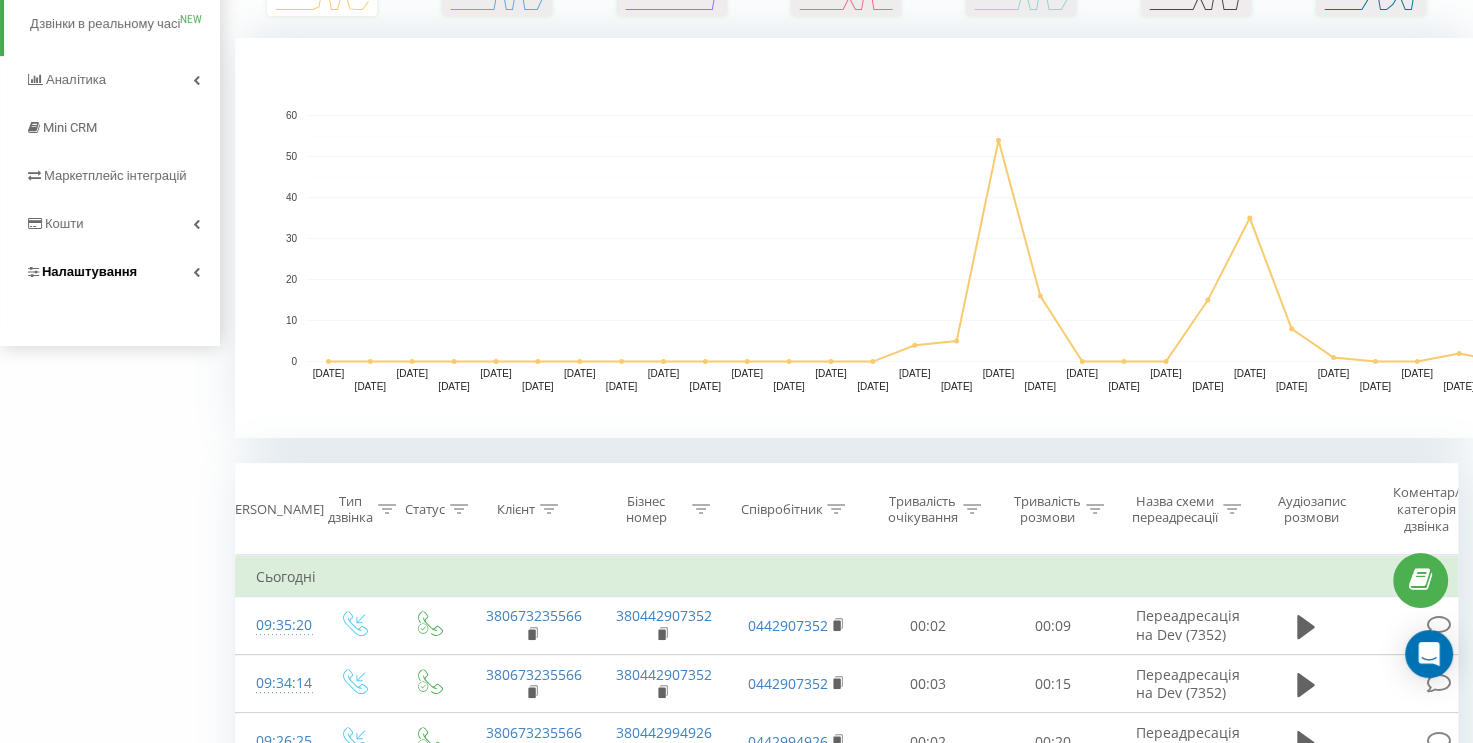 click on "Налаштування" at bounding box center [110, 272] 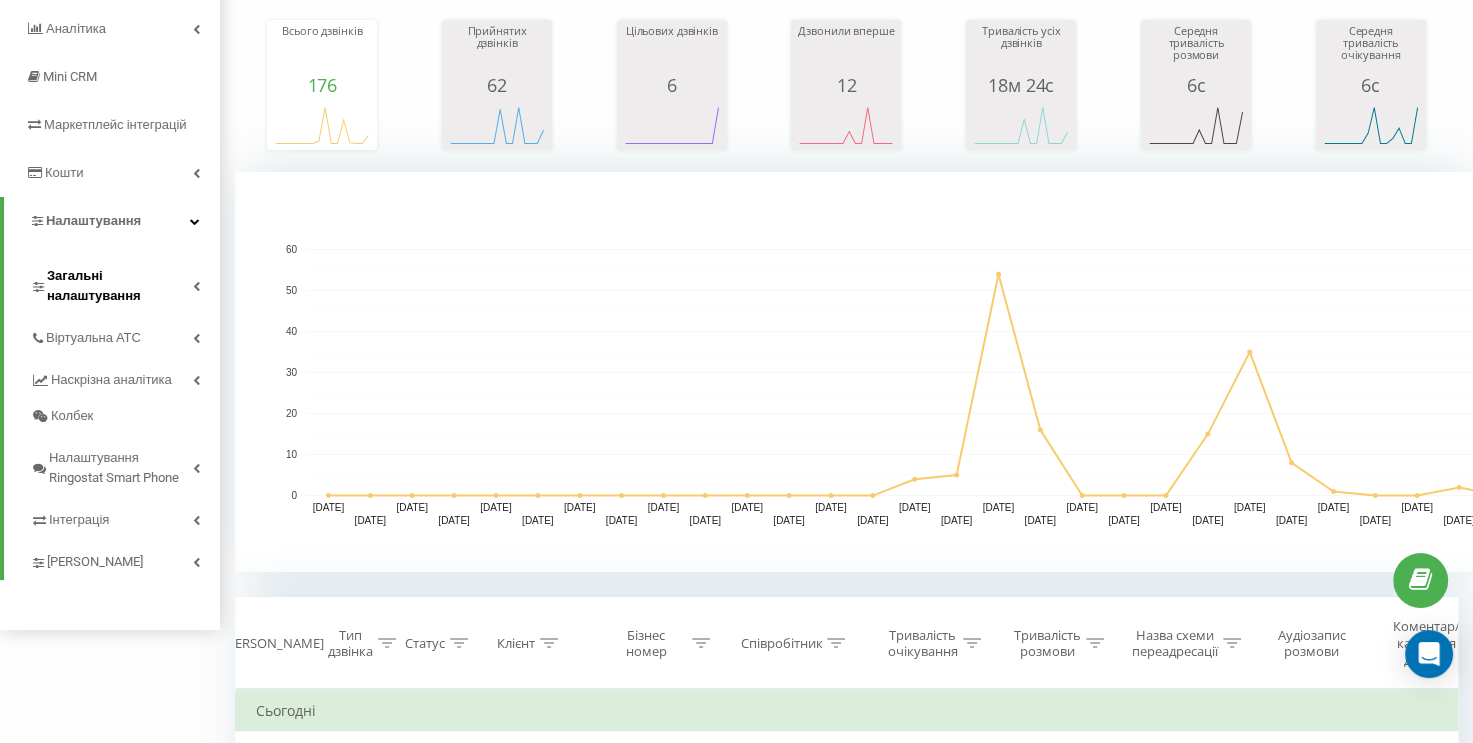scroll, scrollTop: 315, scrollLeft: 0, axis: vertical 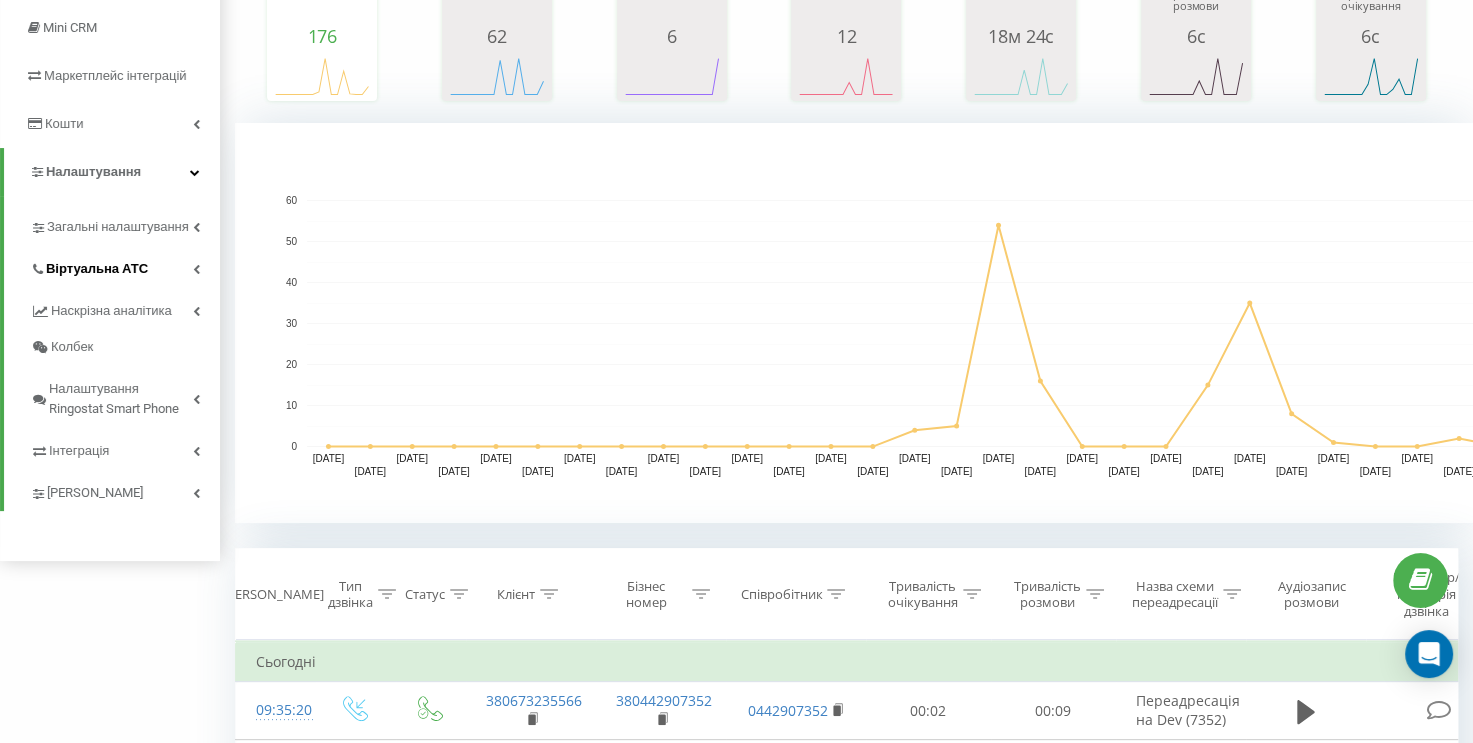 click on "Віртуальна АТС" at bounding box center [125, 266] 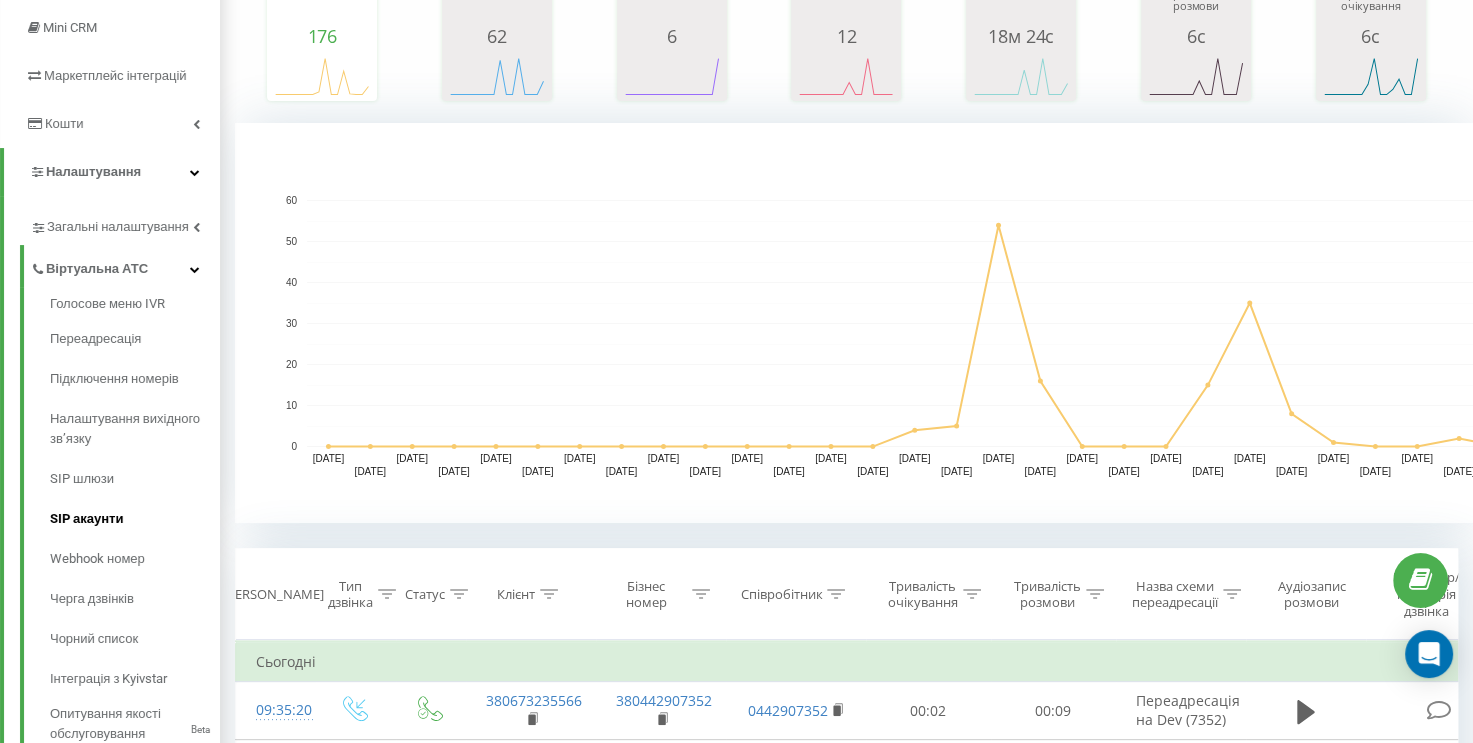 click on "SIP акаунти" at bounding box center (135, 519) 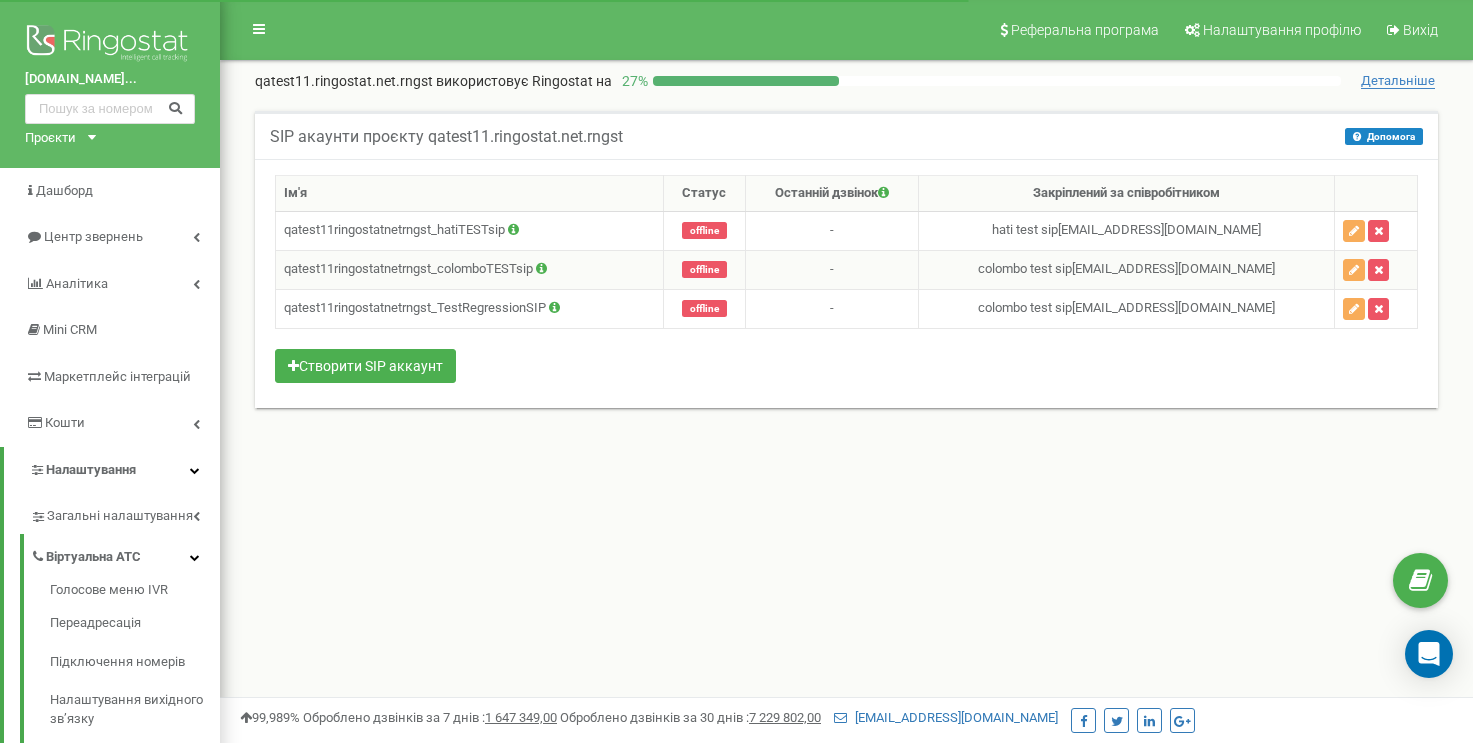 scroll, scrollTop: 0, scrollLeft: 0, axis: both 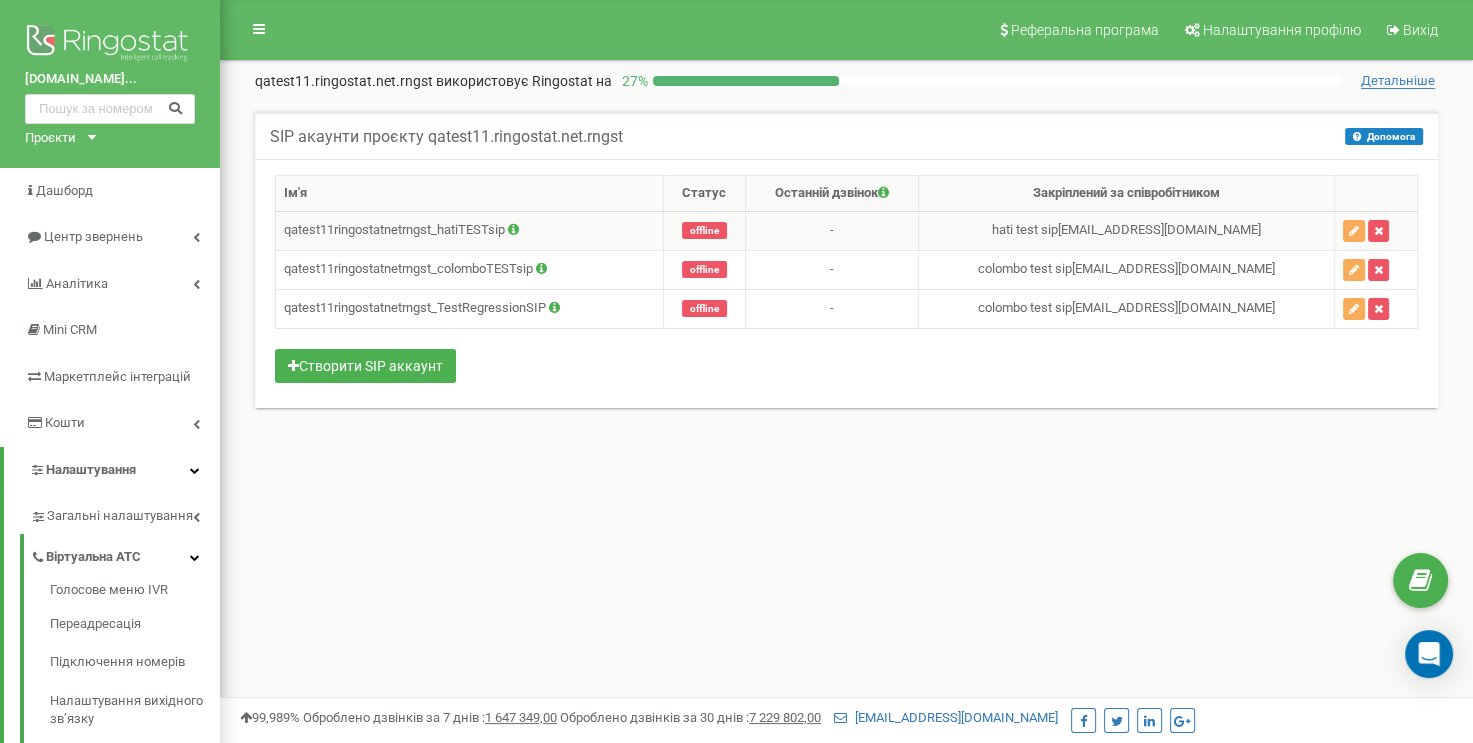 drag, startPoint x: 511, startPoint y: 230, endPoint x: 451, endPoint y: 230, distance: 60 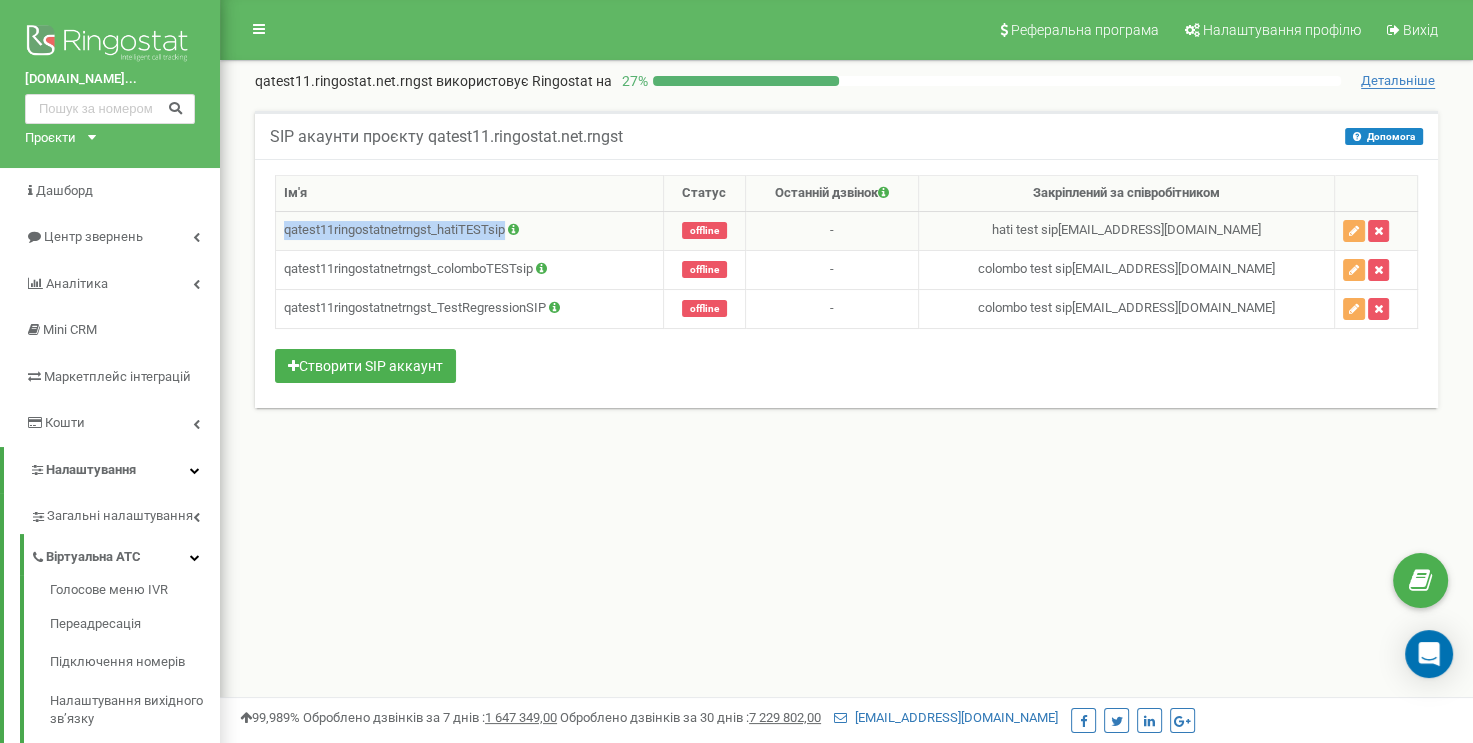 drag, startPoint x: 508, startPoint y: 229, endPoint x: 280, endPoint y: 233, distance: 228.03508 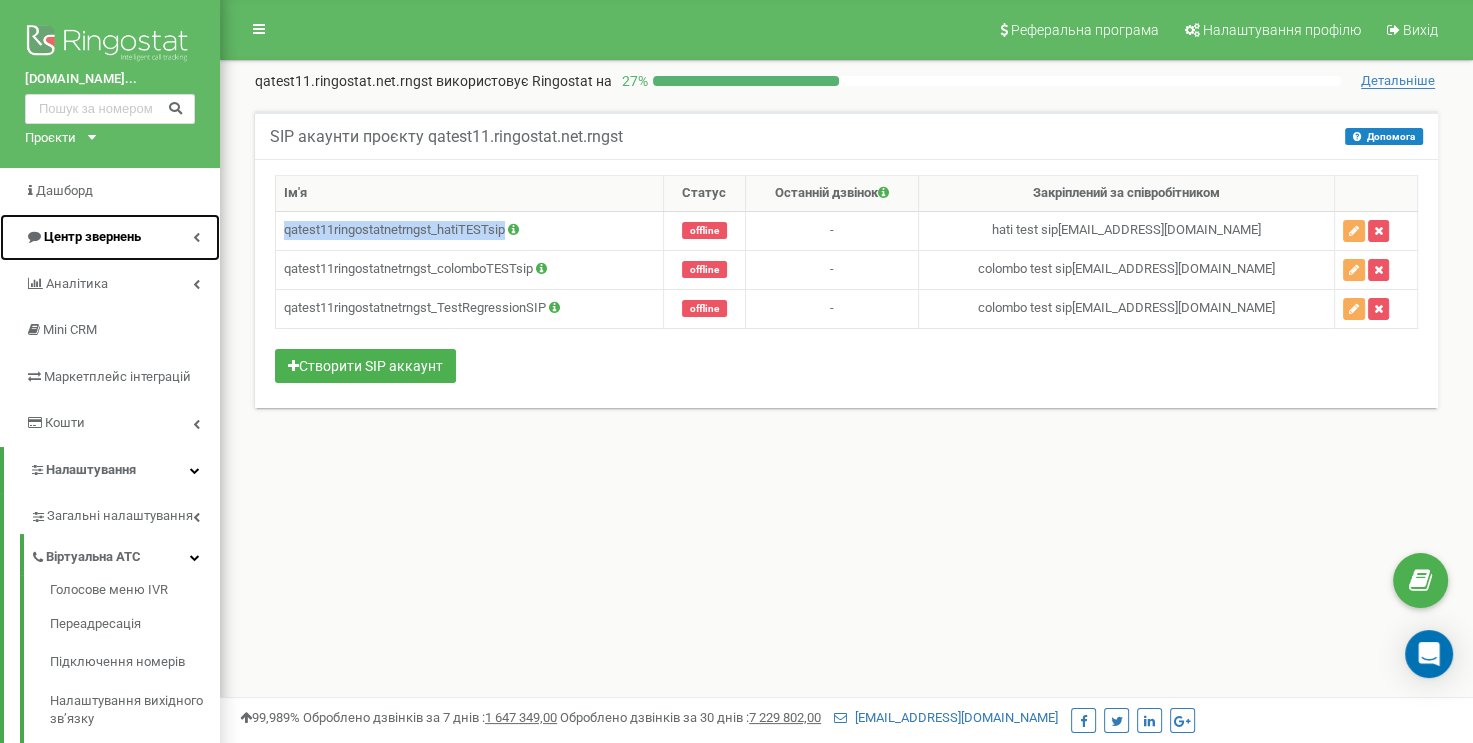 click at bounding box center [196, 237] 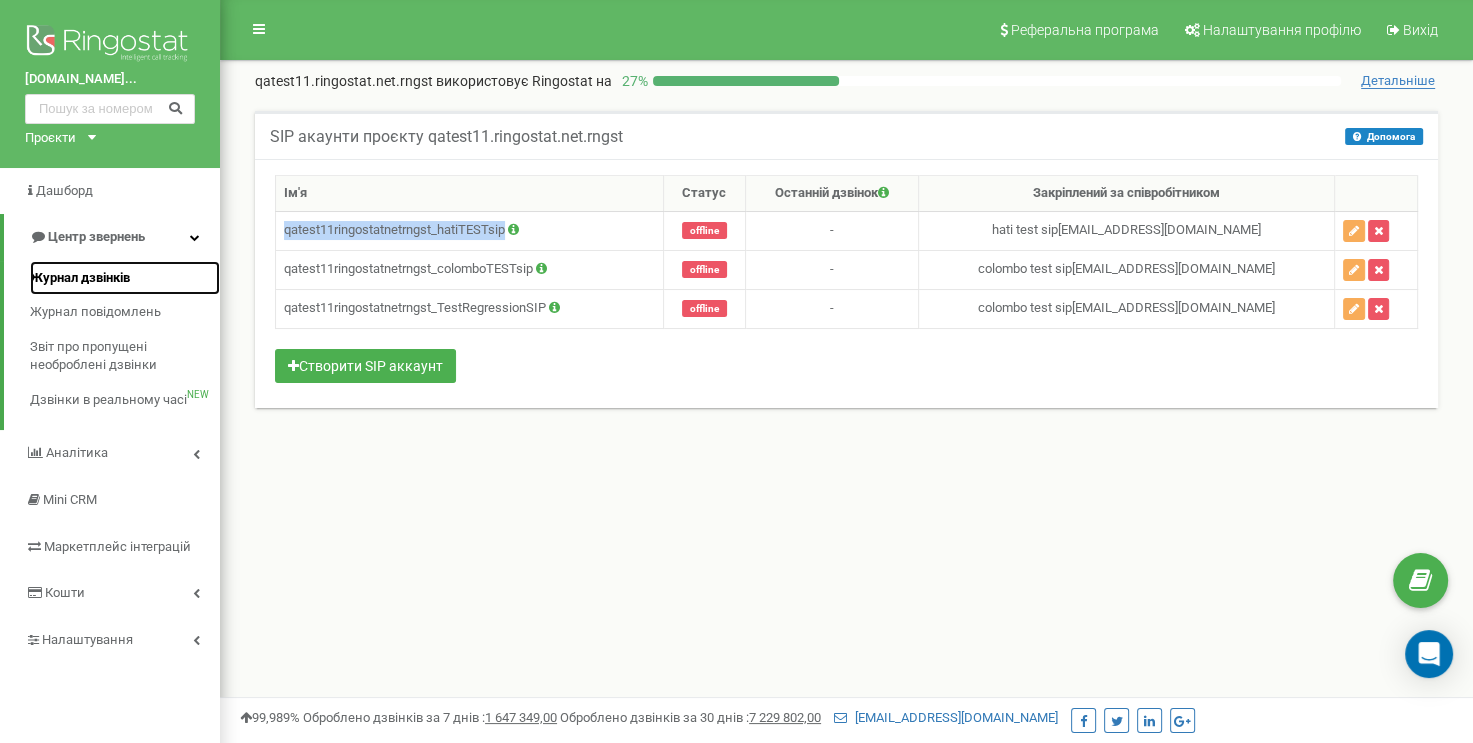 click on "Журнал дзвінків" at bounding box center [80, 278] 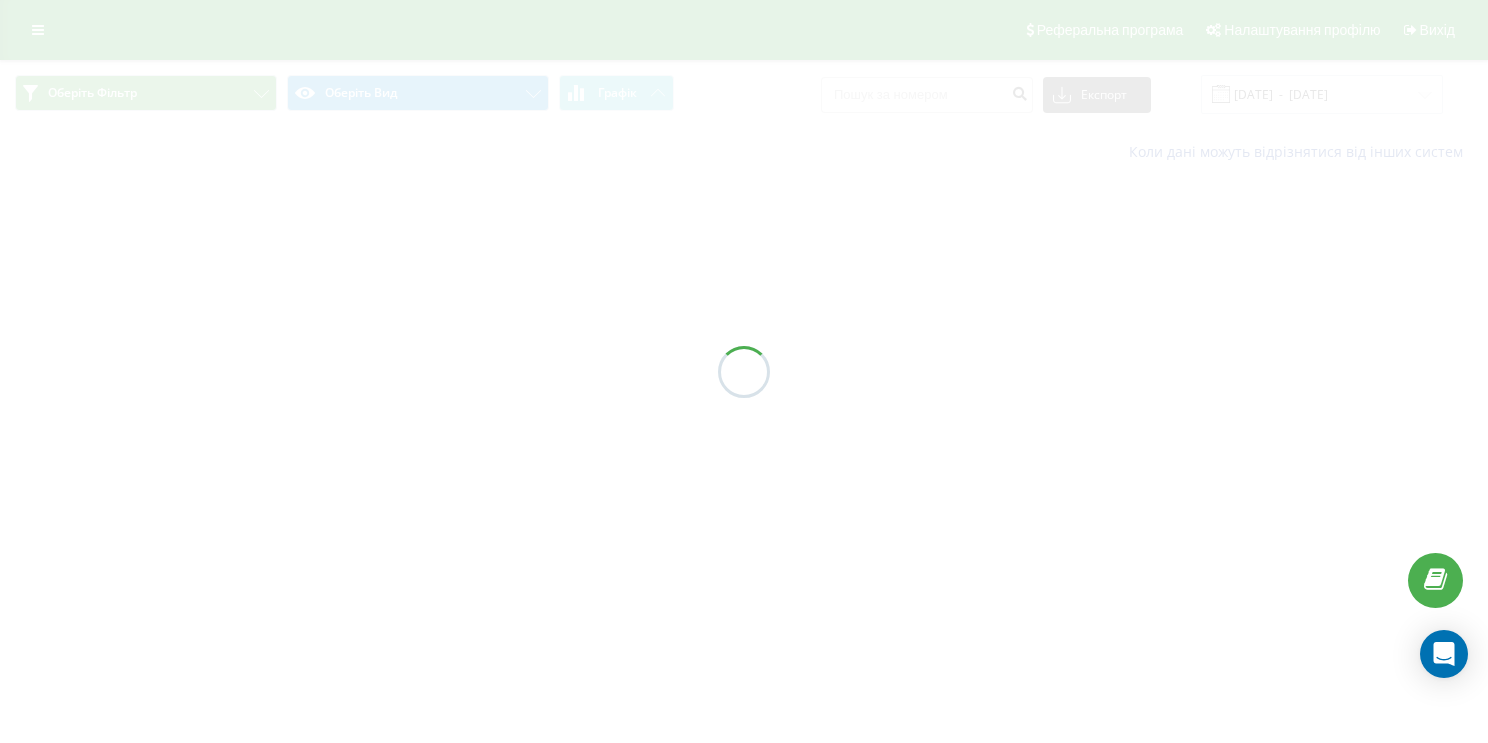 scroll, scrollTop: 0, scrollLeft: 0, axis: both 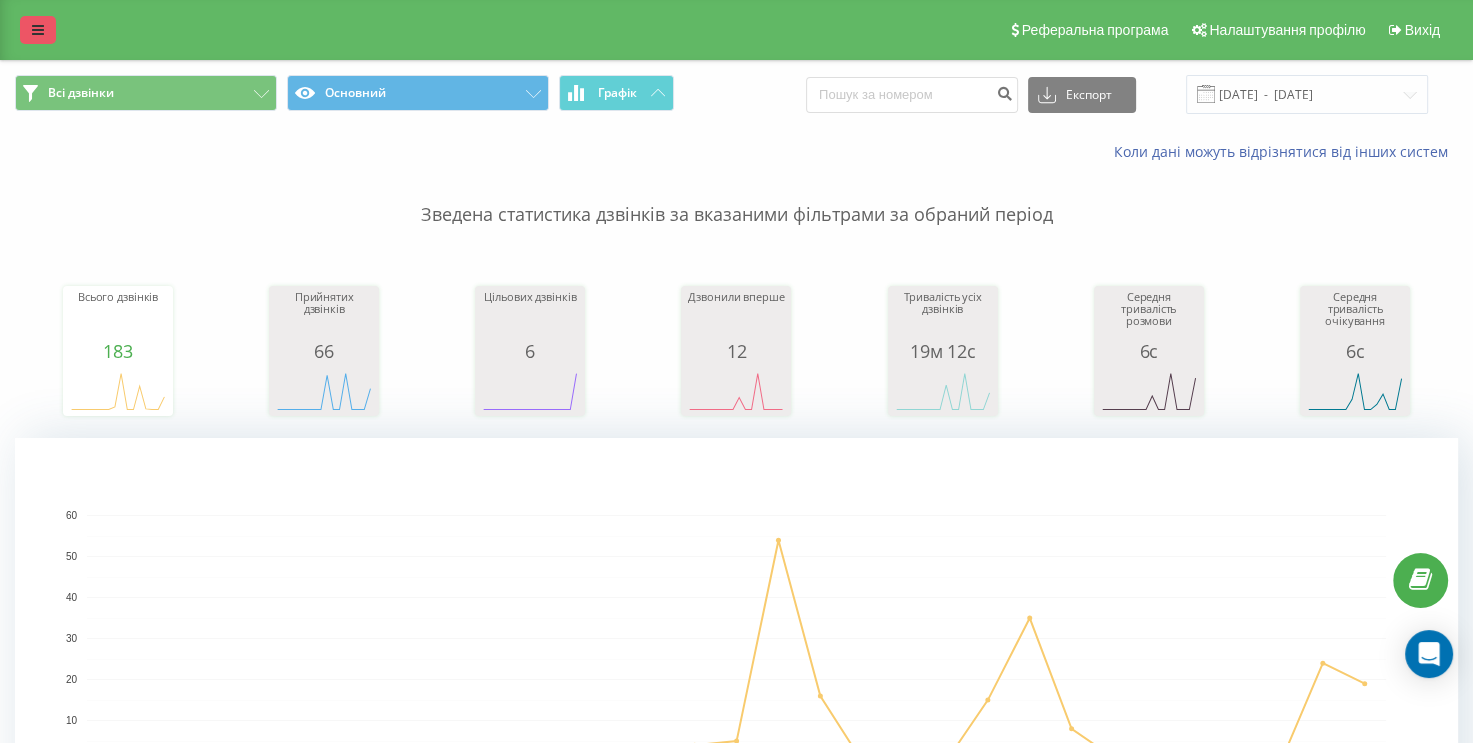 click at bounding box center [38, 30] 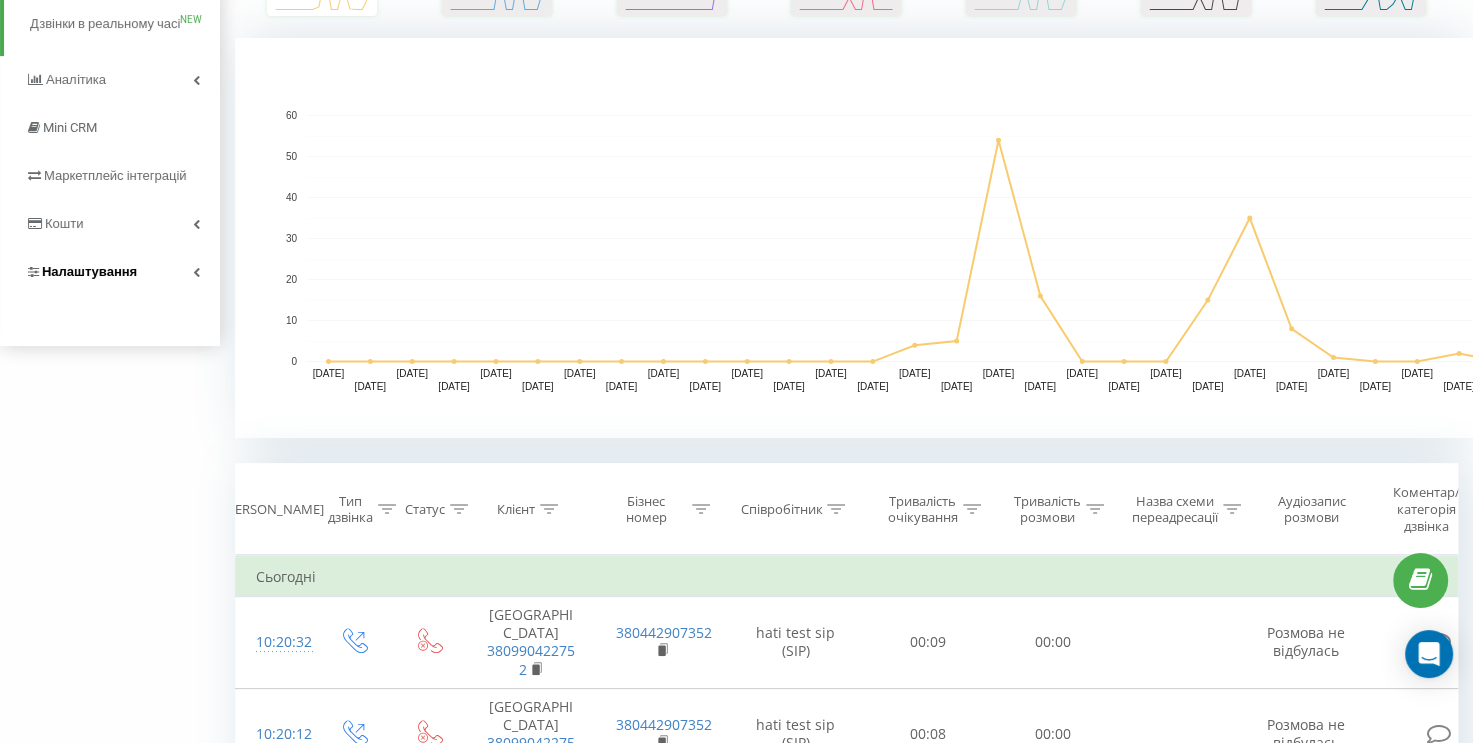 click on "Налаштування" at bounding box center [110, 272] 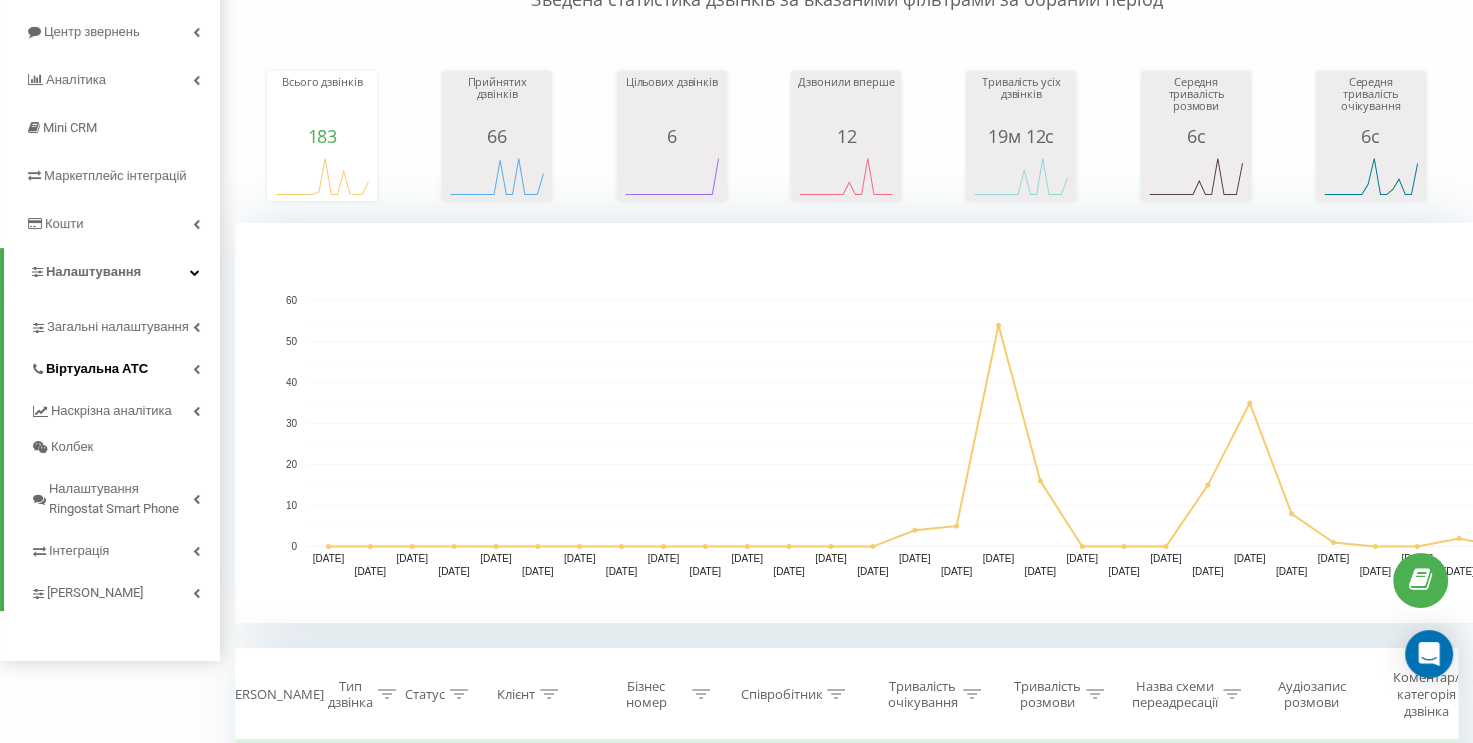 click on "Віртуальна АТС" at bounding box center [125, 366] 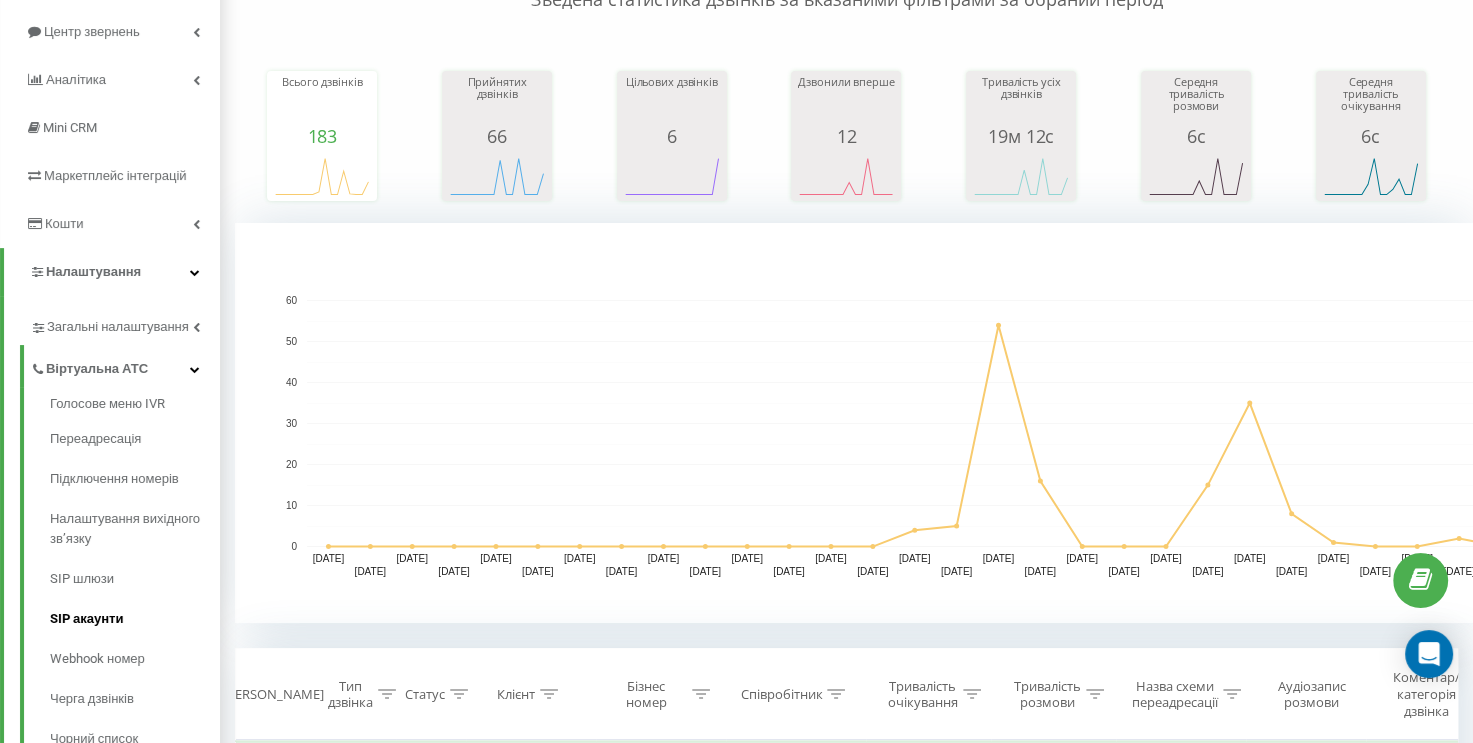 click on "SIP акаунти" at bounding box center (135, 619) 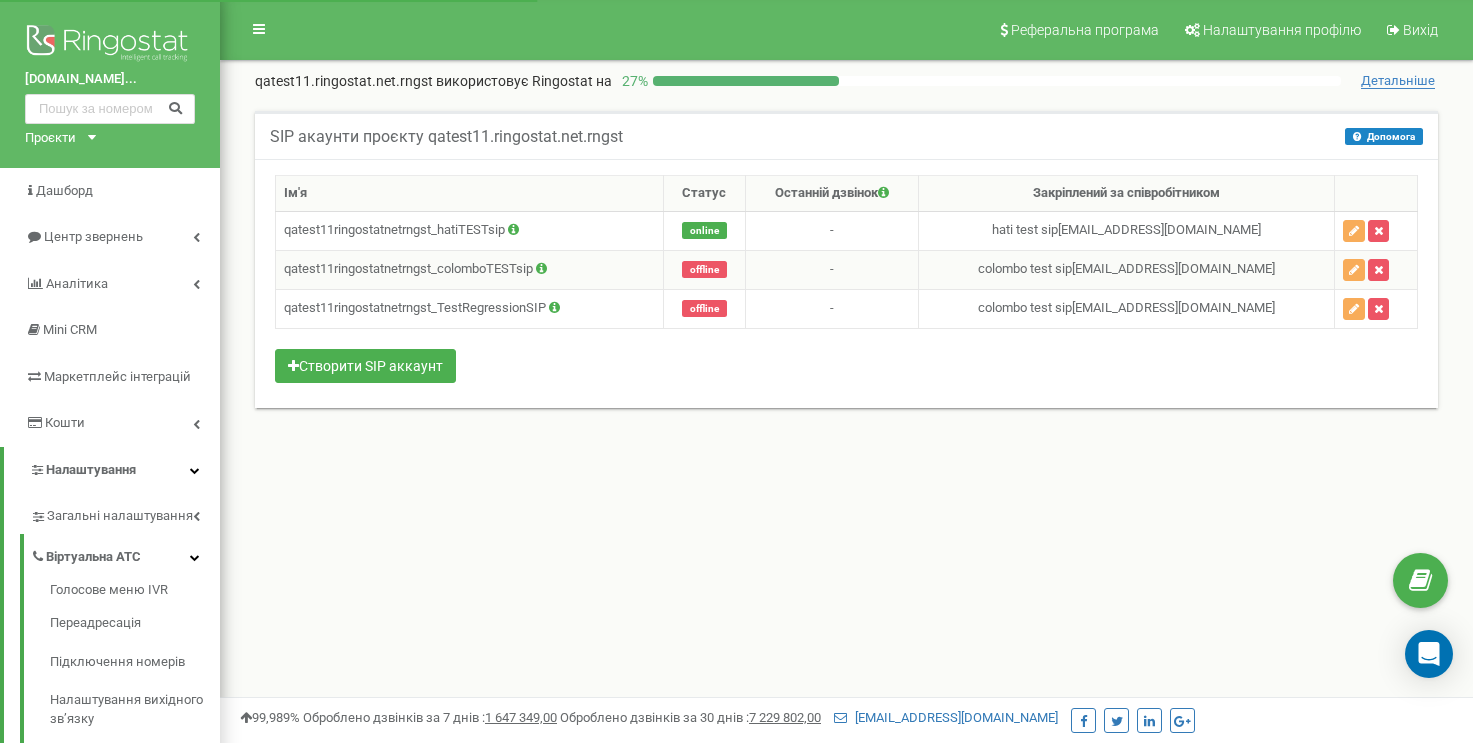 scroll, scrollTop: 0, scrollLeft: 0, axis: both 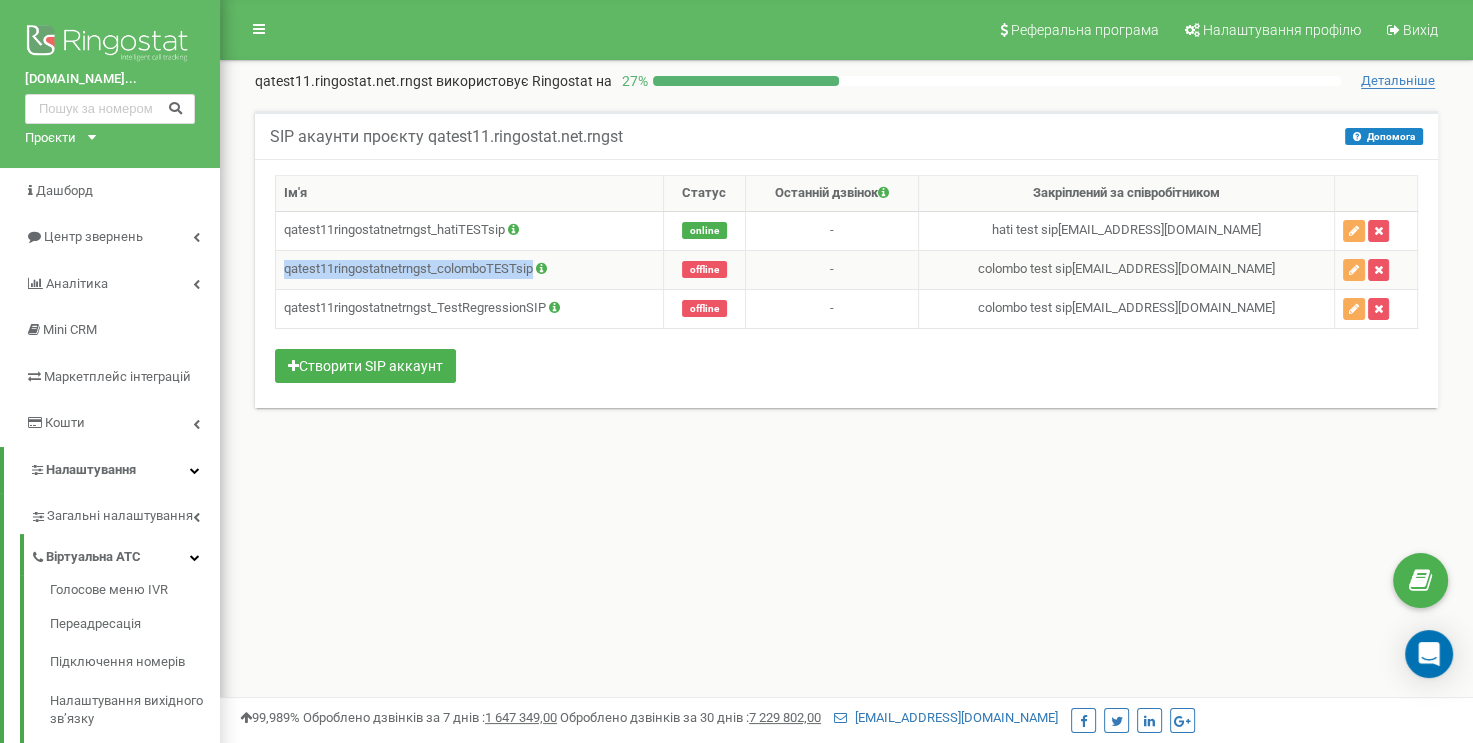 drag, startPoint x: 538, startPoint y: 268, endPoint x: 284, endPoint y: 261, distance: 254.09644 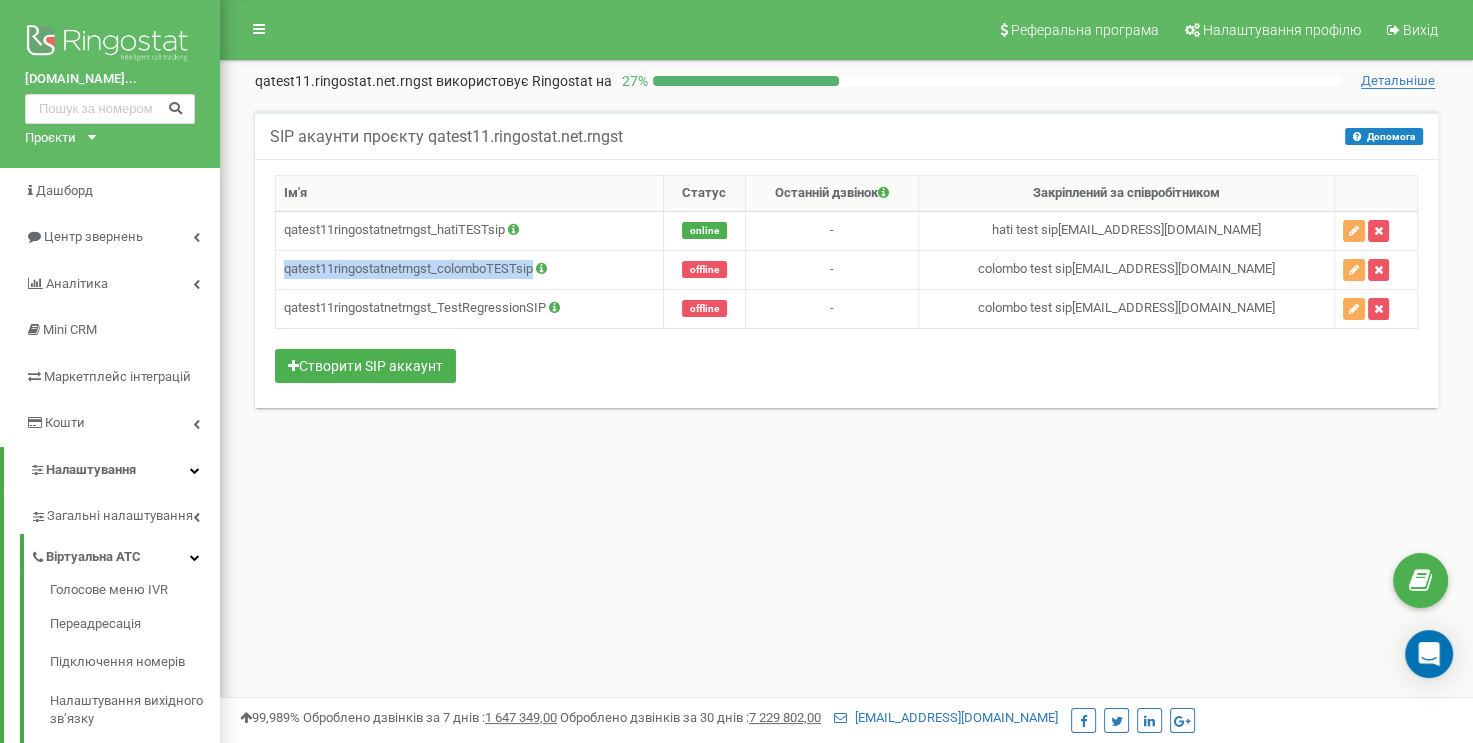 copy on "qatest11ringostatnetrngst_colomboTESTsip" 